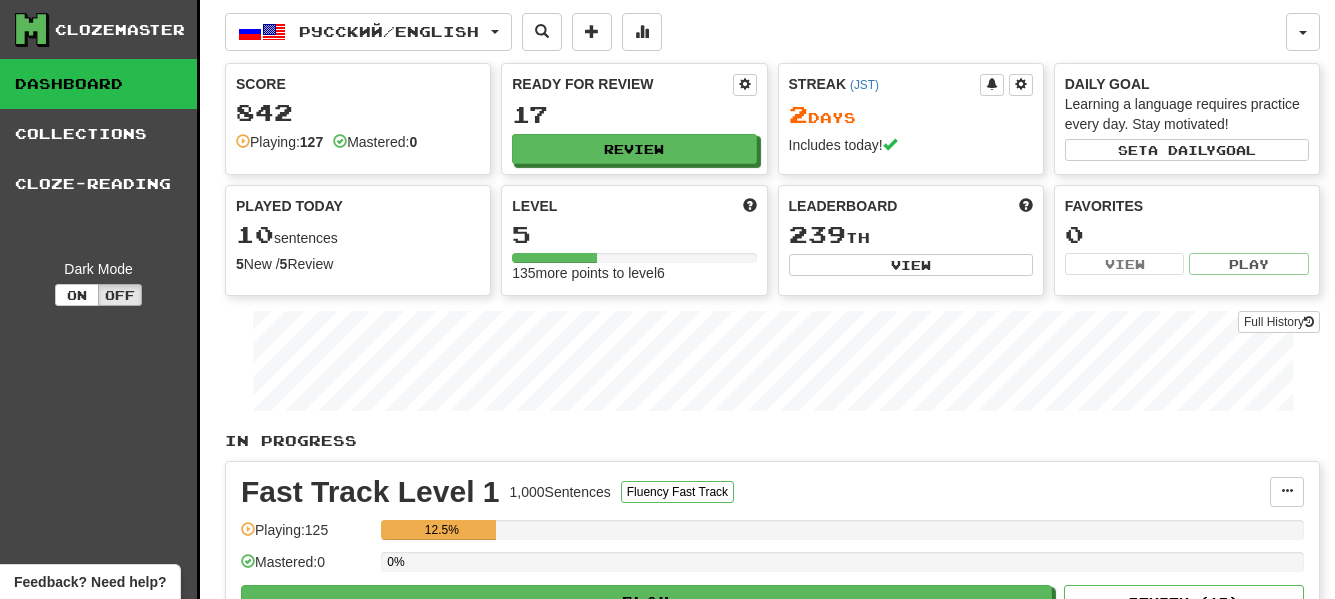 scroll, scrollTop: 0, scrollLeft: 0, axis: both 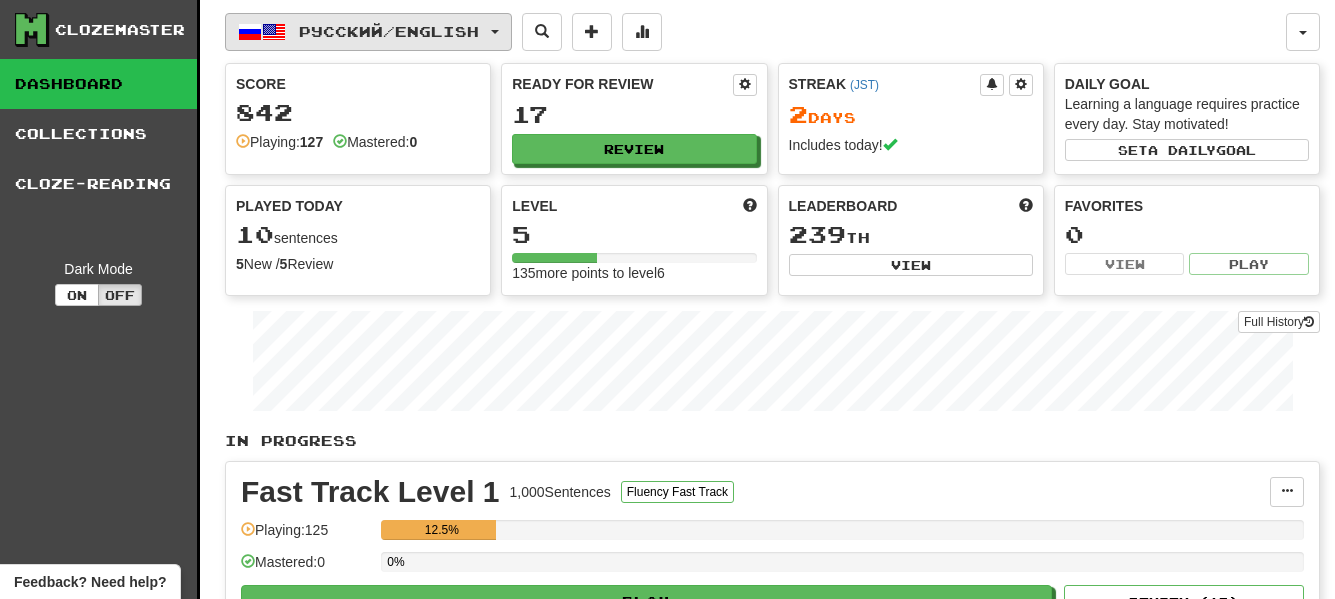 click on "Русский  /  English" at bounding box center [389, 31] 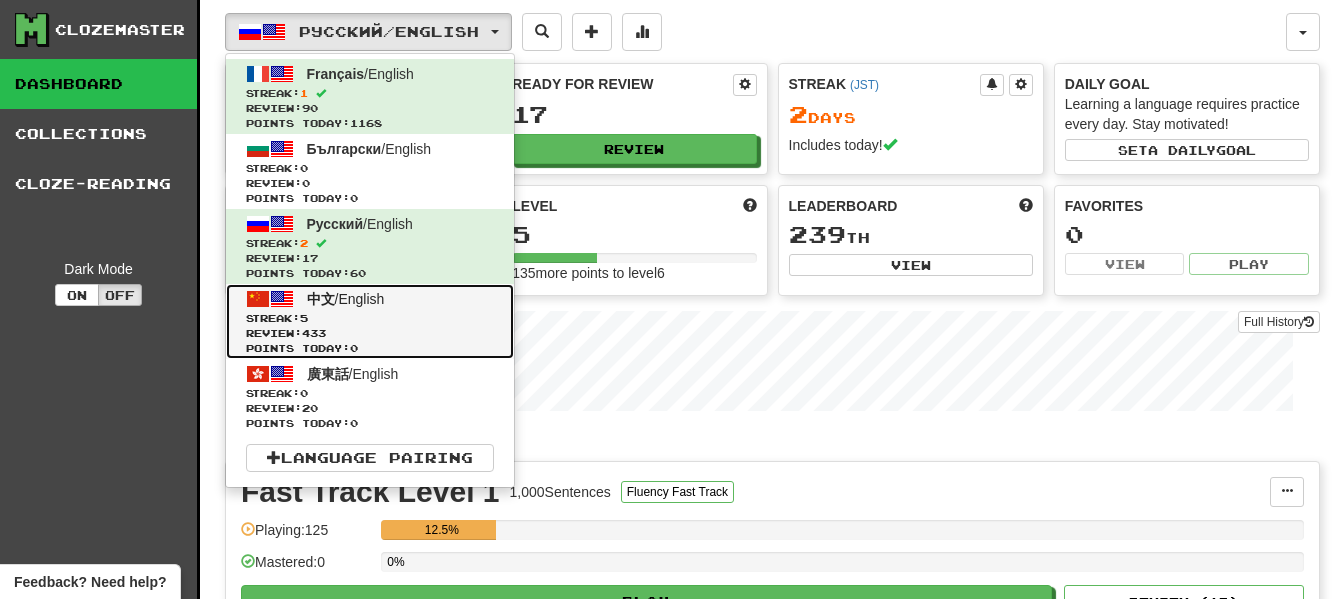 click on "中文  /  English" at bounding box center [346, 299] 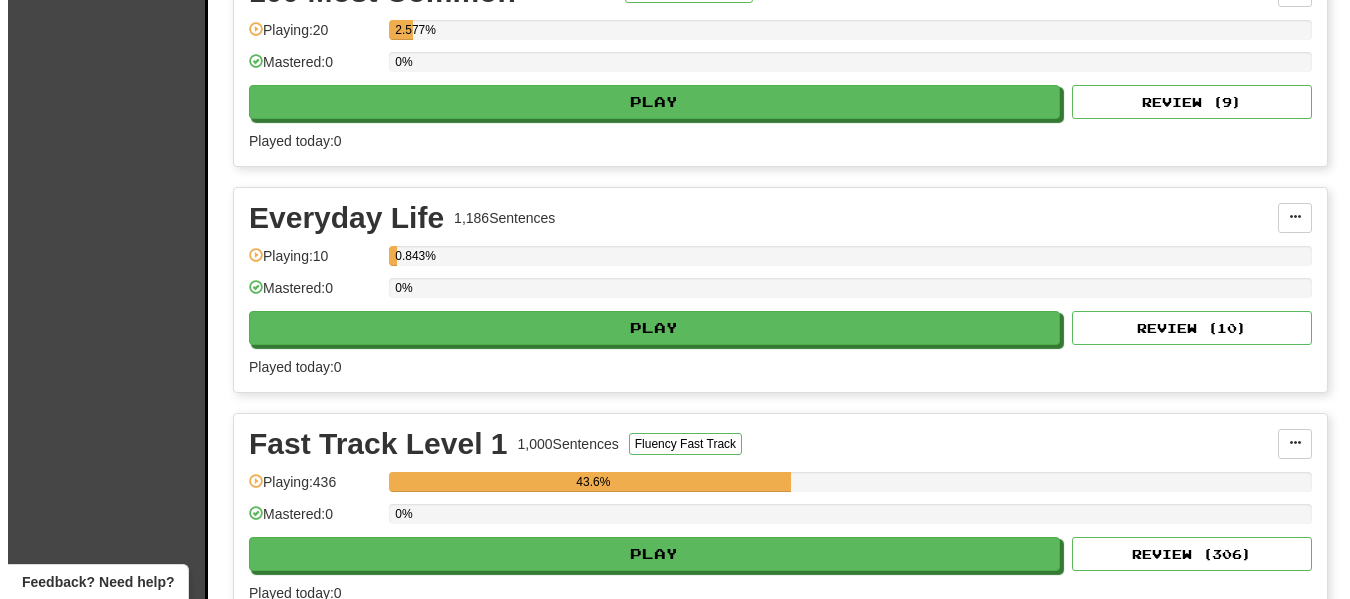 scroll, scrollTop: 600, scrollLeft: 0, axis: vertical 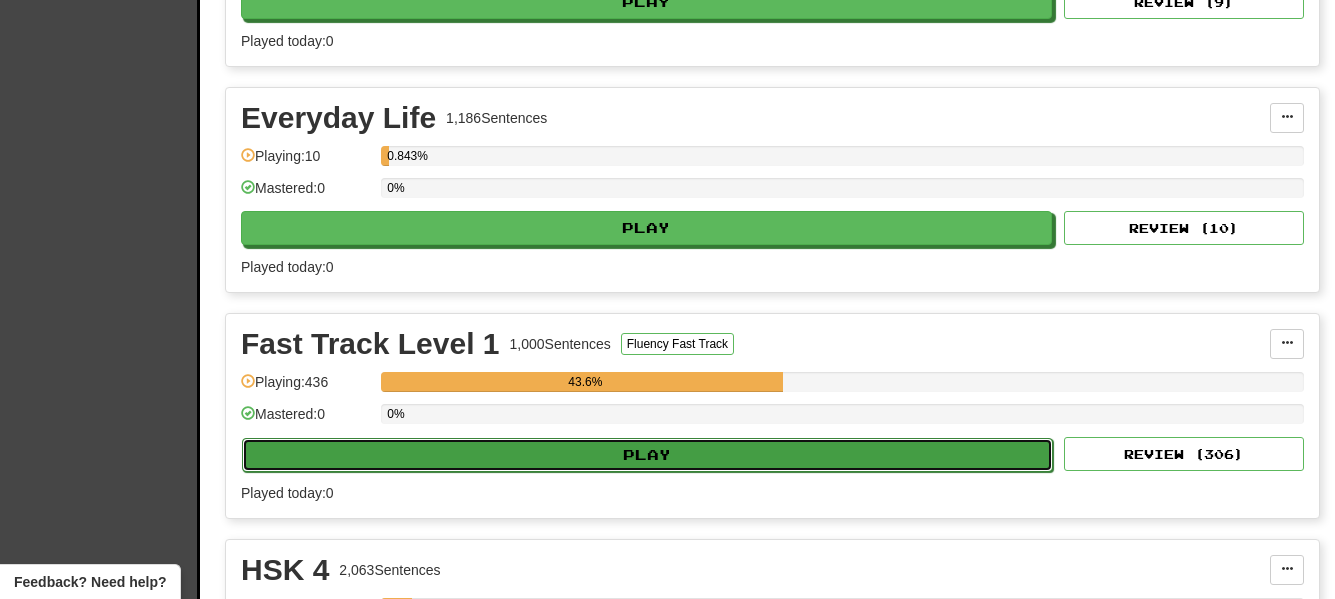click on "Play" at bounding box center [647, 455] 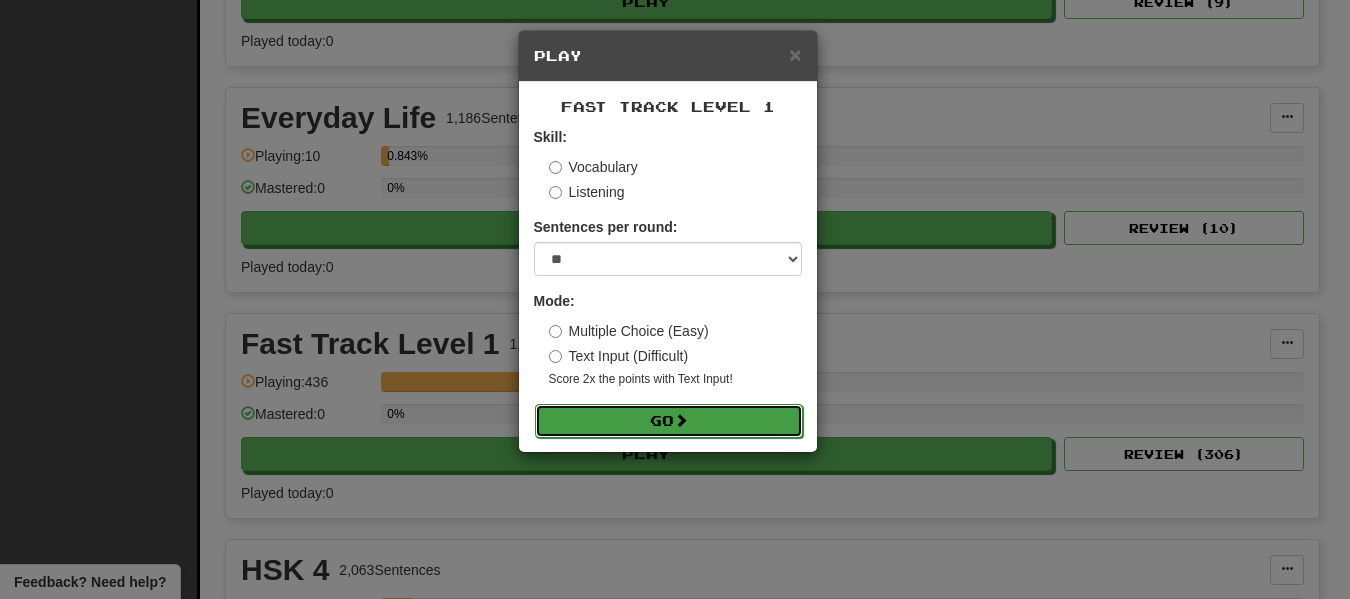 click on "Go" at bounding box center (669, 421) 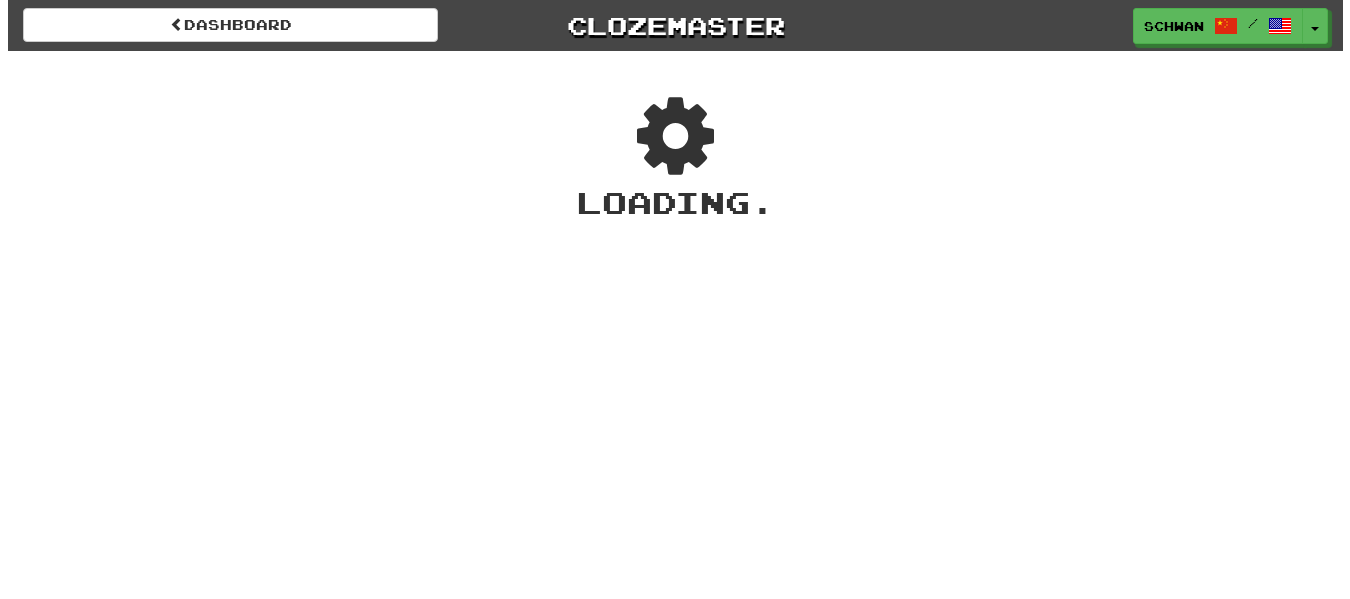 scroll, scrollTop: 0, scrollLeft: 0, axis: both 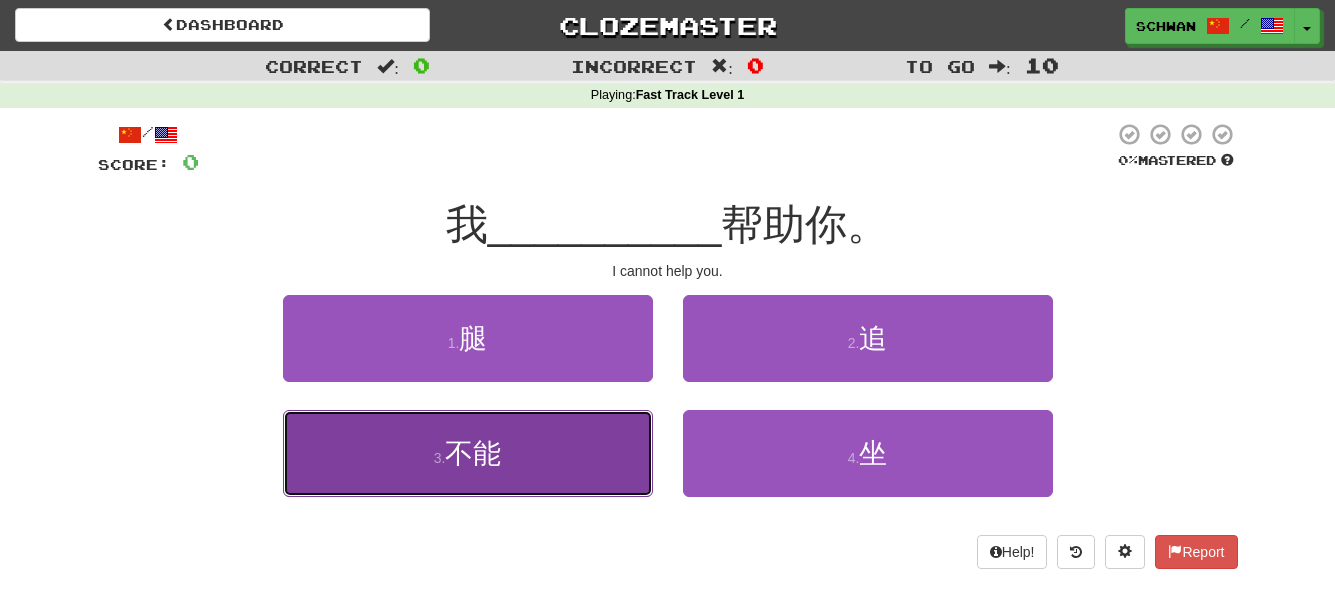 click on "不能" at bounding box center [473, 453] 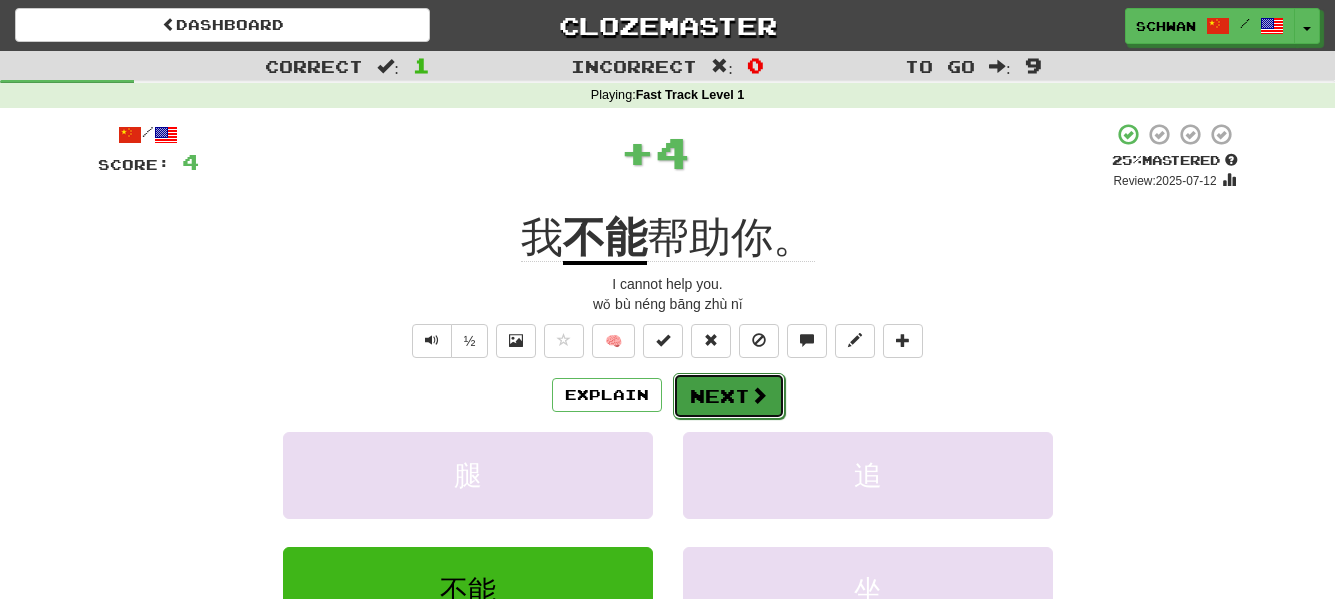 click on "Next" at bounding box center (729, 396) 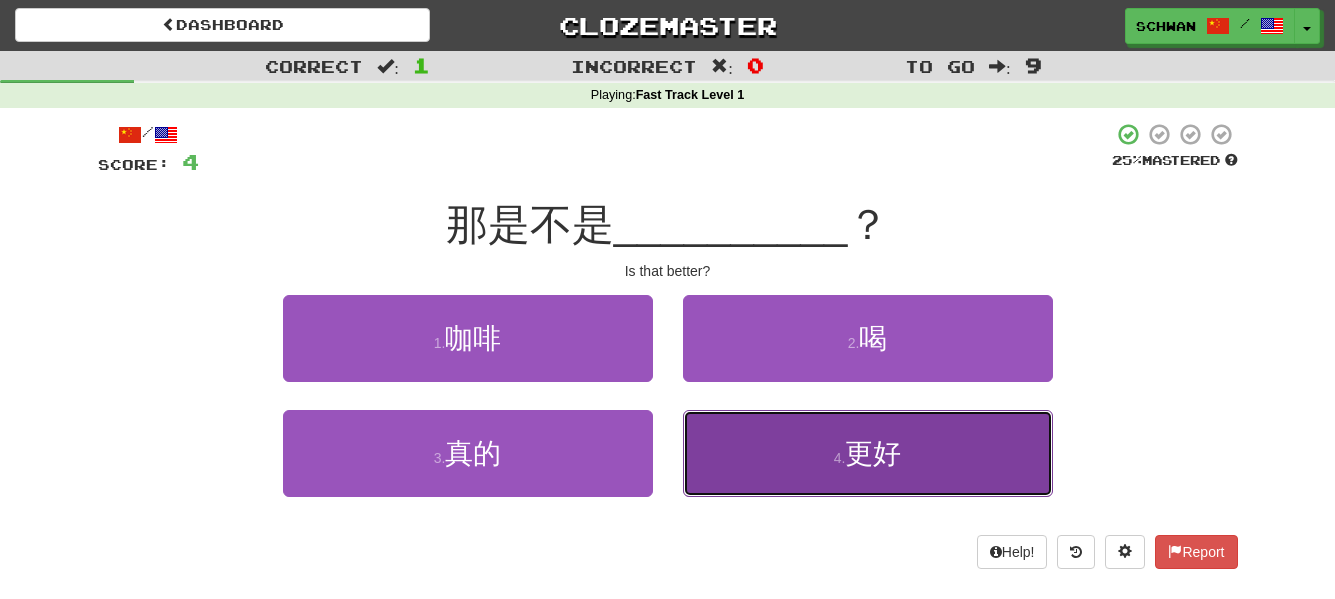 click on "4 .  更好" at bounding box center [868, 453] 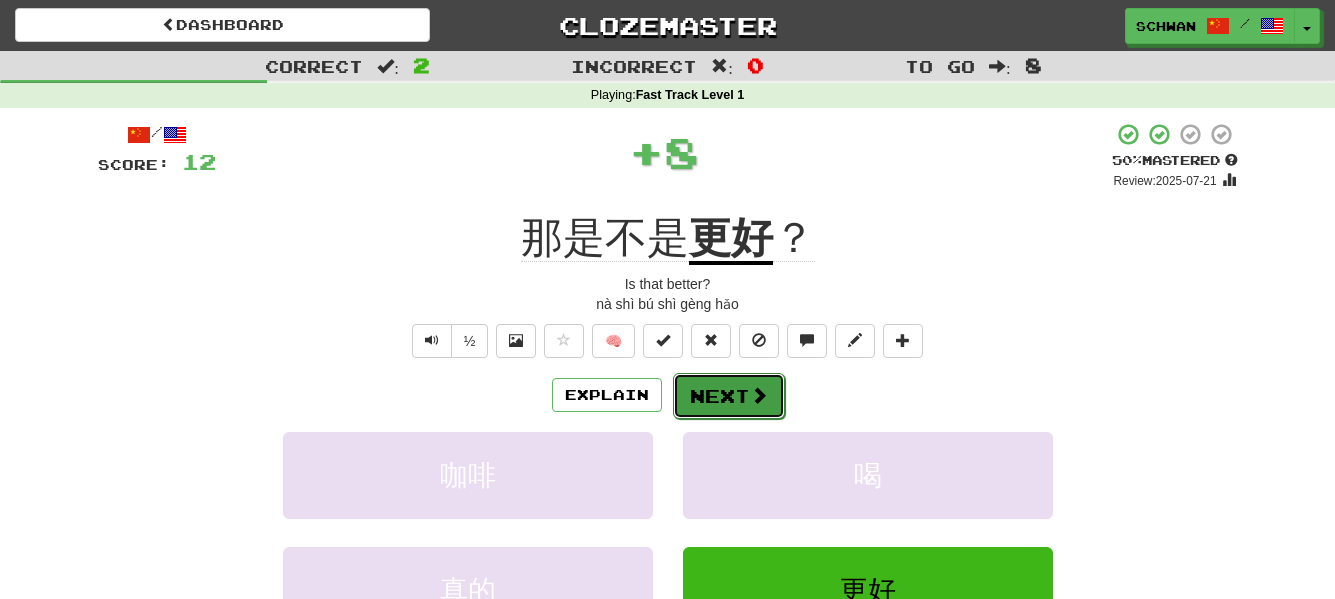 click on "Next" at bounding box center [729, 396] 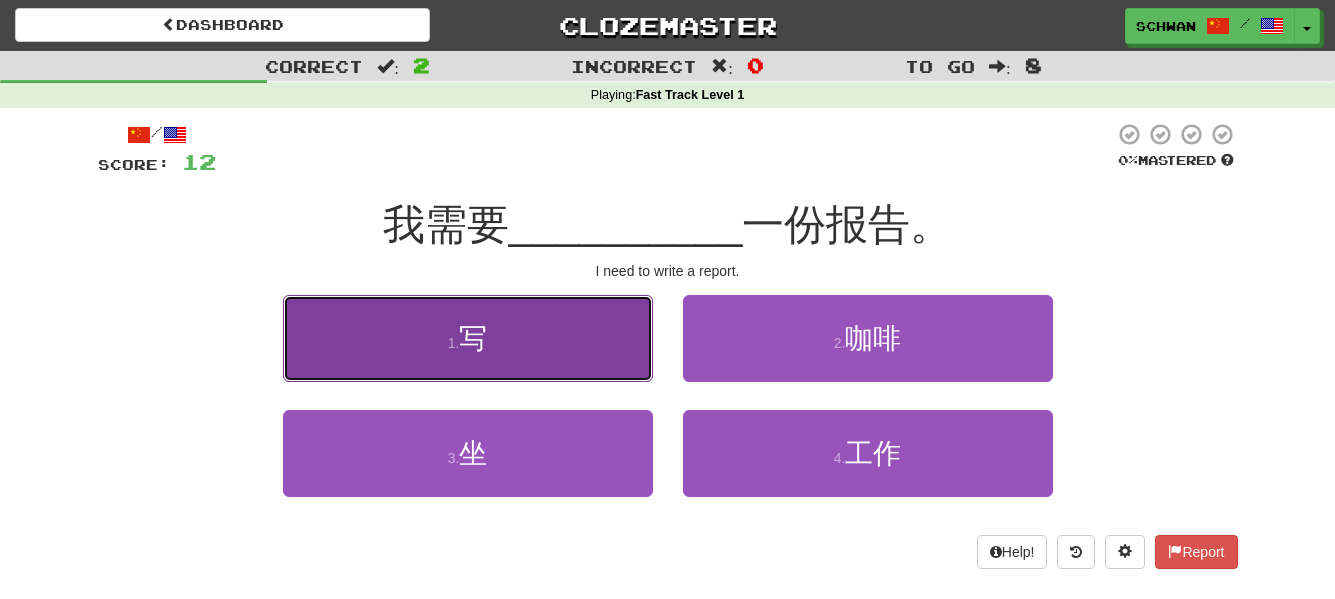 click on "1 .  写" at bounding box center [468, 338] 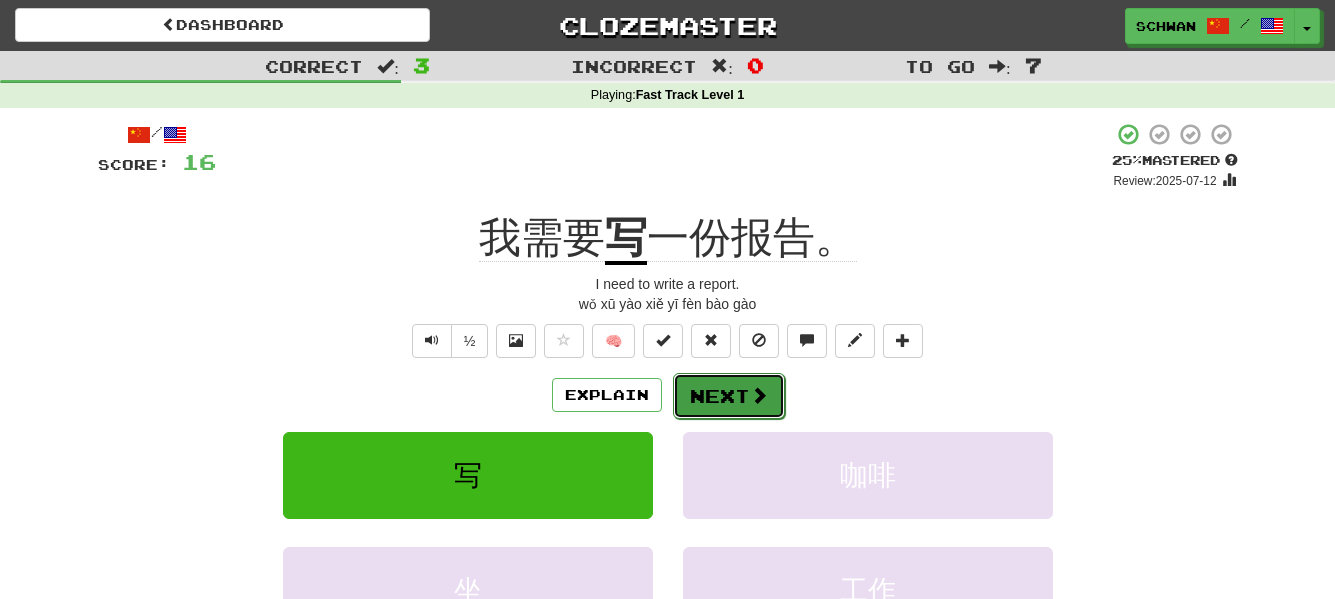 click on "Next" at bounding box center [729, 396] 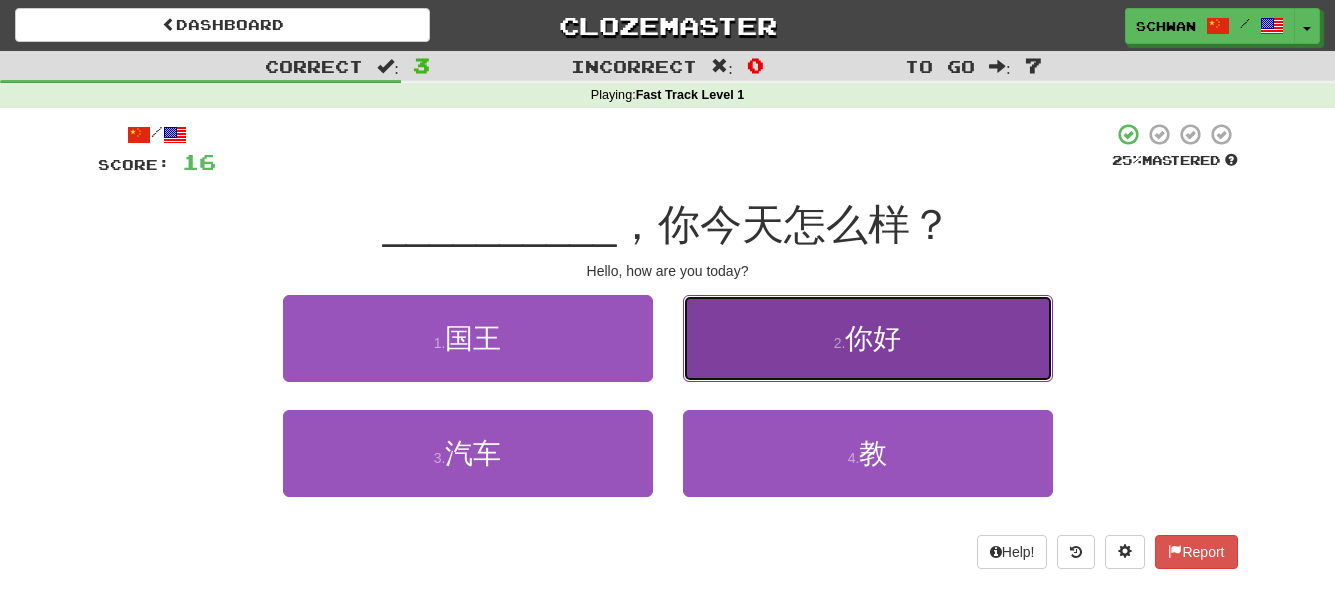 click on "2 .  你好" at bounding box center [868, 338] 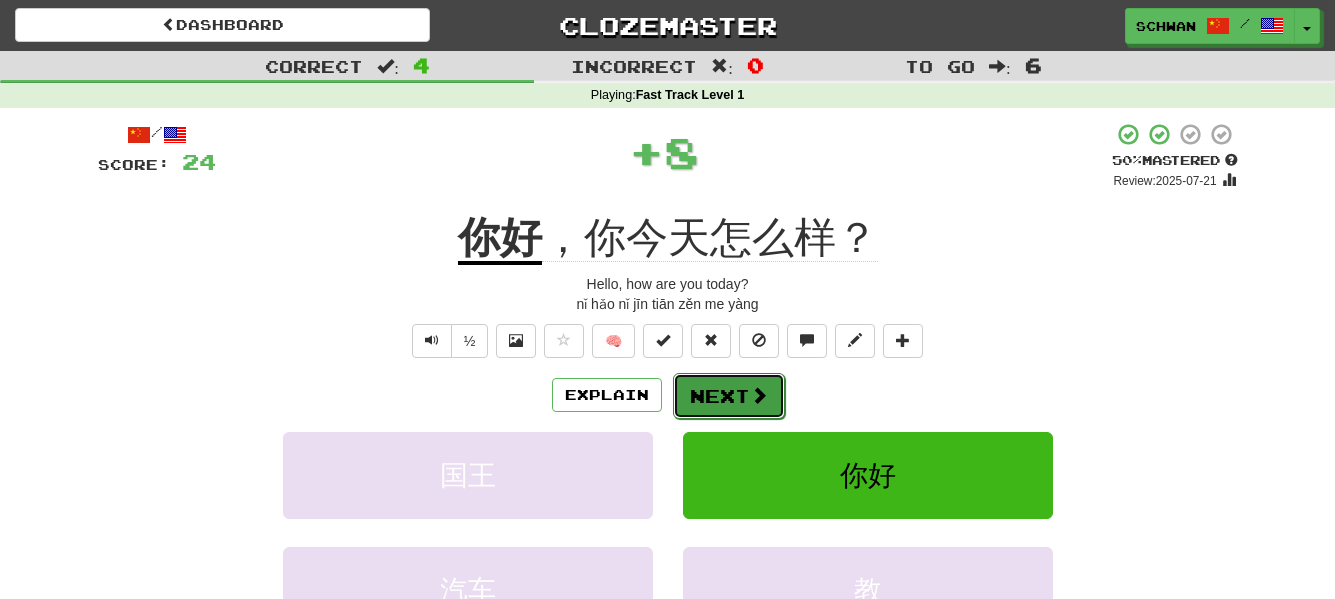 click on "Next" at bounding box center (729, 396) 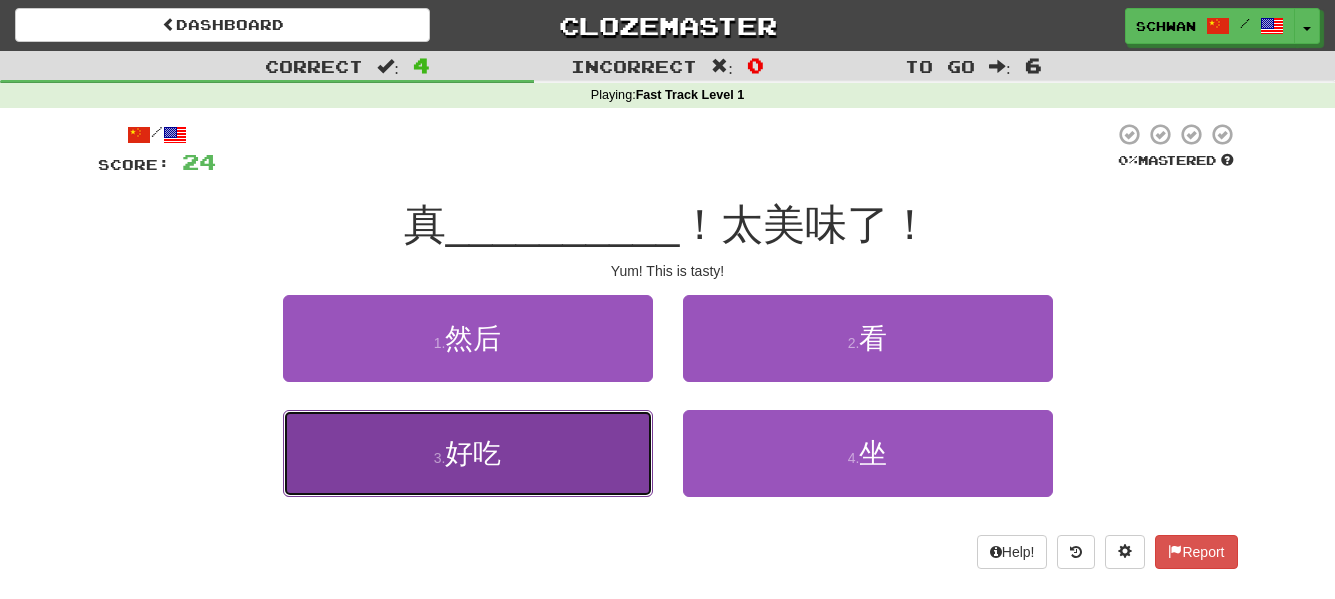 click on "3 .  好吃" at bounding box center (468, 453) 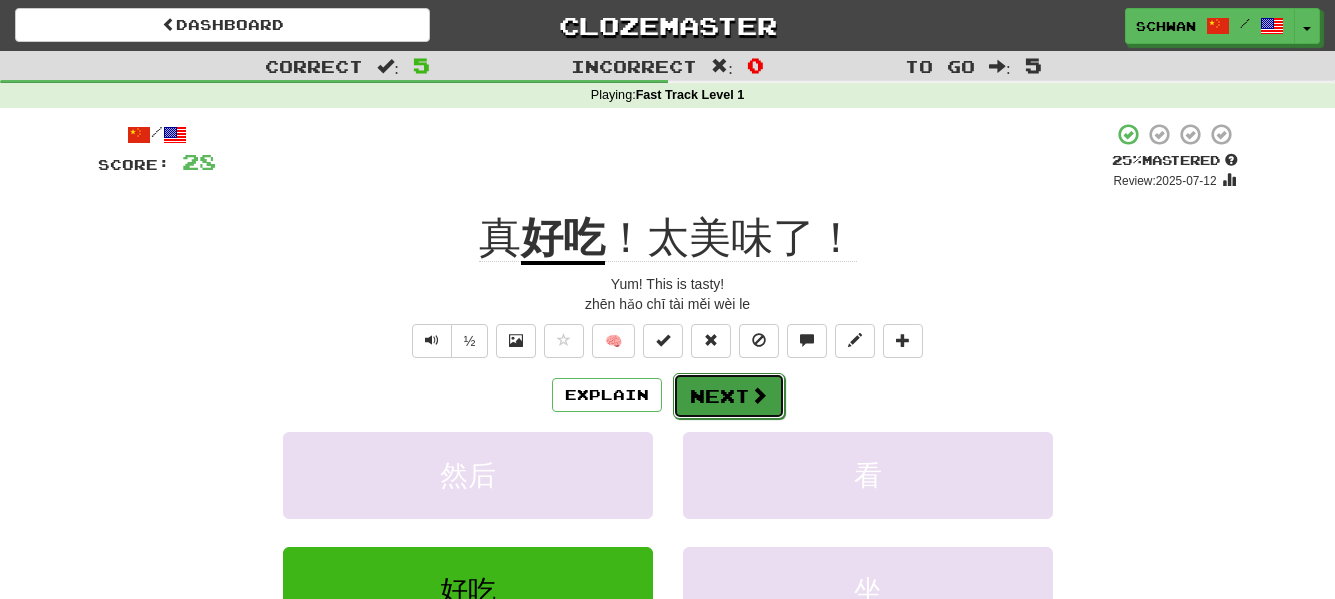 click on "Next" at bounding box center (729, 396) 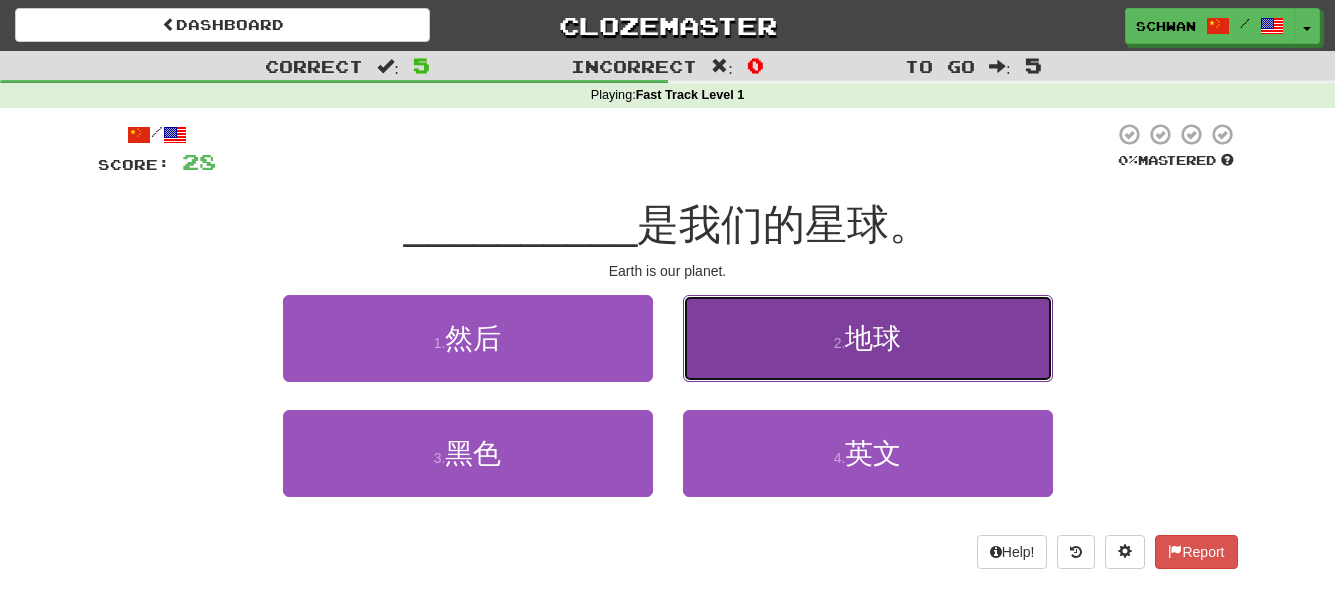 click on "2 .  地球" at bounding box center [868, 338] 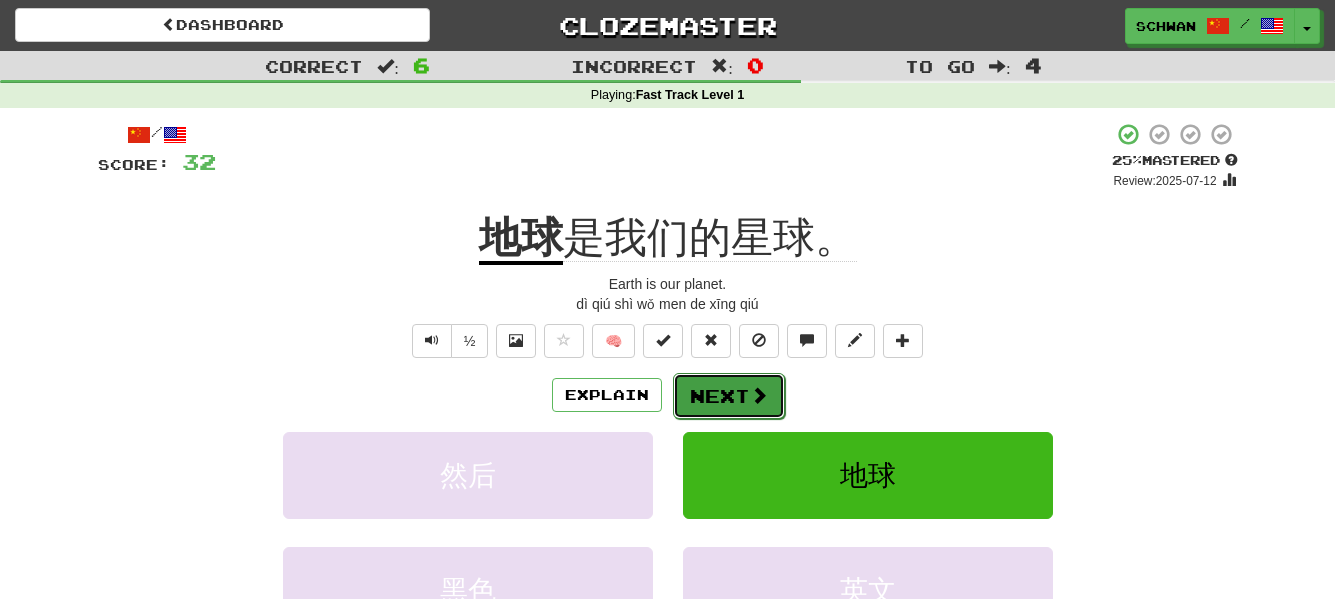 click on "Next" at bounding box center [729, 396] 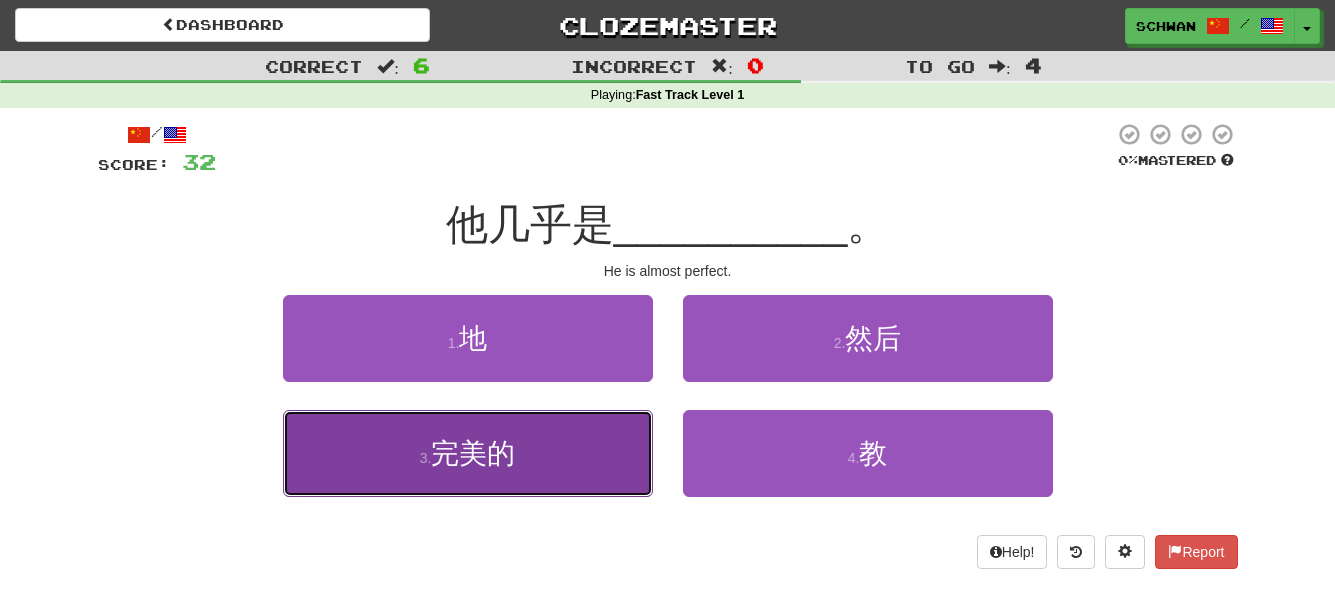 click on "完美的" at bounding box center [473, 453] 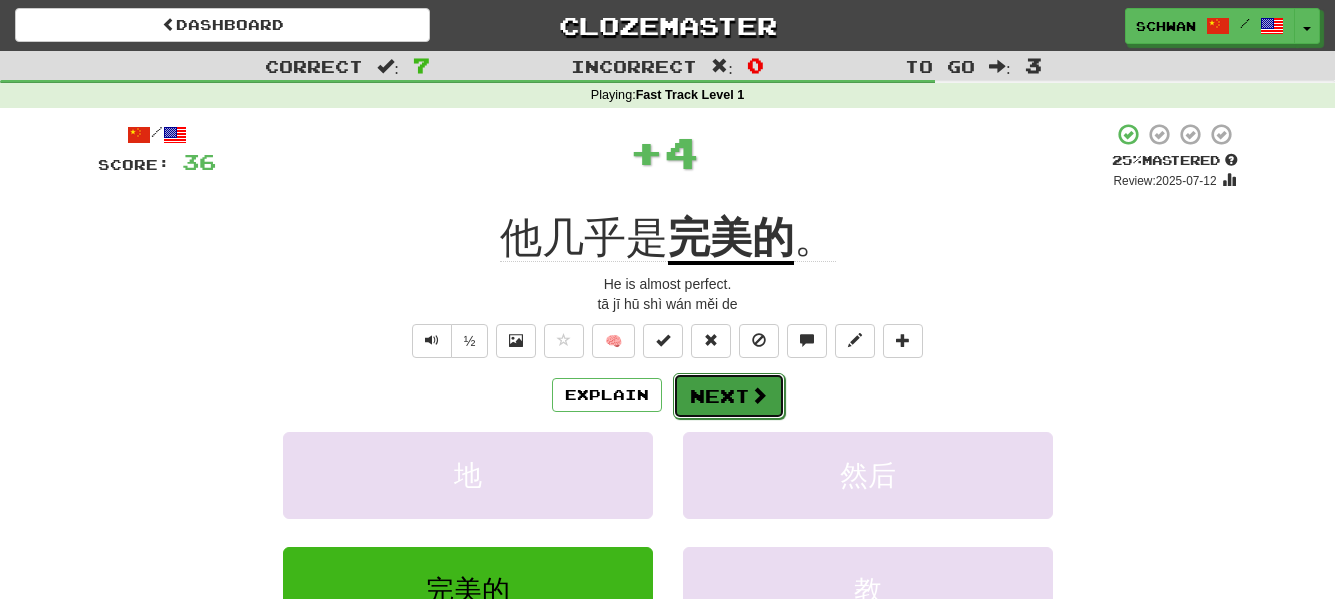 click on "Next" at bounding box center [729, 396] 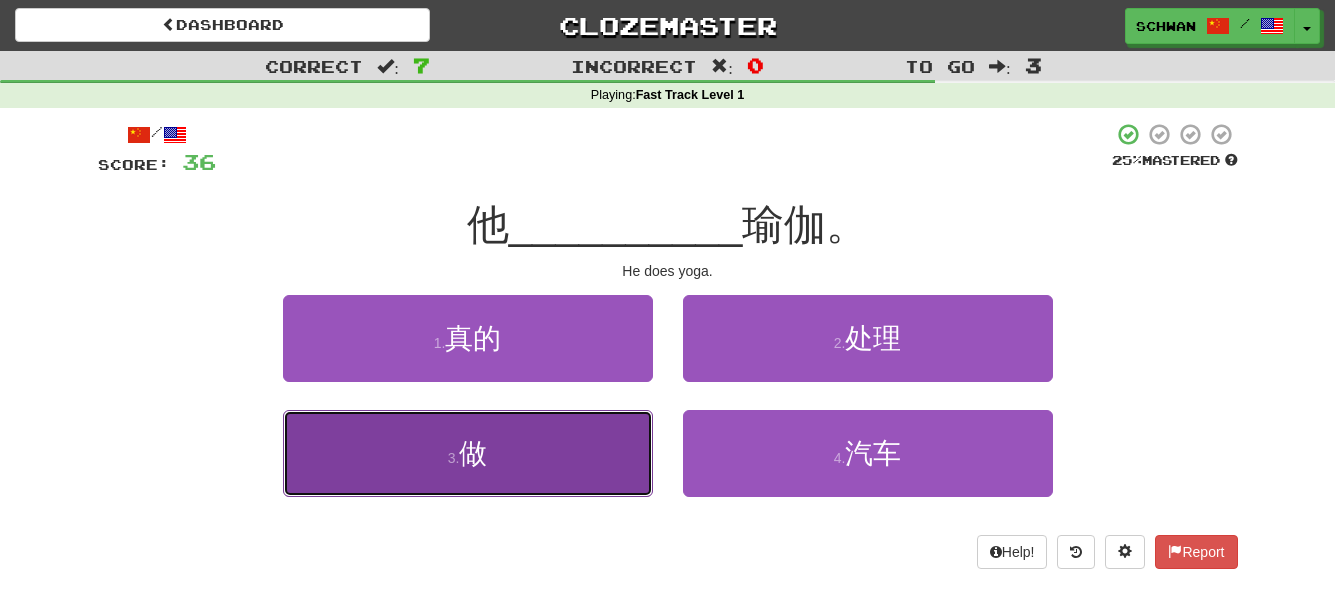 click on "3 .  做" at bounding box center [468, 453] 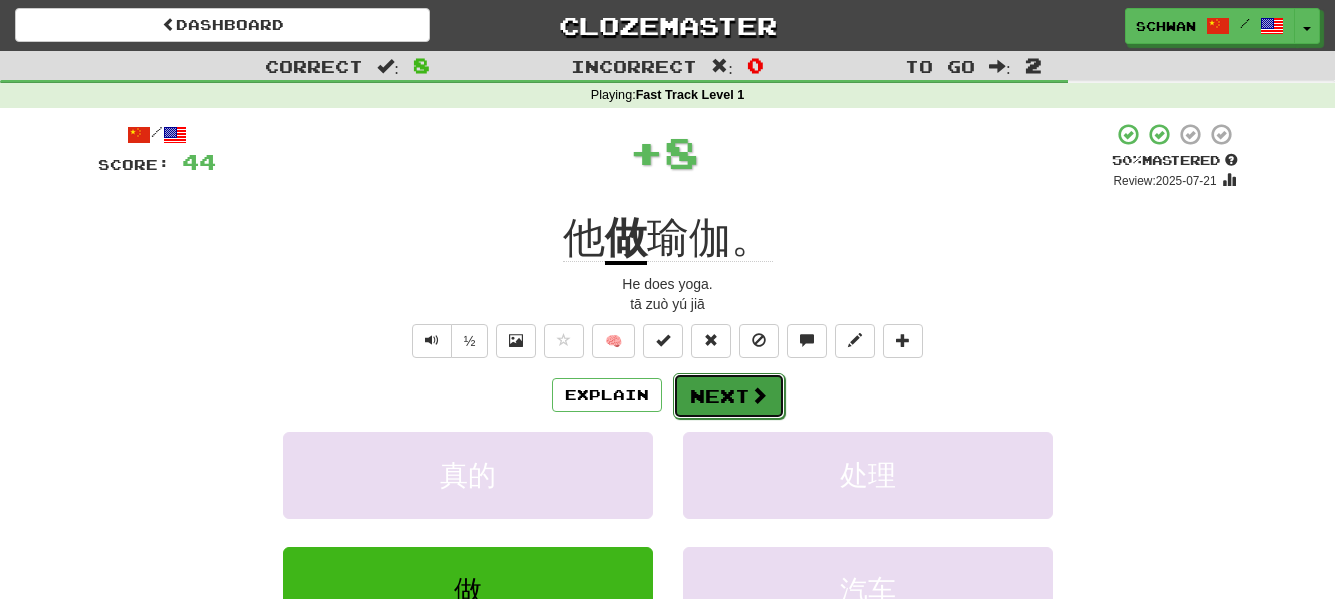 click on "Next" at bounding box center [729, 396] 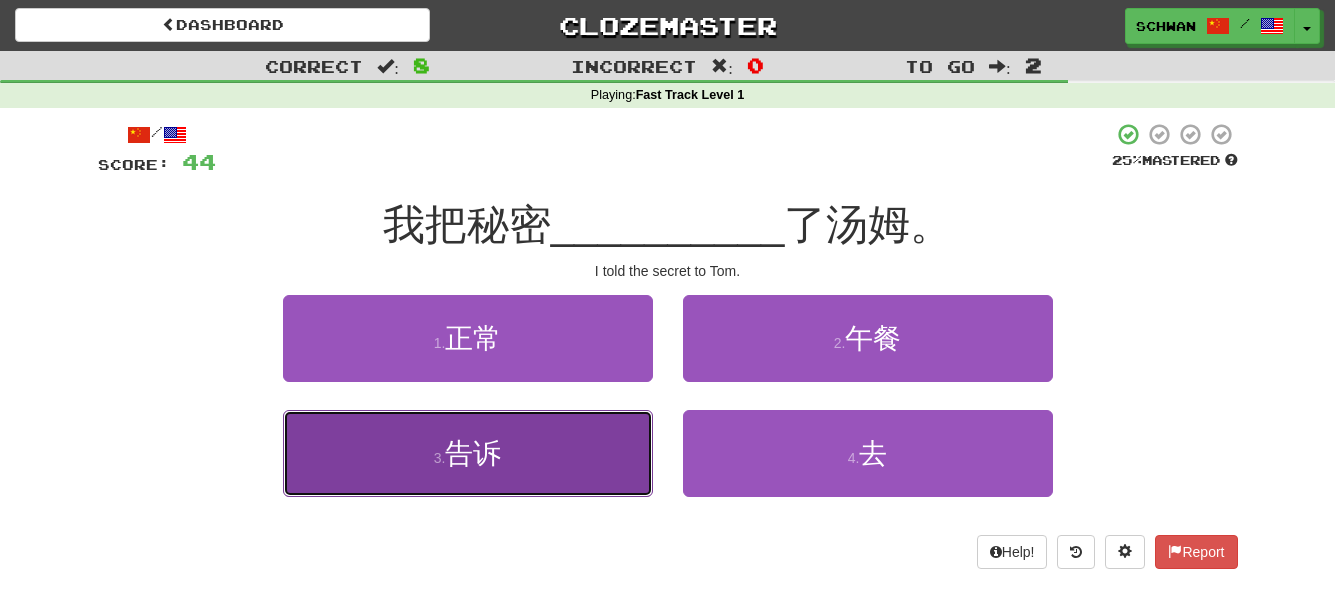 click on "3 .  告诉" at bounding box center (468, 453) 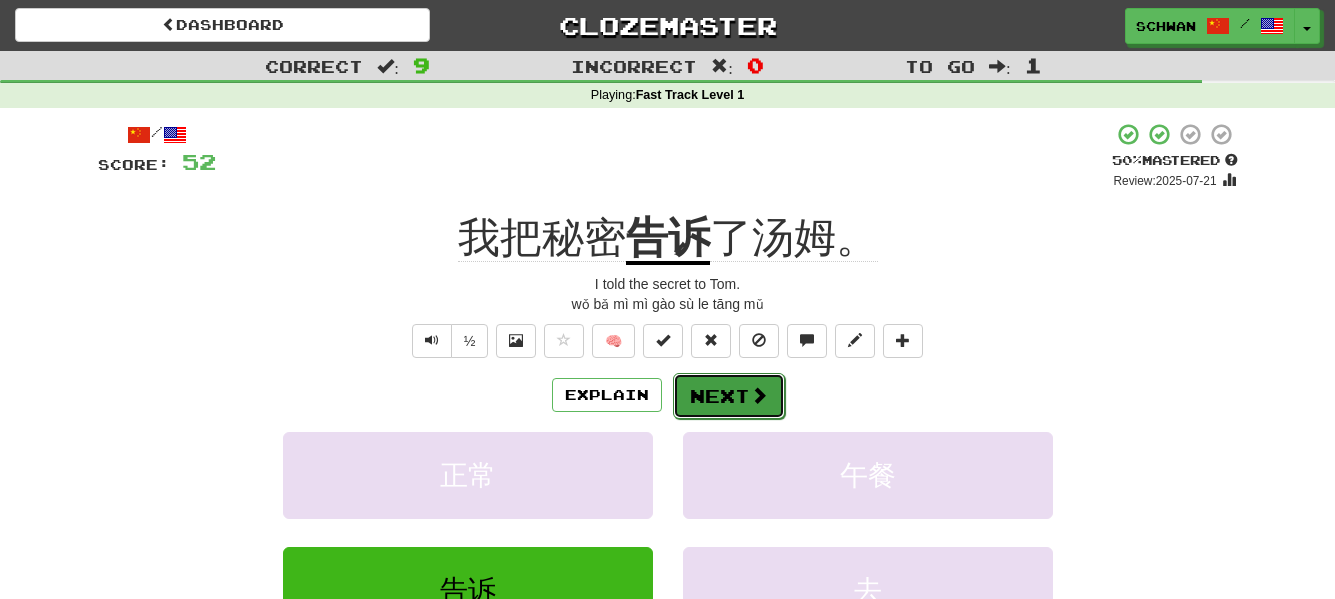 click on "Next" at bounding box center [729, 396] 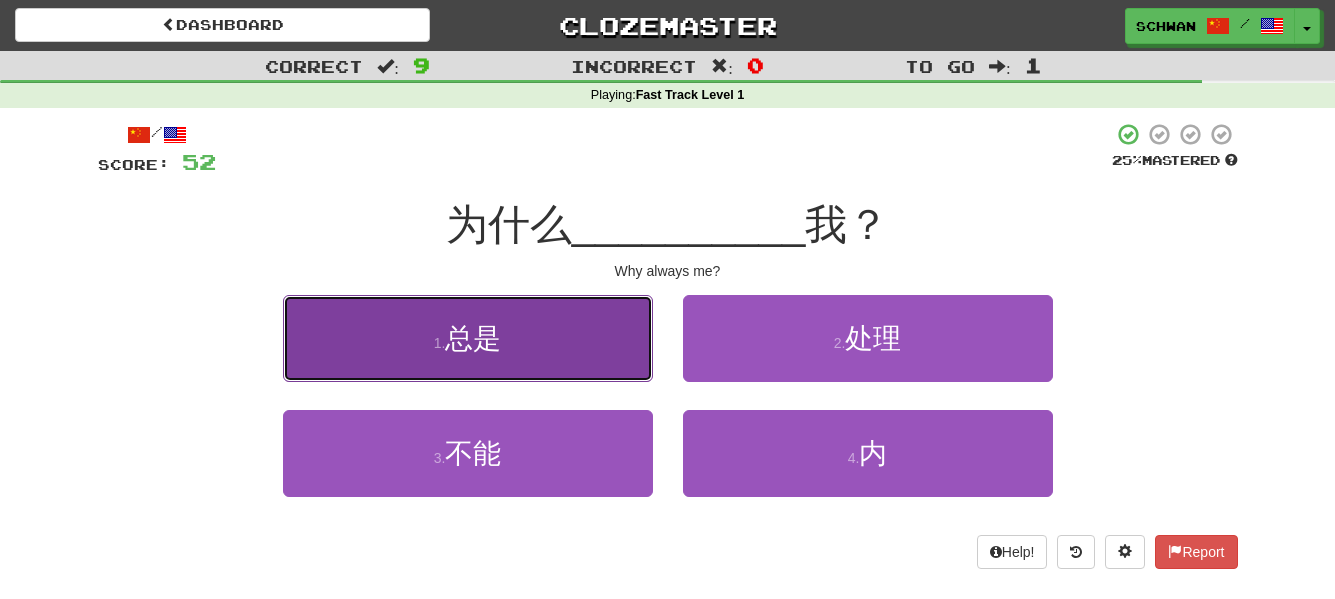 click on "总是" at bounding box center [473, 338] 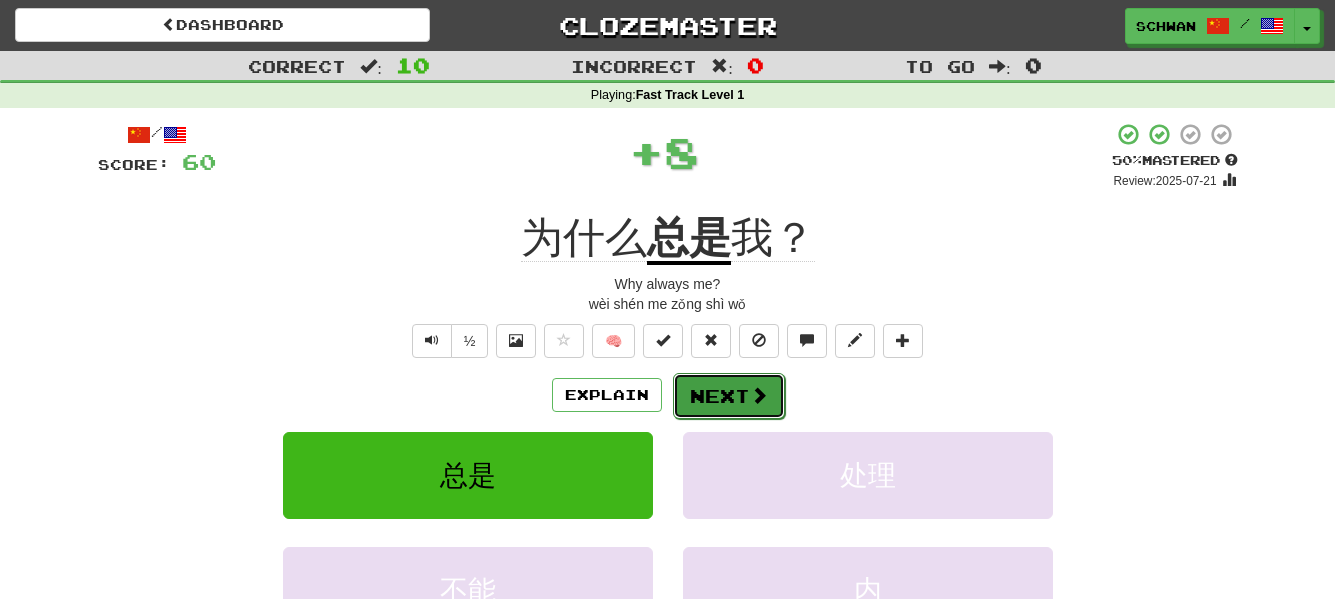 click on "Next" at bounding box center [729, 396] 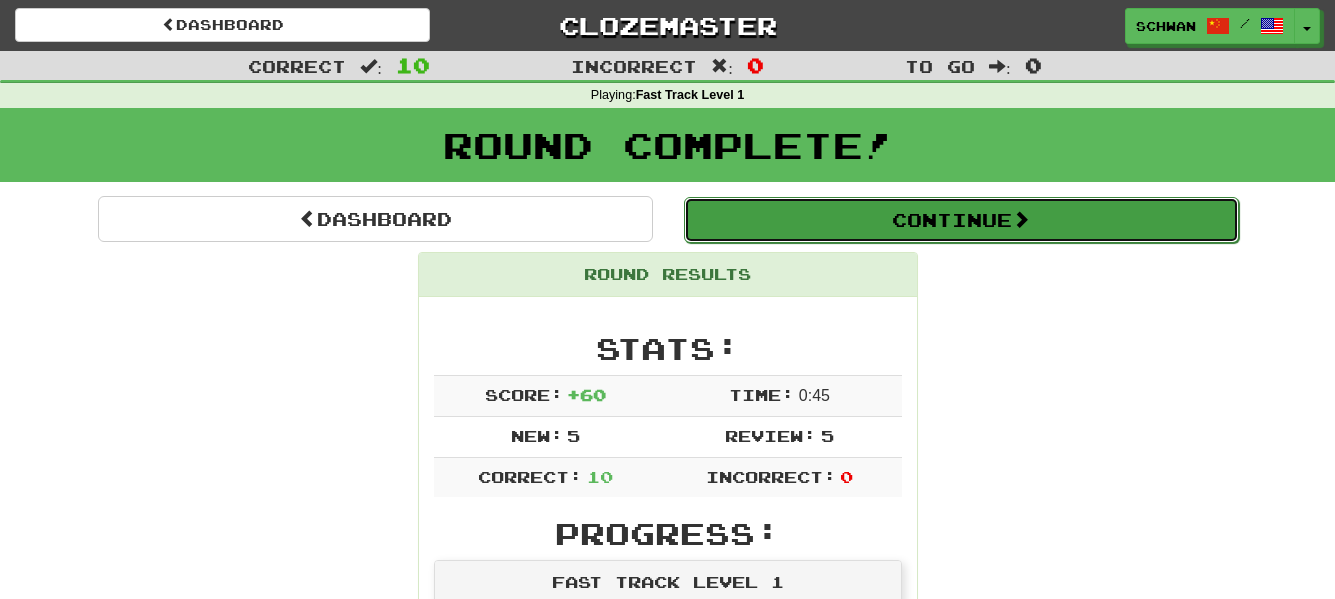 click on "Continue" at bounding box center [961, 220] 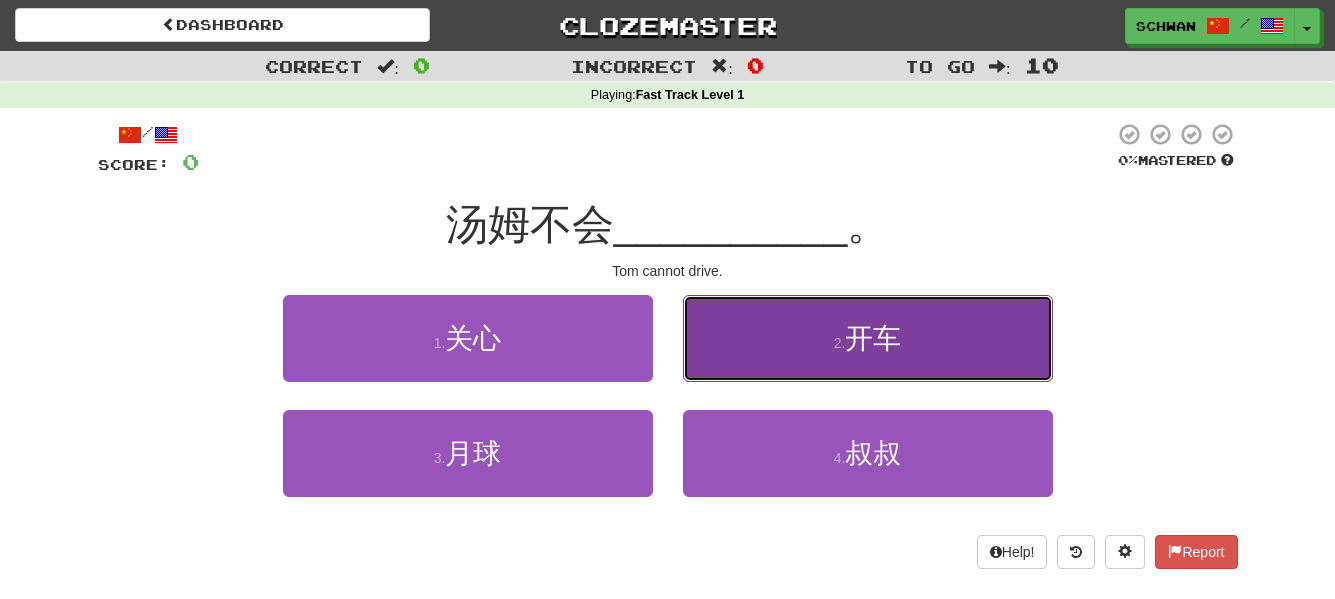 click on "2 .  开车" at bounding box center [868, 338] 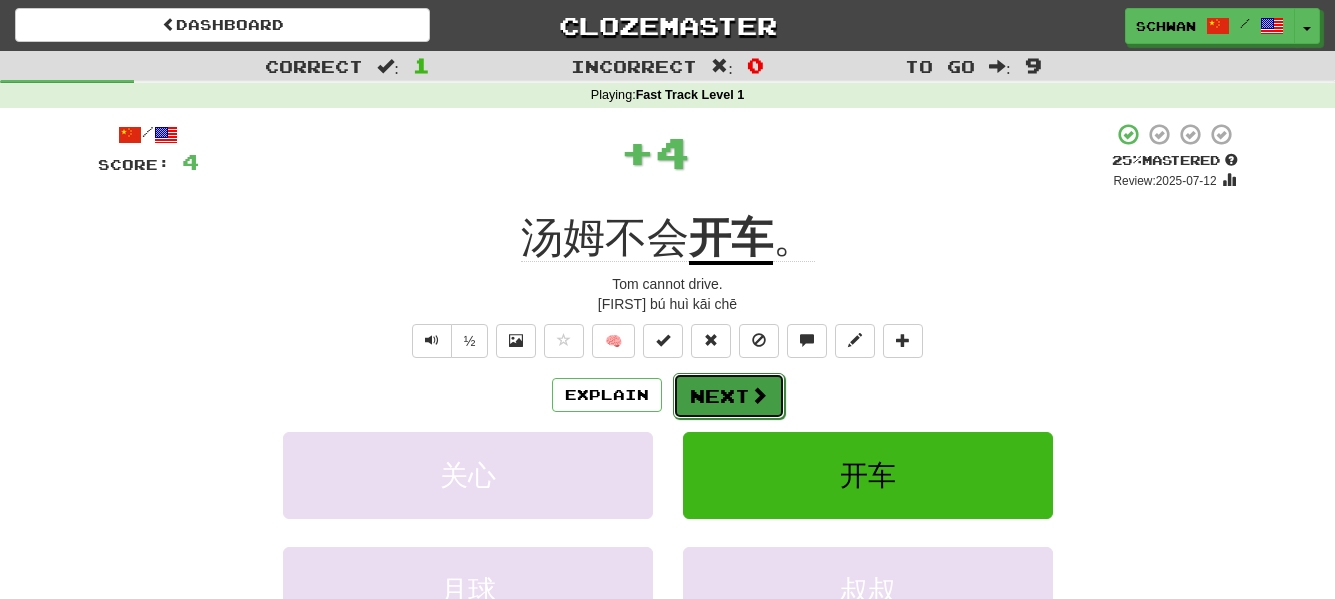 click on "Next" at bounding box center (729, 396) 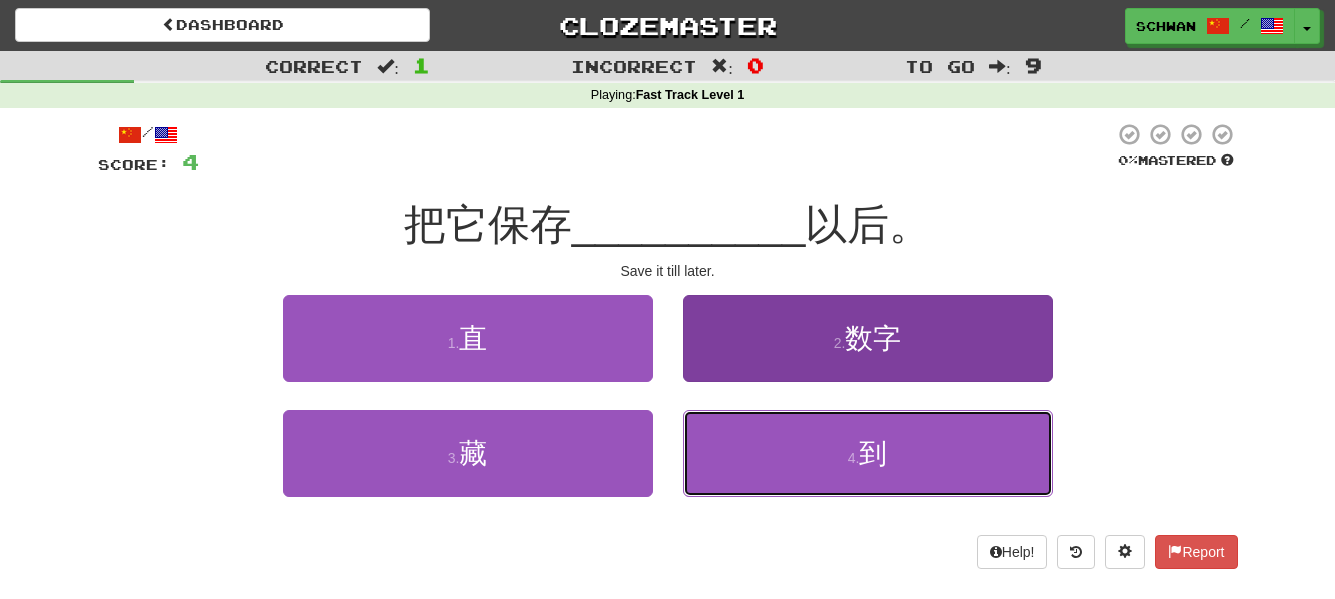 click on "4 .  到" at bounding box center (868, 453) 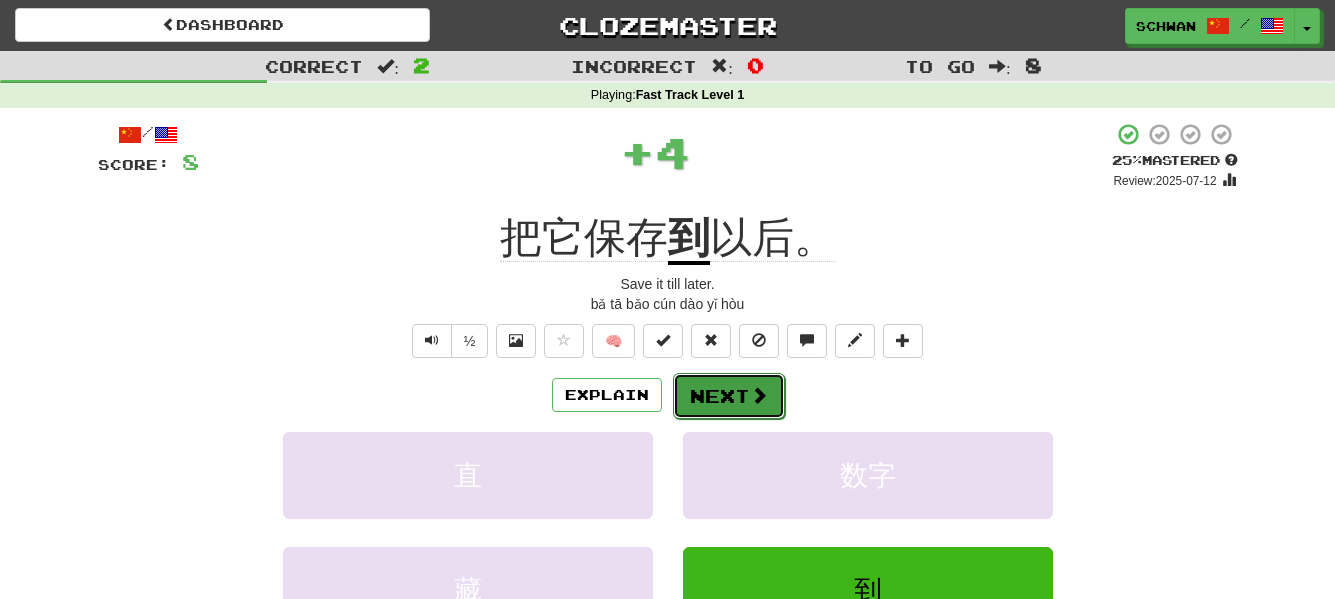 click on "Next" at bounding box center [729, 396] 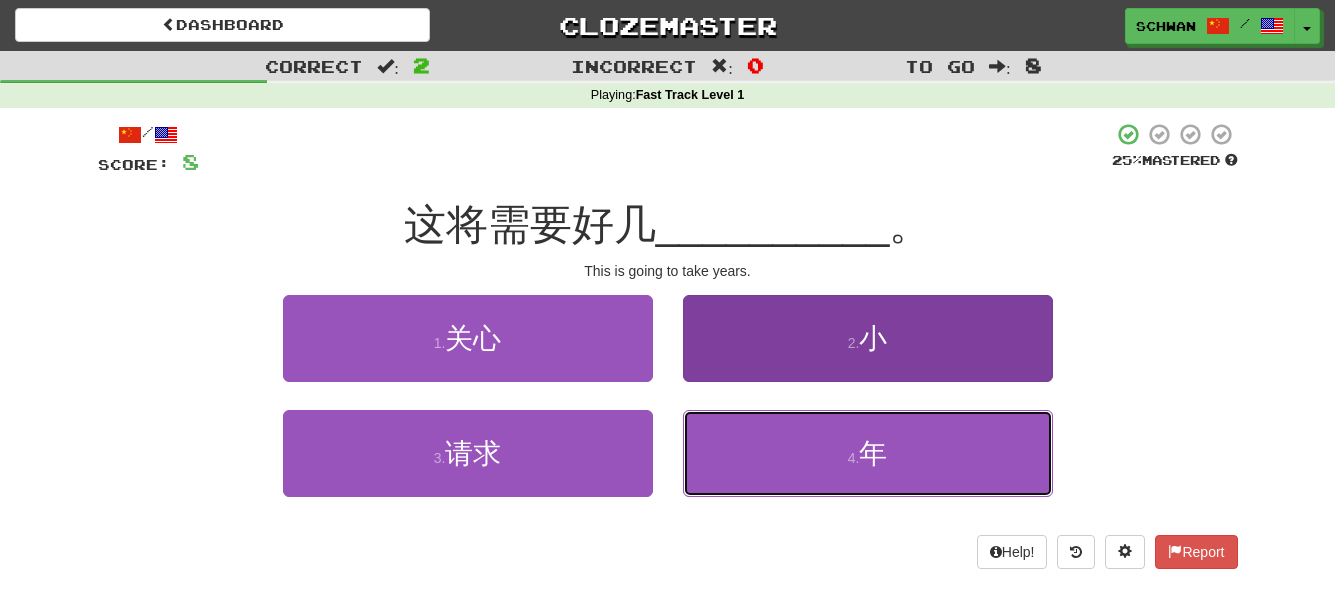 click on "4 .  年" at bounding box center [868, 453] 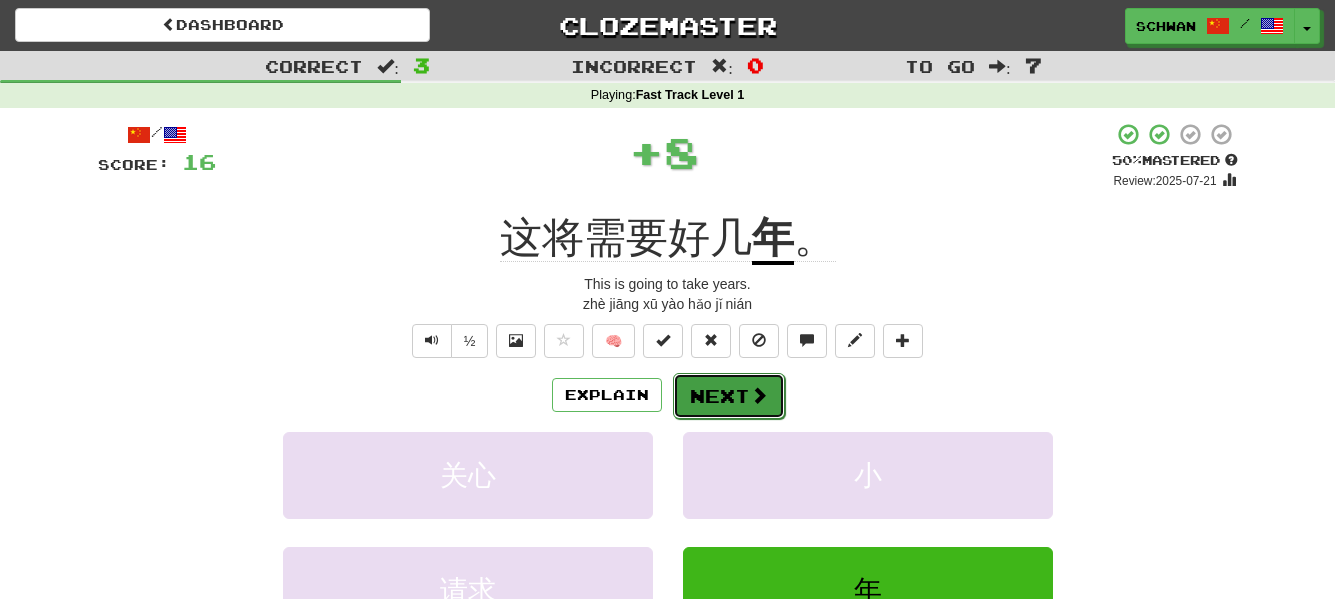 click on "Next" at bounding box center (729, 396) 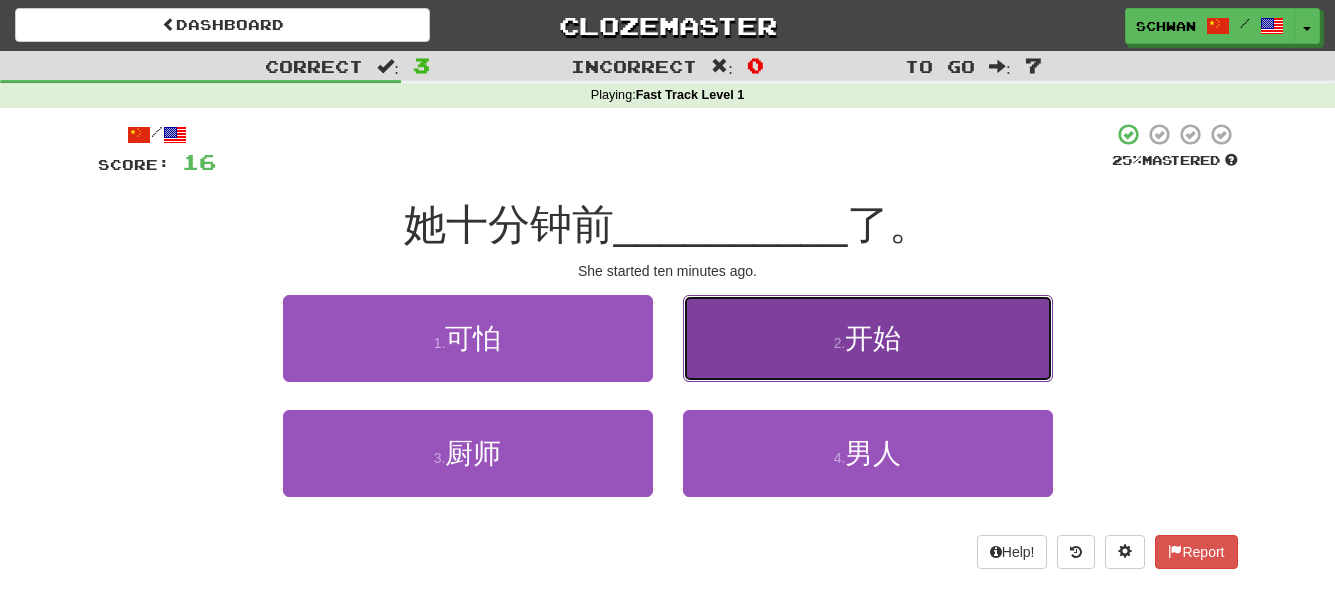 click on "2 .  开始" at bounding box center [868, 338] 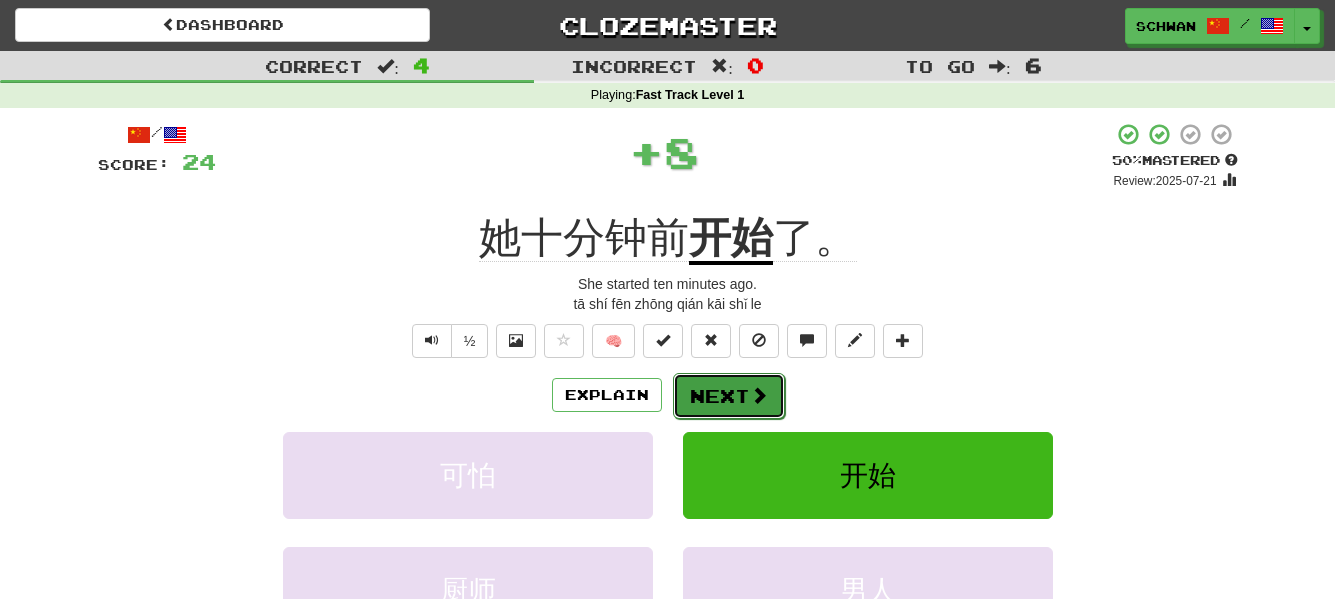 click on "Next" at bounding box center [729, 396] 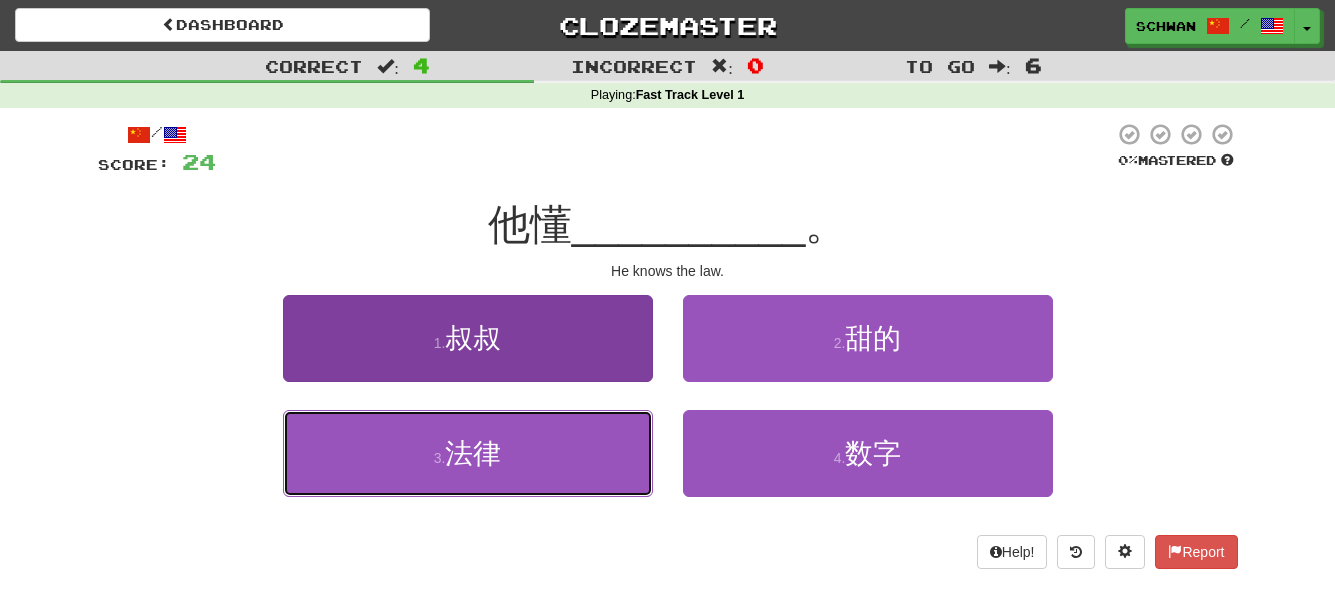 click on "3 .  法律" at bounding box center (468, 453) 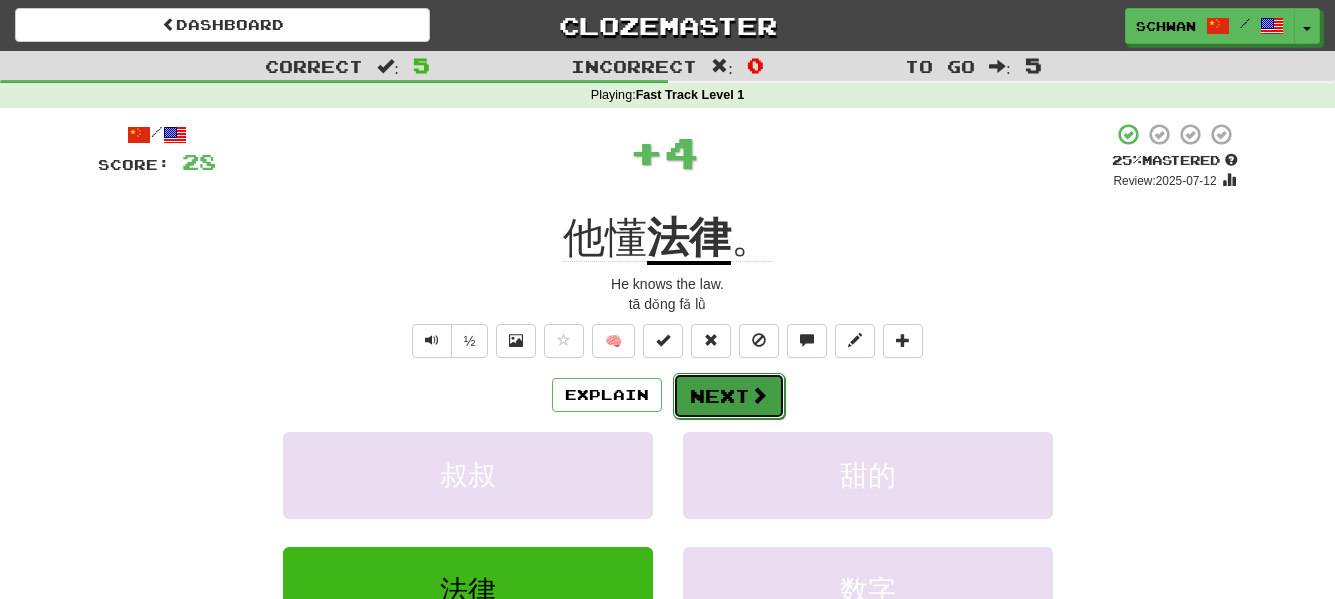 click on "Next" at bounding box center [729, 396] 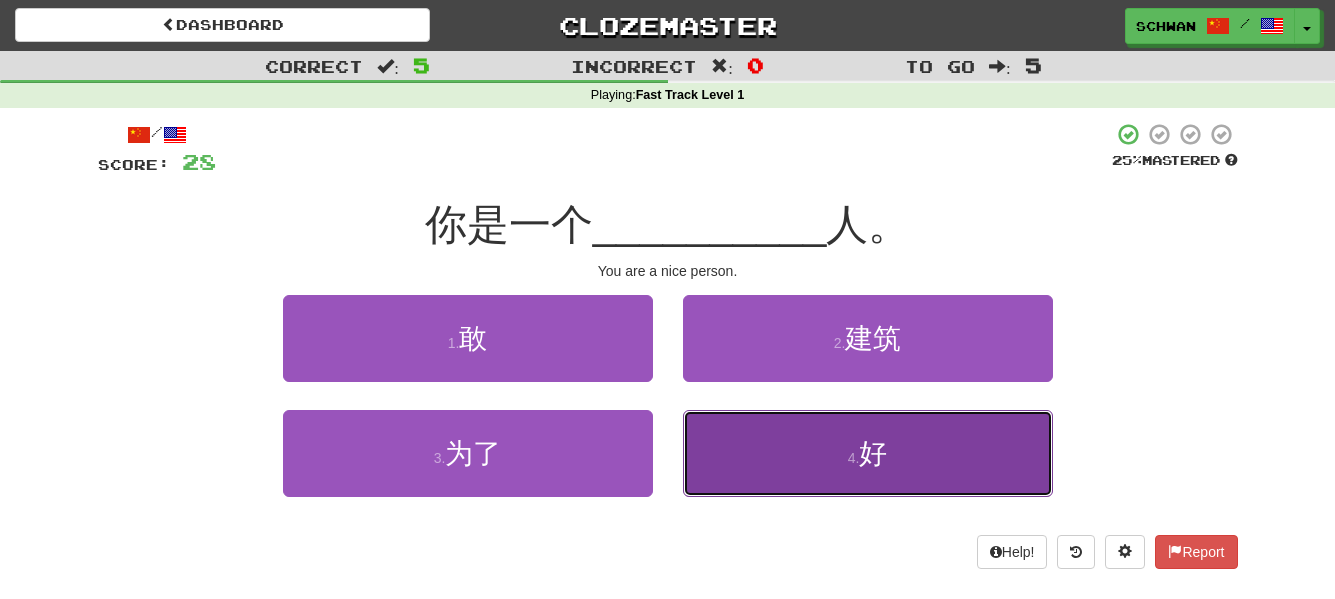 click on "4 .  好" at bounding box center (868, 453) 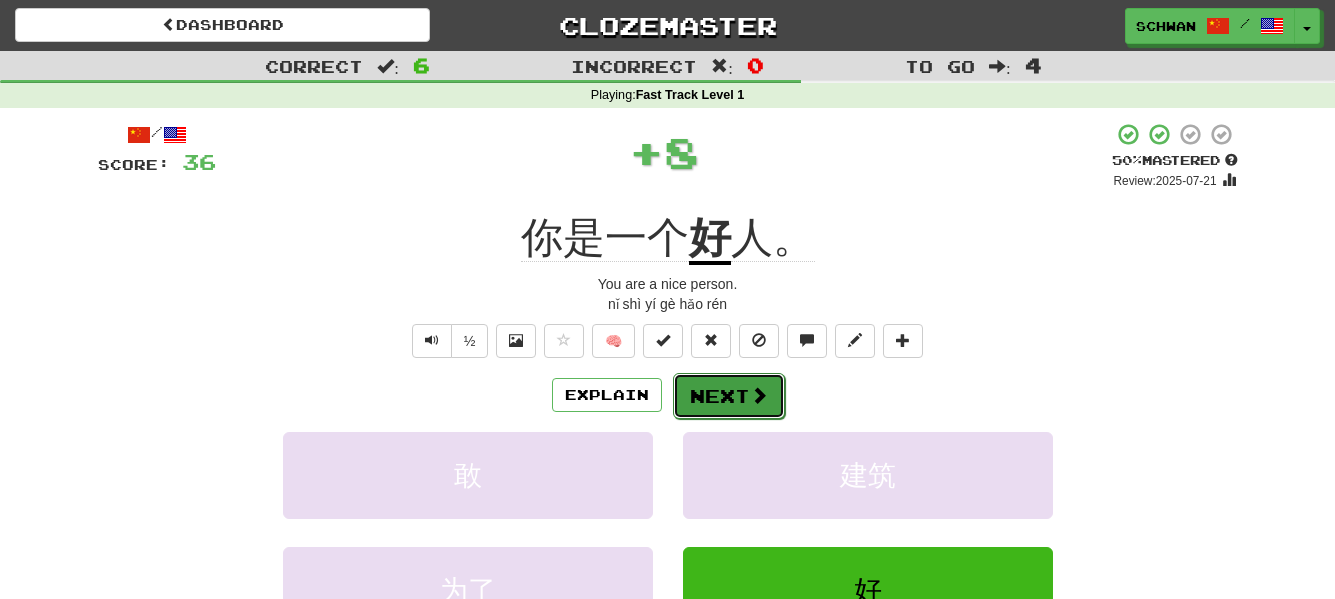 click on "Next" at bounding box center (729, 396) 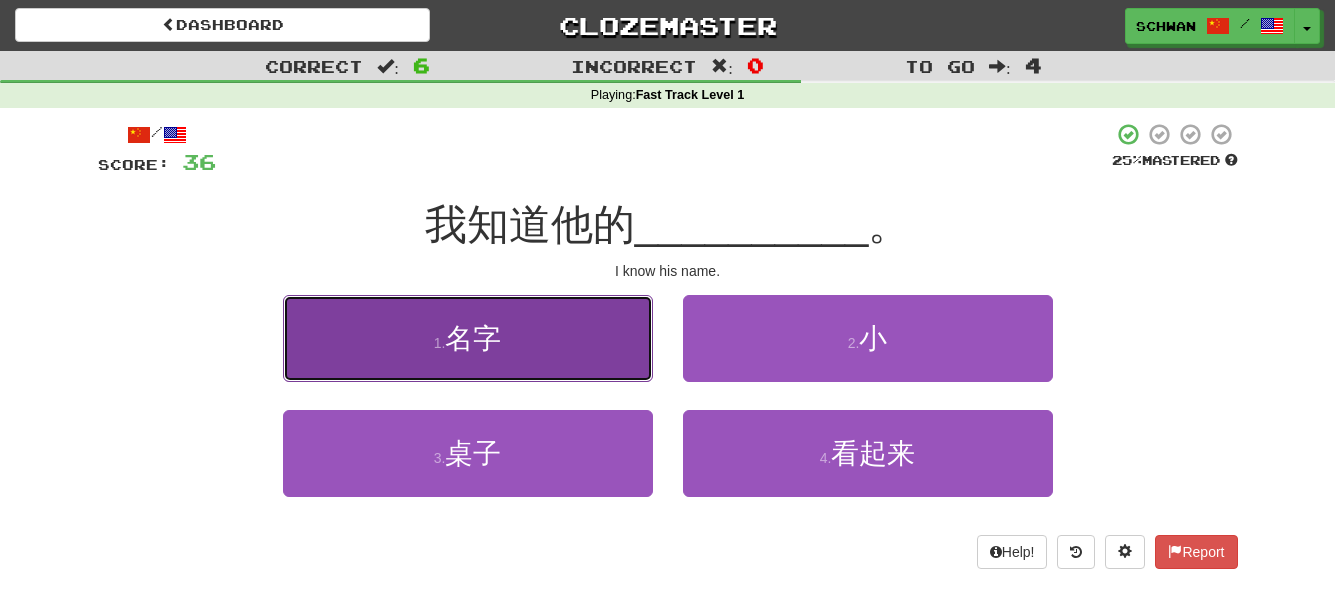 click on "名字" at bounding box center (473, 338) 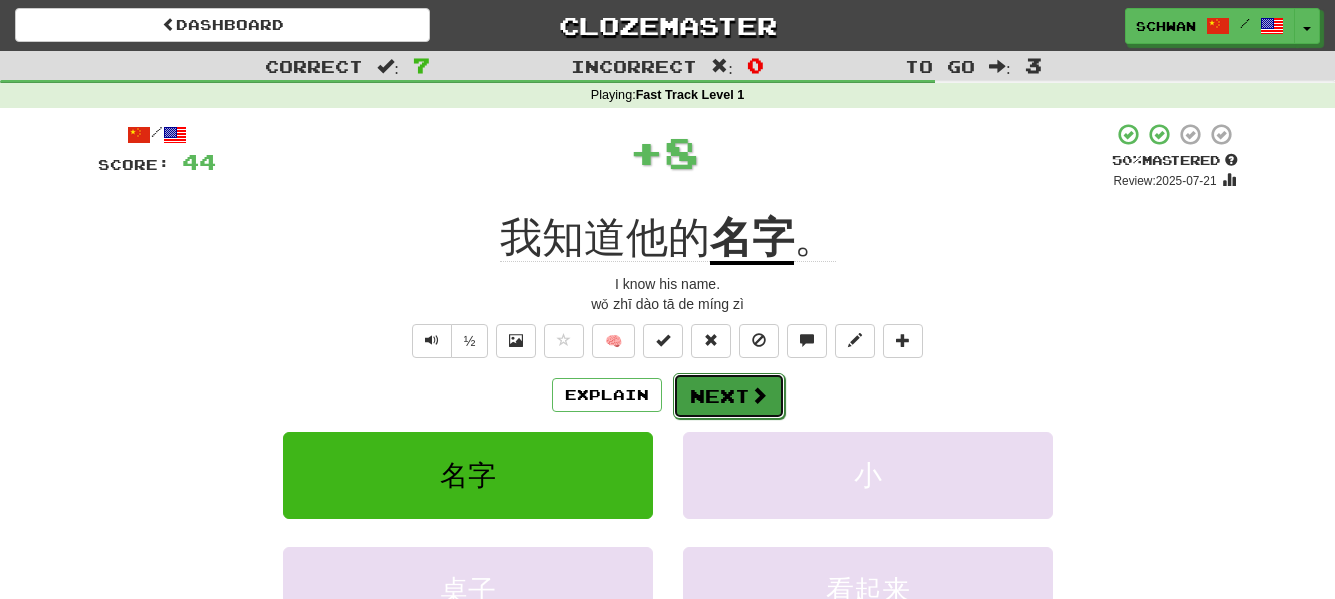 click on "Next" at bounding box center (729, 396) 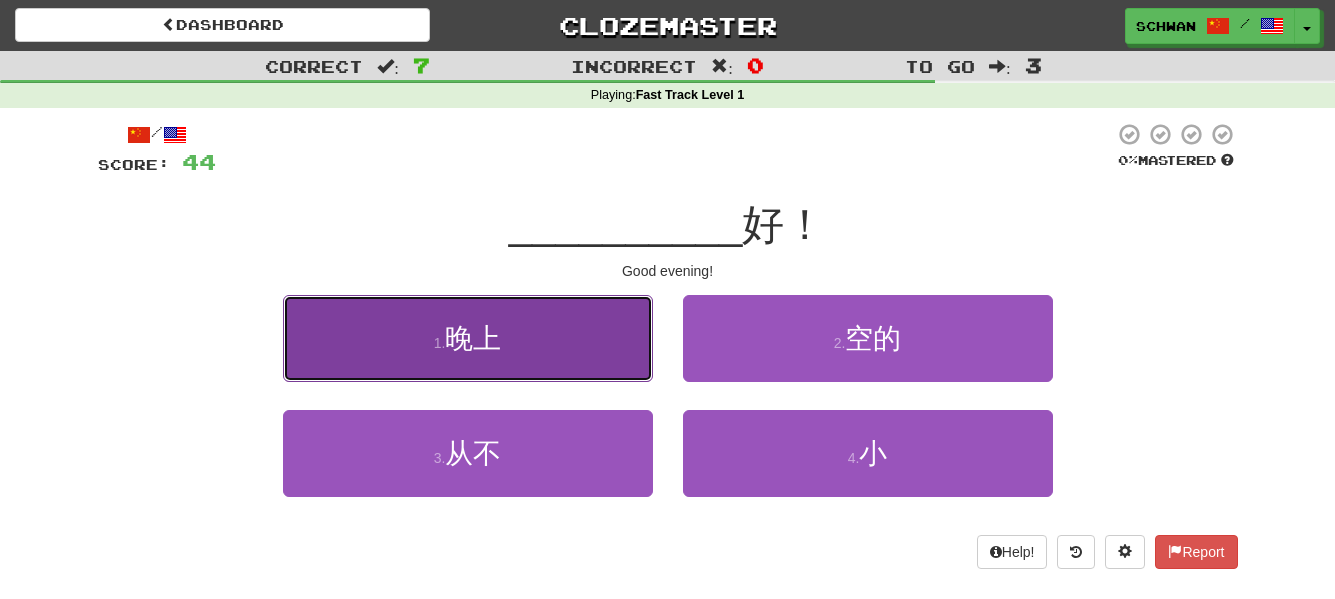click on "1 ." at bounding box center (440, 343) 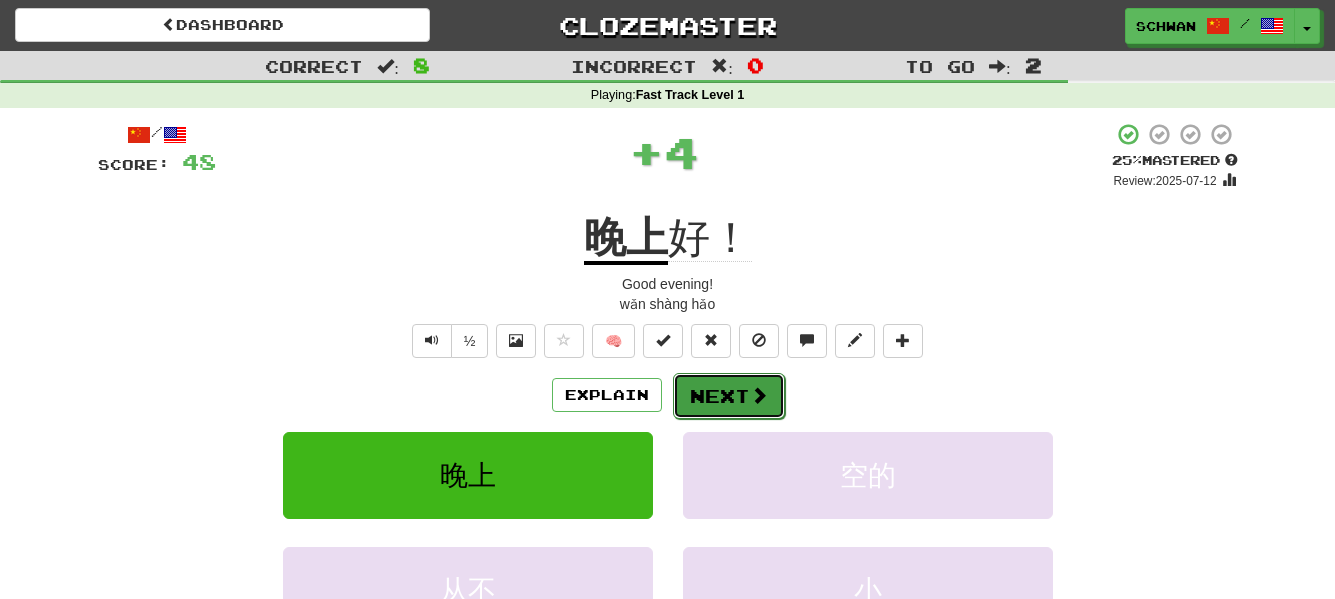click on "Next" at bounding box center [729, 396] 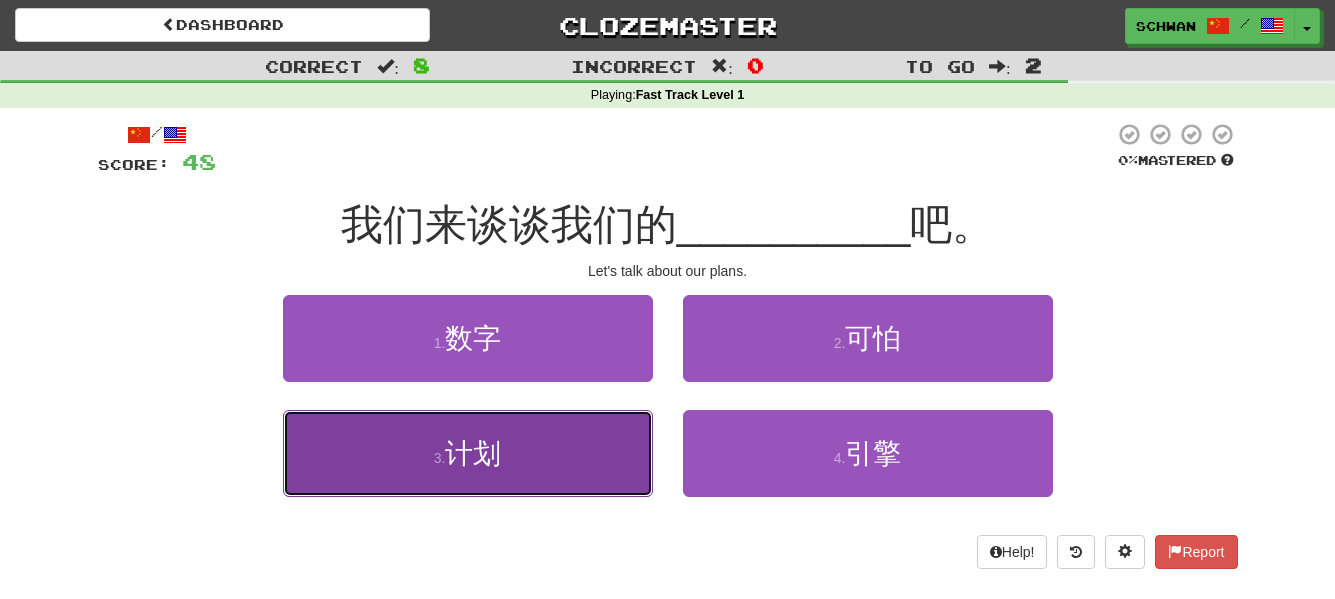 click on "计划" at bounding box center (473, 453) 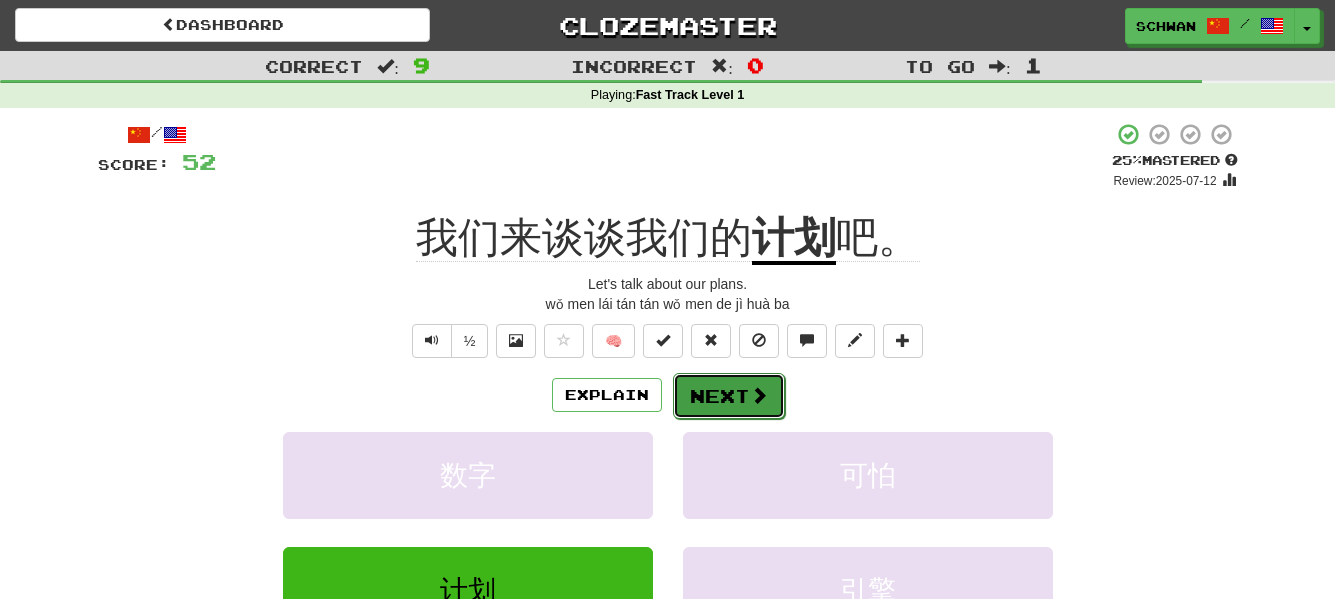 click on "Next" at bounding box center [729, 396] 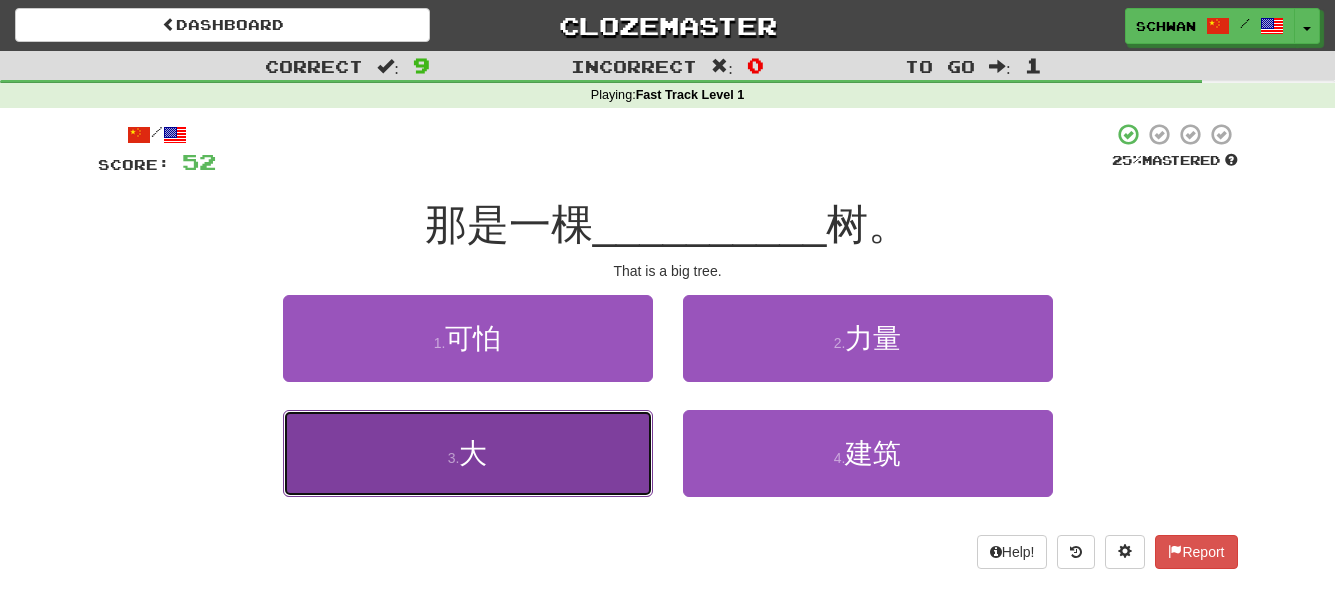 click on "3 .  大" at bounding box center (468, 453) 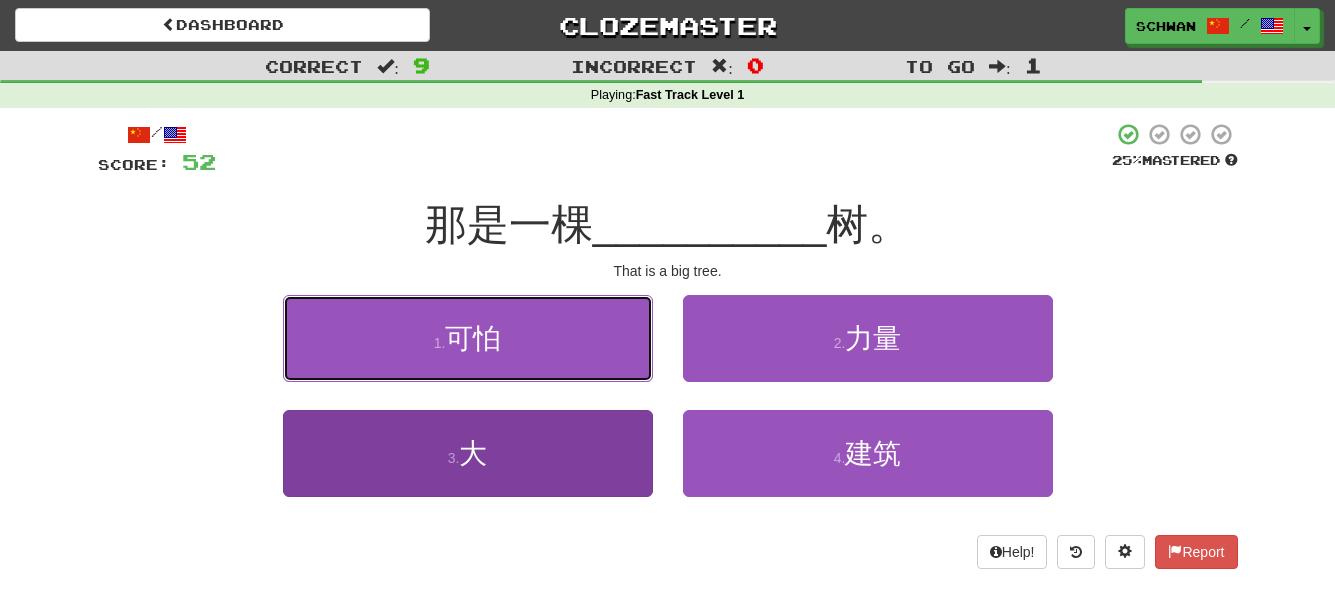 click on "1 .  可怕" at bounding box center (468, 338) 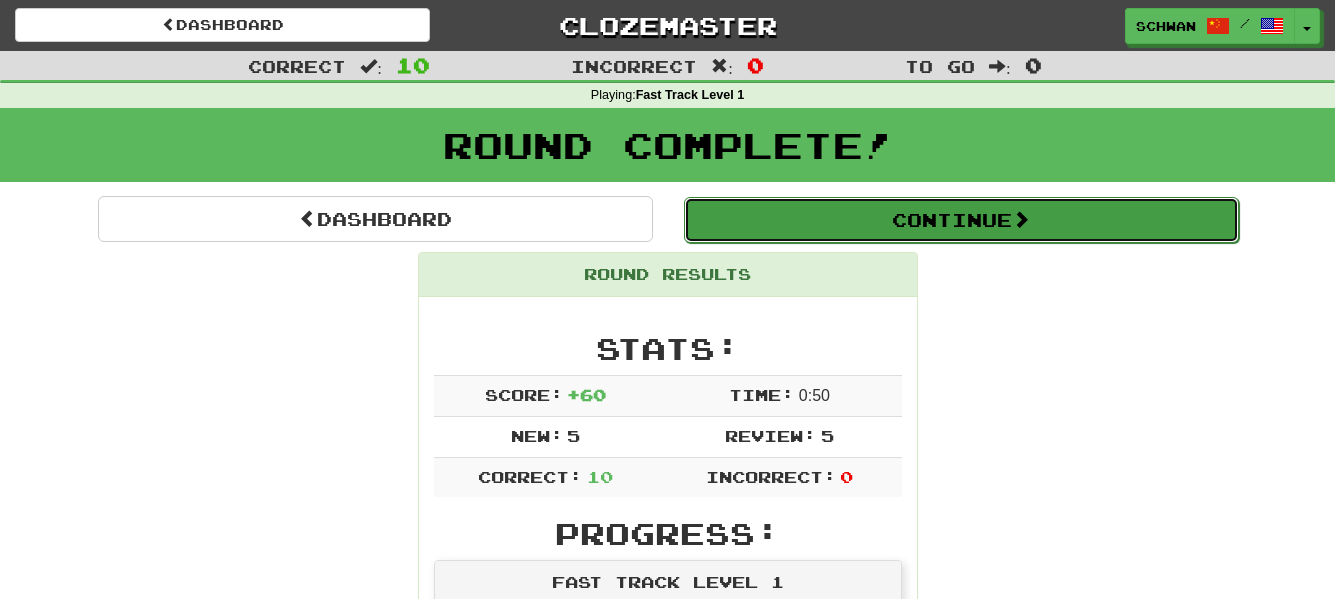 click on "Continue" at bounding box center (961, 220) 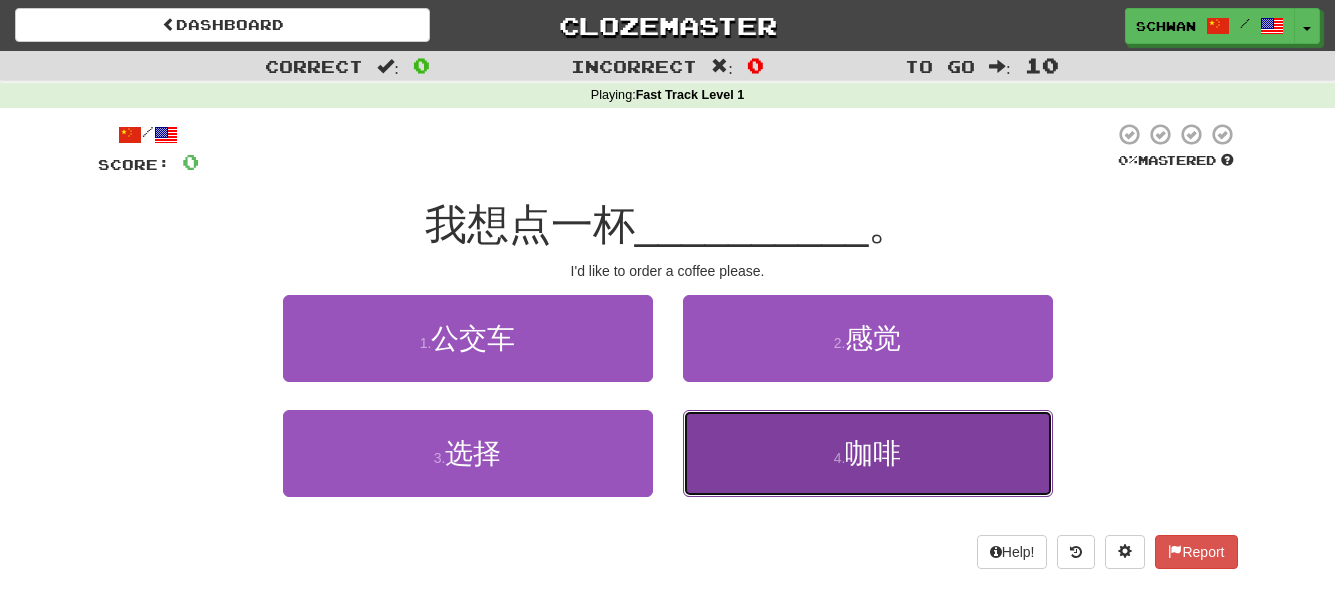 click on "4 .  咖啡" at bounding box center (868, 453) 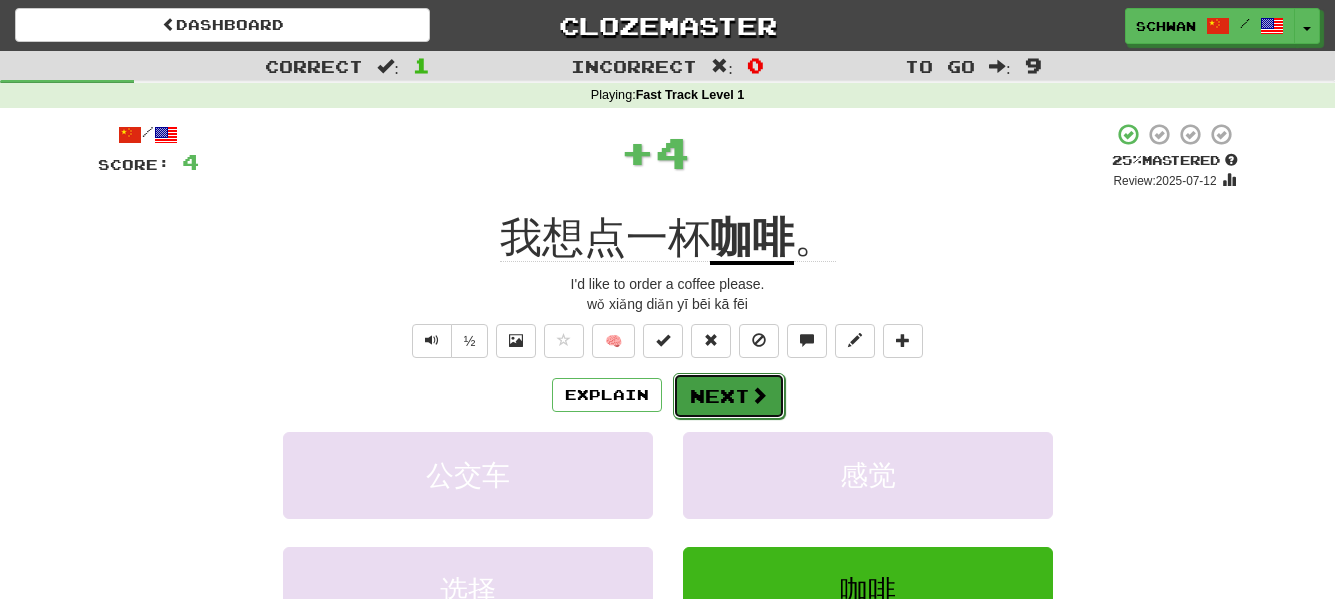 click on "Next" at bounding box center [729, 396] 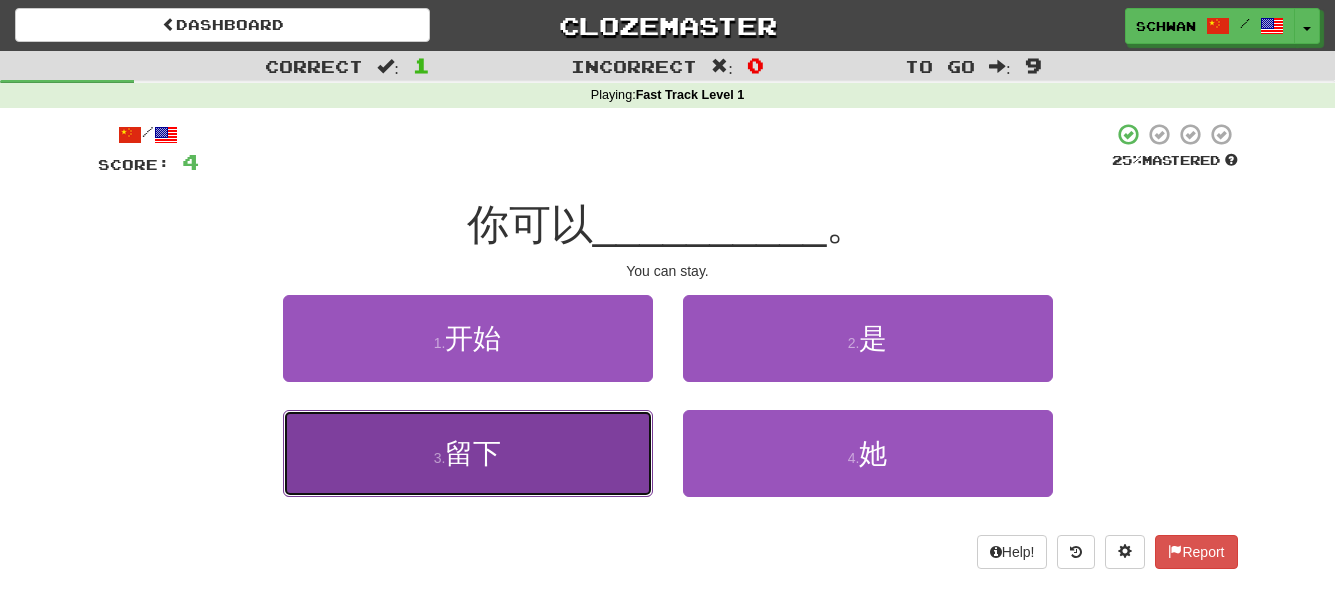 click on "3 .  留下" at bounding box center [468, 453] 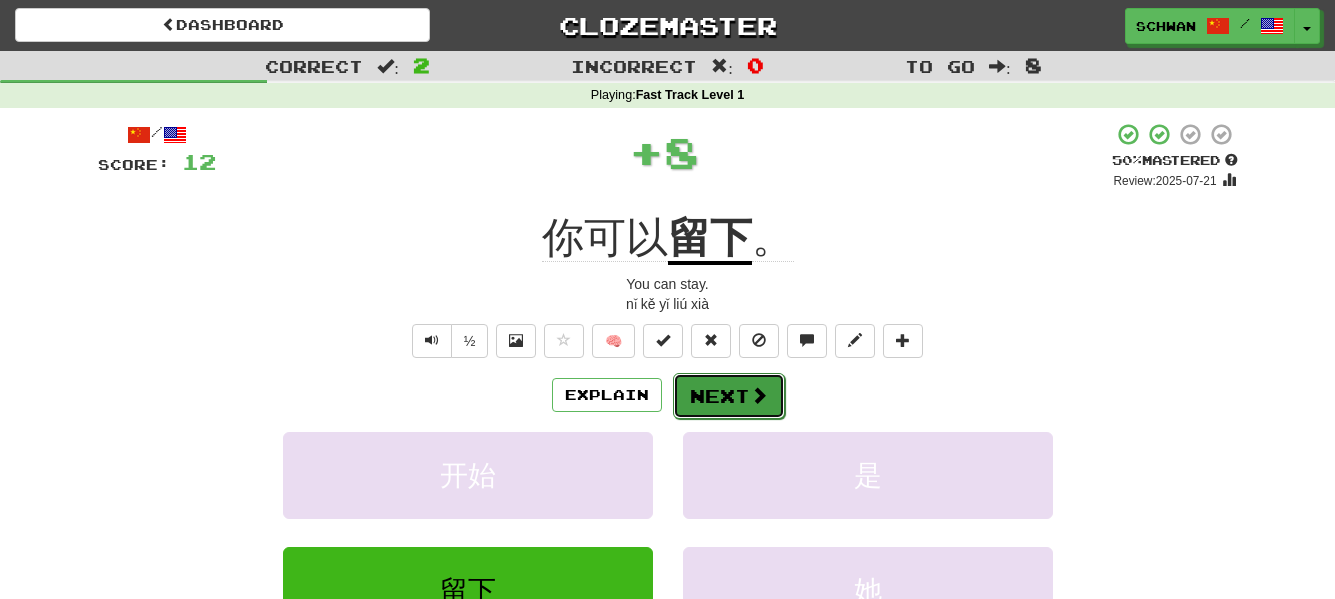 click on "Next" at bounding box center [729, 396] 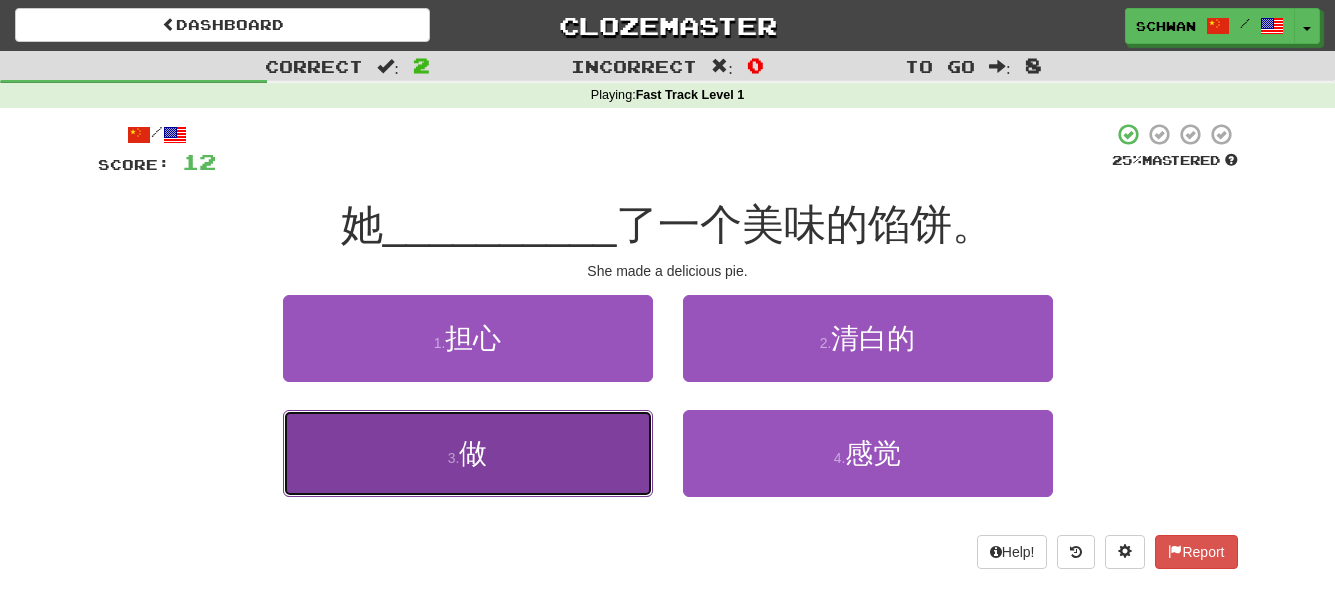 click on "做" at bounding box center (473, 453) 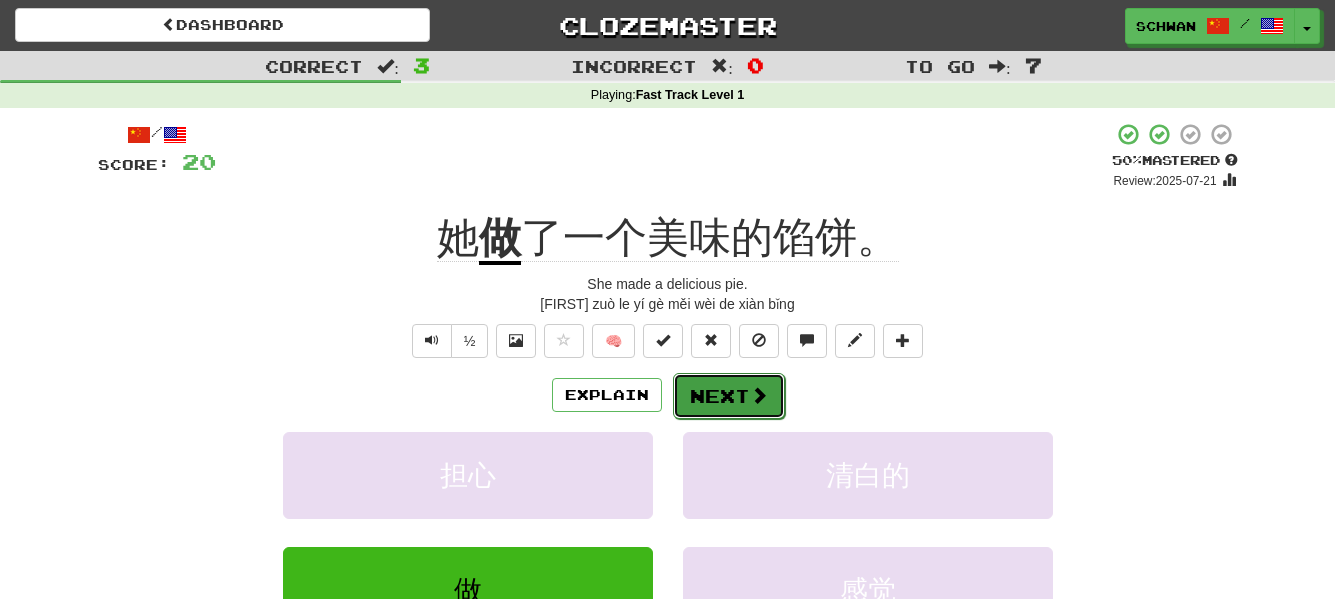click on "Next" at bounding box center [729, 396] 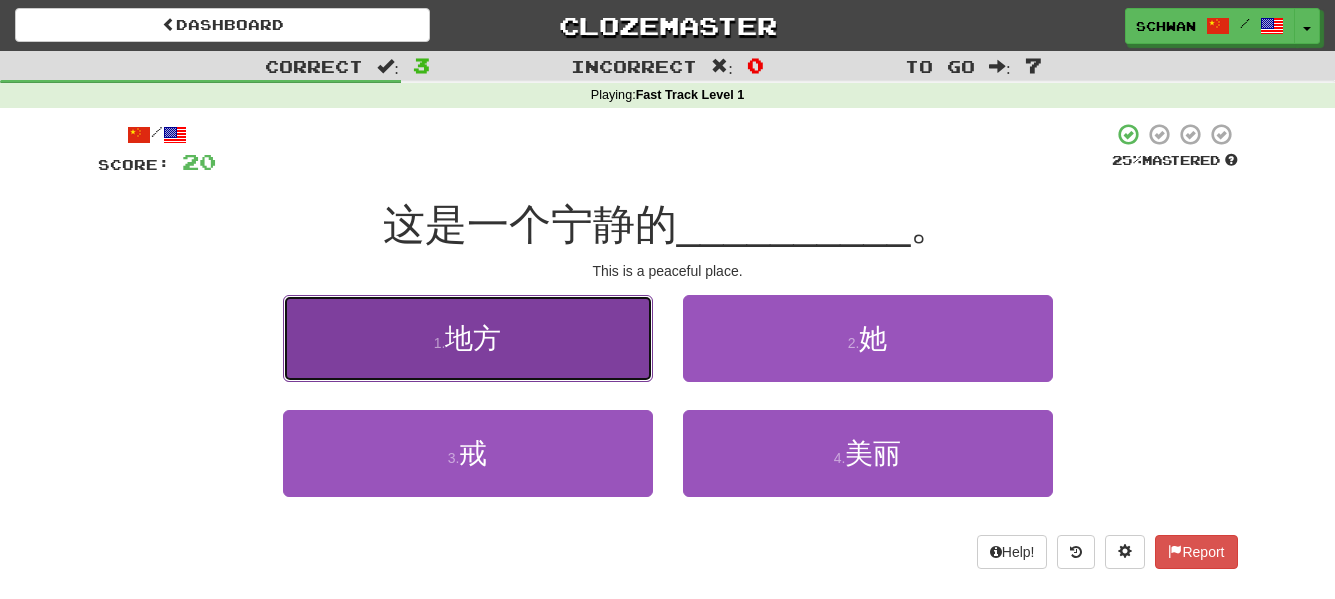 click on "1 .  地方" at bounding box center (468, 338) 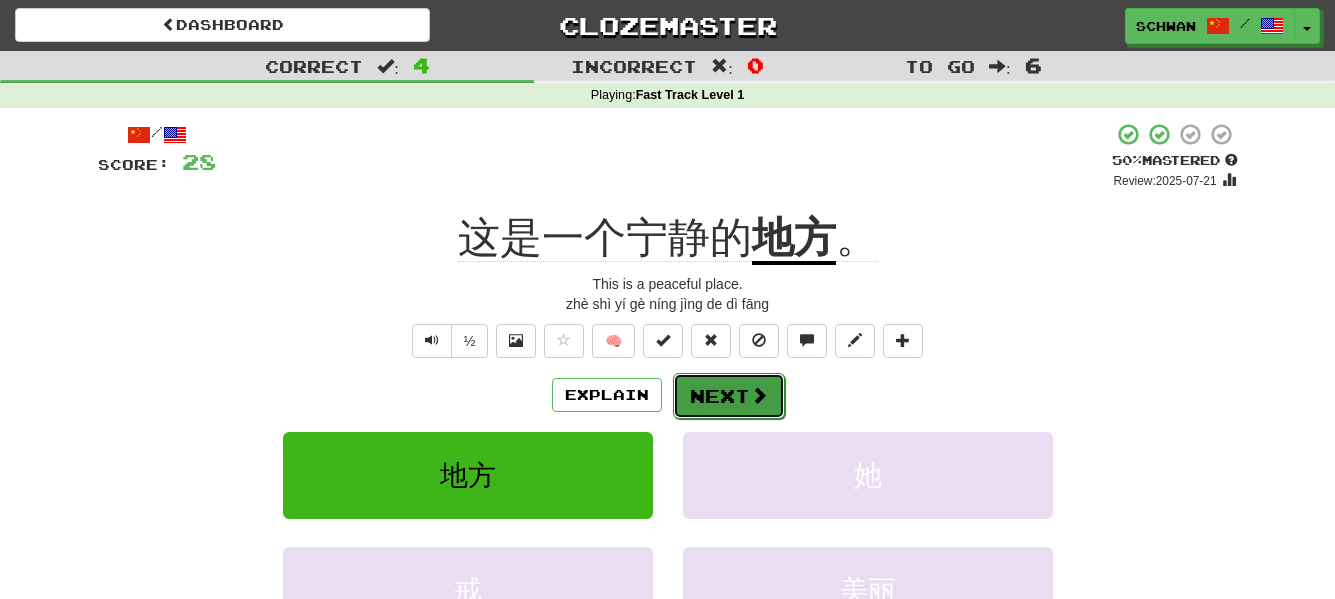 click on "Next" at bounding box center [729, 396] 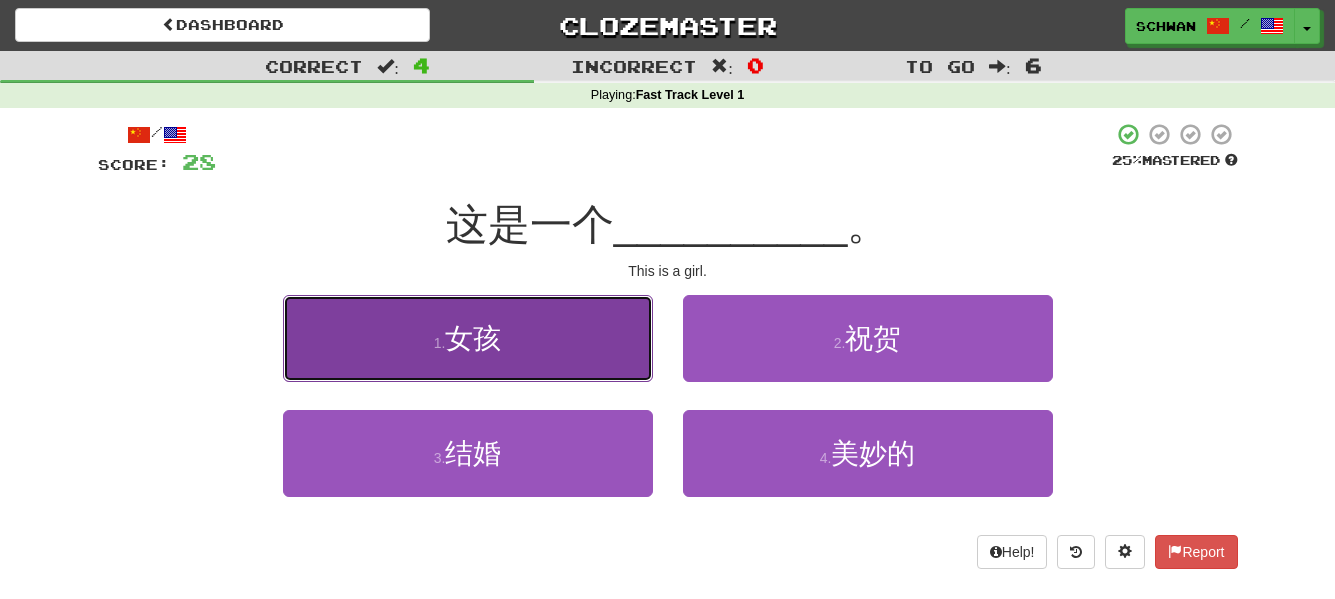 click on "女孩" at bounding box center [473, 338] 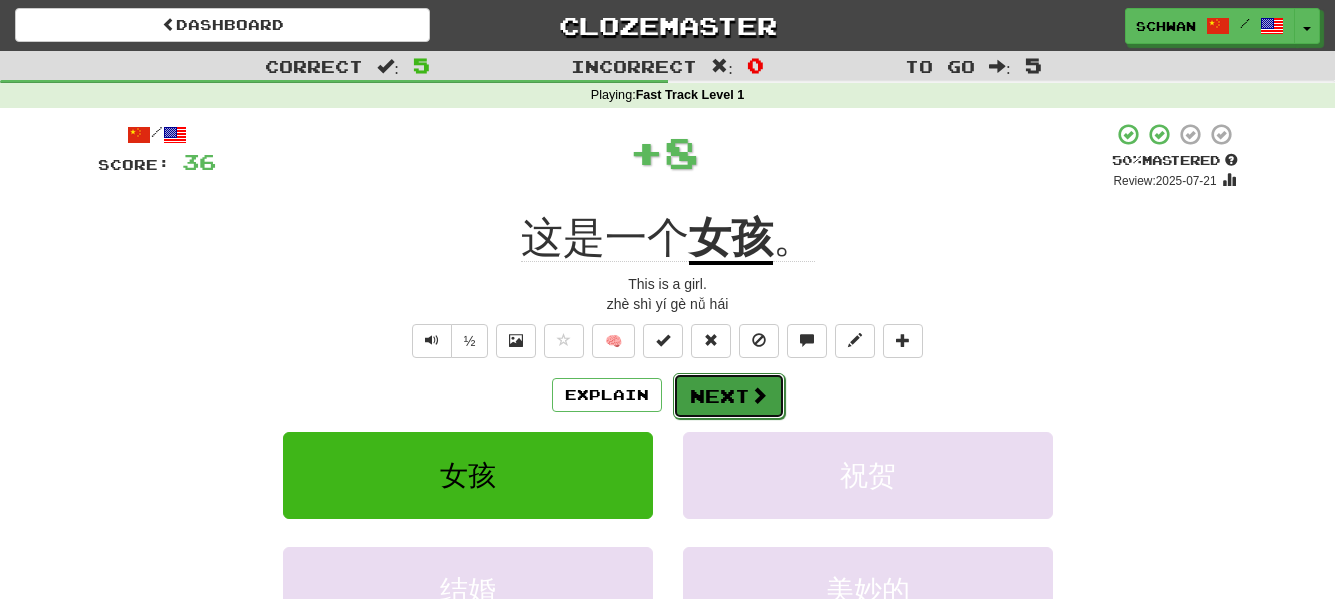 click on "Next" at bounding box center [729, 396] 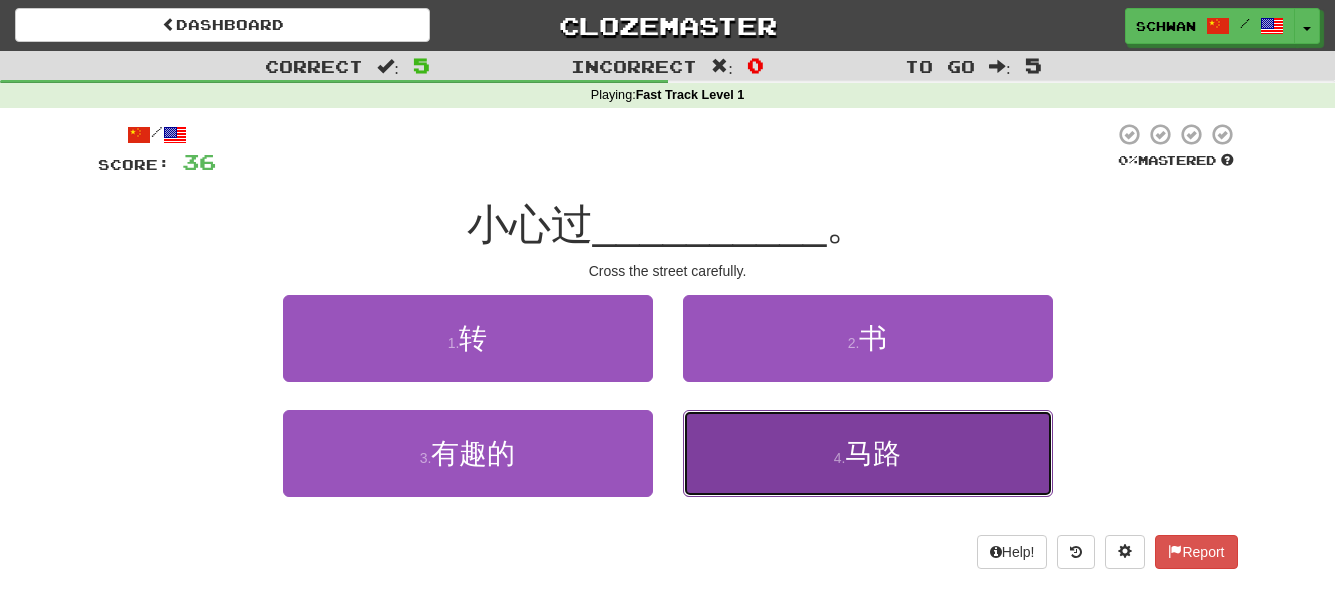 click on "4 .  马路" at bounding box center (868, 453) 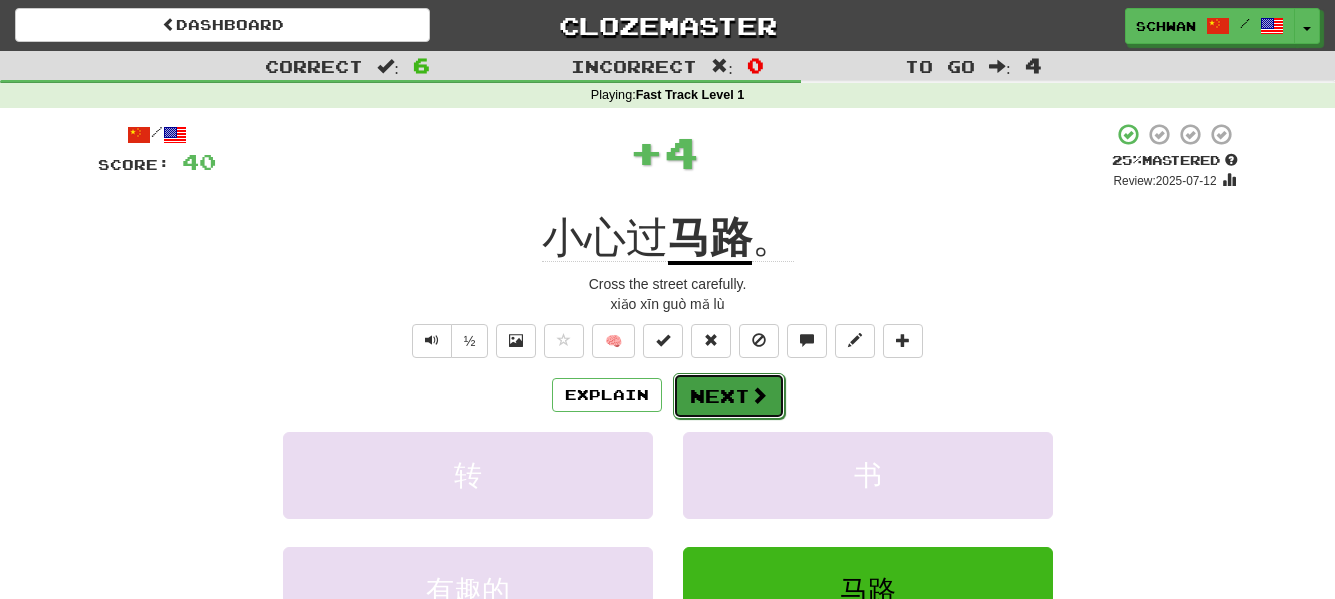 click on "Next" at bounding box center [729, 396] 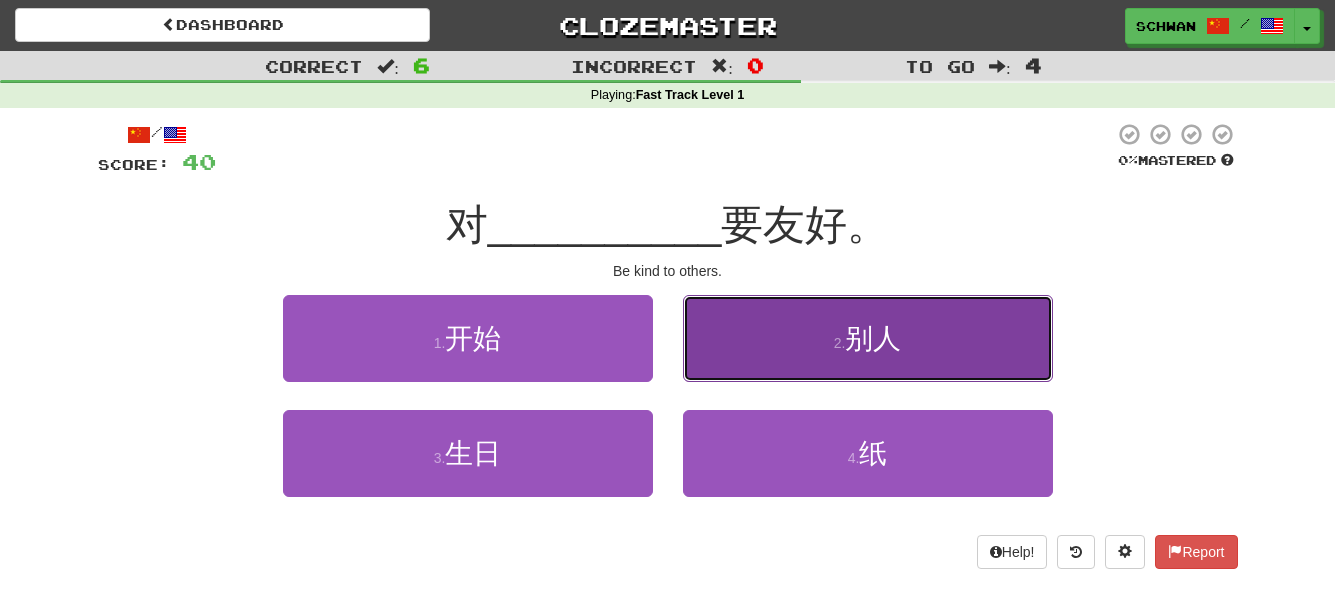 click on "2 .  别人" at bounding box center (868, 338) 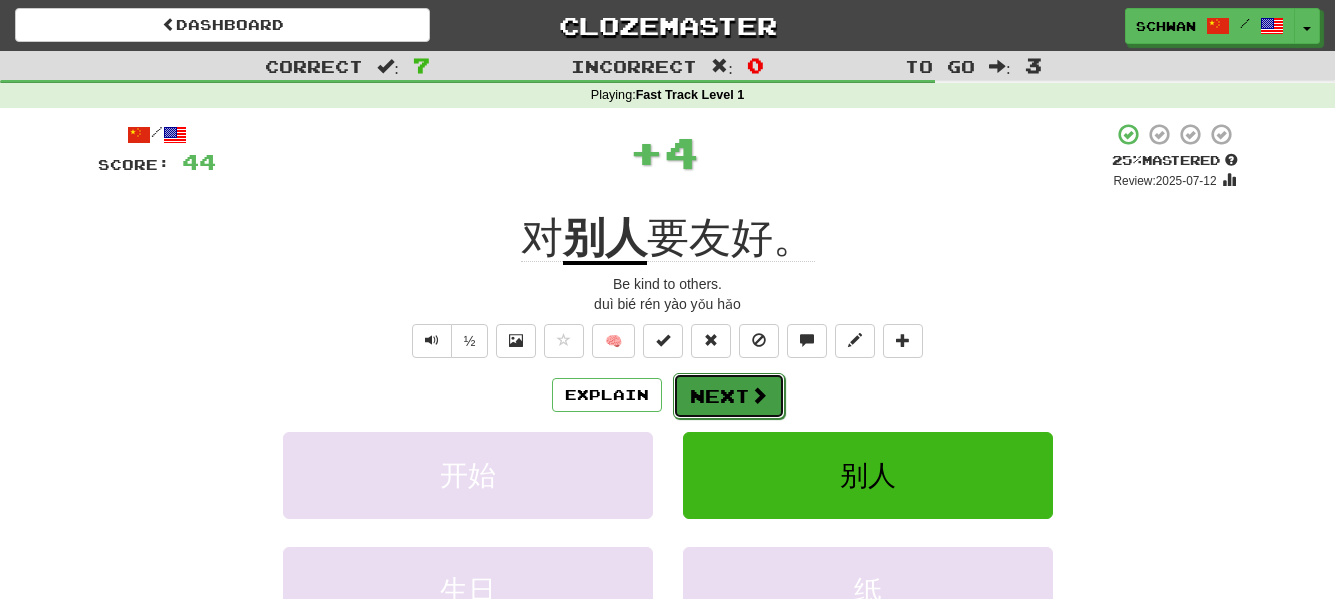 click on "Next" at bounding box center [729, 396] 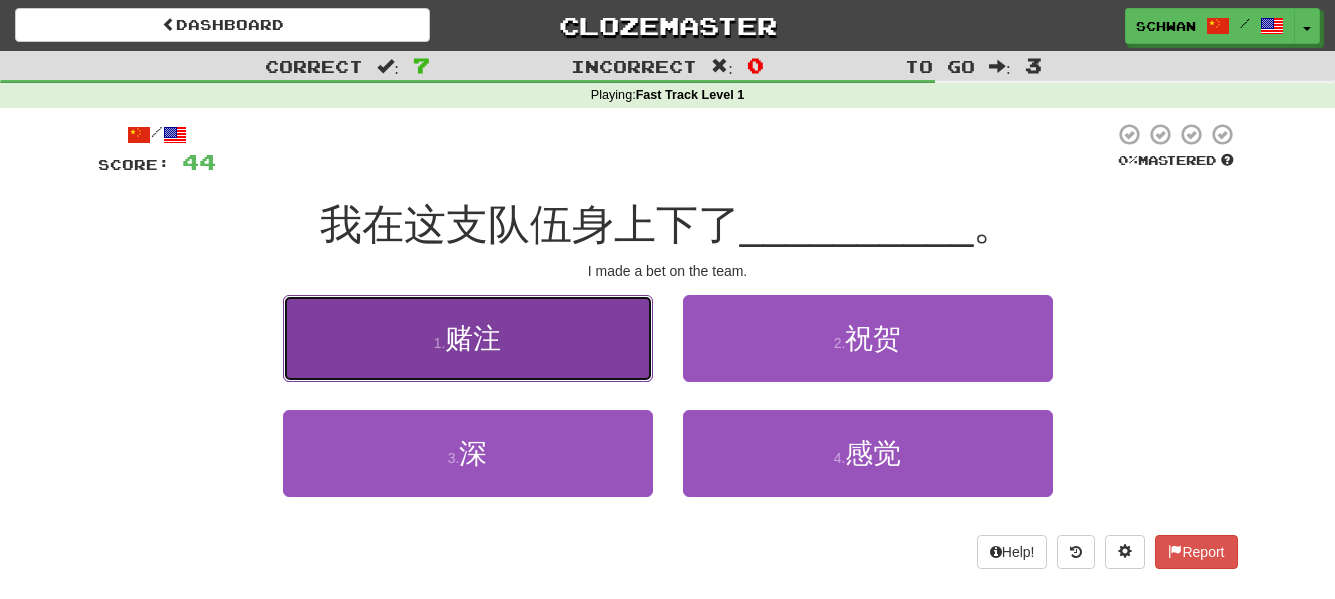 click on "1 .  赌注" at bounding box center (468, 338) 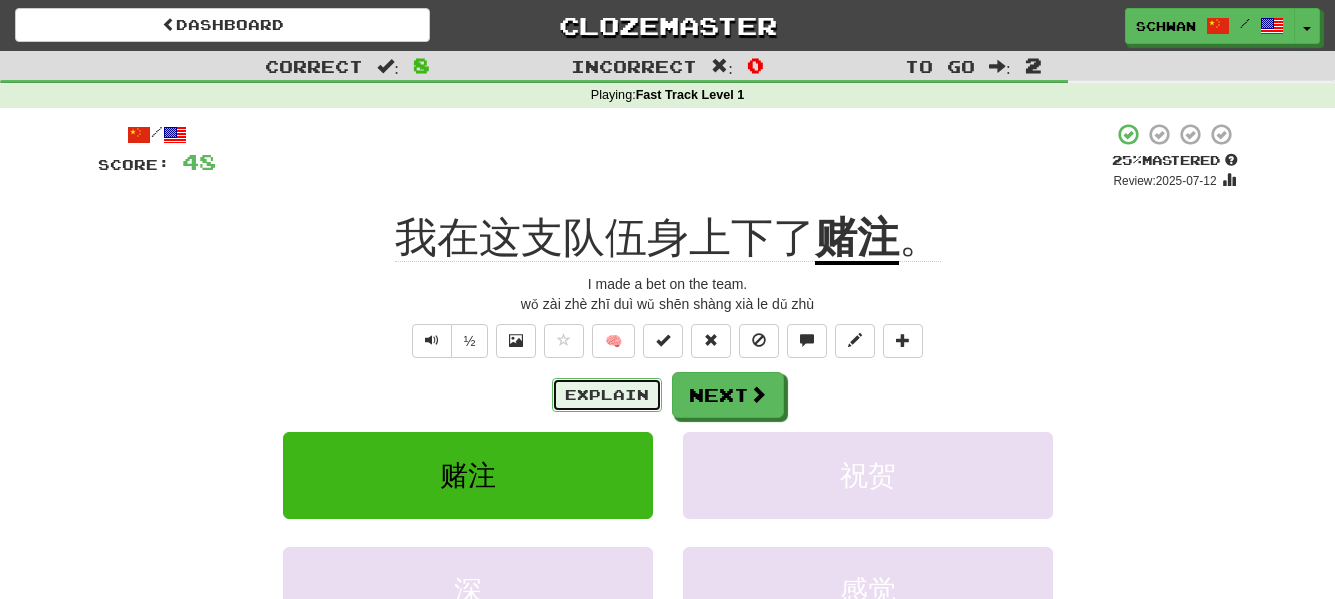 click on "Explain" at bounding box center (607, 395) 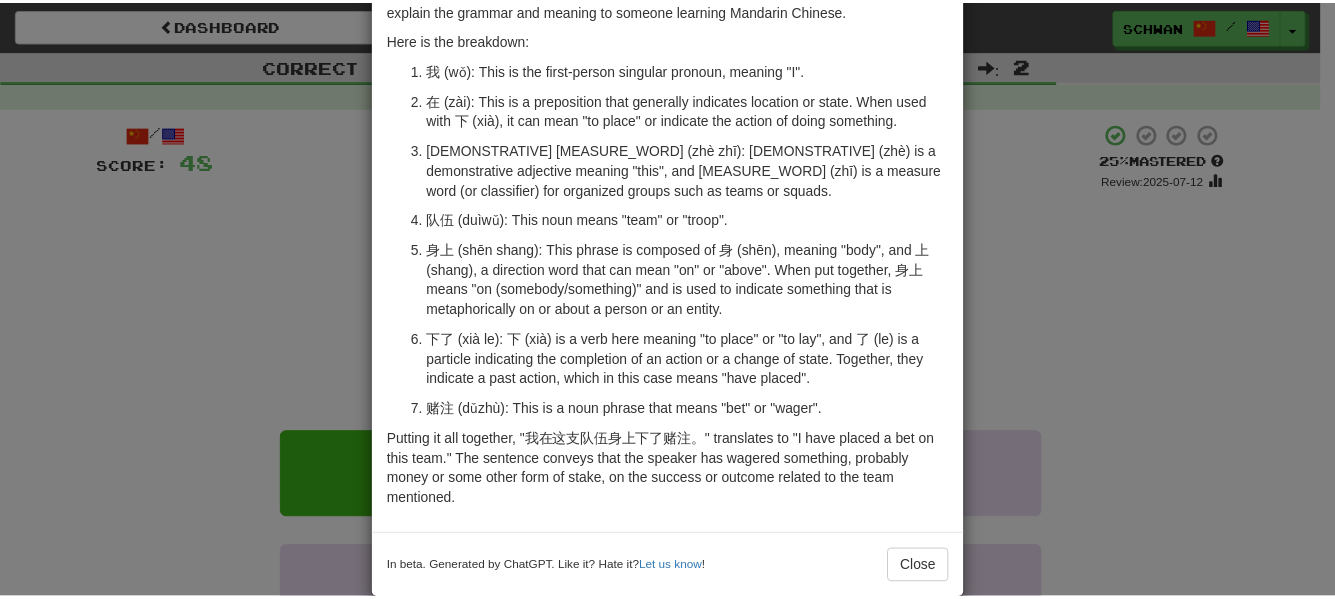 scroll, scrollTop: 129, scrollLeft: 0, axis: vertical 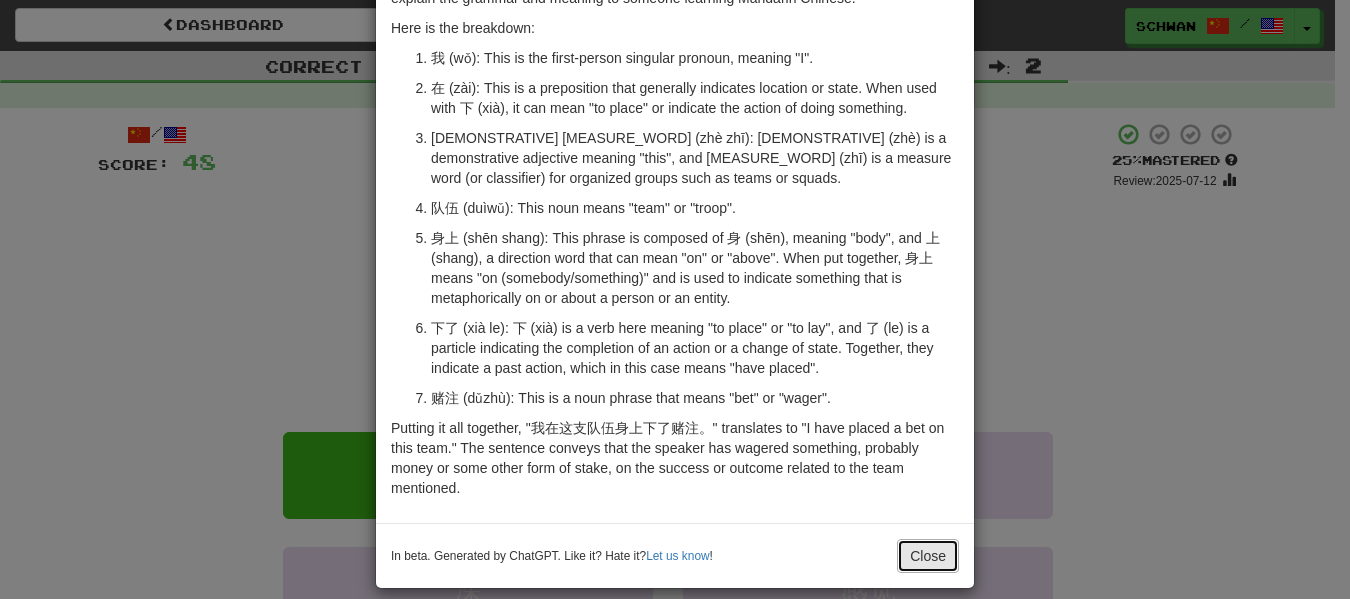 click on "Close" at bounding box center [928, 556] 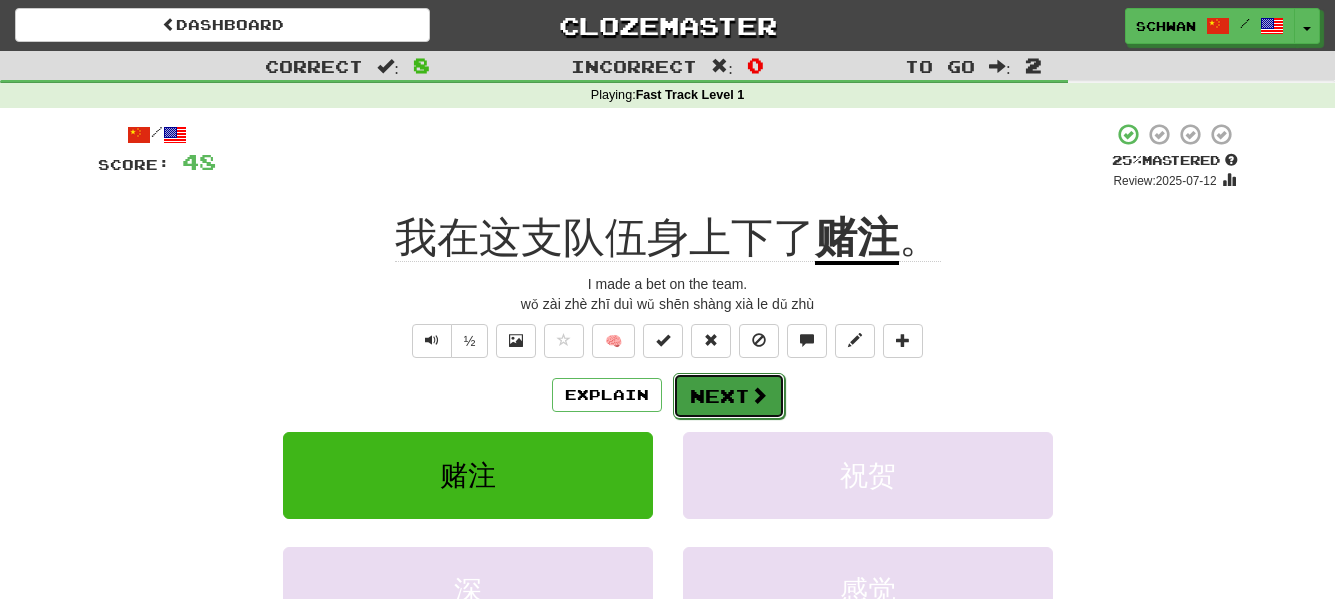 click on "Next" at bounding box center [729, 396] 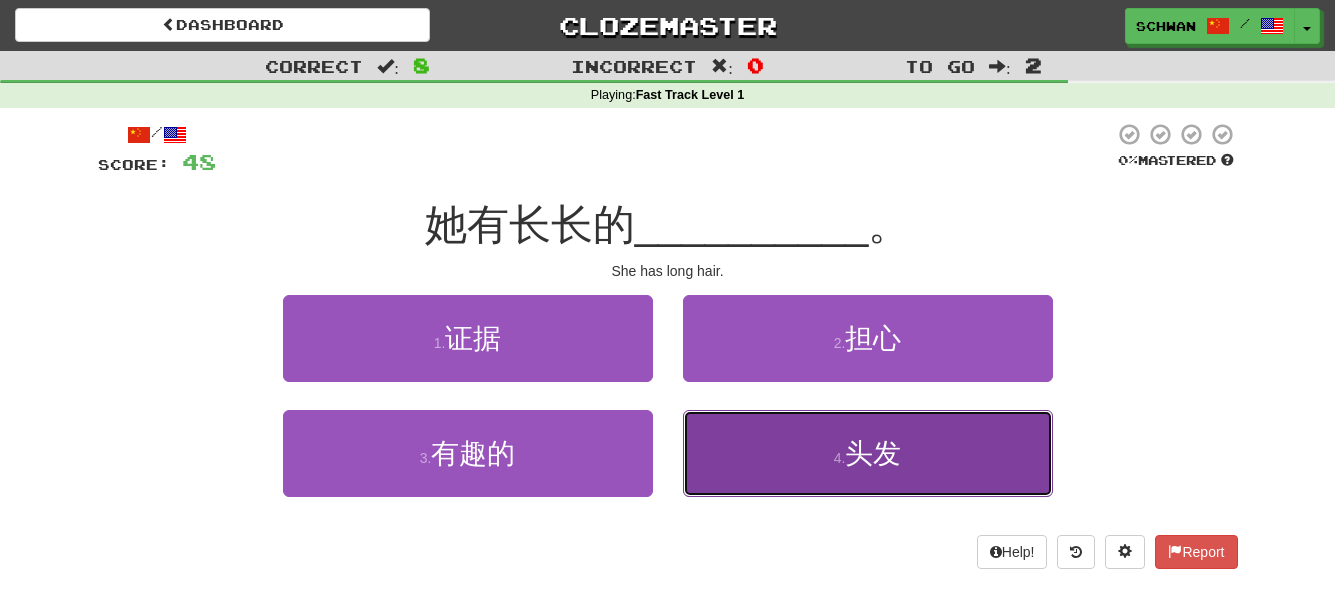 click on "4 .  头发" at bounding box center [868, 453] 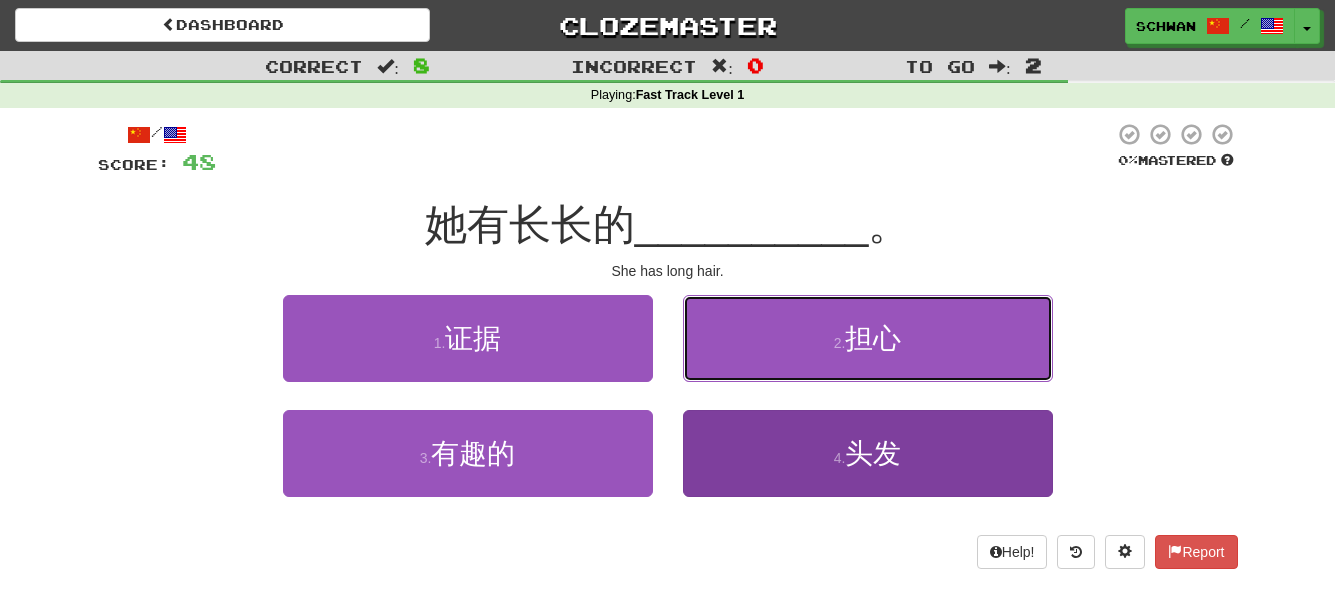click on "2 .  担心" at bounding box center [868, 338] 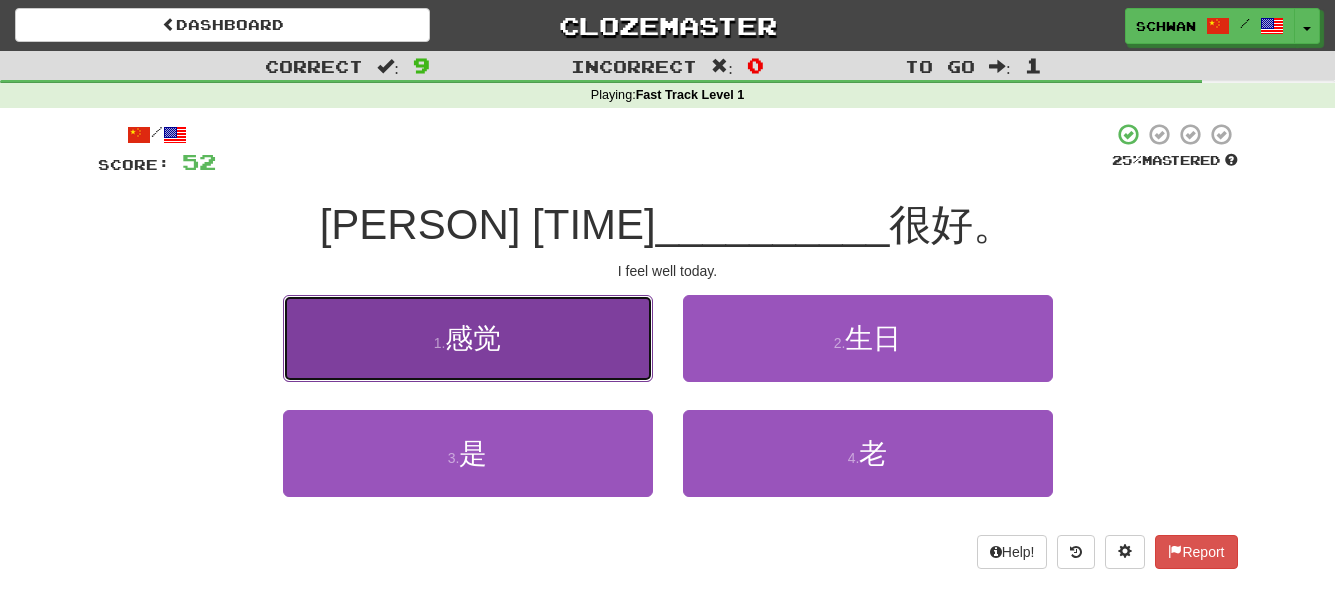 click on "感觉" at bounding box center [473, 338] 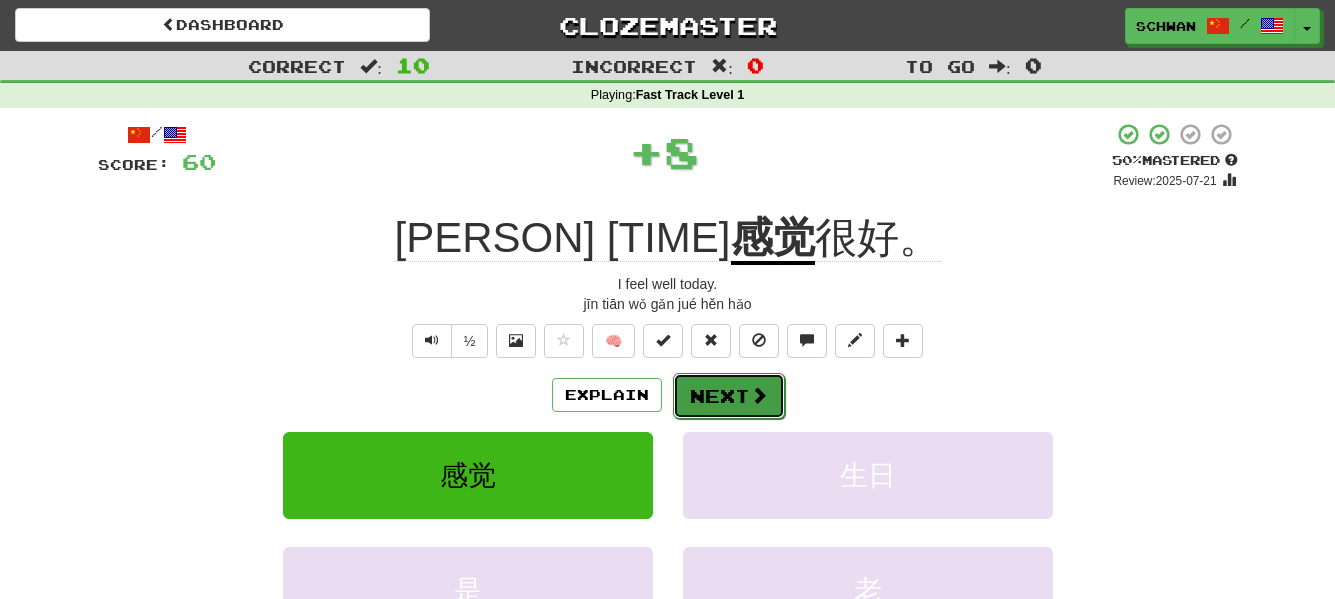 click on "Next" at bounding box center [729, 396] 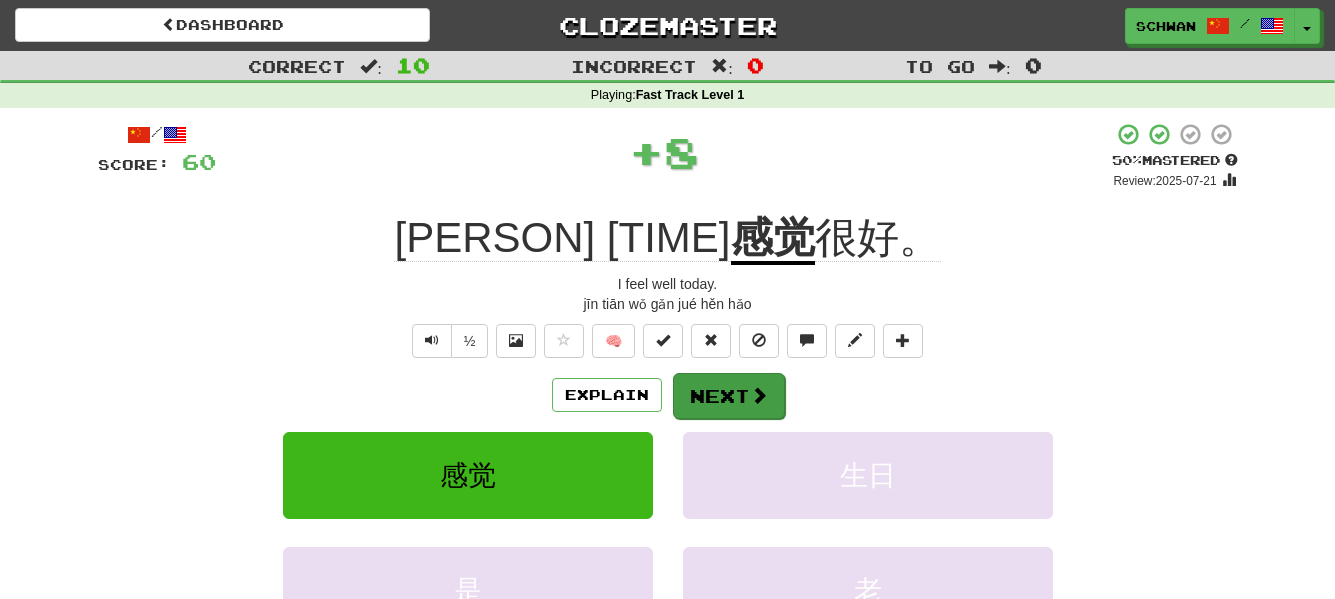 click on "Dashboard
Clozemaster
[PERSON]
/
Toggle Dropdown
Dashboard
Leaderboard
Activity Feed
Notifications
Profile
Discussions
Français
/
English
Streak:
1
Review:
90
Points Today: 1168
Български
/
English
Streak:
0
Review:
0
Points Today: 0
Русский
/
English
Streak:
2
Review:
17
Points Today: 60
中文
/
English
Streak:
5
Review:
433
Points Today: 0
廣東話
/
English
Streak:
0
Review:
20
Points Today: 0
Languages
Account
Logout
[PERSON]
/
Toggle Dropdown
Dashboard
Leaderboard
Activity Feed
Notifications
Profile
Discussions" at bounding box center (667, 382) 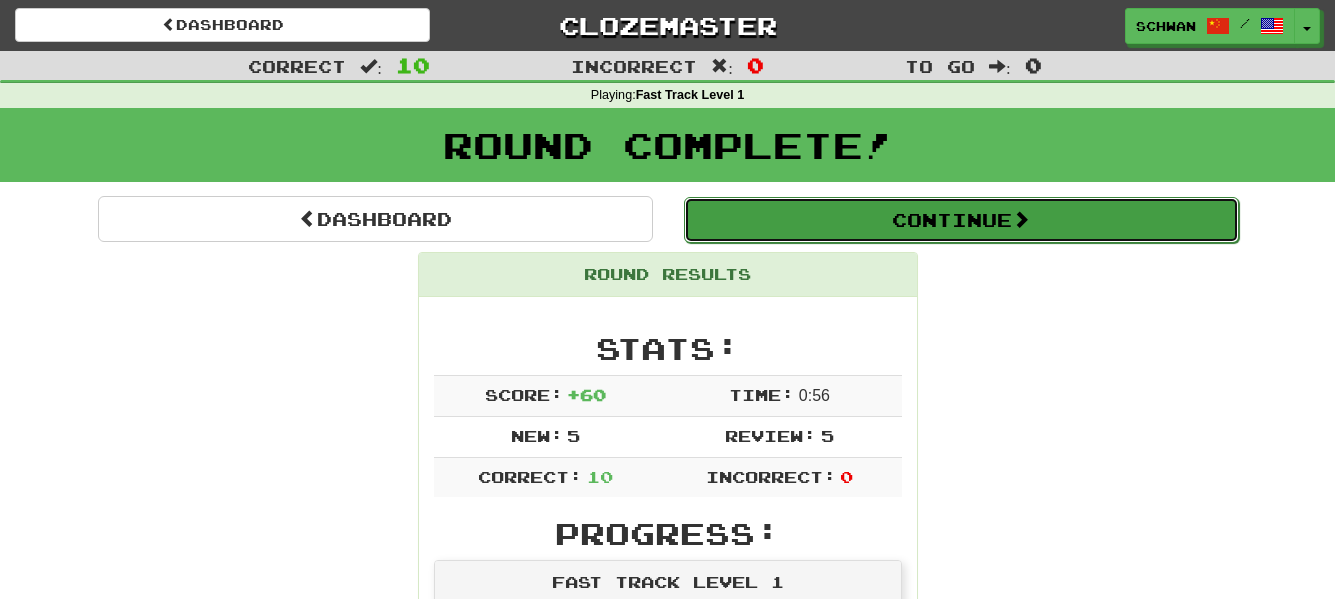 click on "Continue" at bounding box center (961, 220) 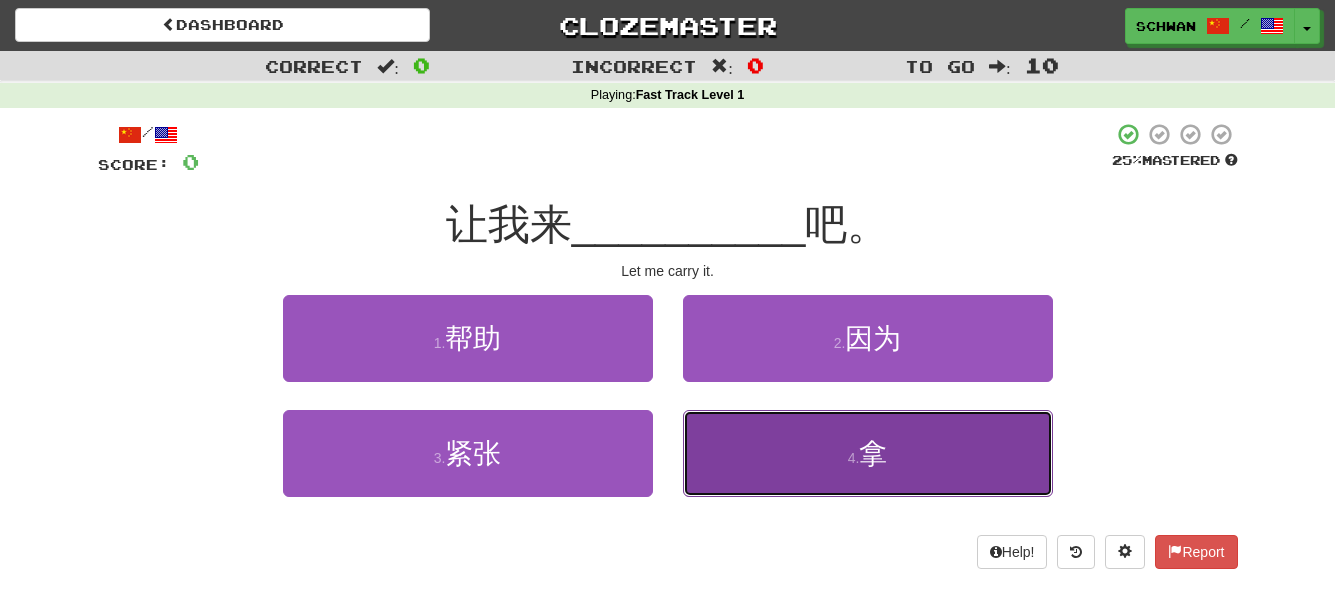 click on "4 .  拿" at bounding box center (868, 453) 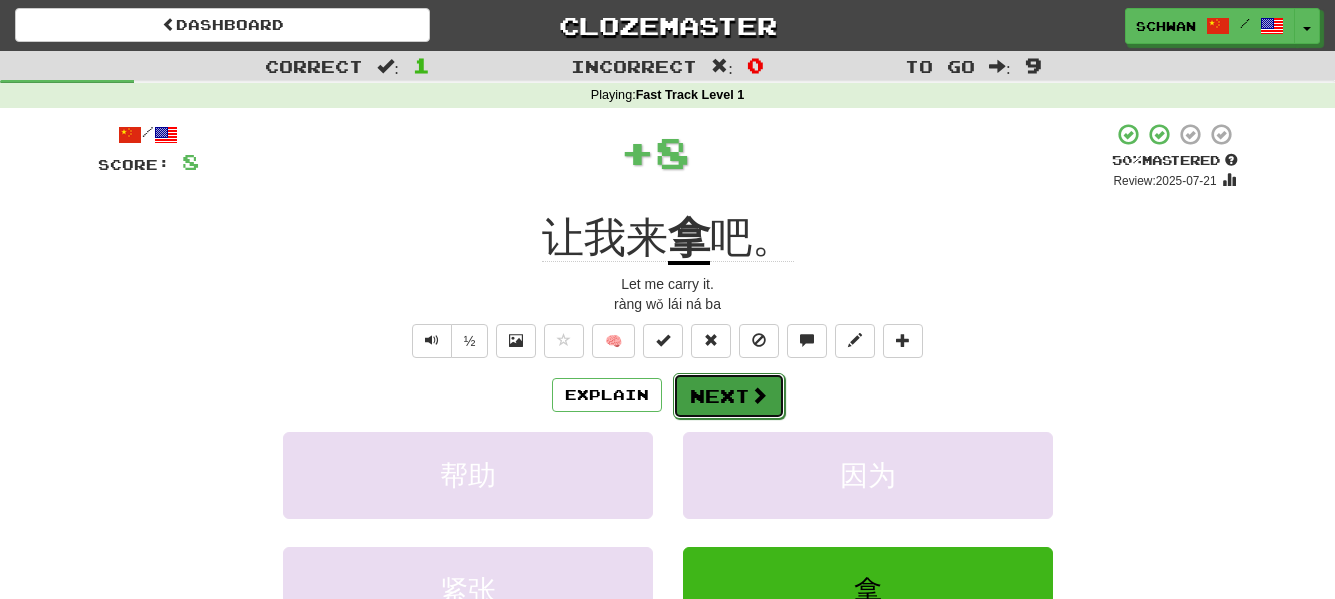 click on "Next" at bounding box center (729, 396) 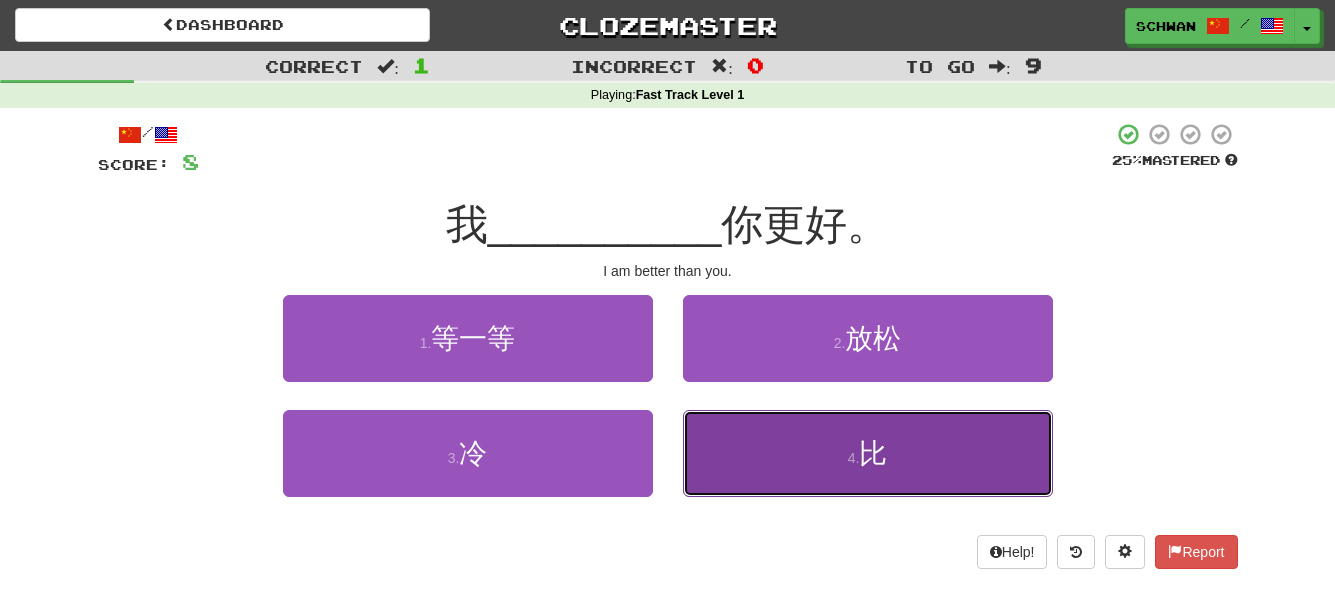 click on "4 .  比" at bounding box center [868, 453] 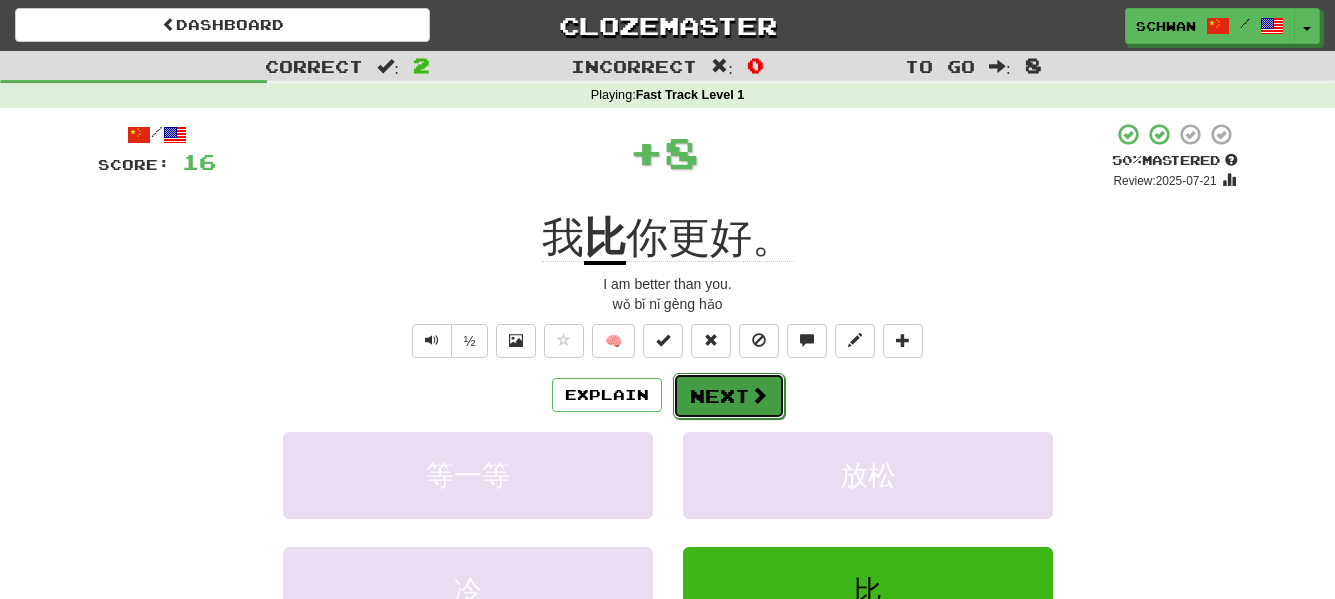 click on "Next" at bounding box center [729, 396] 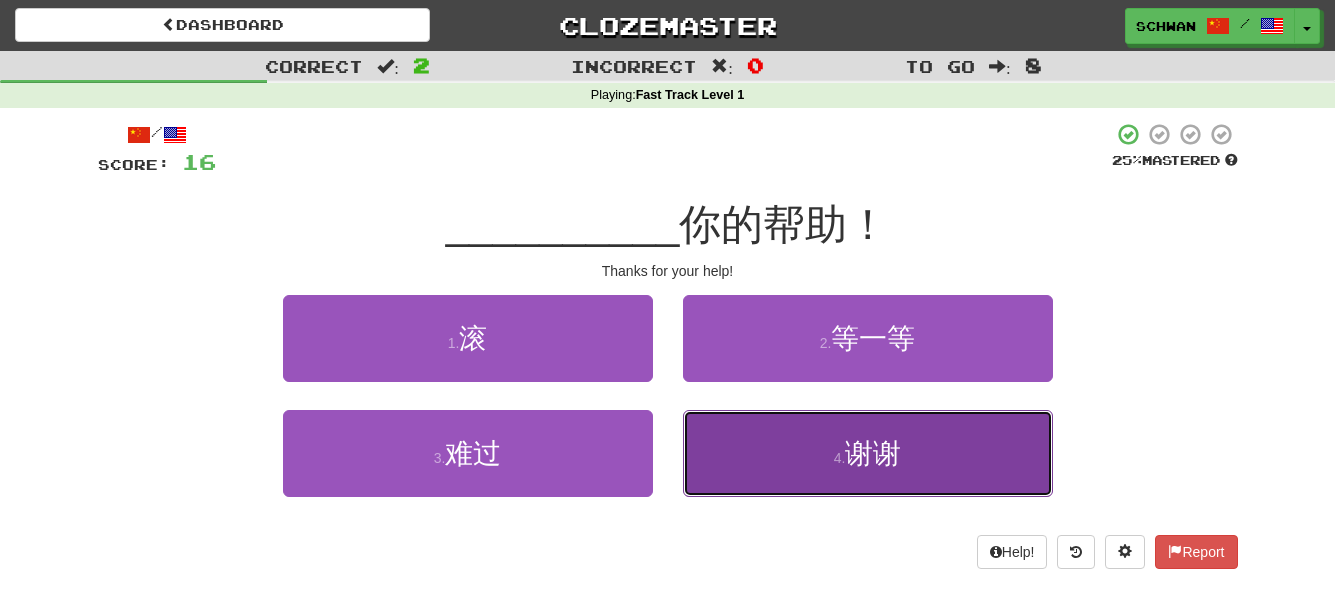 click on "谢谢" at bounding box center [873, 453] 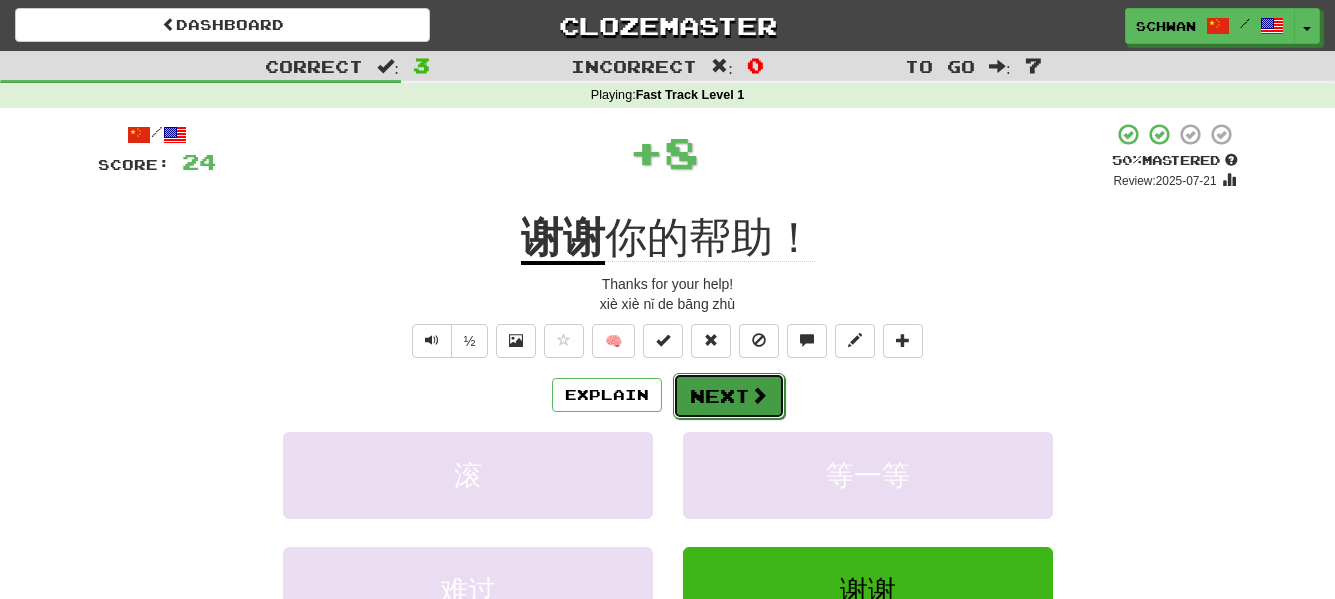 click at bounding box center [759, 395] 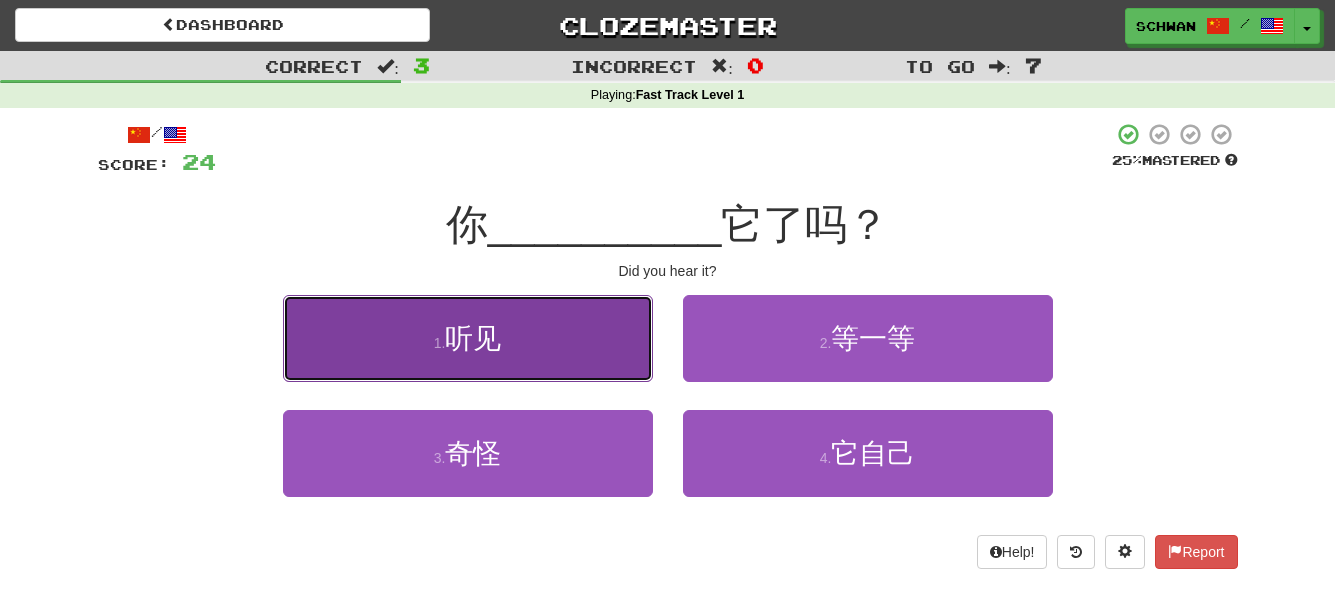 click on "1 .  听见" at bounding box center [468, 338] 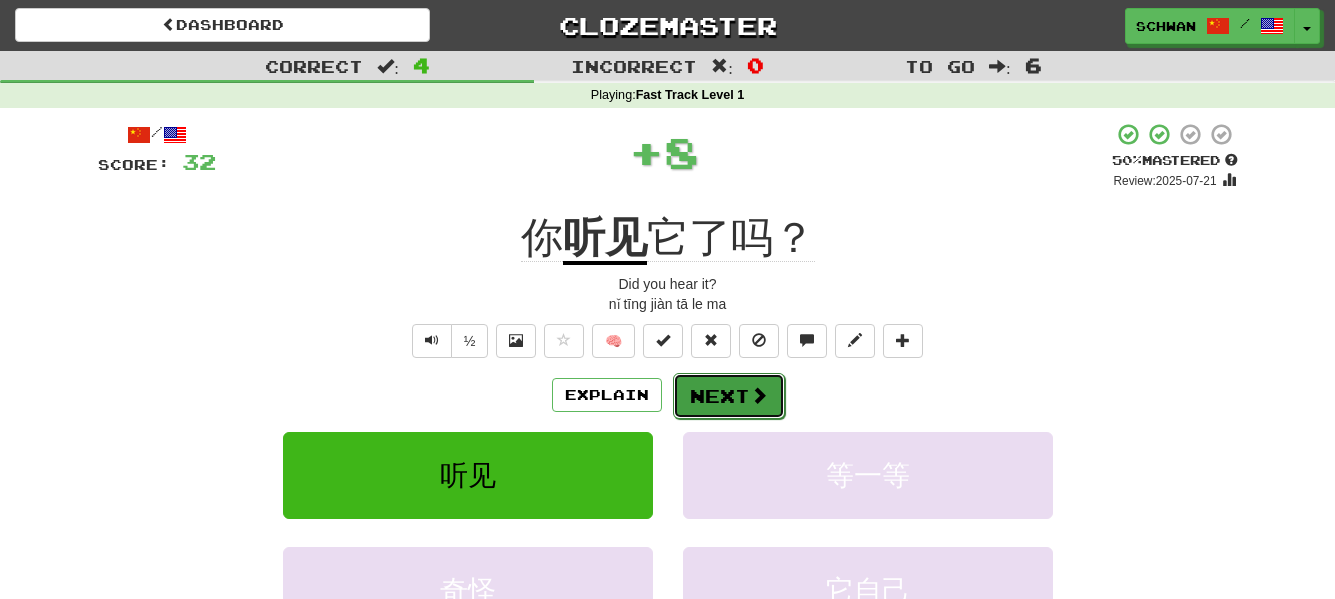 click on "Next" at bounding box center [729, 396] 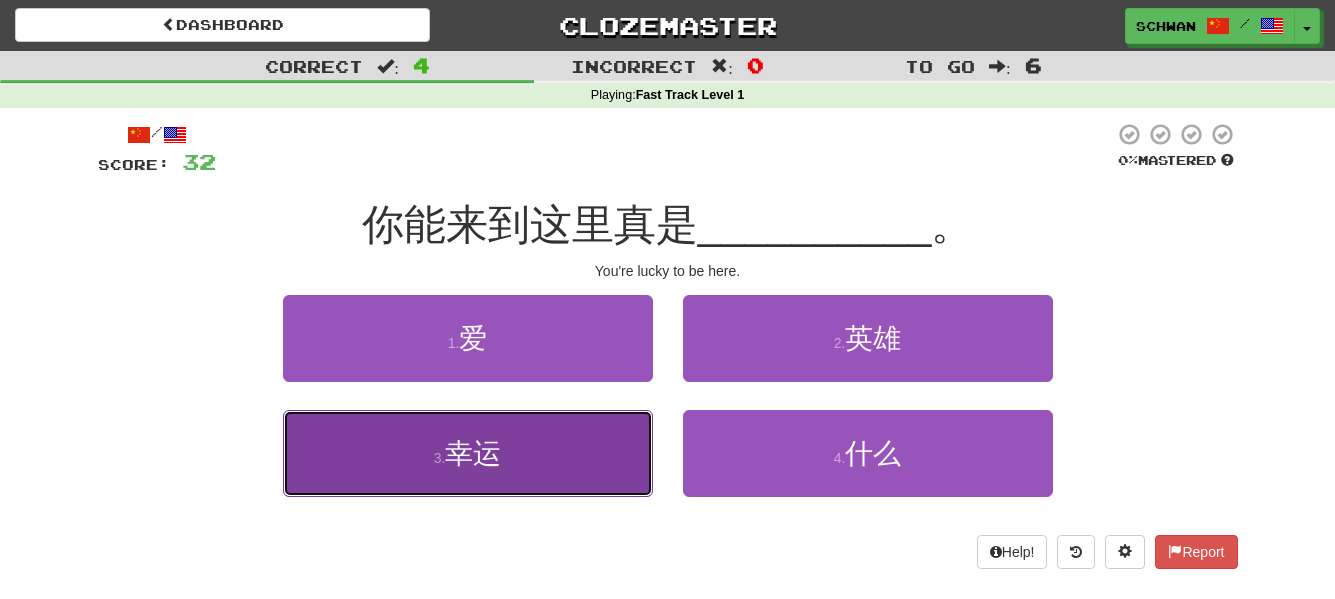 click on "幸运" at bounding box center [473, 453] 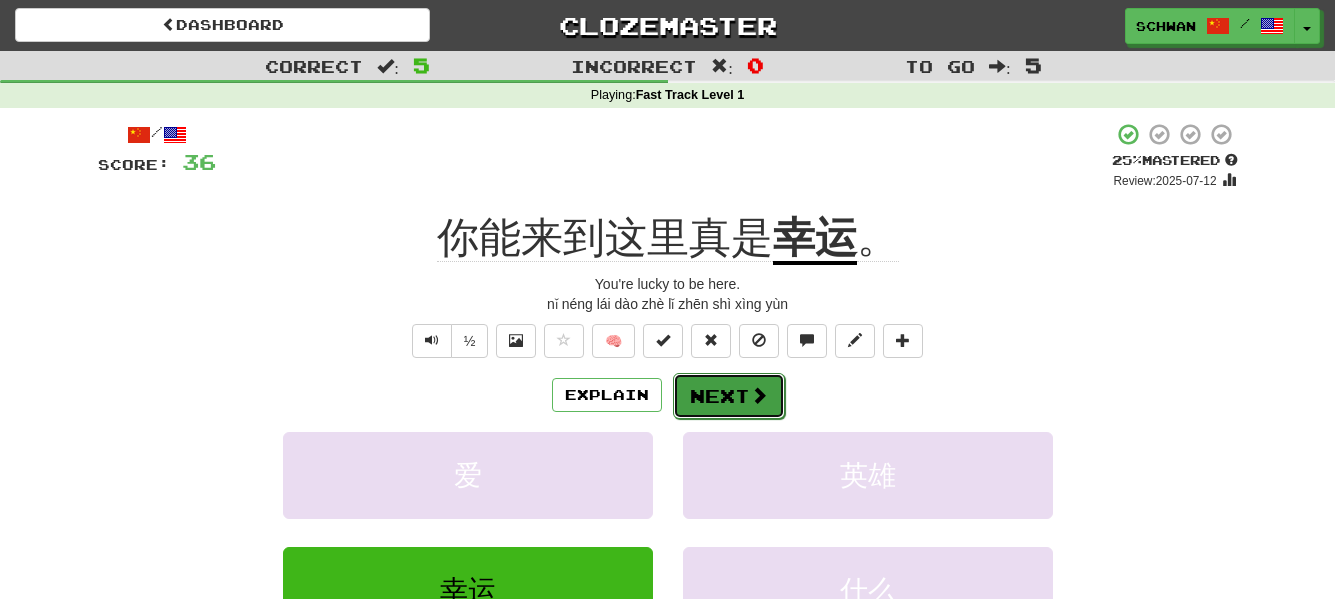 click on "Next" at bounding box center [729, 396] 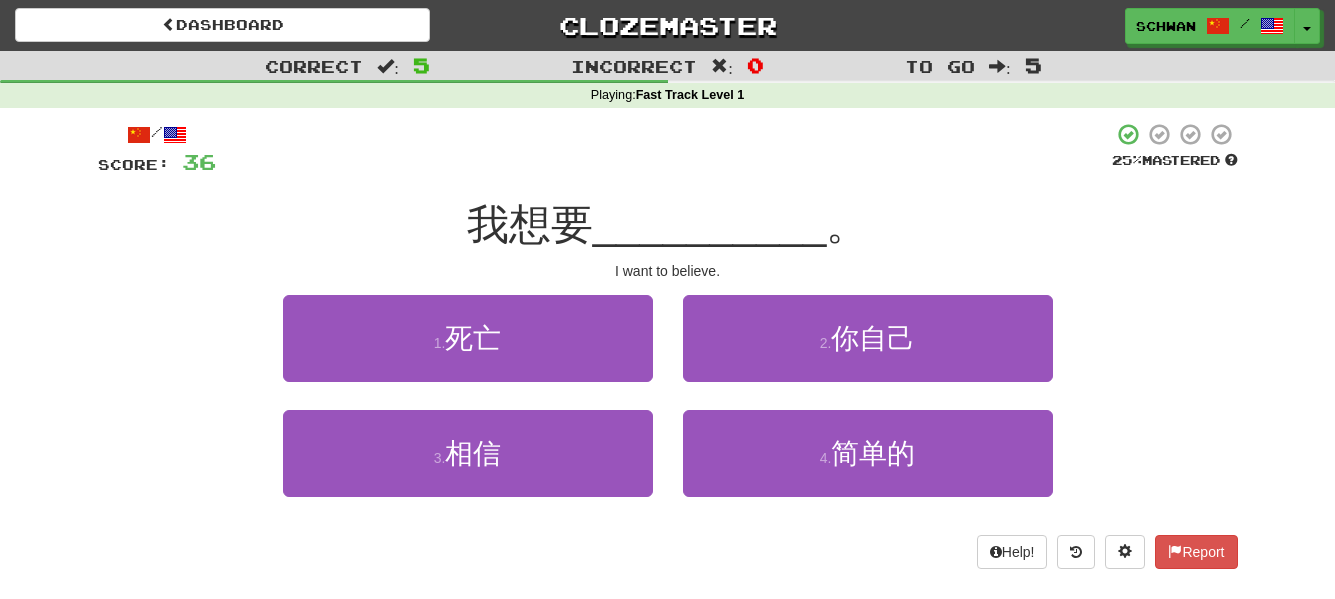 click on "2 .  你自己" at bounding box center [868, 352] 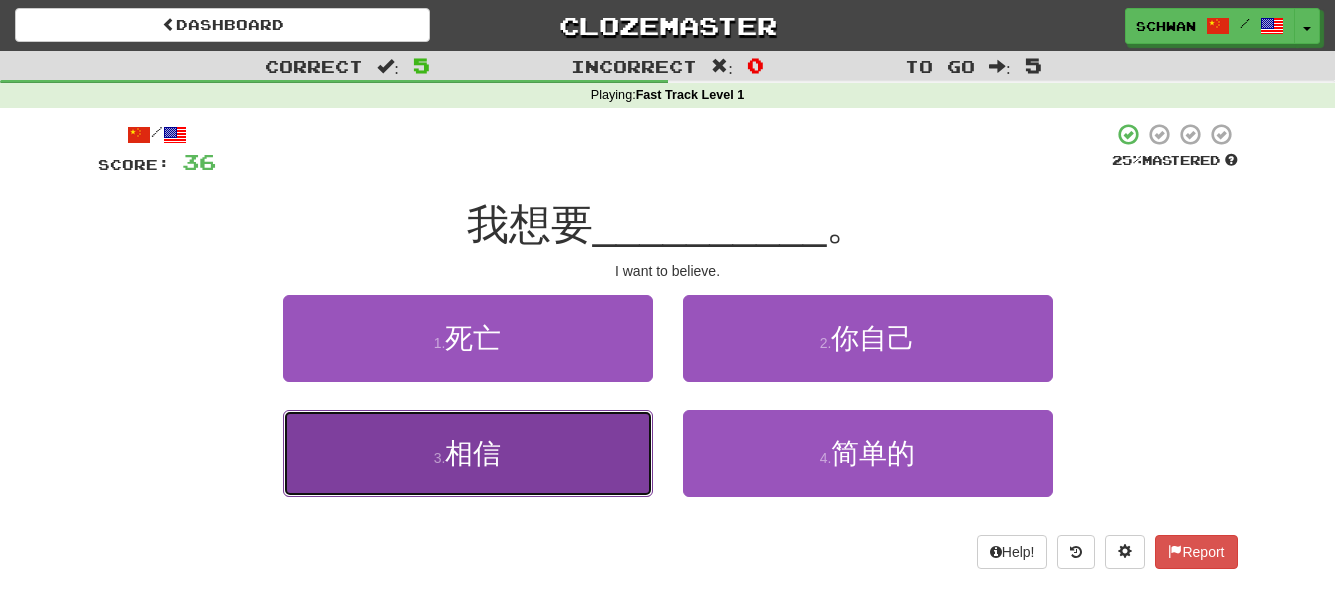 click on "3 .  相信" at bounding box center (468, 453) 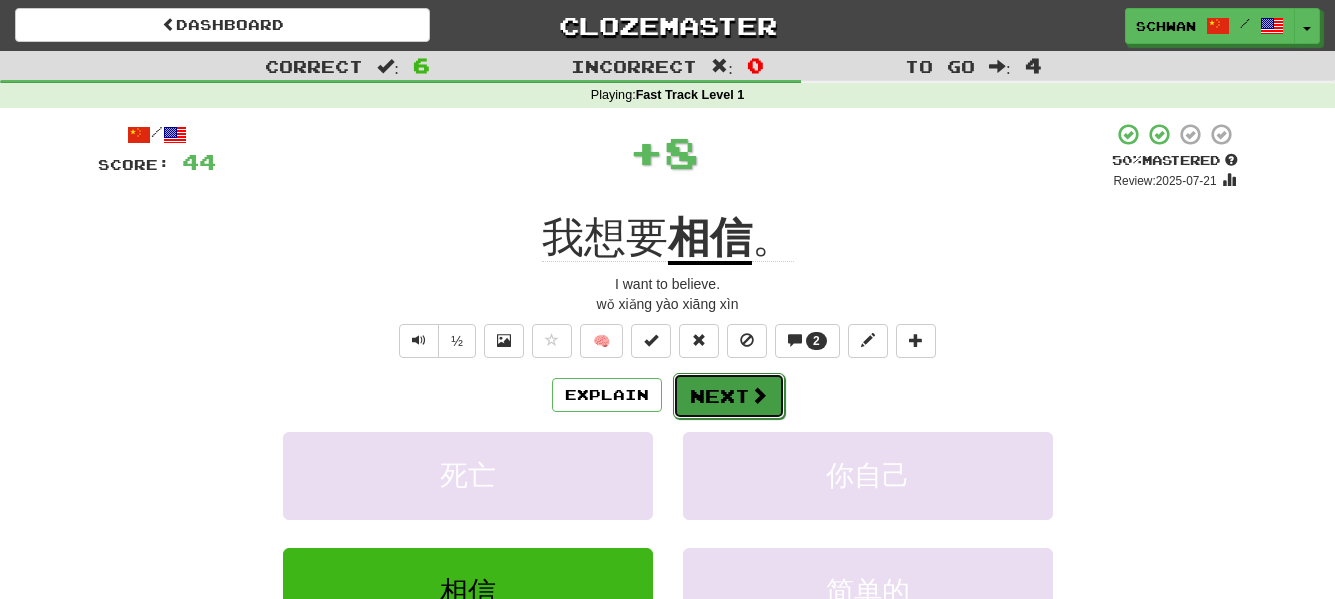 click on "Next" at bounding box center (729, 396) 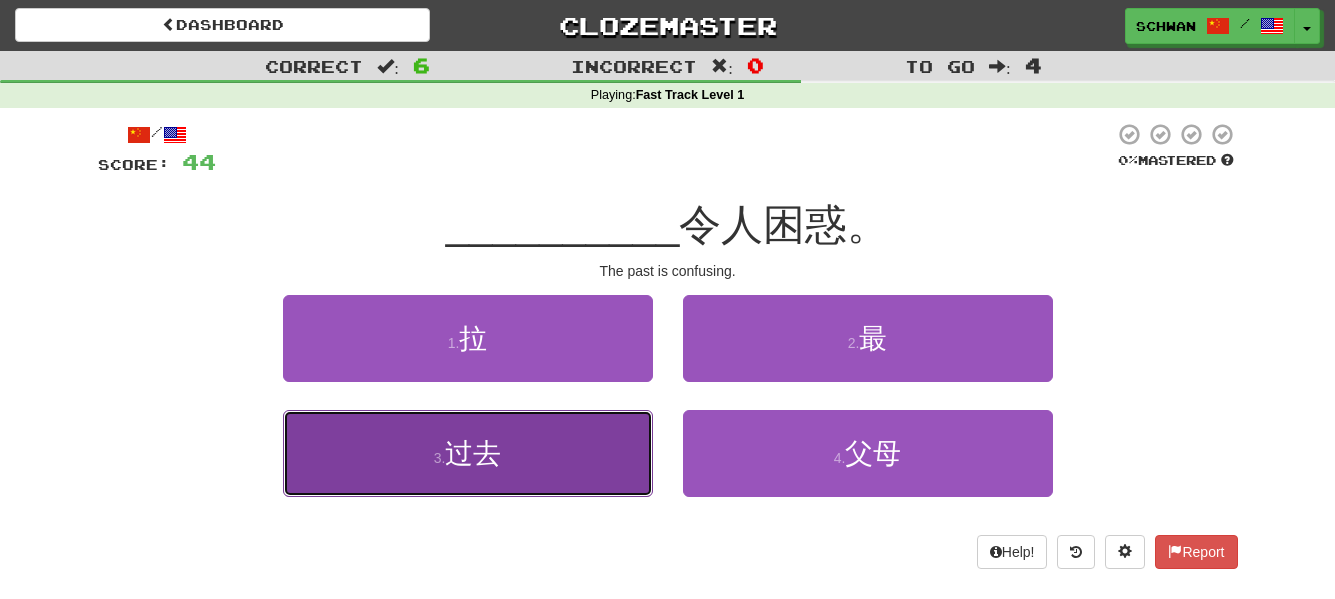 click on "过去" at bounding box center [473, 453] 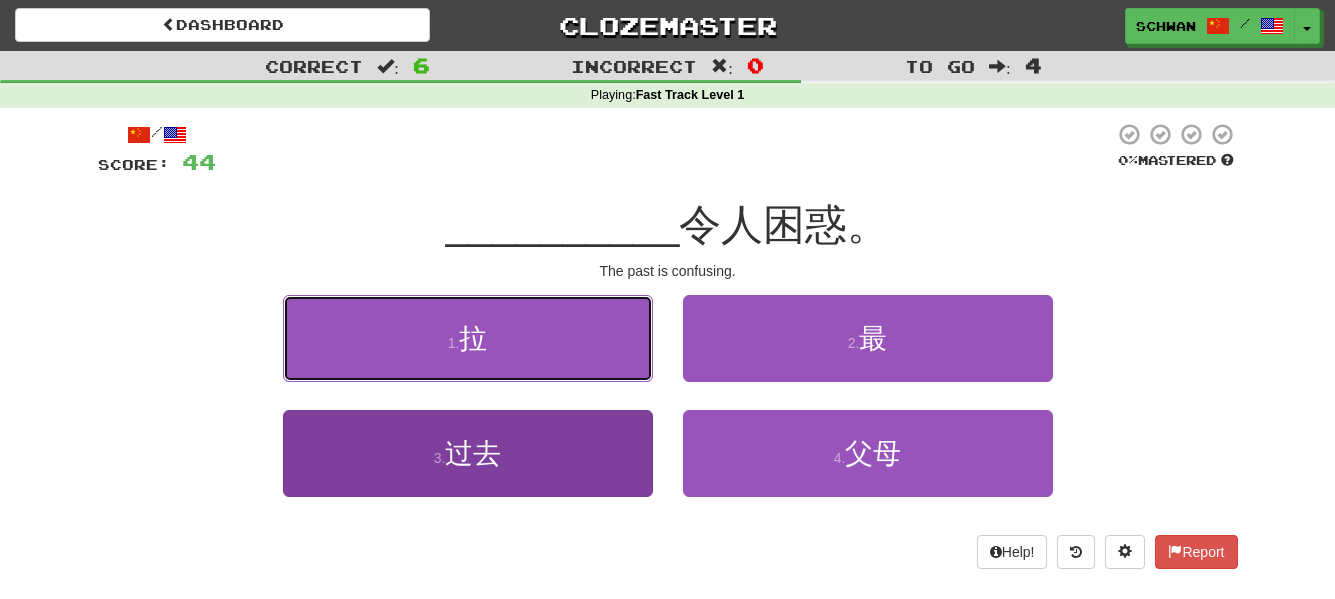 click on "1 .  拉" at bounding box center (468, 338) 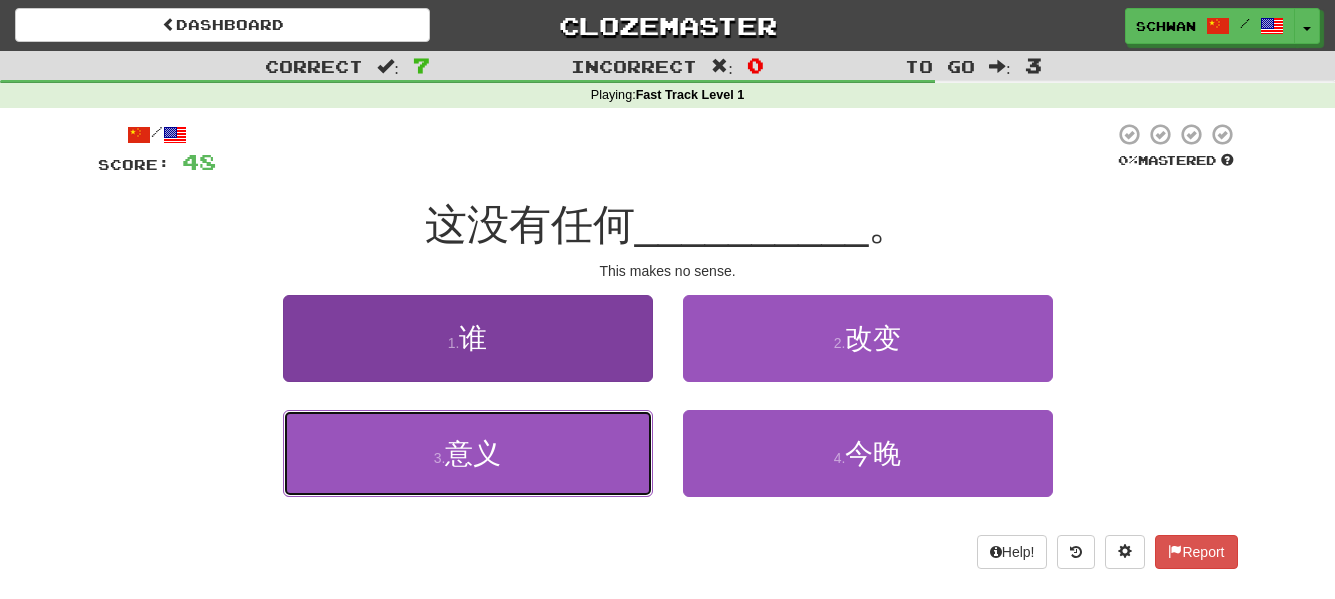 click on "3 .  意义" at bounding box center [468, 453] 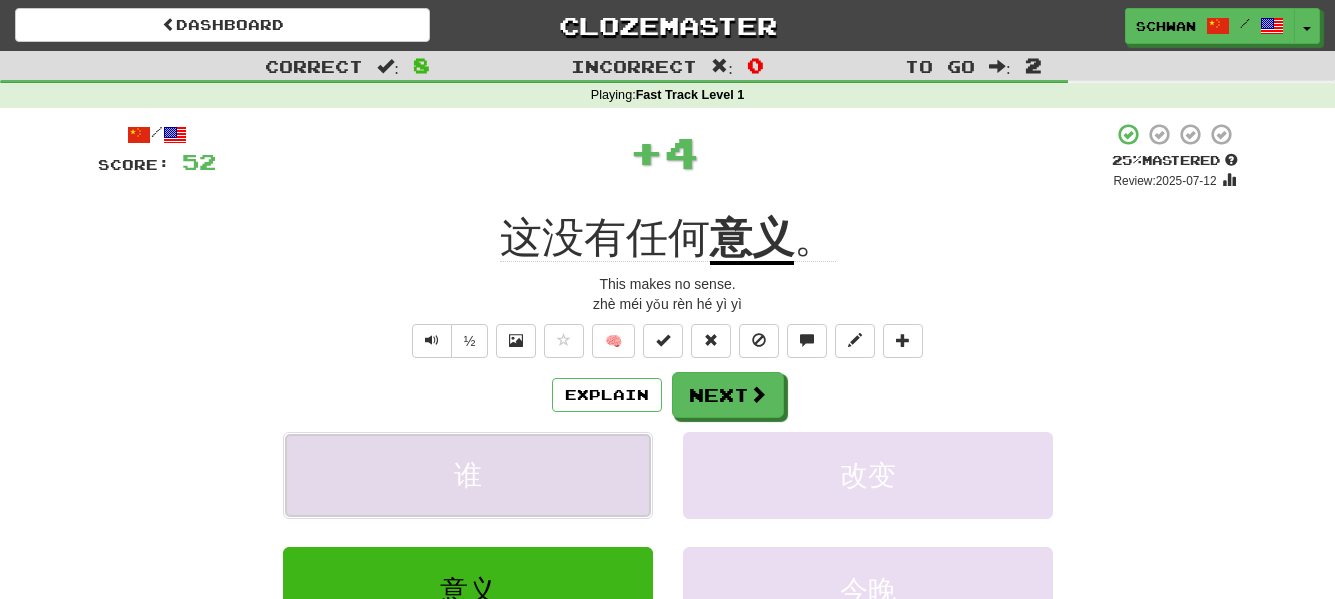 click on "谁" at bounding box center (468, 475) 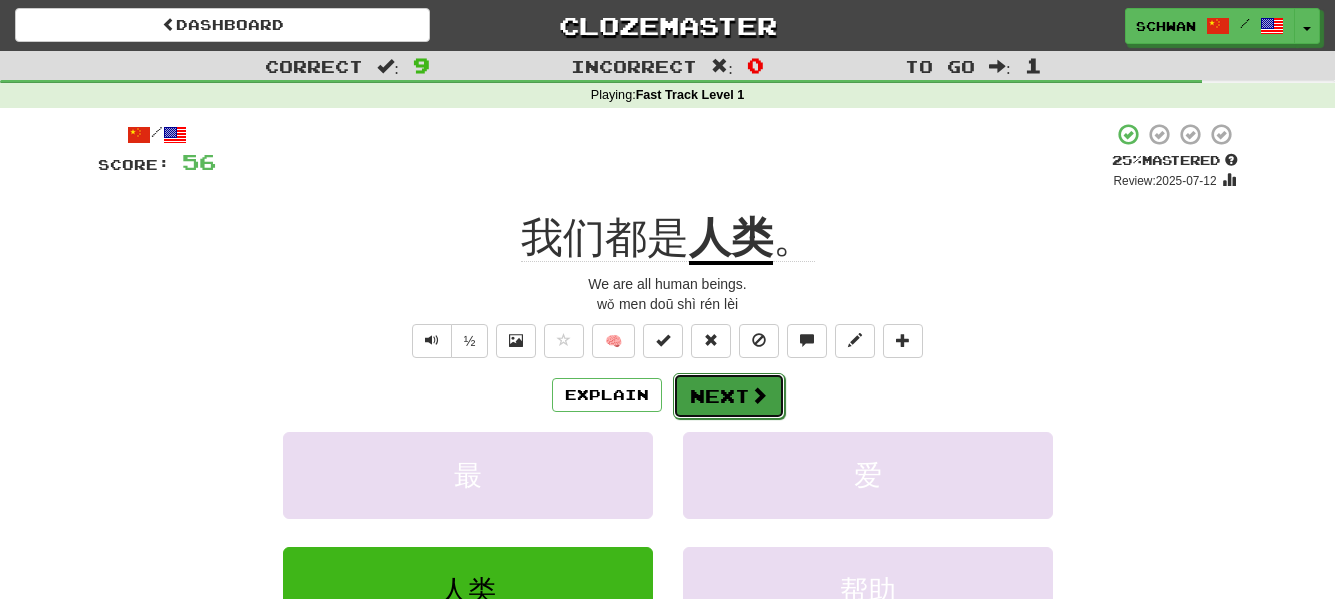 click on "Next" at bounding box center [729, 396] 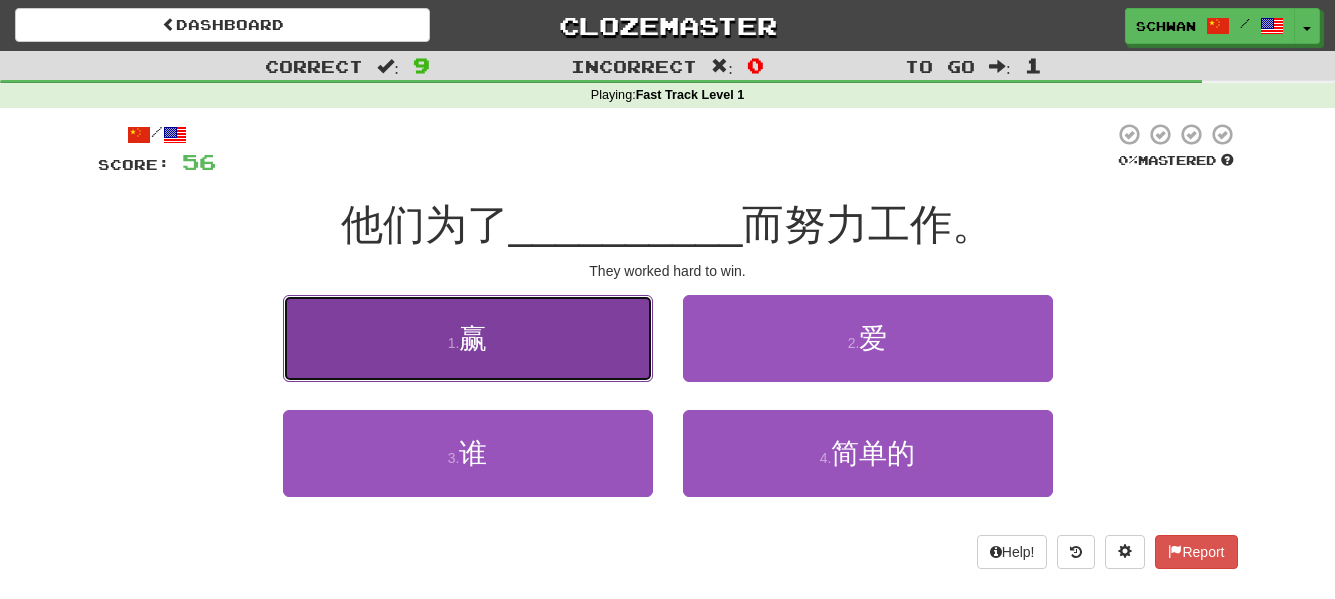 click on "赢" at bounding box center [473, 338] 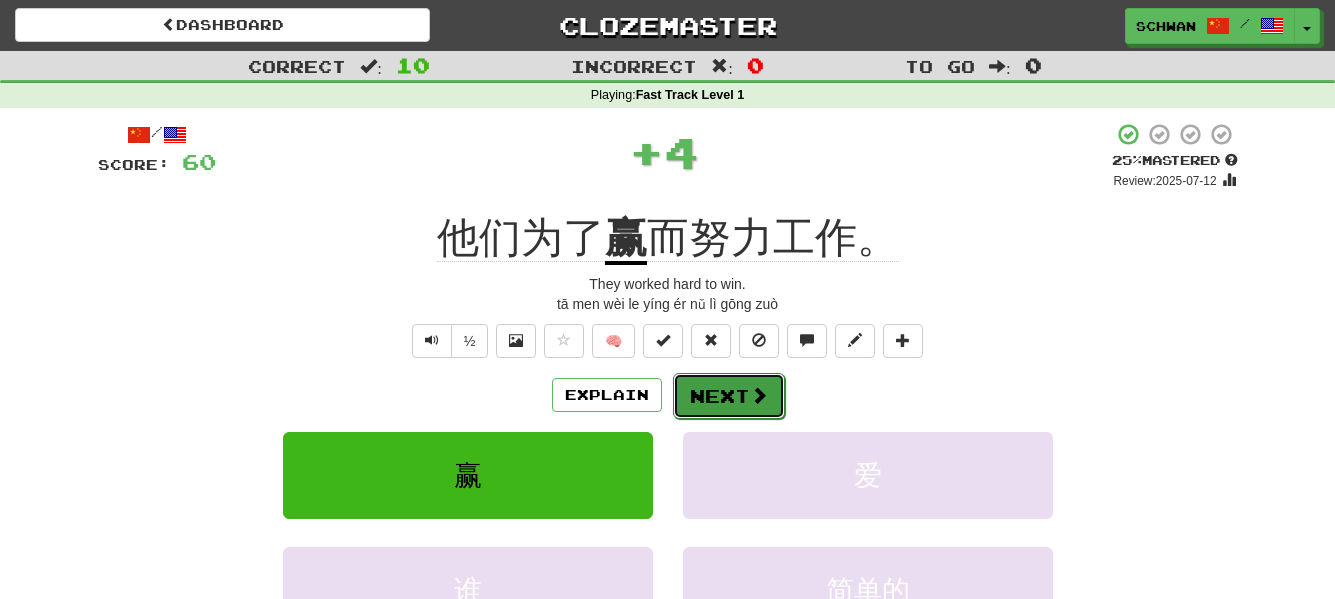 click on "Next" at bounding box center (729, 396) 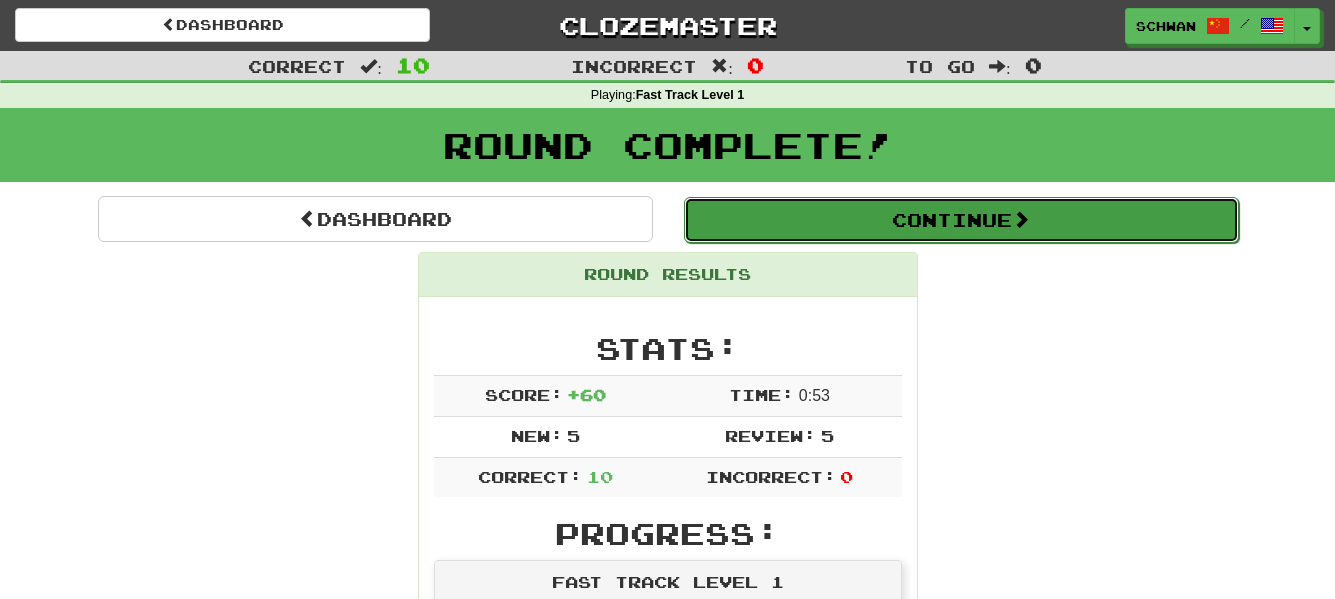 click on "Continue" at bounding box center [961, 220] 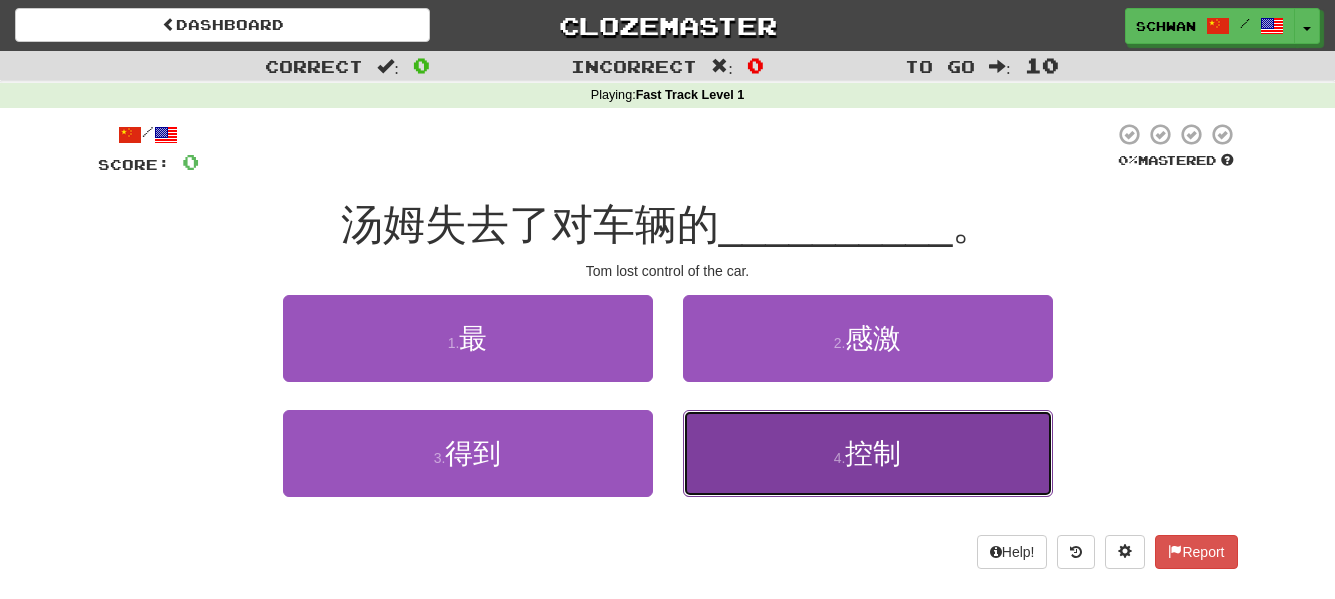 click on "4 .  控制" at bounding box center [868, 453] 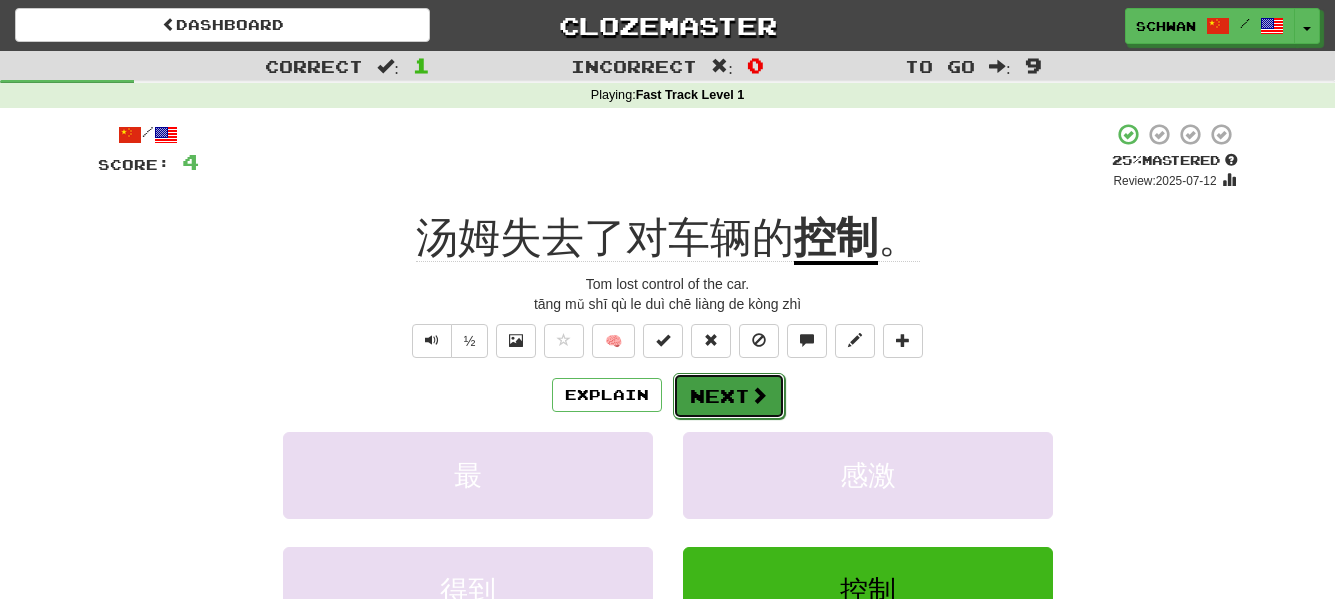 click on "Next" at bounding box center (729, 396) 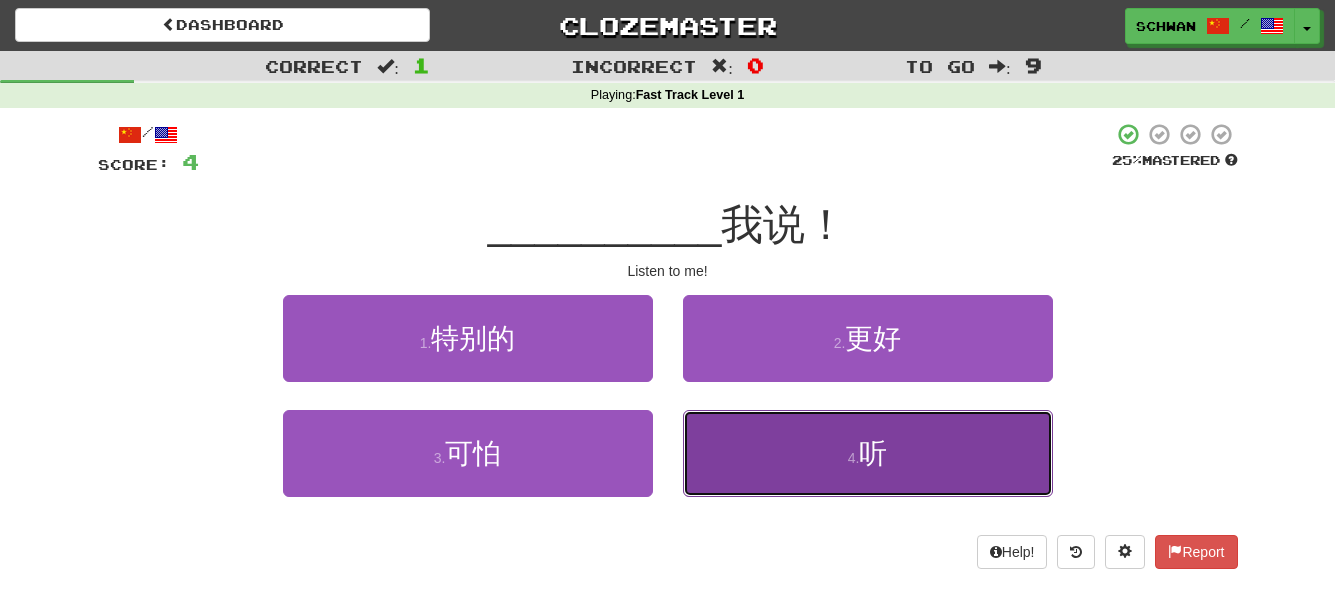 click on "4 .  听" at bounding box center (868, 453) 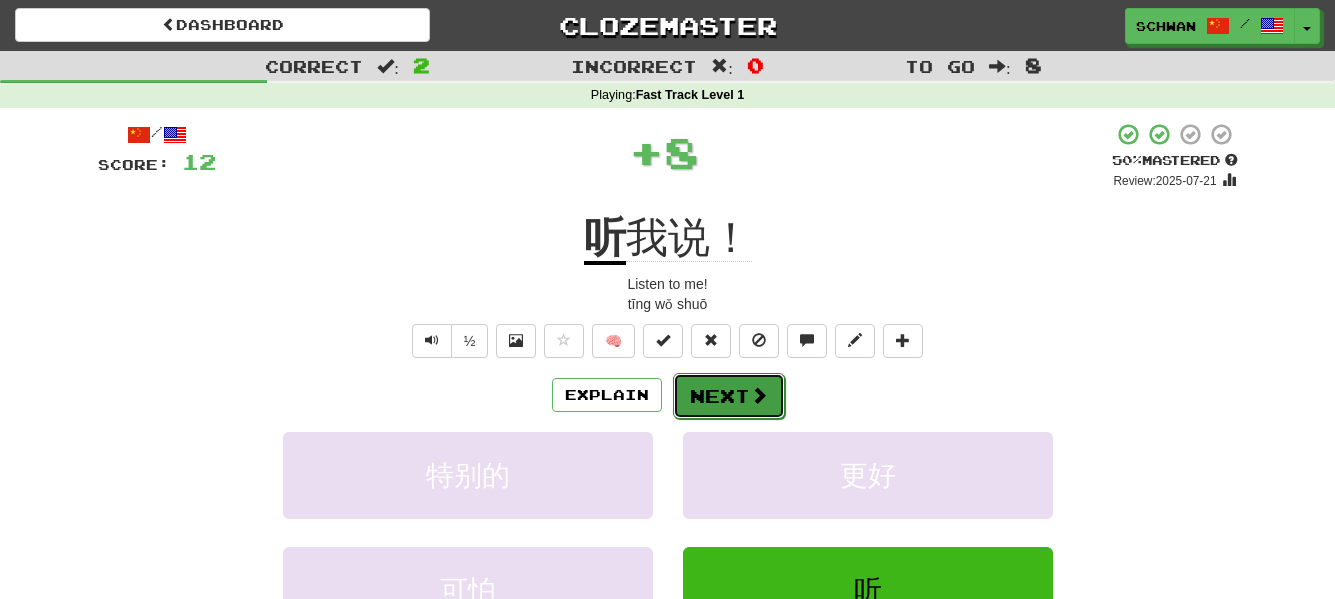 click on "Next" at bounding box center (729, 396) 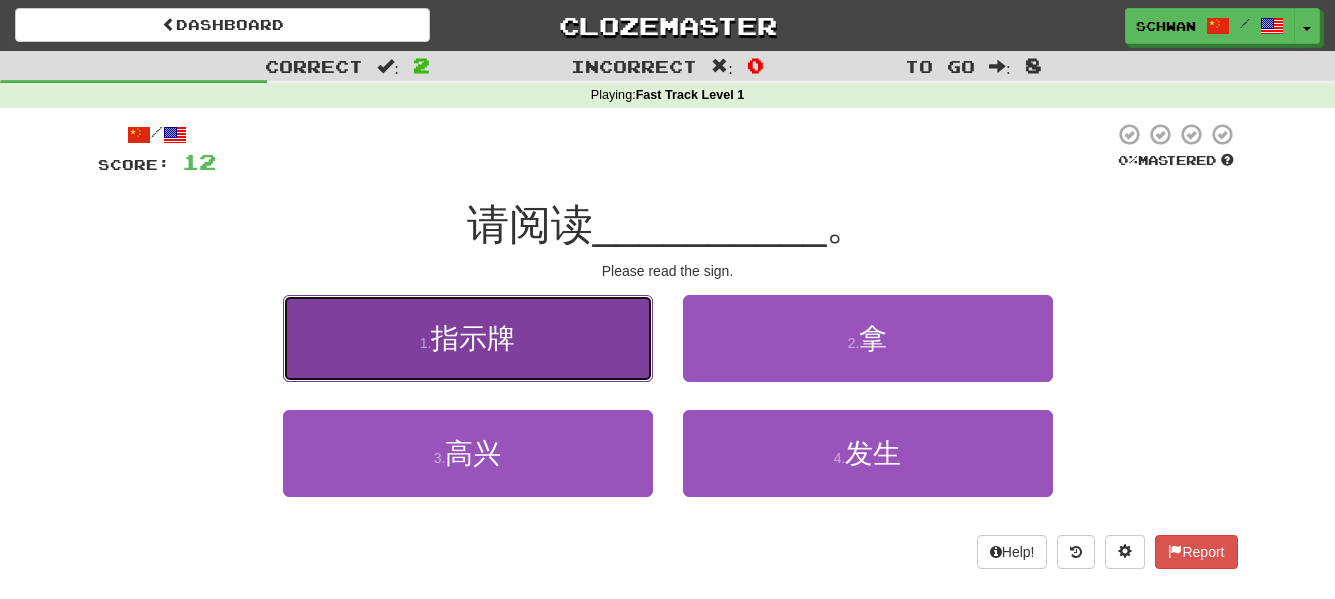 click on "指示牌" at bounding box center [473, 338] 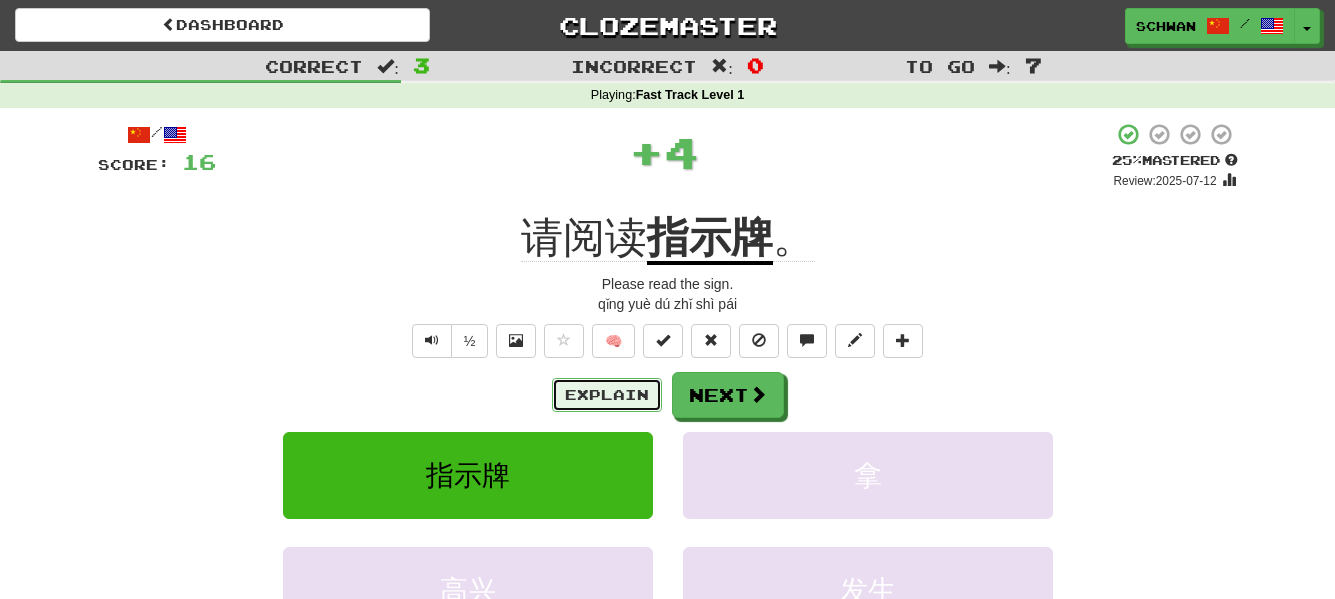 click on "Explain" at bounding box center (607, 395) 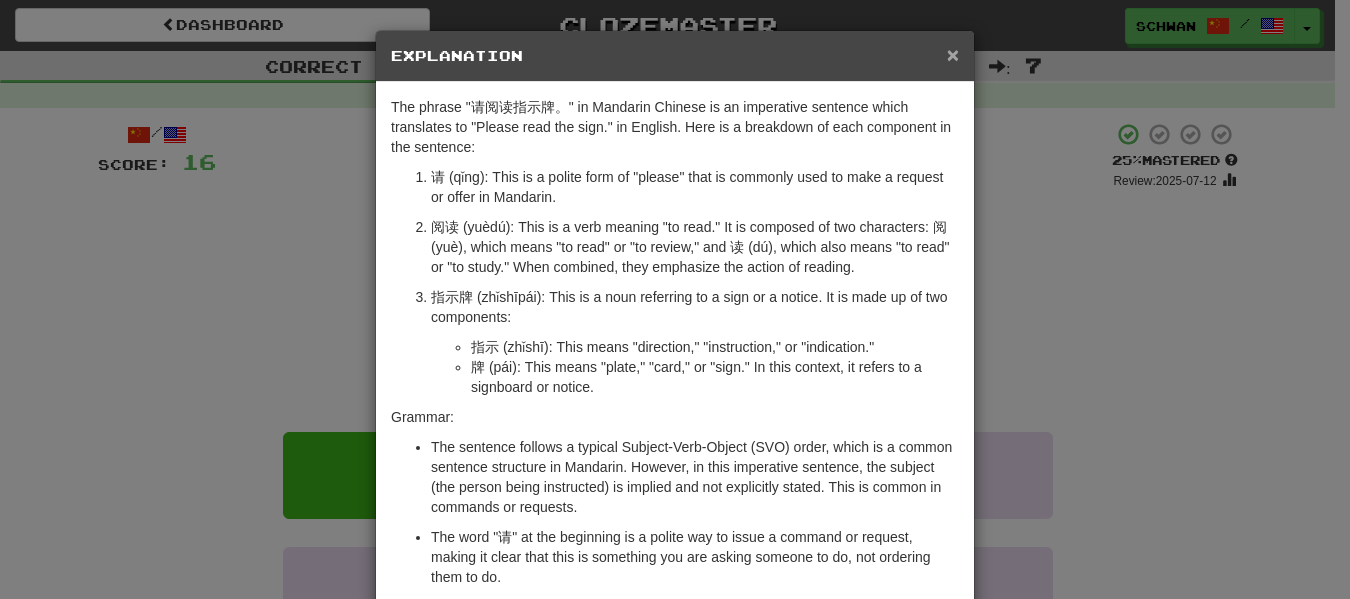 click on "×" at bounding box center [953, 54] 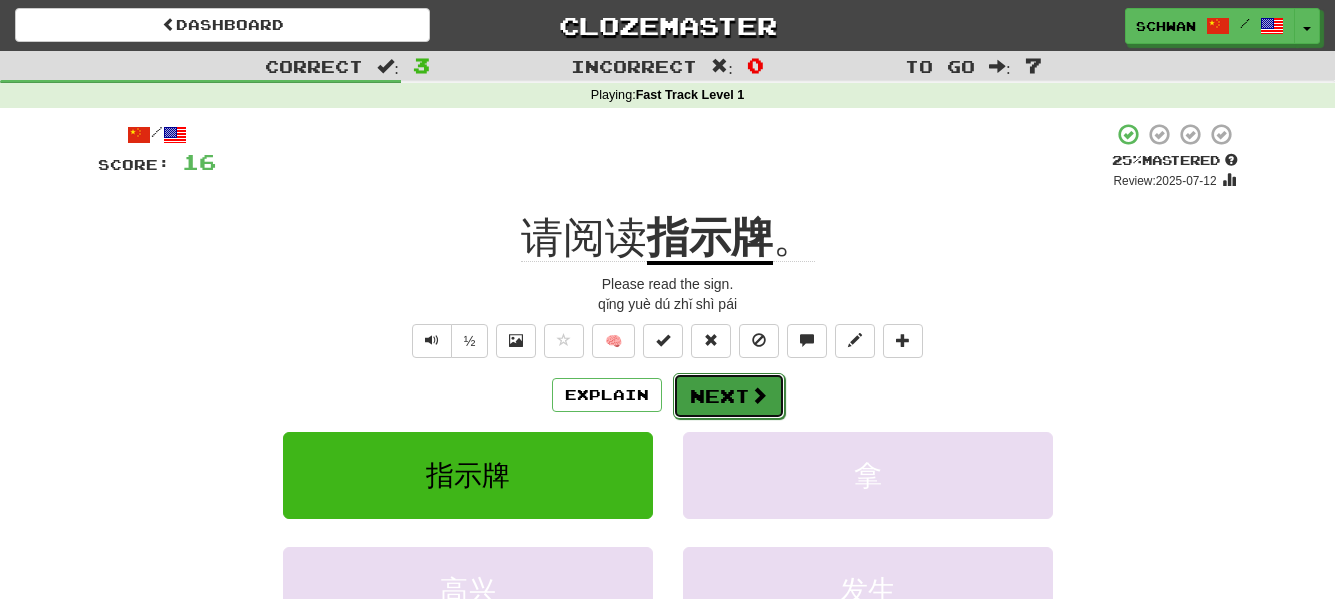 click on "Next" at bounding box center [729, 396] 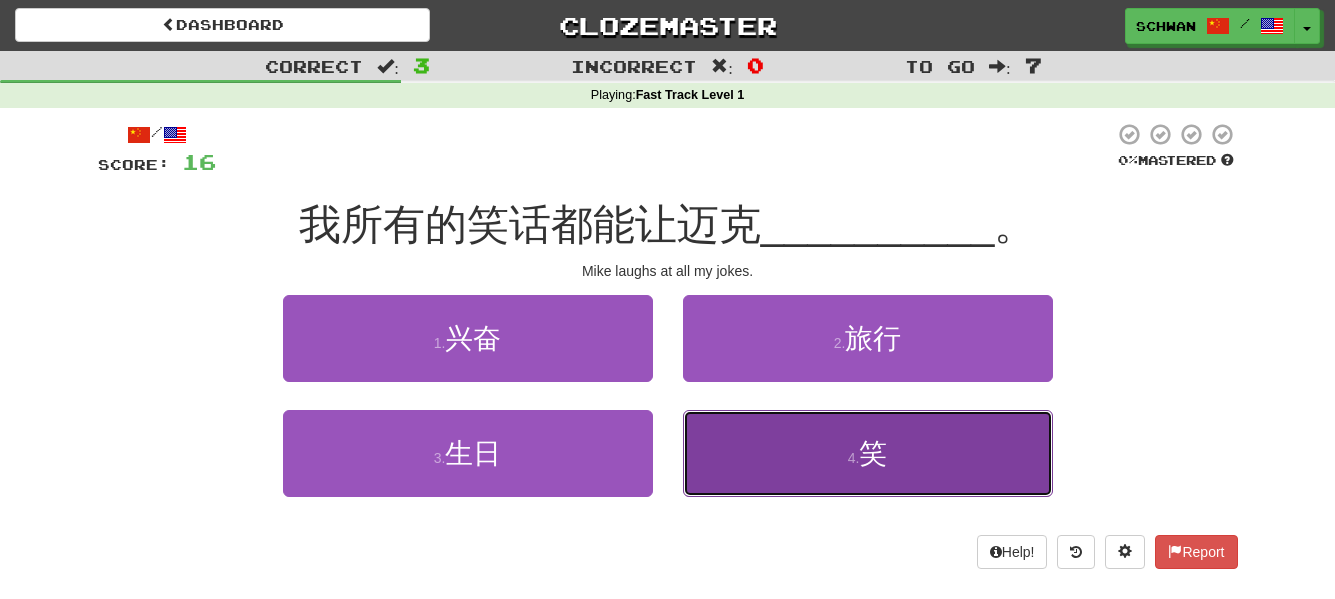 click on "4 .  笑" at bounding box center (868, 453) 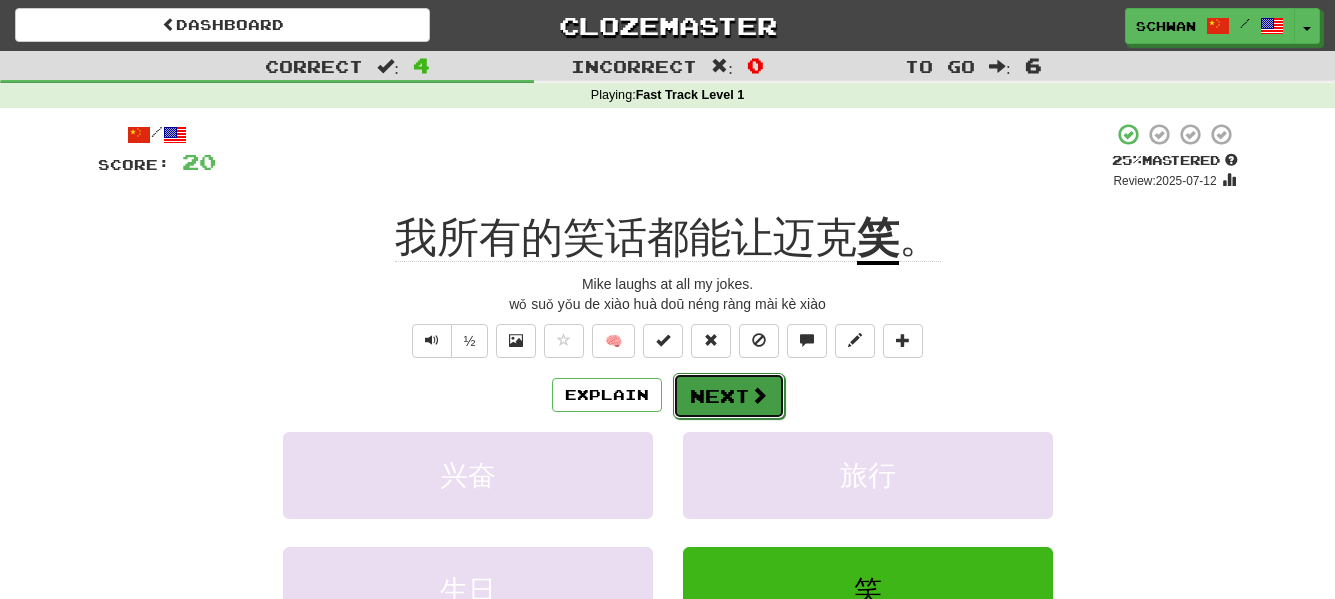 click on "Next" at bounding box center [729, 396] 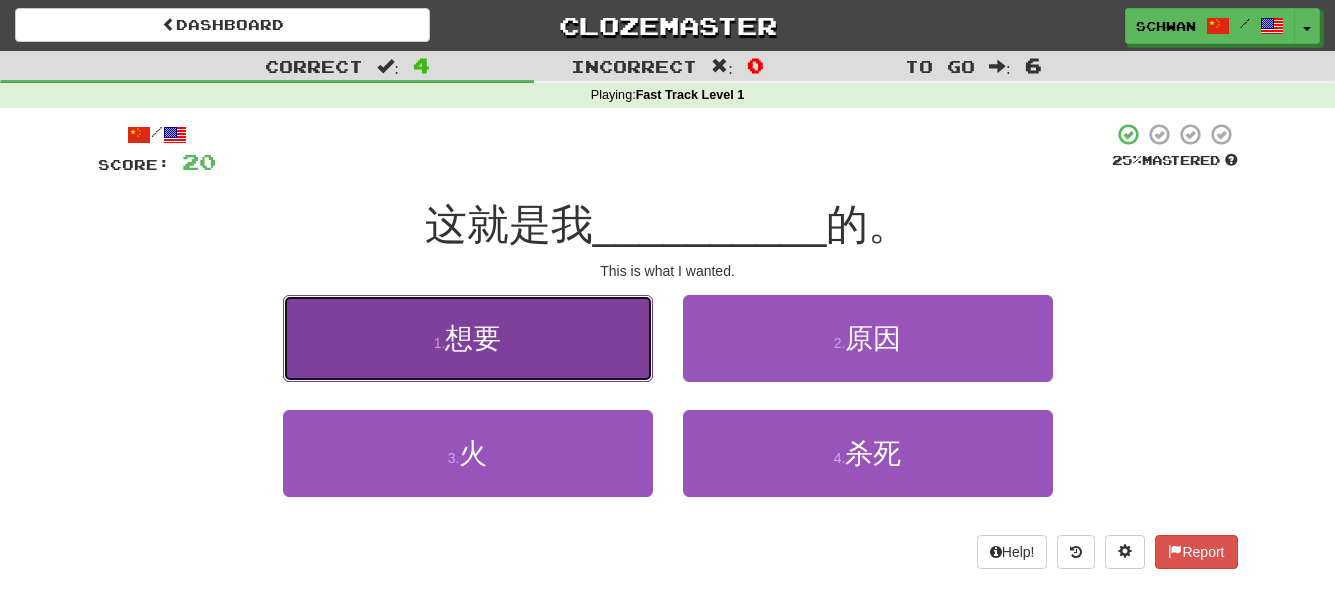 click on "1 .  想要" at bounding box center (468, 338) 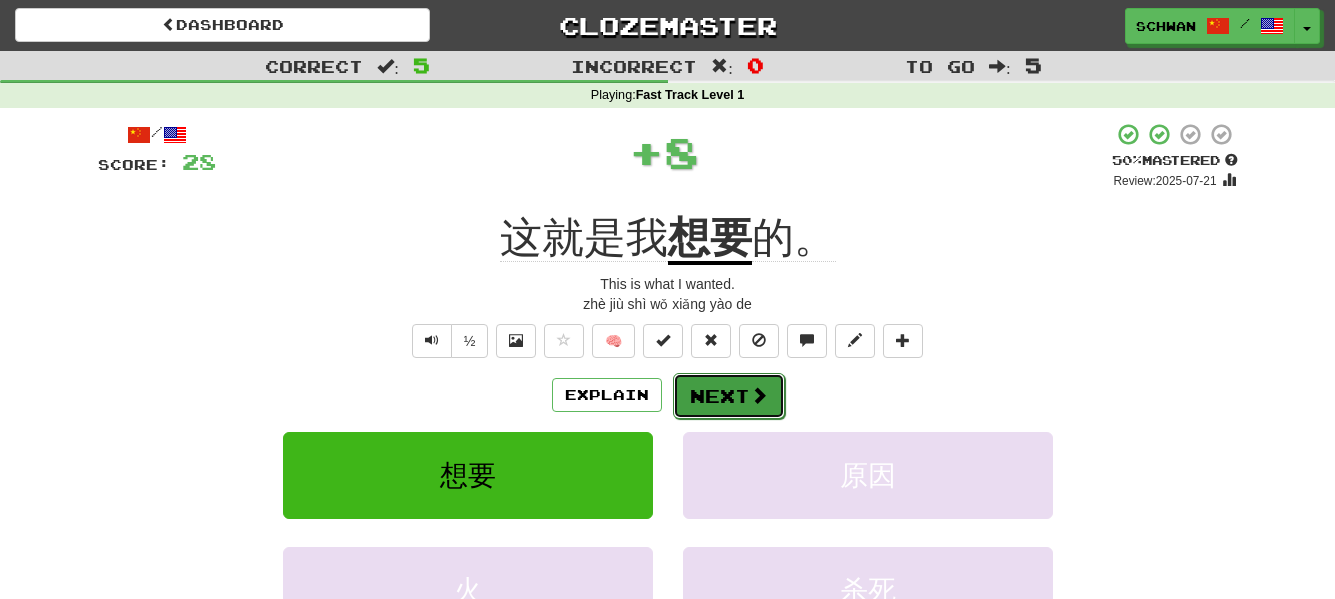 click on "Next" at bounding box center [729, 396] 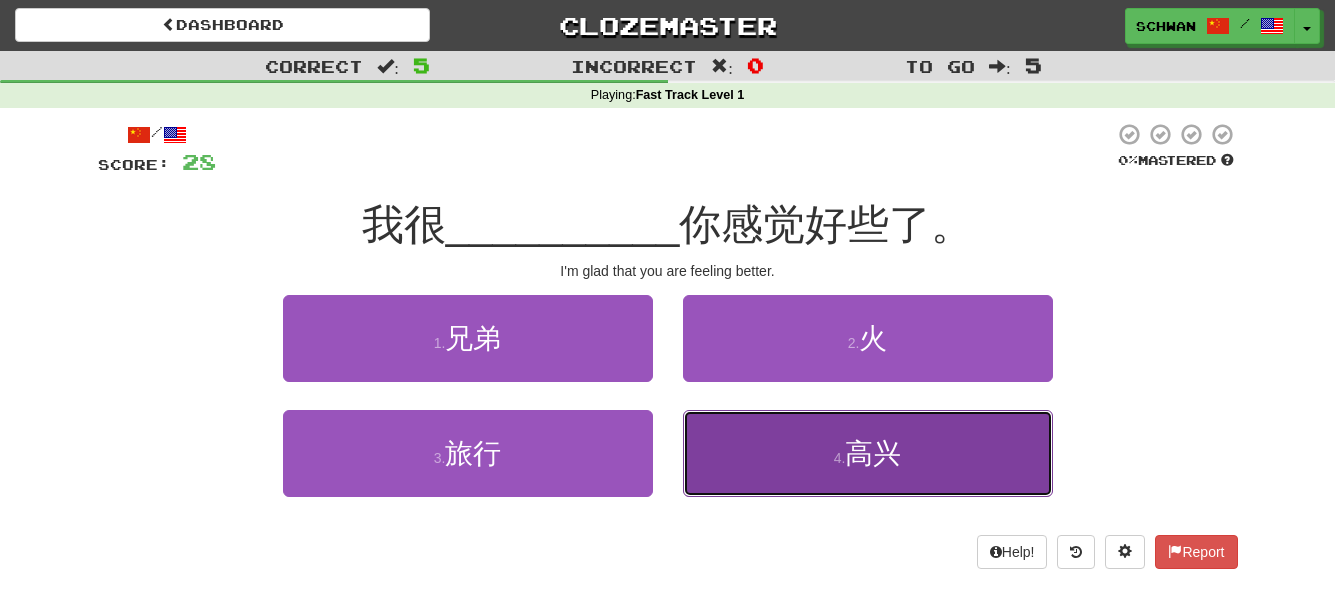 click on "4 .  高兴" at bounding box center (868, 453) 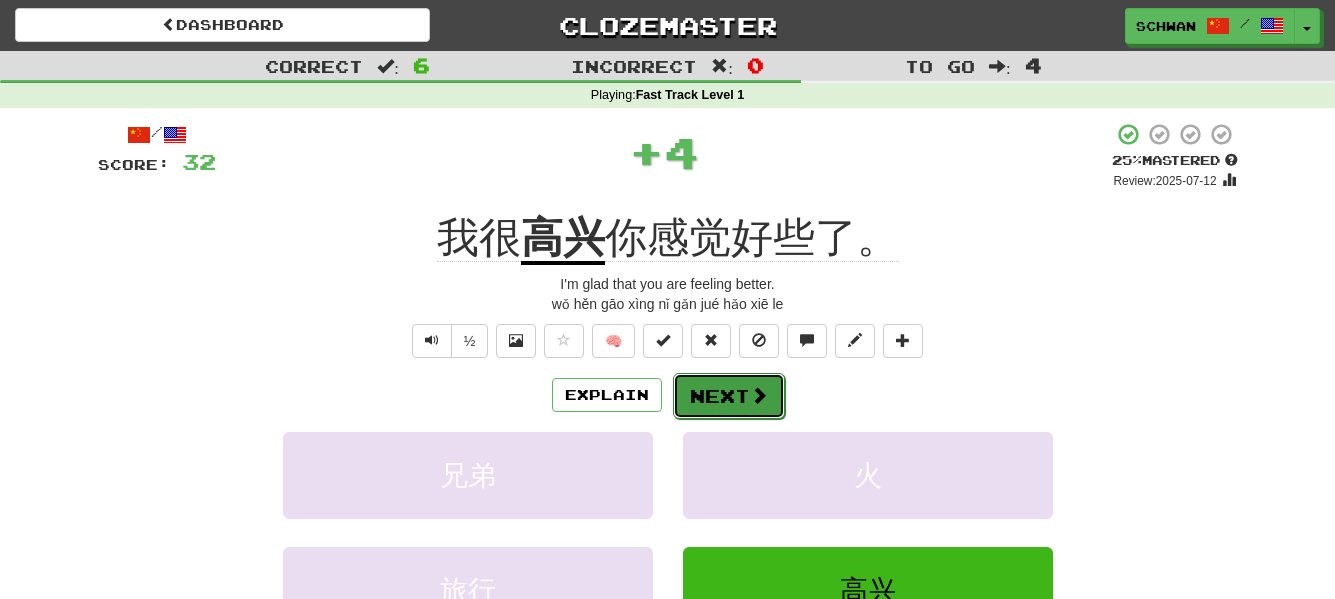 click on "Next" at bounding box center [729, 396] 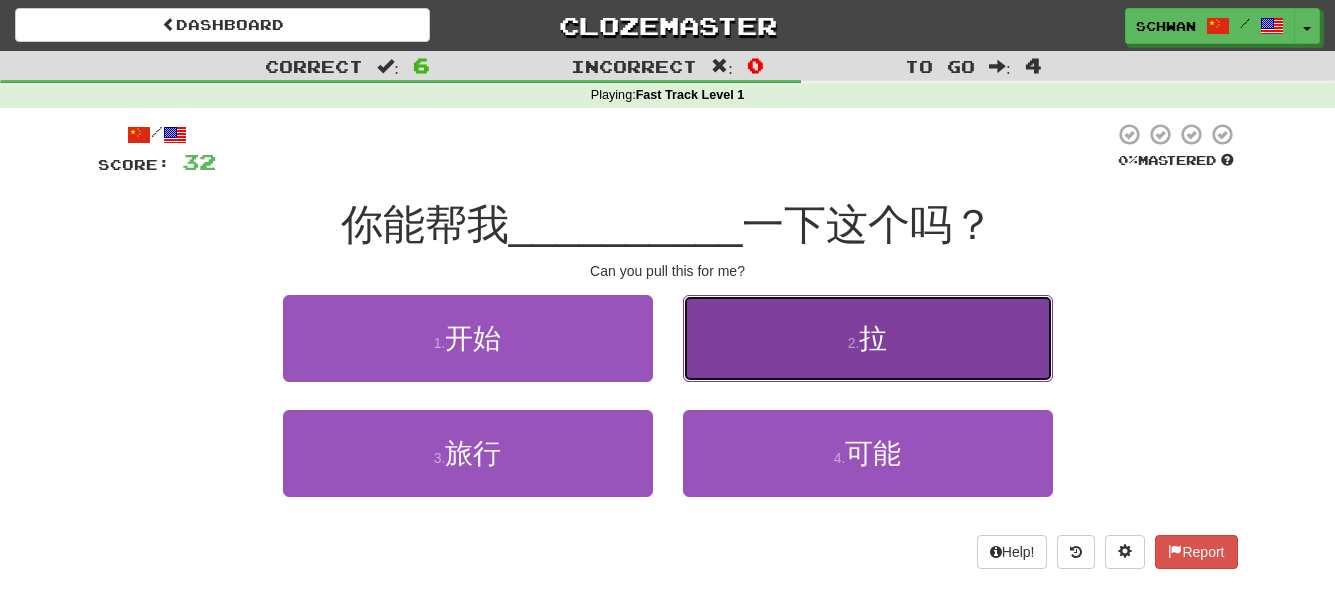 click on "2 .  拉" at bounding box center [868, 338] 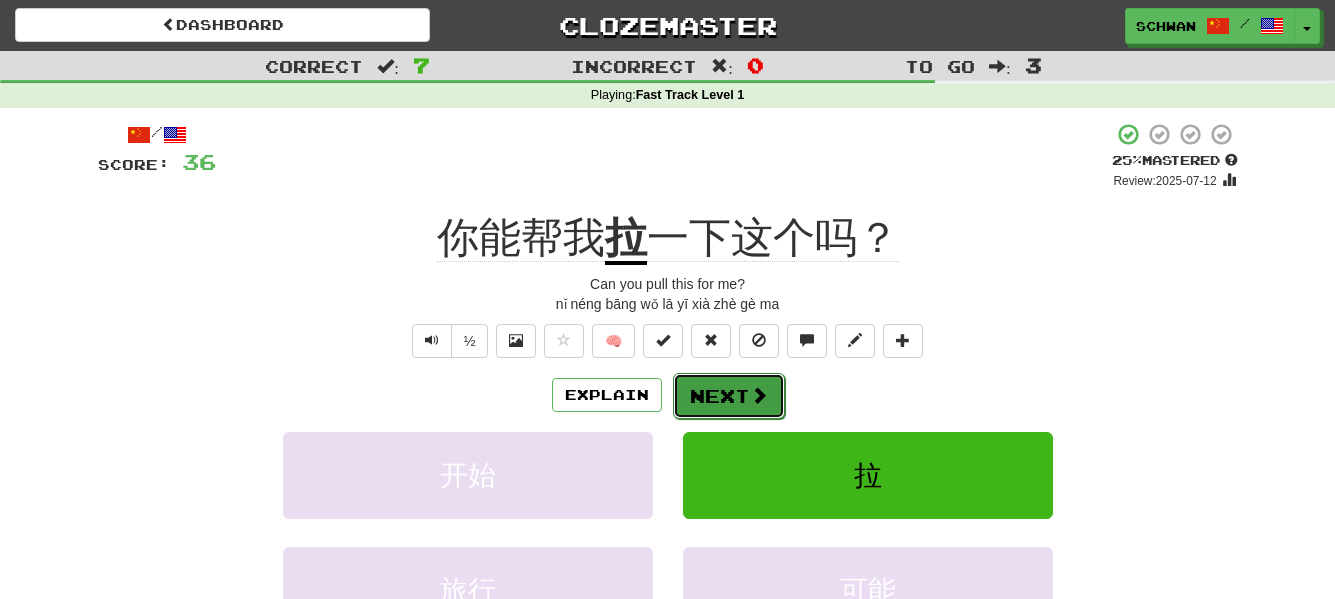 click at bounding box center [759, 395] 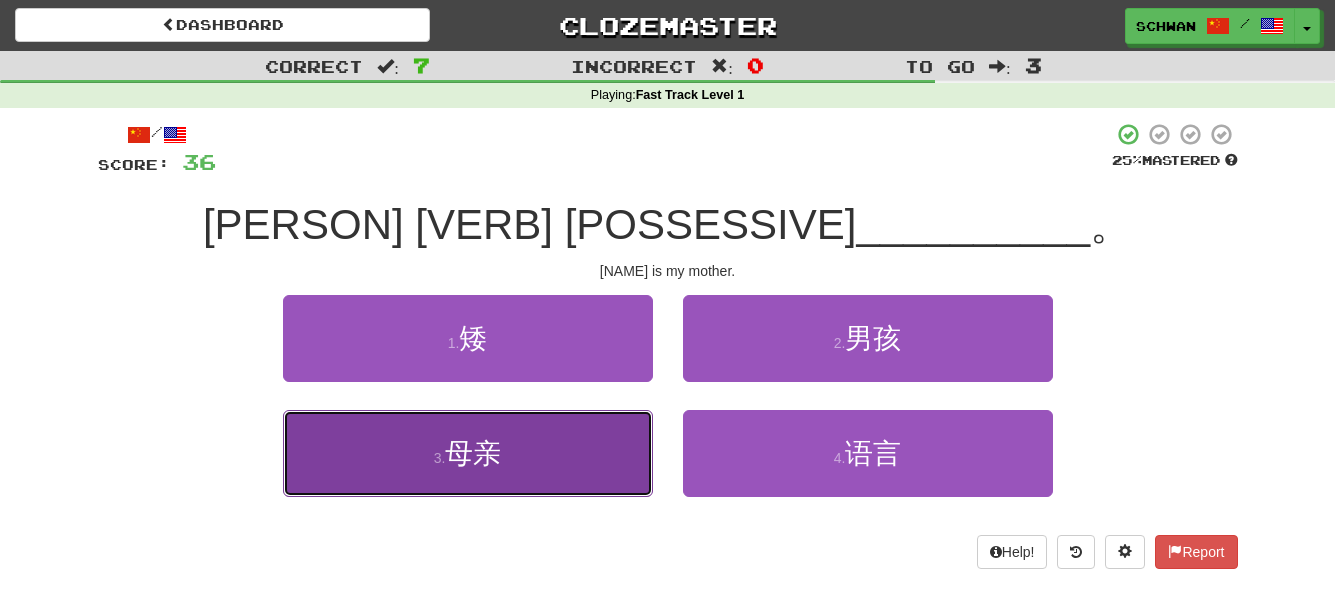 click on "3 .  母亲" at bounding box center [468, 453] 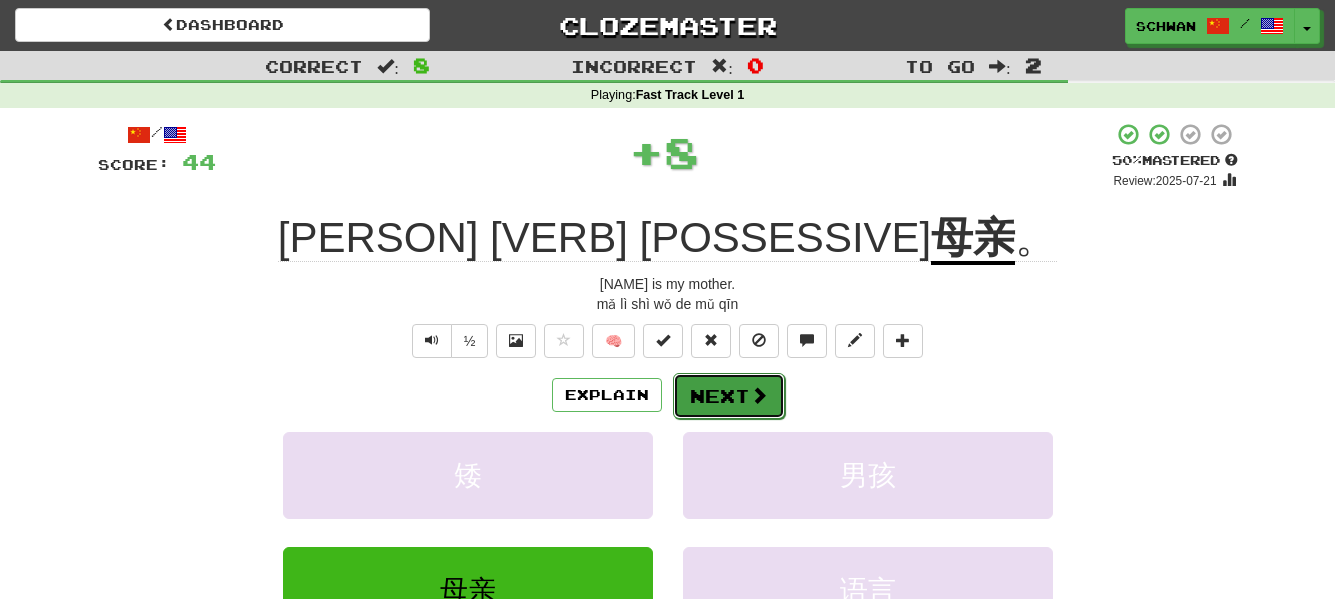 click on "Next" at bounding box center [729, 396] 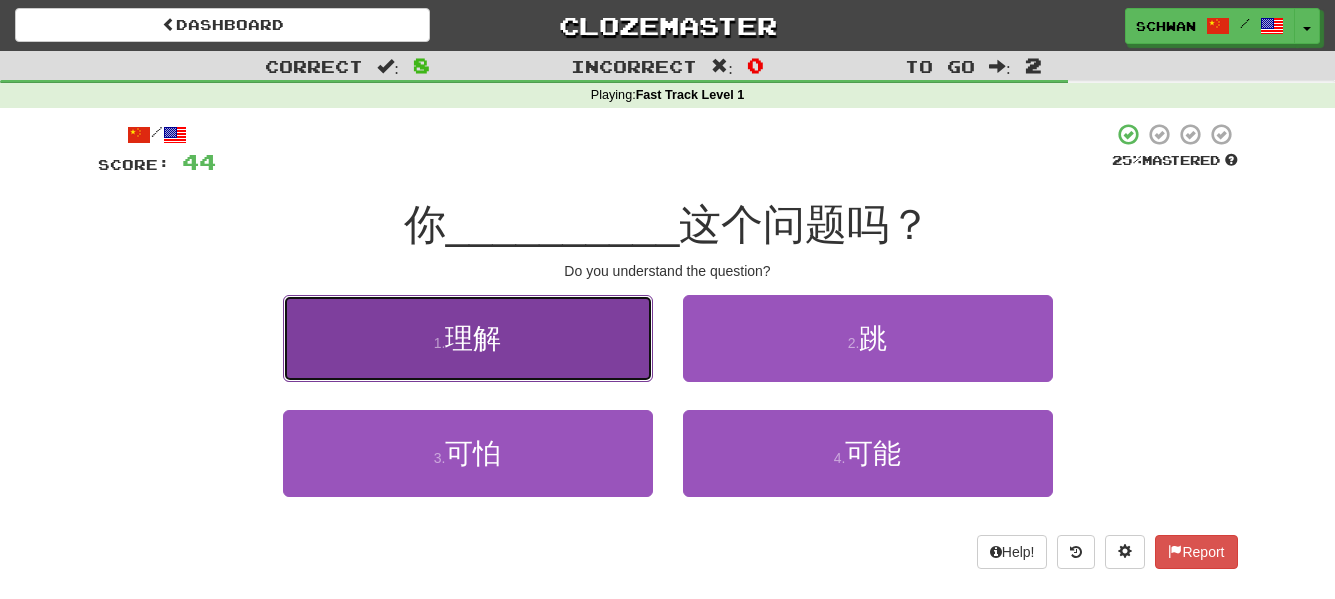 click on "理解" at bounding box center [473, 338] 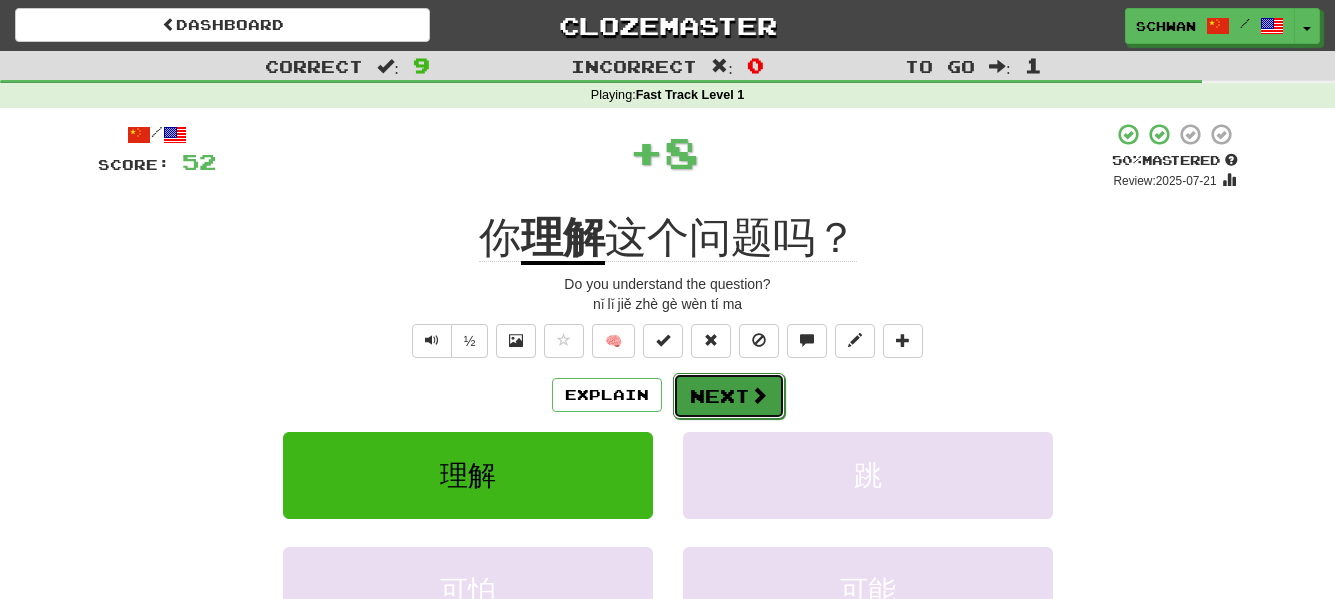 click at bounding box center [759, 395] 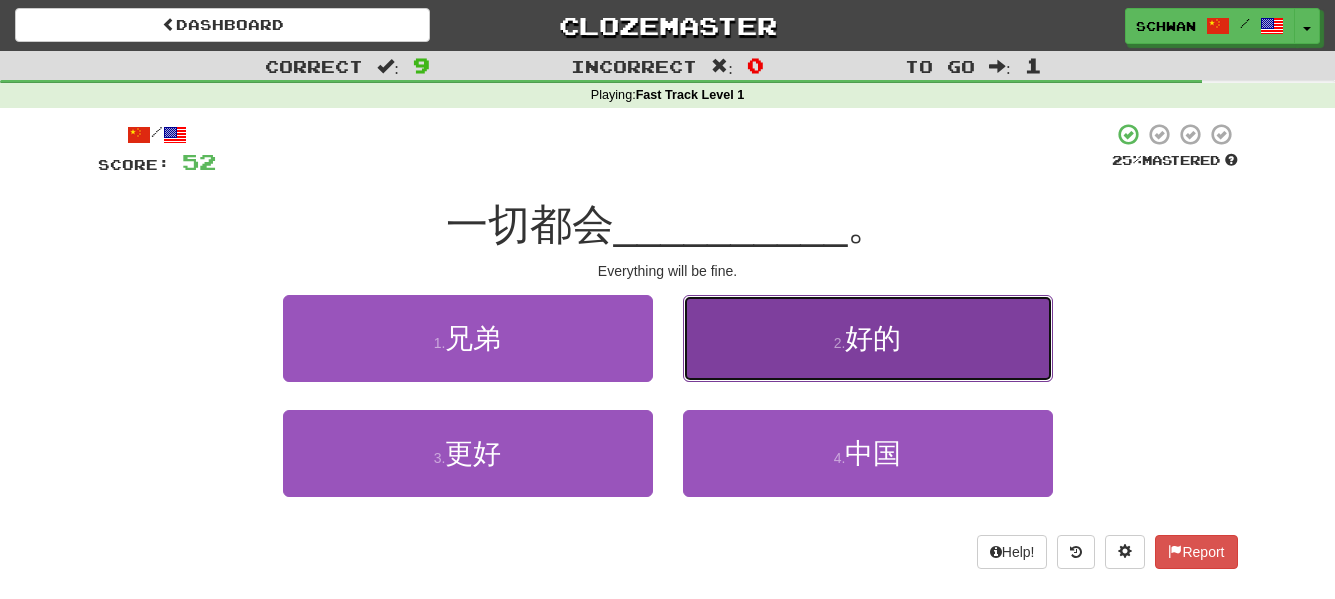 click on "2 .  好的" at bounding box center [868, 338] 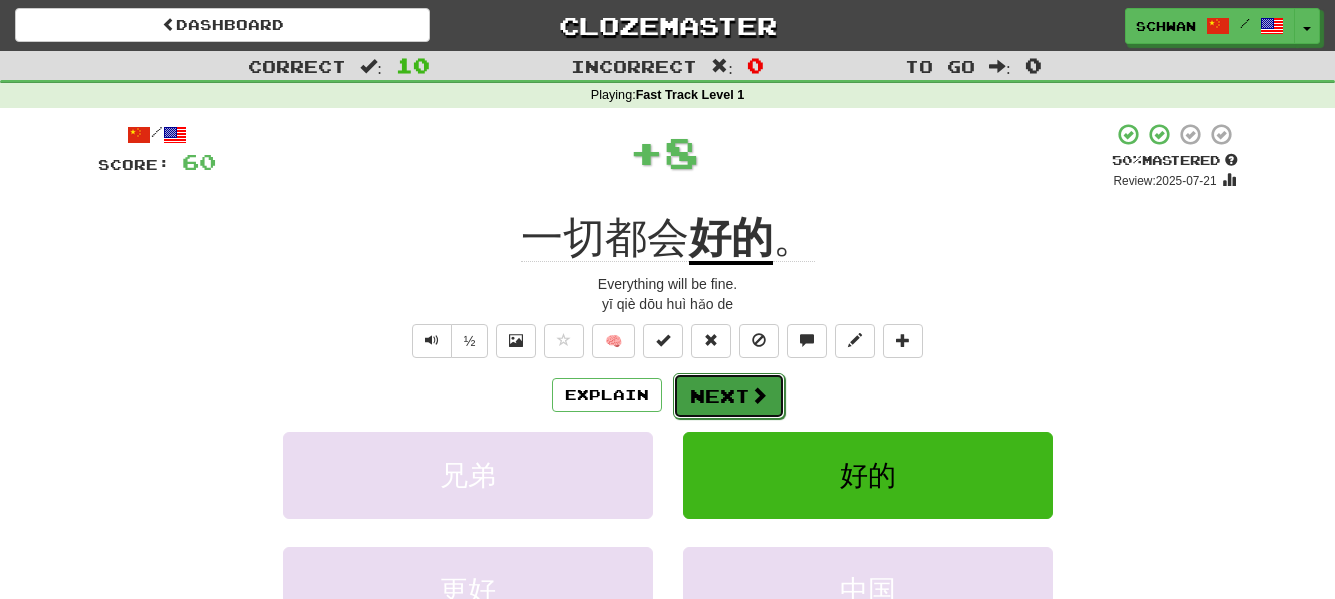 click on "Next" at bounding box center (729, 396) 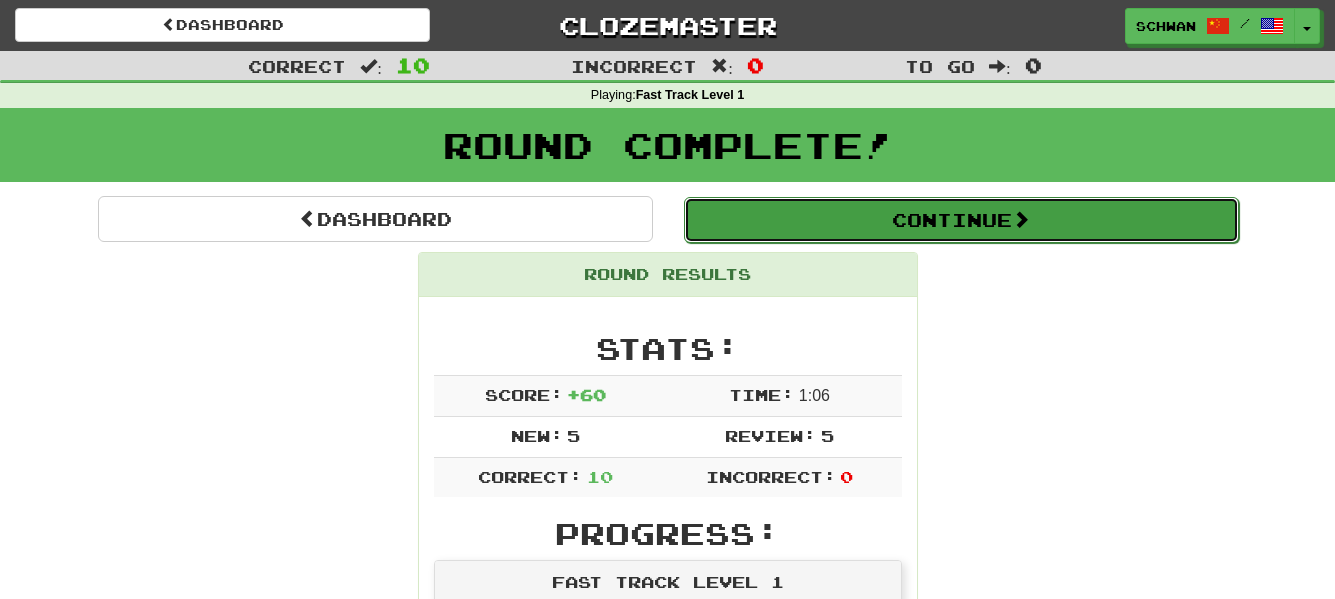 click on "Continue" at bounding box center [961, 220] 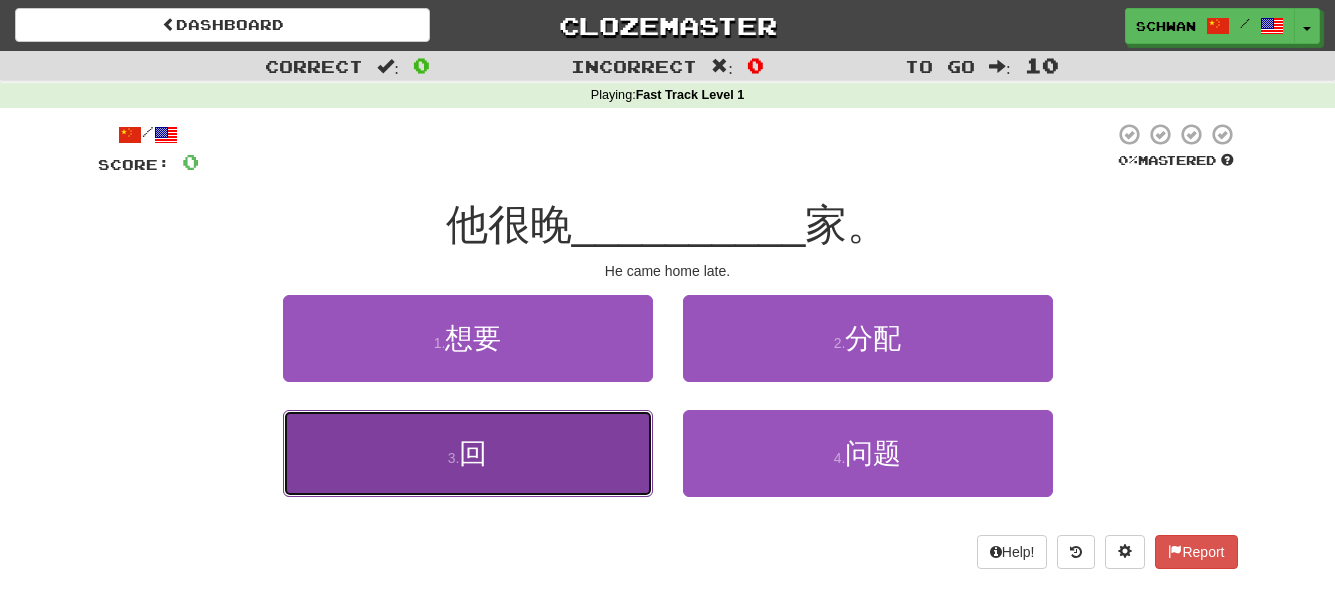 click on "3 .  回" at bounding box center (468, 453) 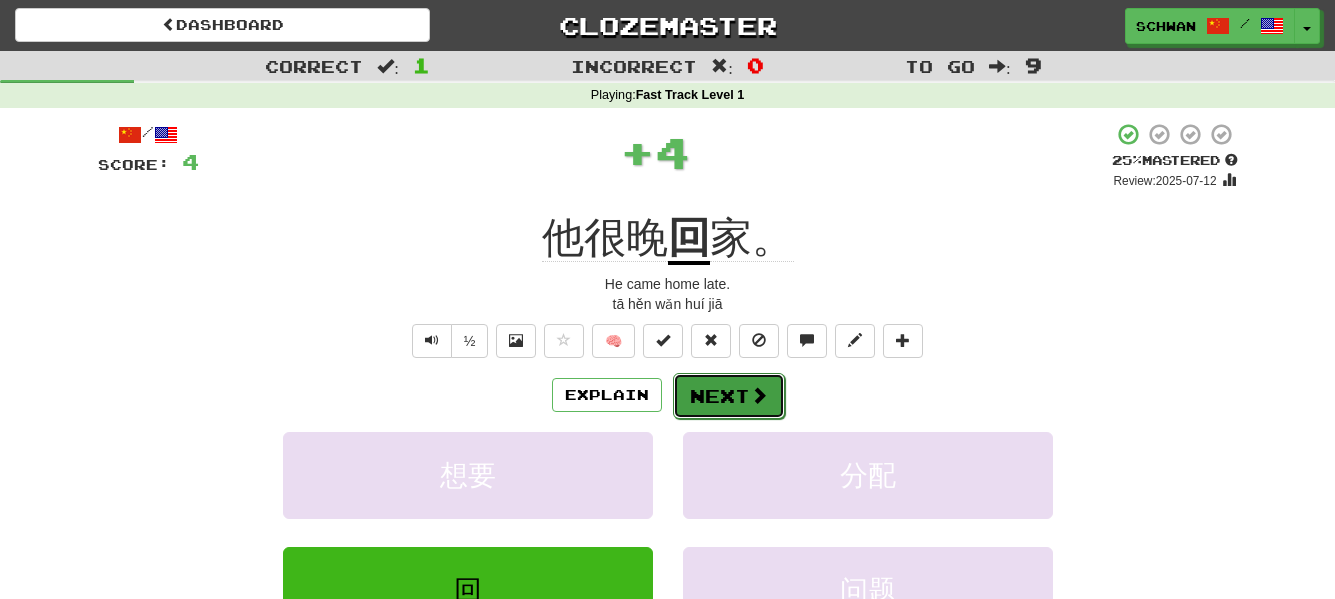 click on "Next" at bounding box center [729, 396] 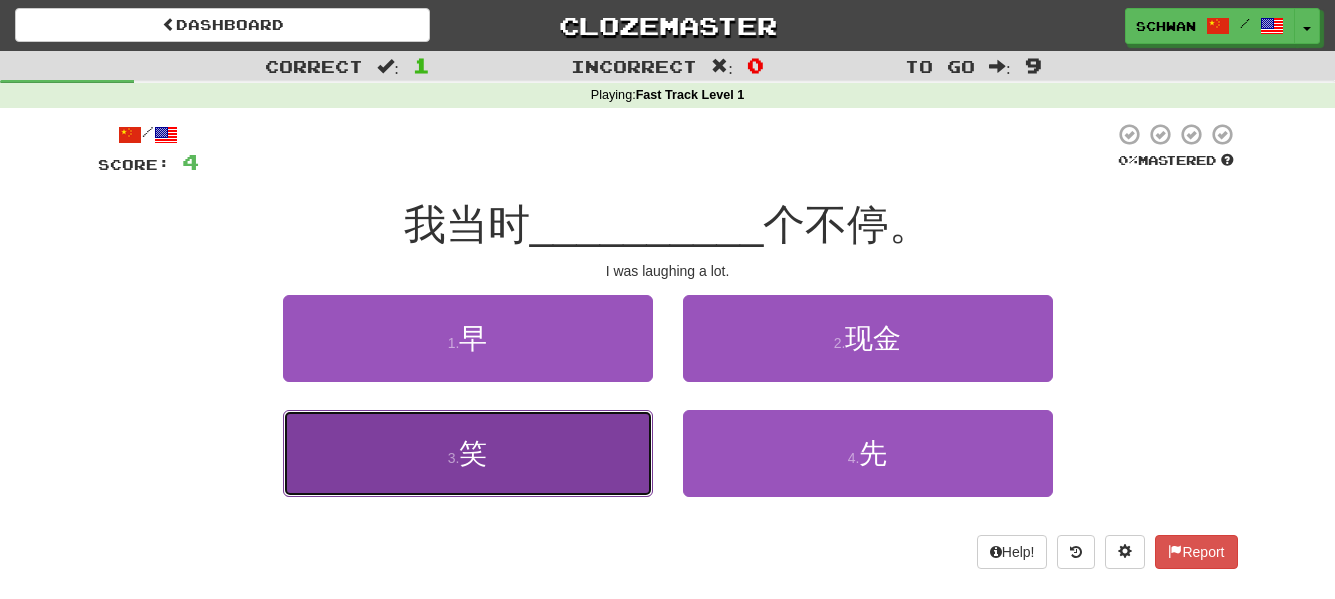 click on "3 .  笑" at bounding box center [468, 453] 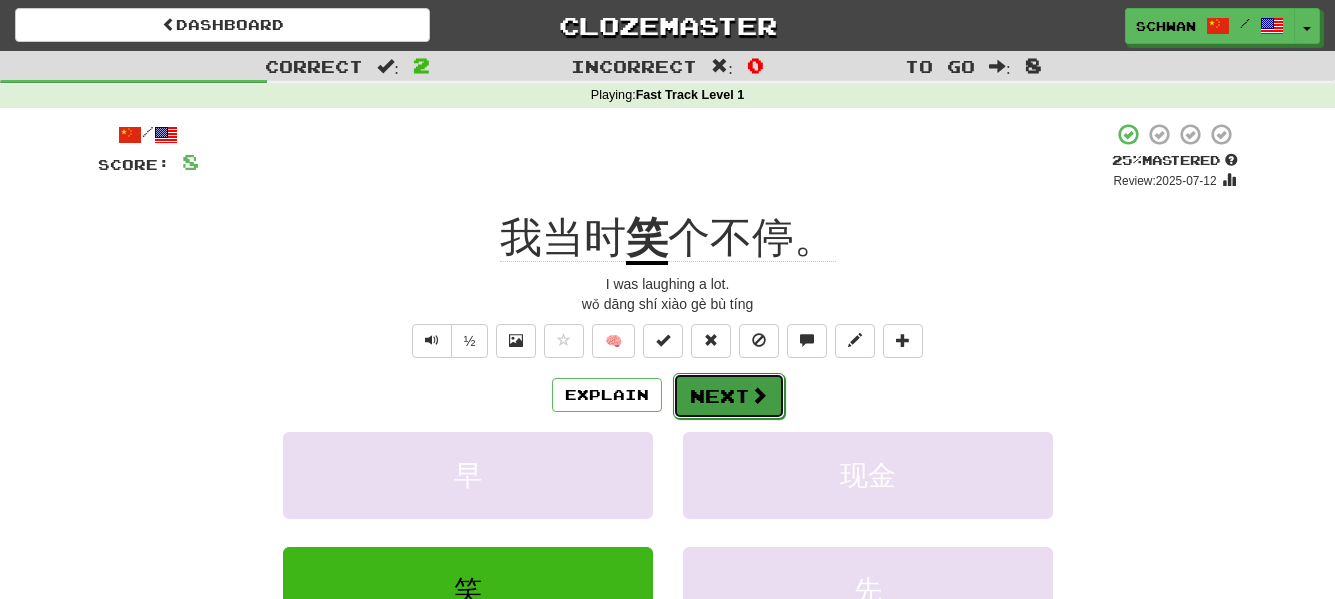 click on "Next" at bounding box center (729, 396) 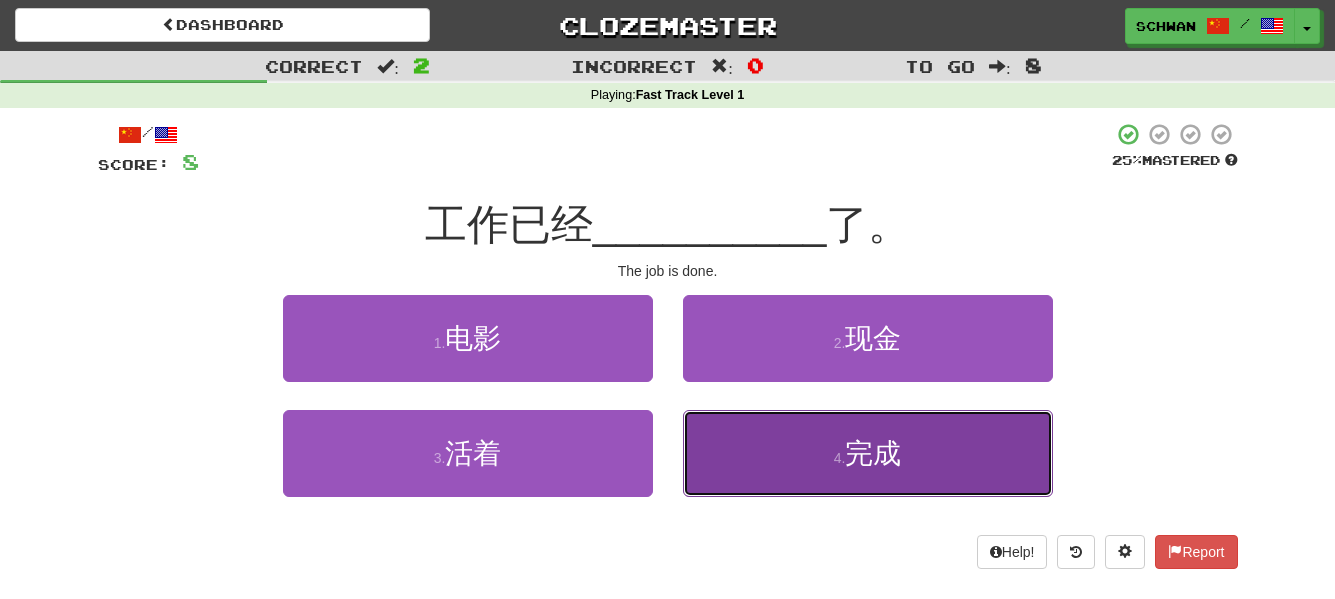 click on "4 .  完成" at bounding box center [868, 453] 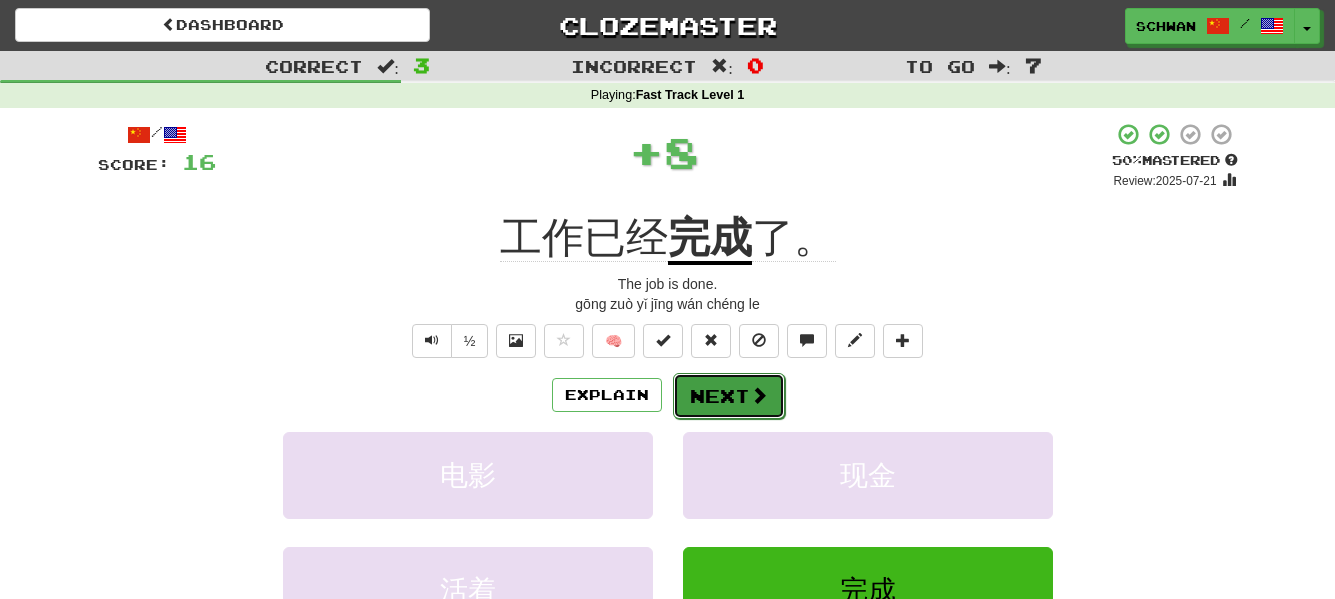 click on "Next" at bounding box center [729, 396] 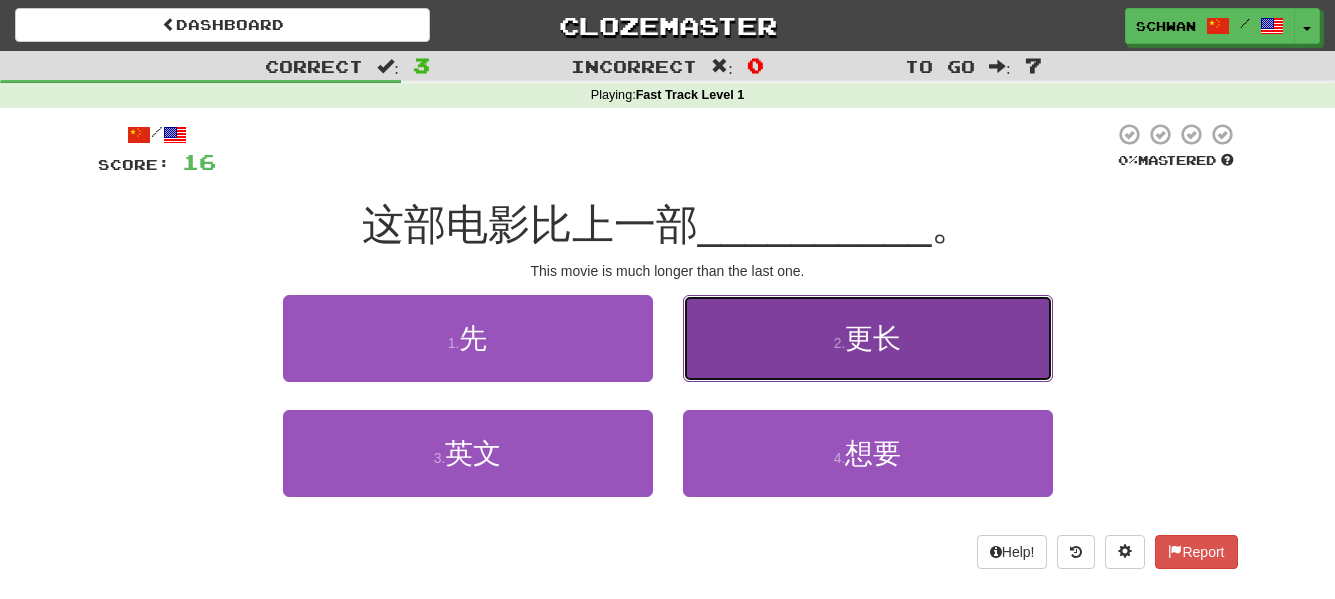 click on "2 .  更长" at bounding box center (868, 338) 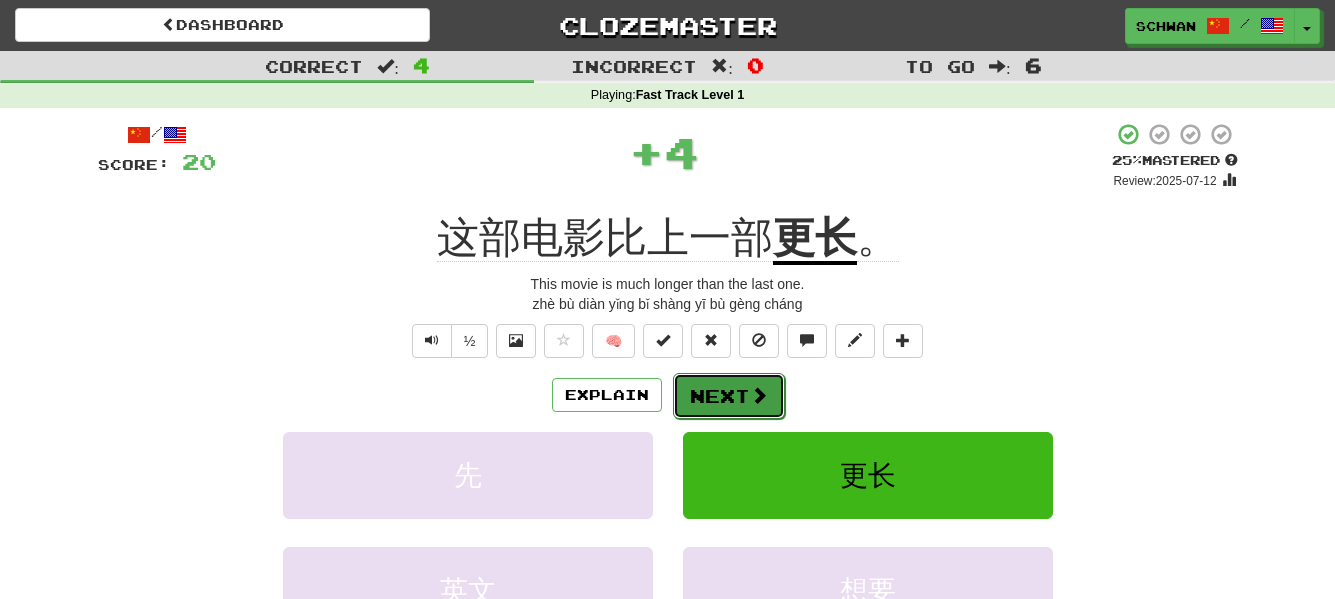 click on "Next" at bounding box center [729, 396] 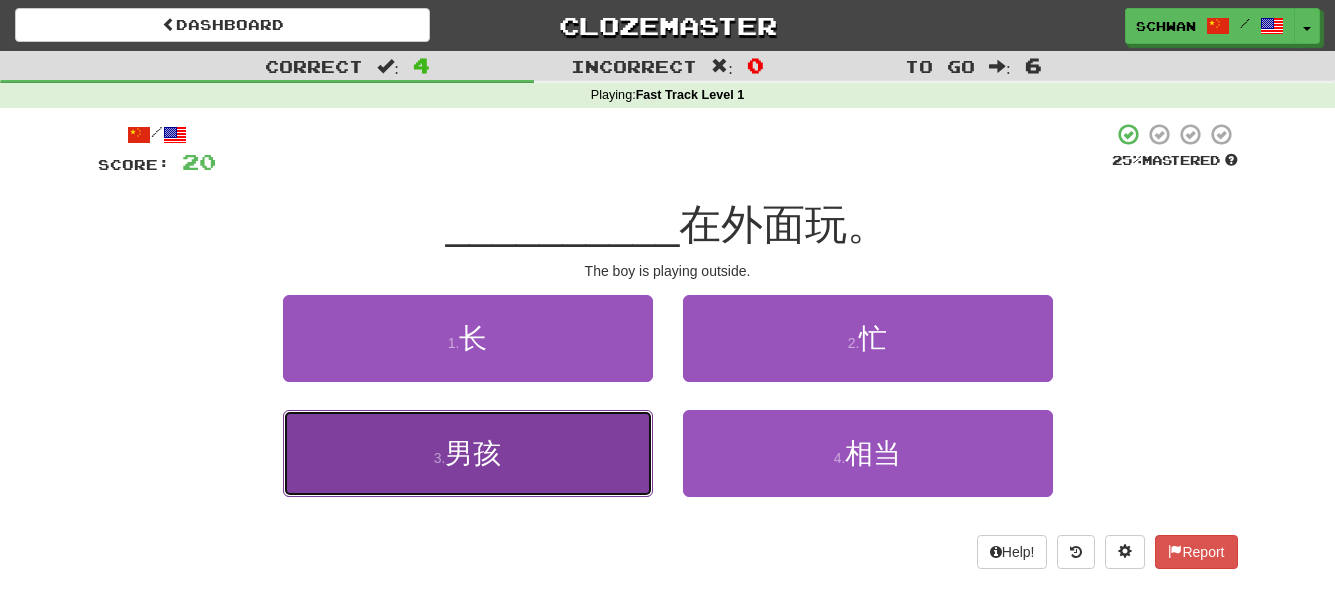 click on "3 .  男孩" at bounding box center [468, 453] 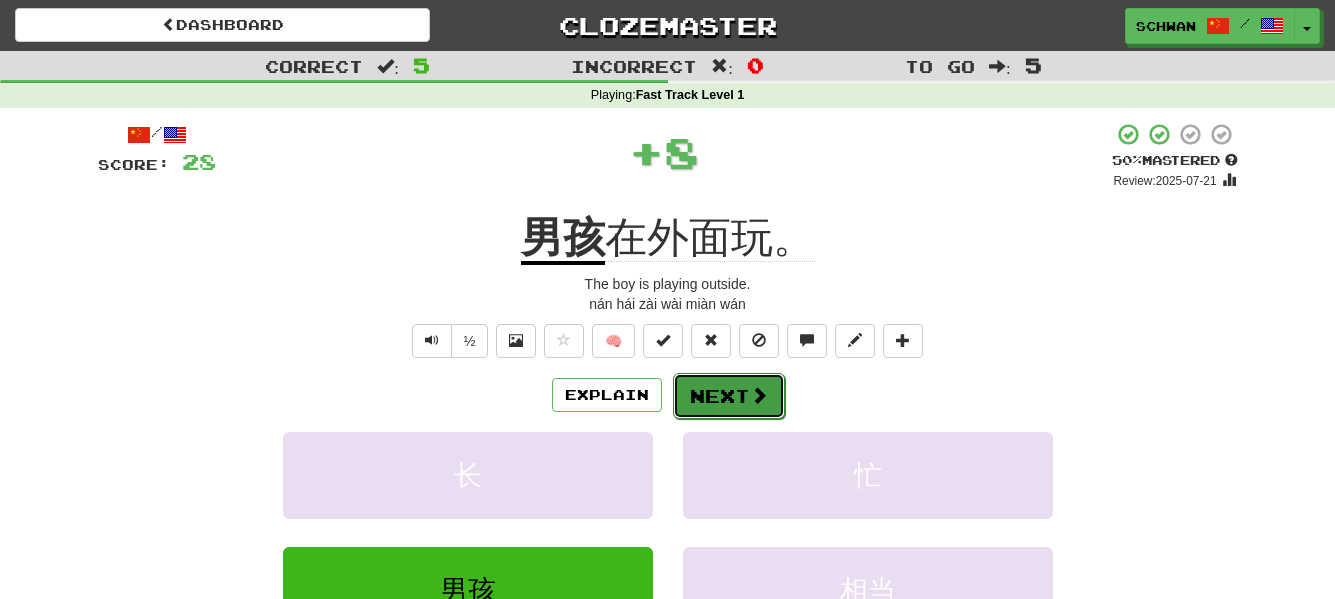 click on "Next" at bounding box center [729, 396] 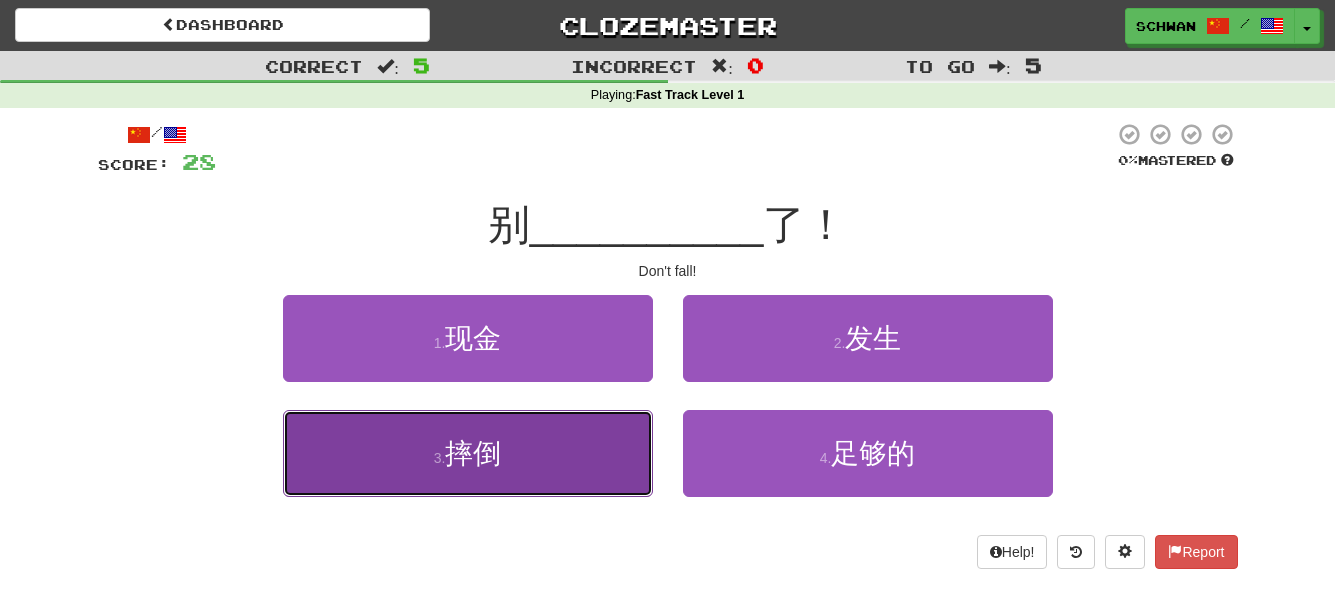 click on "3 ." at bounding box center [440, 458] 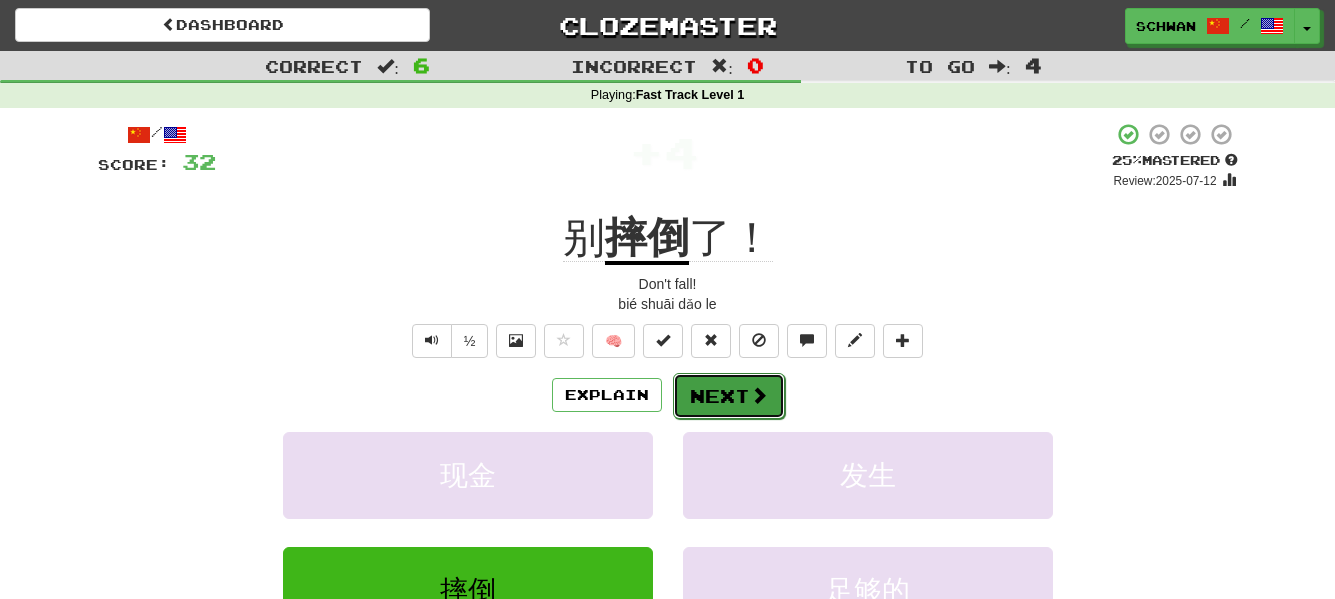 click on "Next" at bounding box center (729, 396) 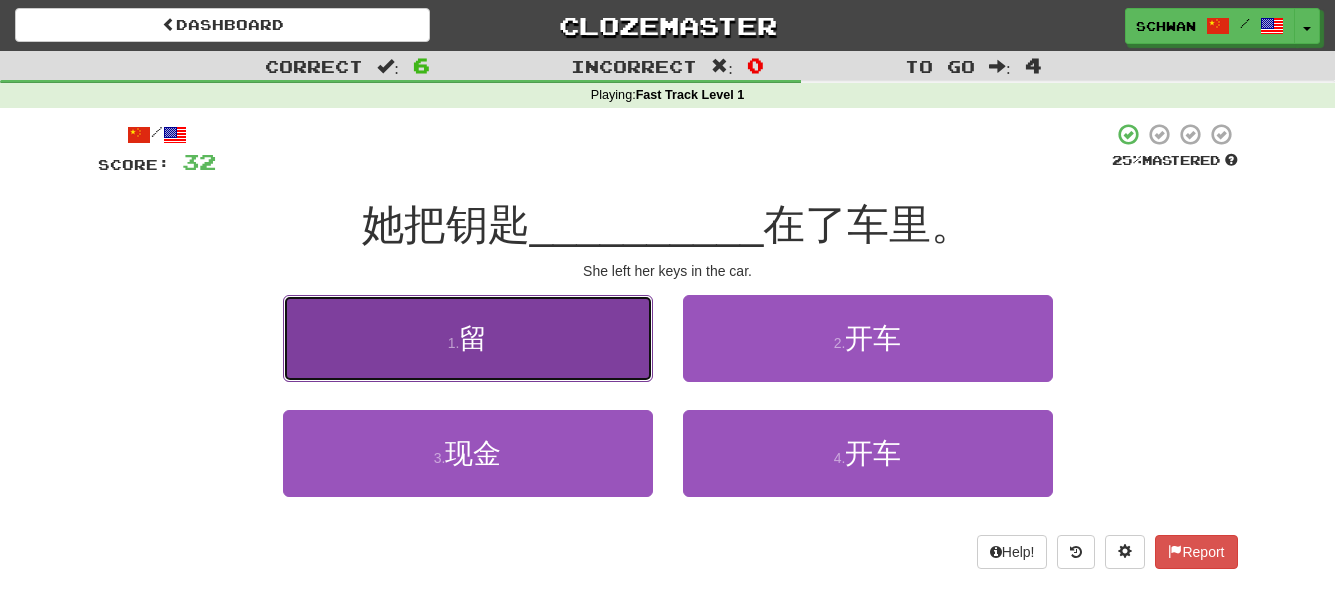 click on "留" at bounding box center [473, 338] 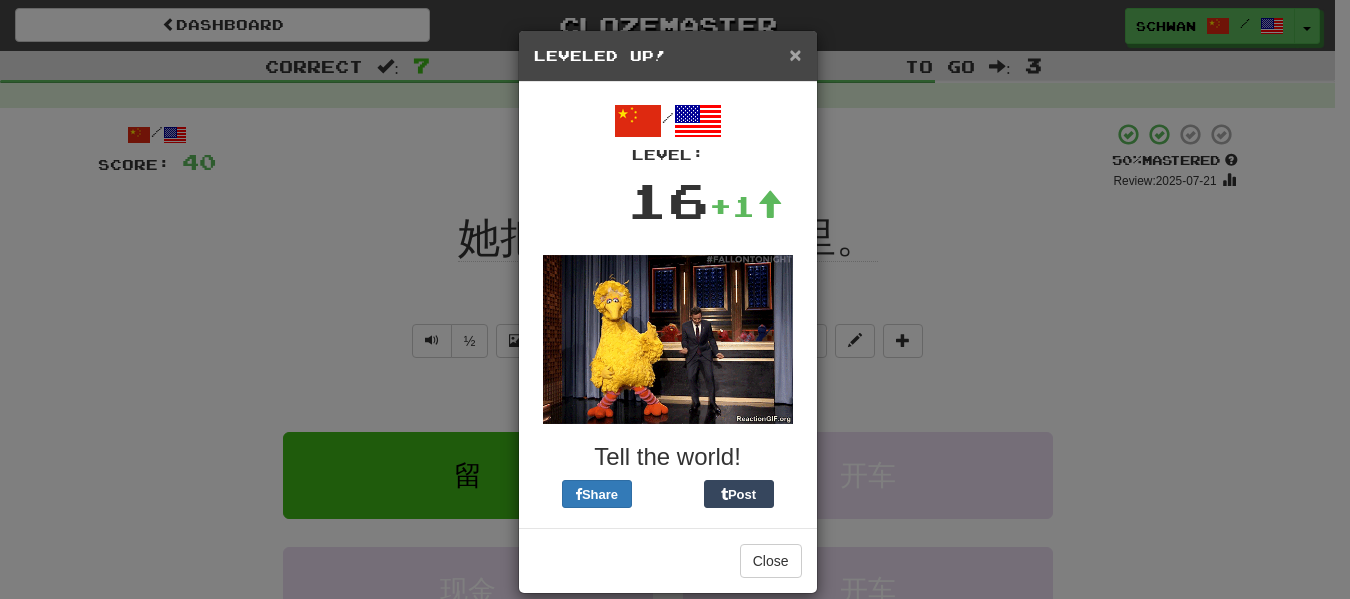 click on "×" at bounding box center (795, 54) 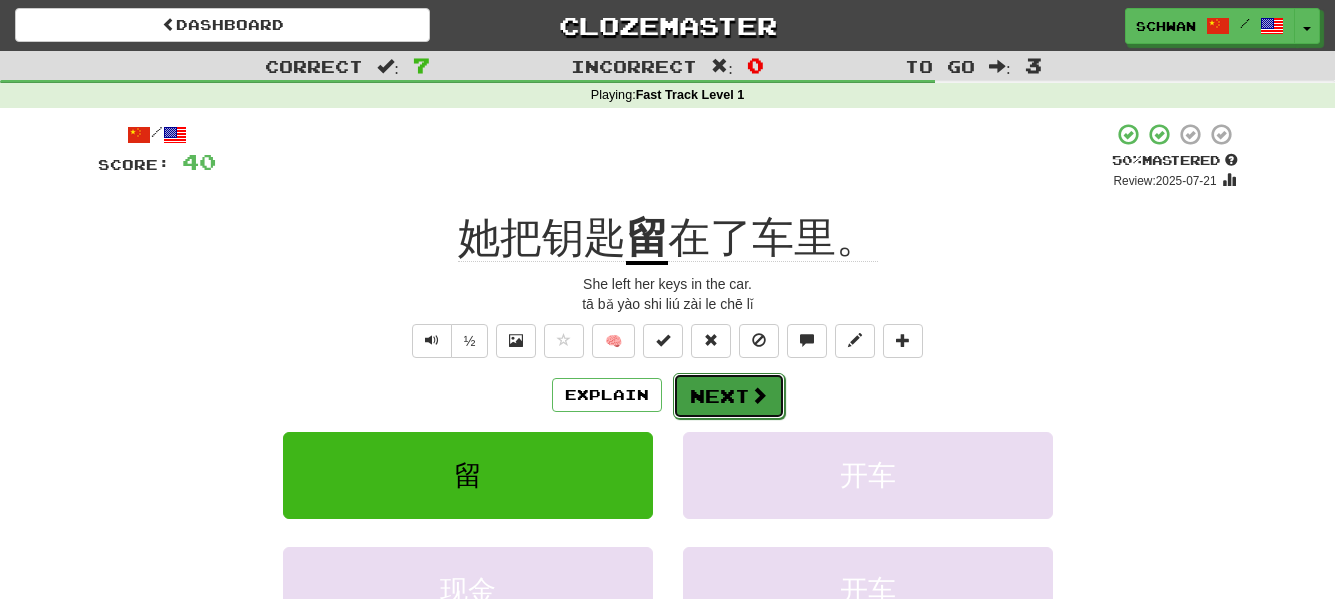 click on "Next" at bounding box center [729, 396] 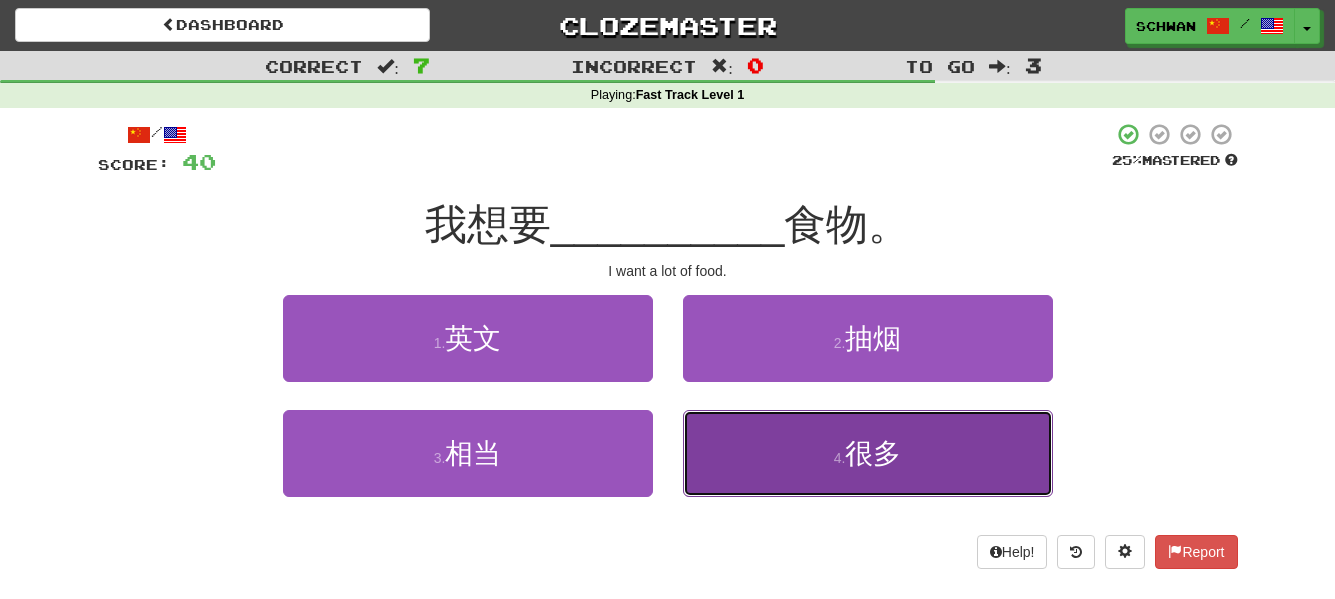 click on "4 .  很多" at bounding box center (868, 453) 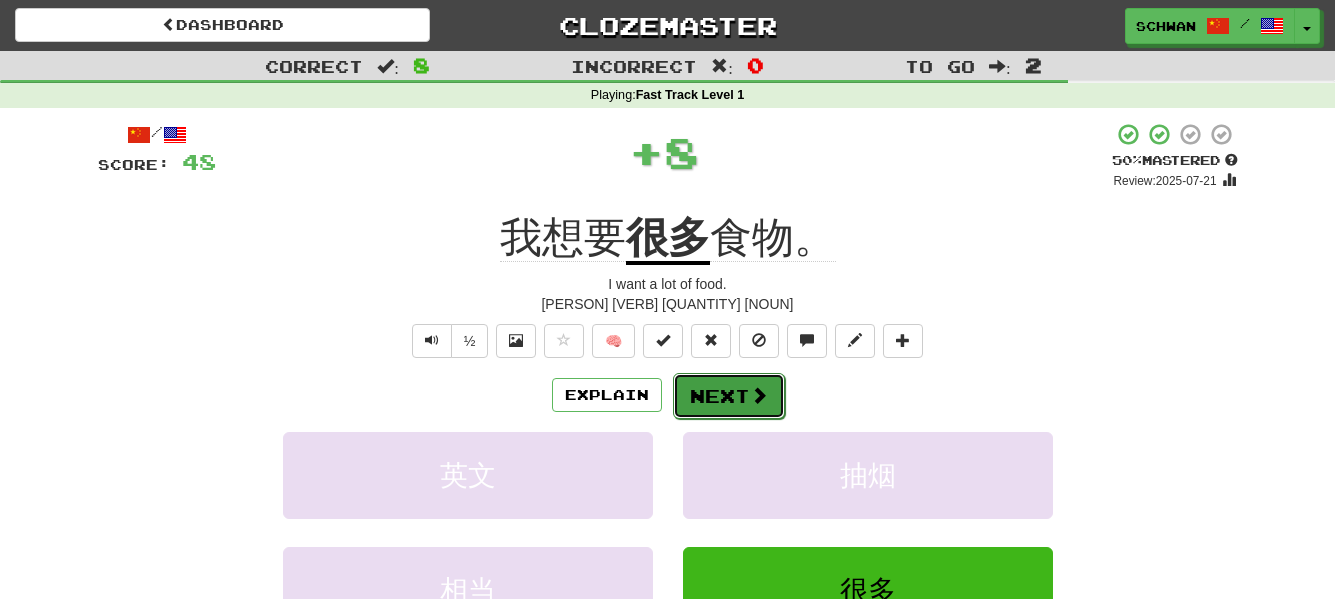 click on "Next" at bounding box center (729, 396) 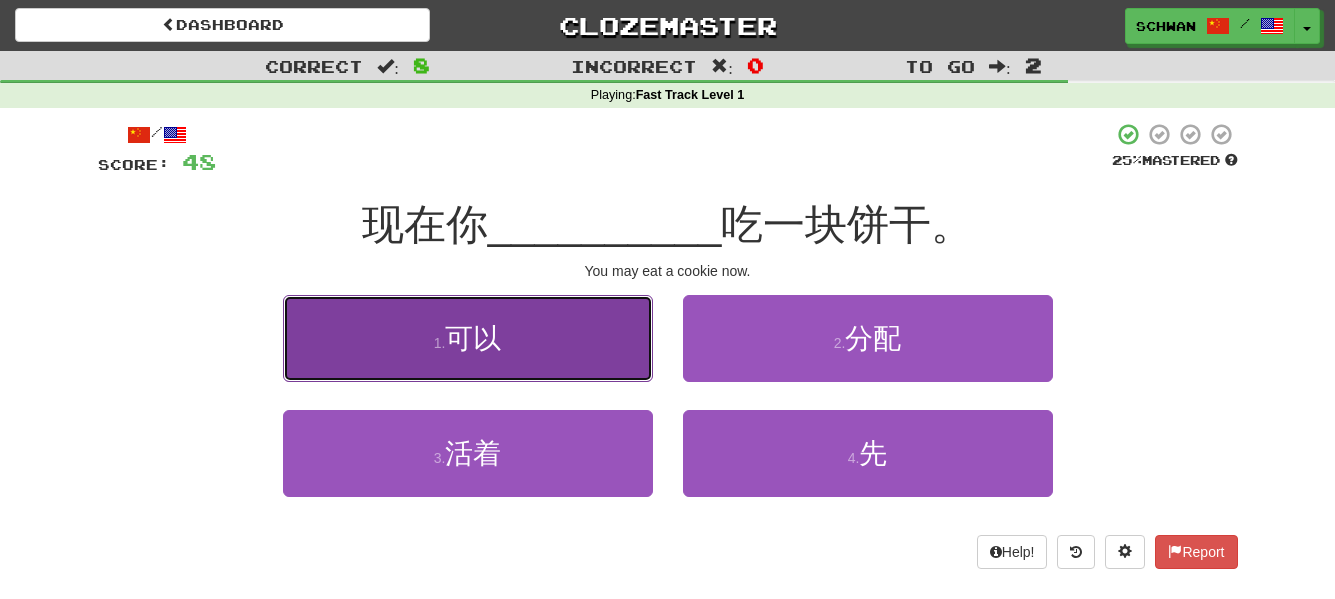 click on "可以" at bounding box center [473, 338] 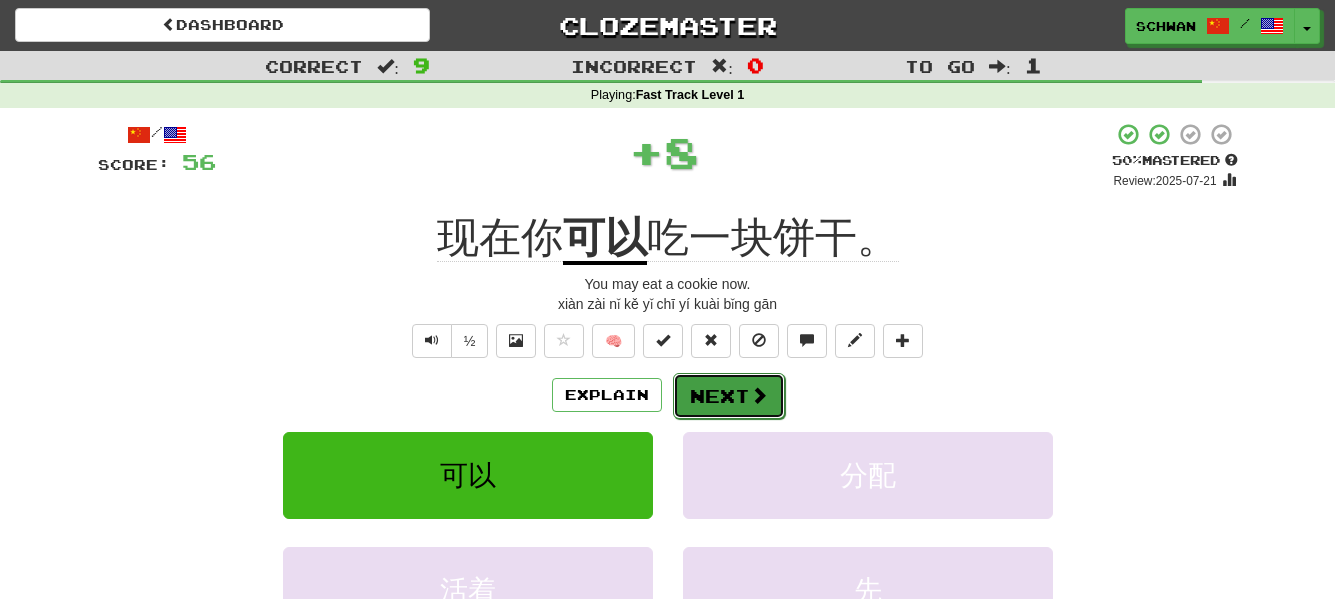 click on "Next" at bounding box center [729, 396] 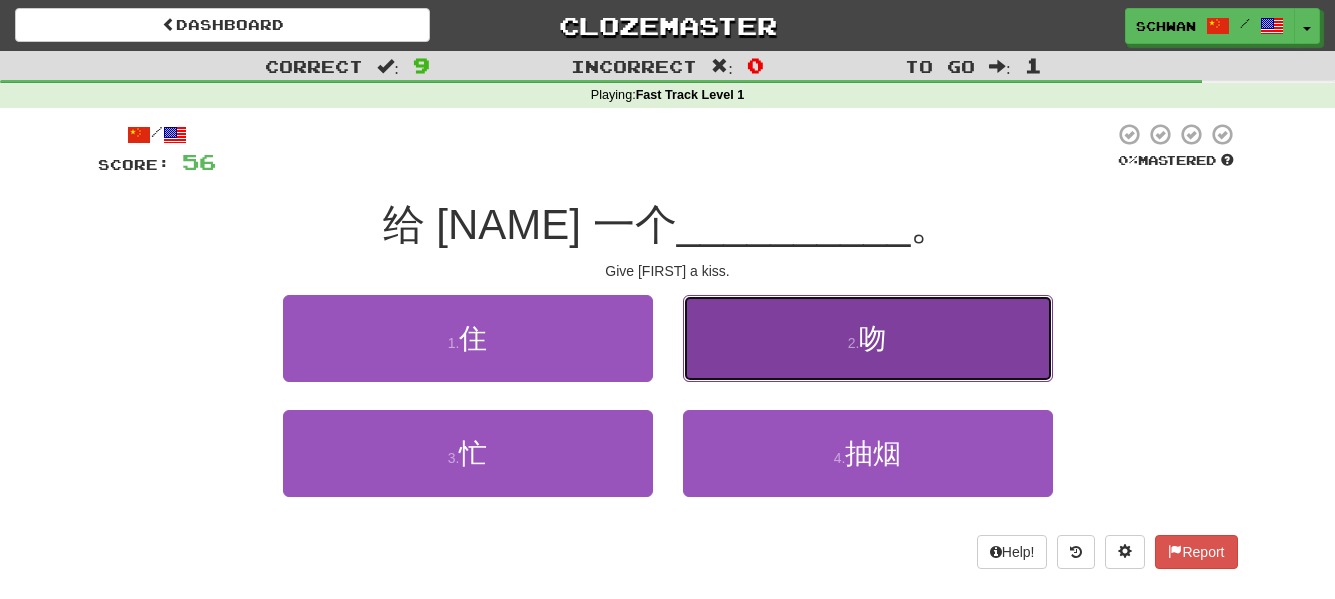 click on "2 .  吻" at bounding box center (868, 338) 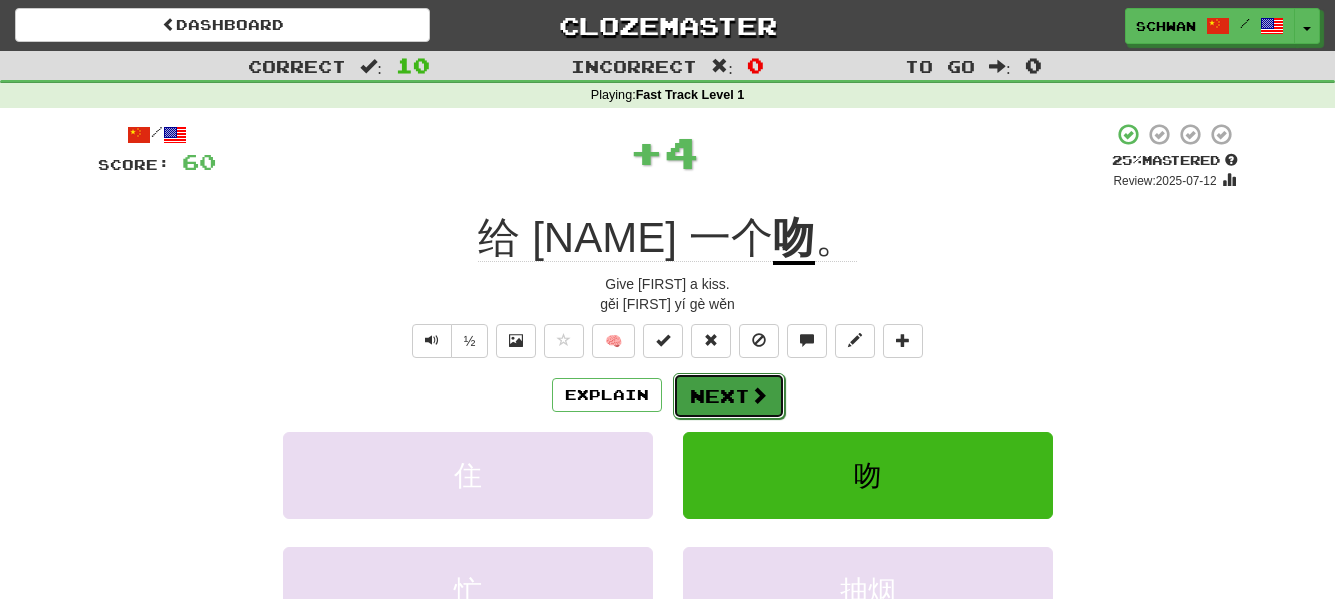 click on "Next" at bounding box center [729, 396] 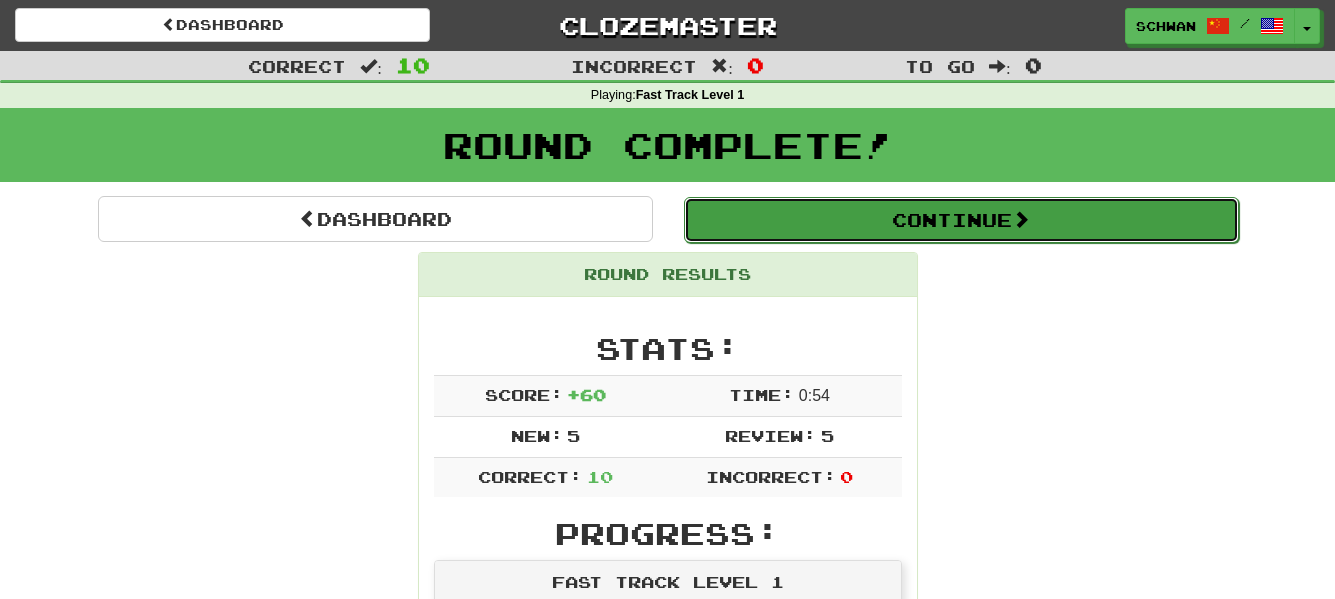 click on "Continue" at bounding box center (961, 220) 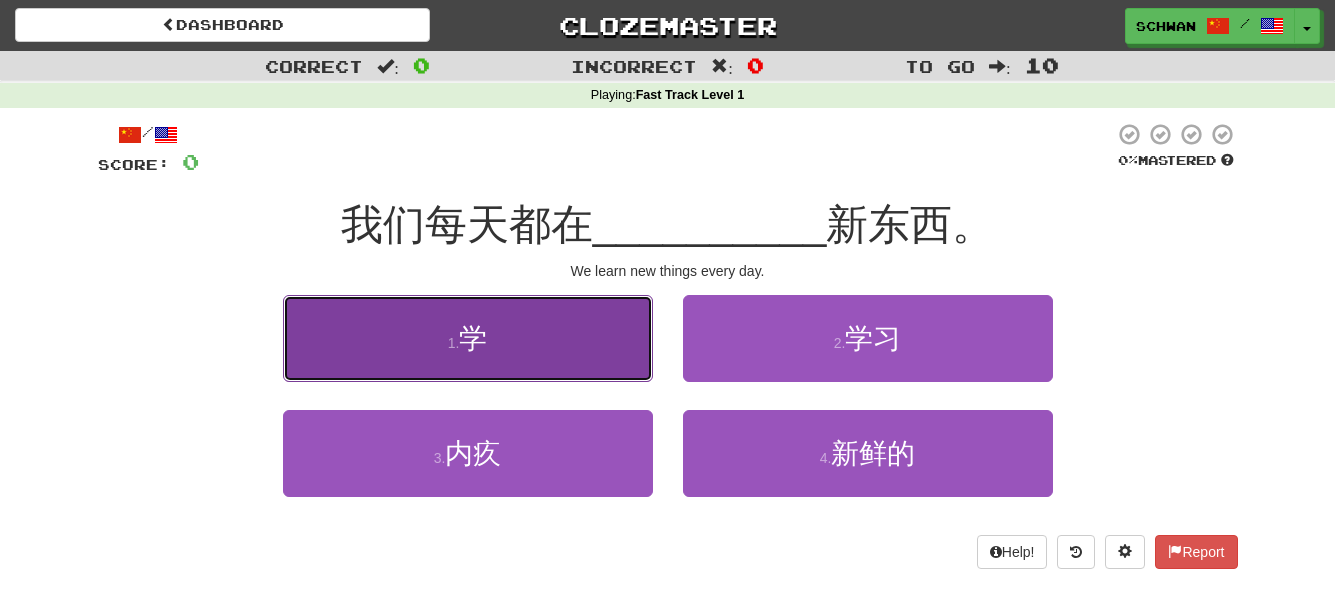 click on "1 .  学" at bounding box center (468, 338) 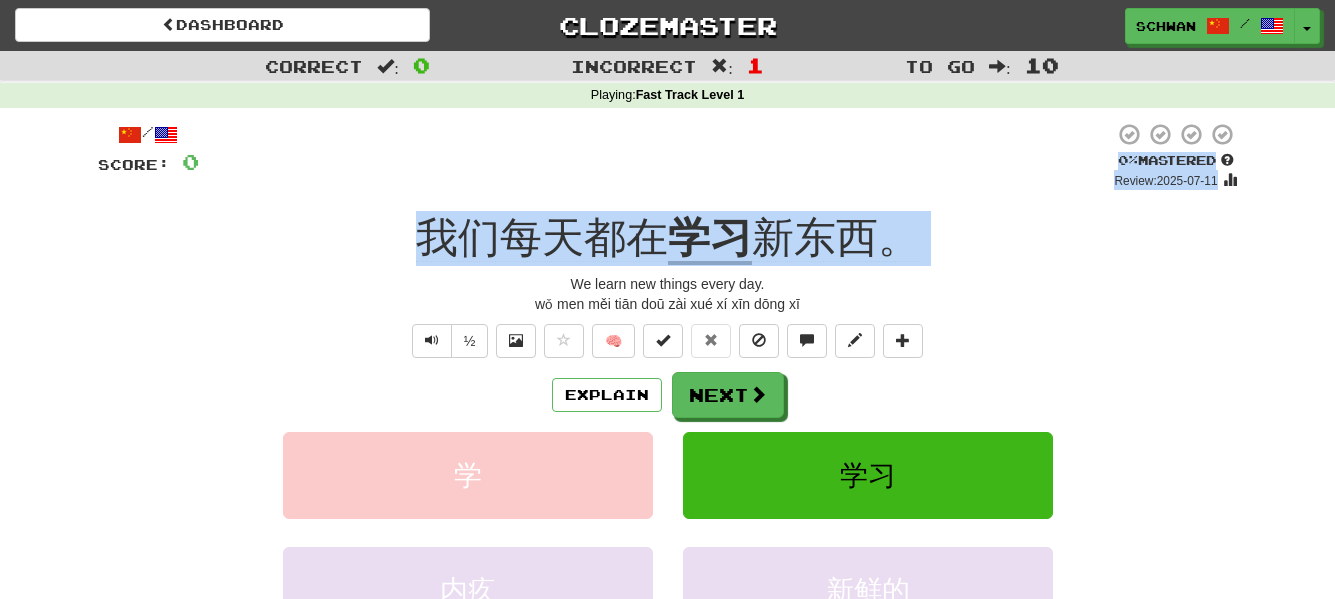 drag, startPoint x: 526, startPoint y: 270, endPoint x: 945, endPoint y: 45, distance: 475.59015 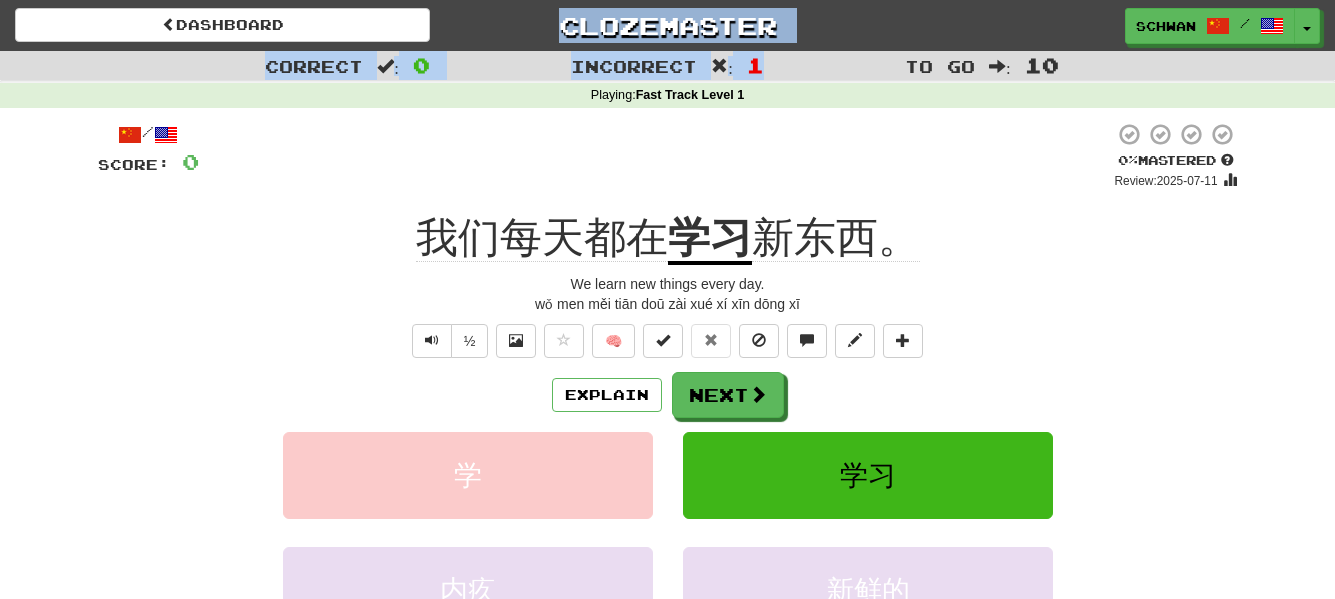 drag, startPoint x: 945, startPoint y: 45, endPoint x: 1227, endPoint y: -45, distance: 296.01352 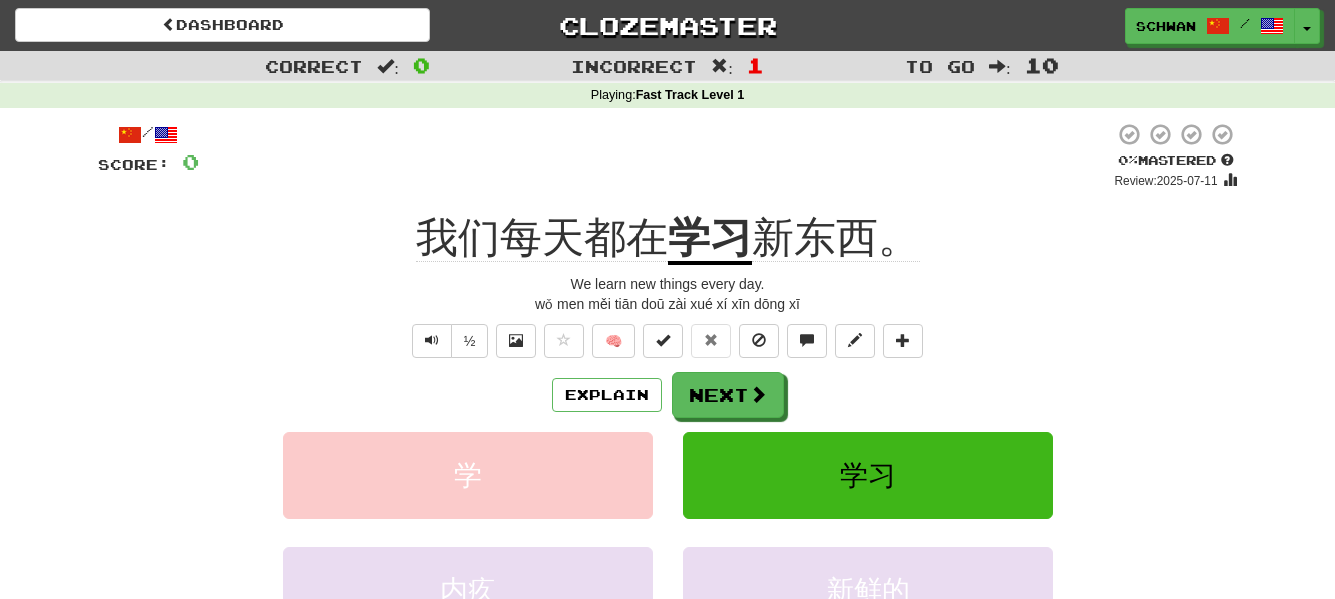 click on "Explain Next" at bounding box center [668, 395] 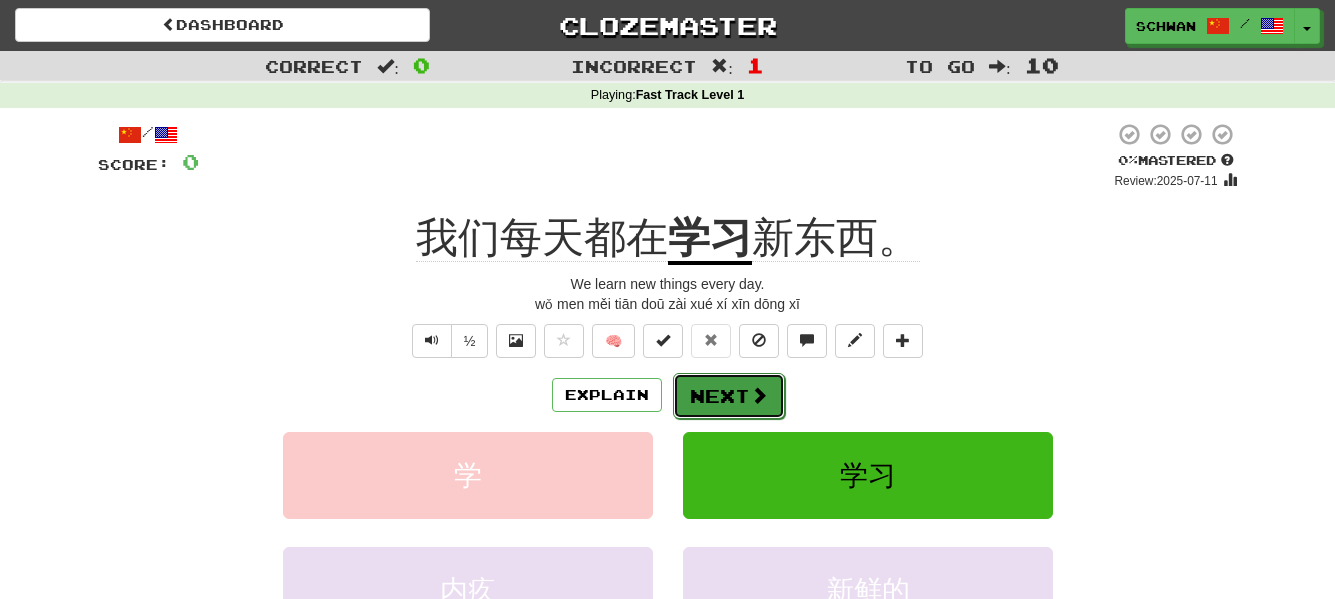 click on "Next" at bounding box center (729, 396) 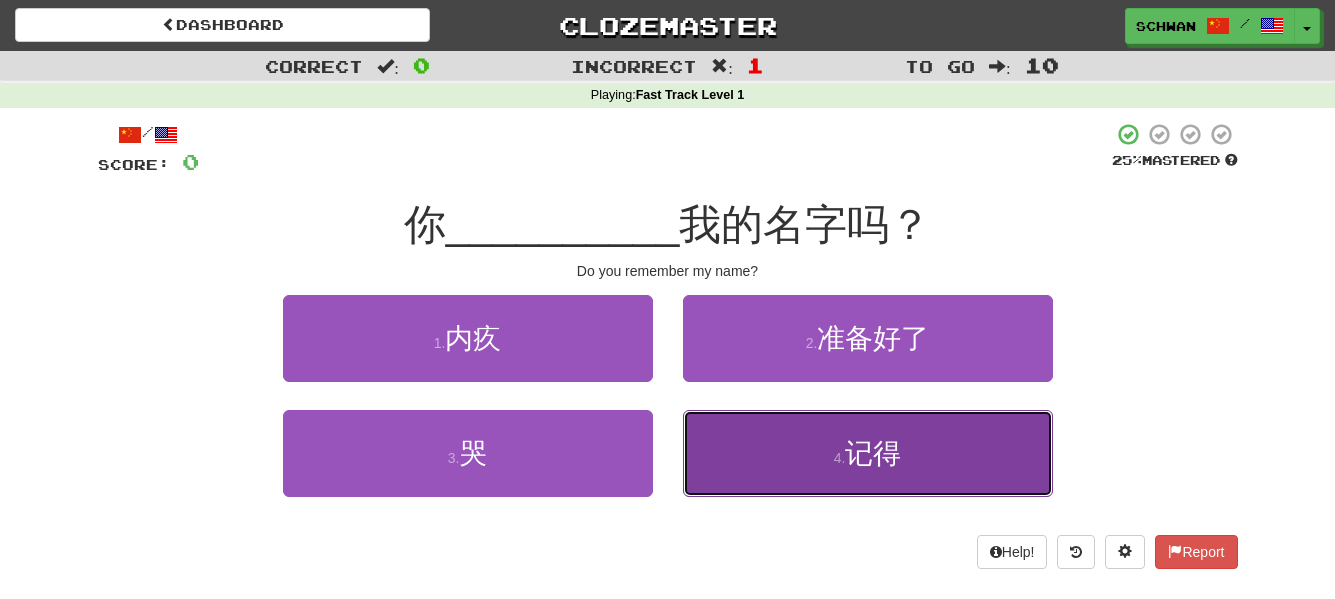 click on "记得" at bounding box center [873, 453] 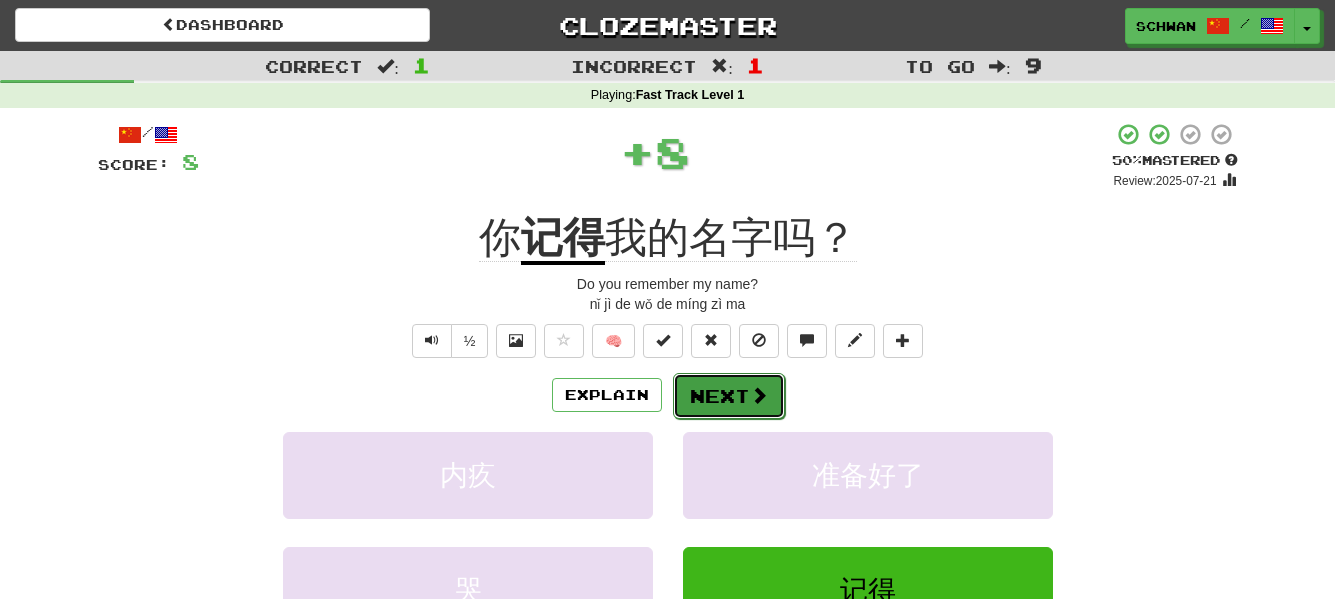 click at bounding box center [759, 395] 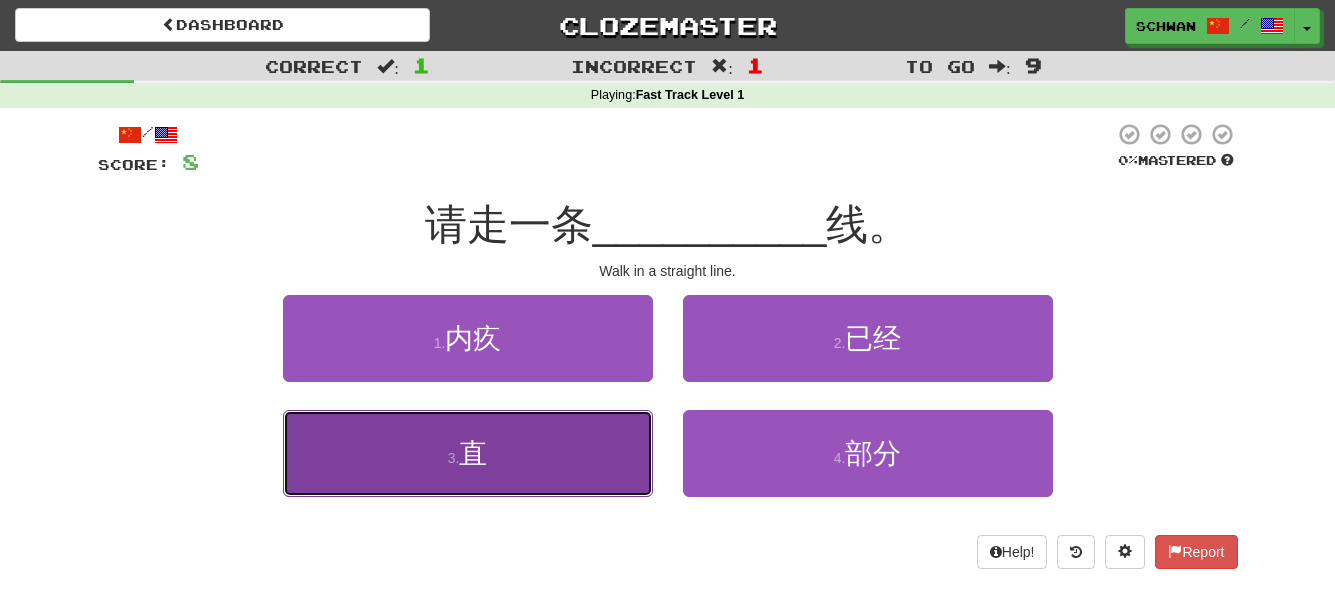 click on "直" at bounding box center [473, 453] 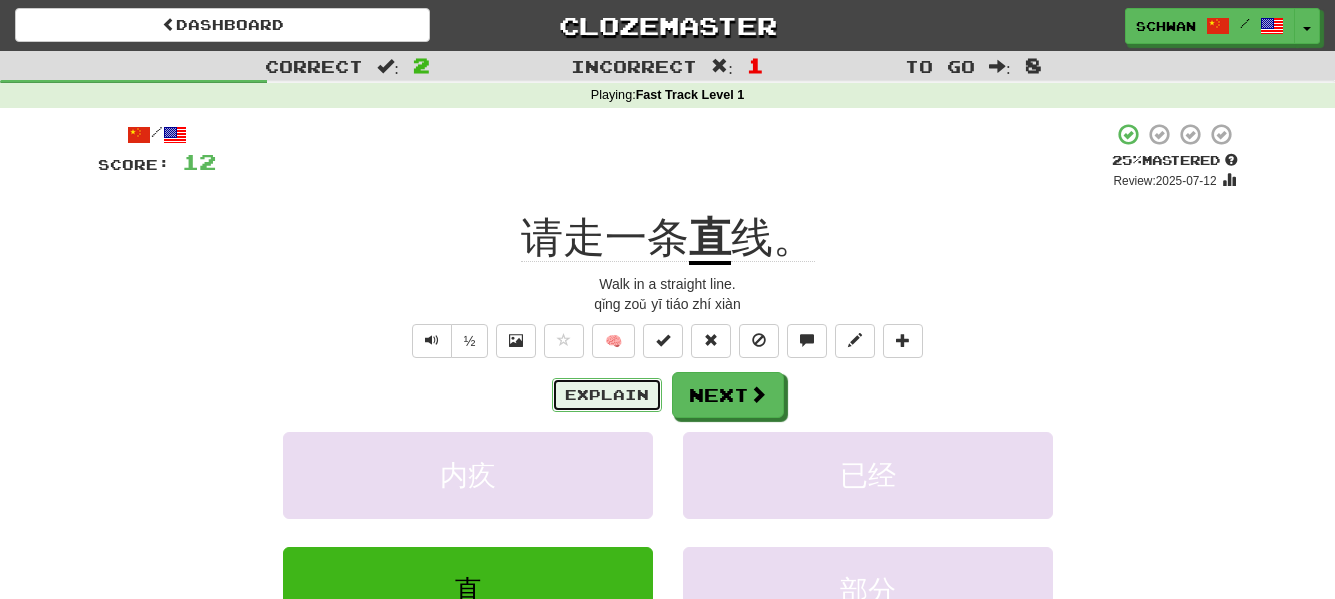 click on "Explain" at bounding box center [607, 395] 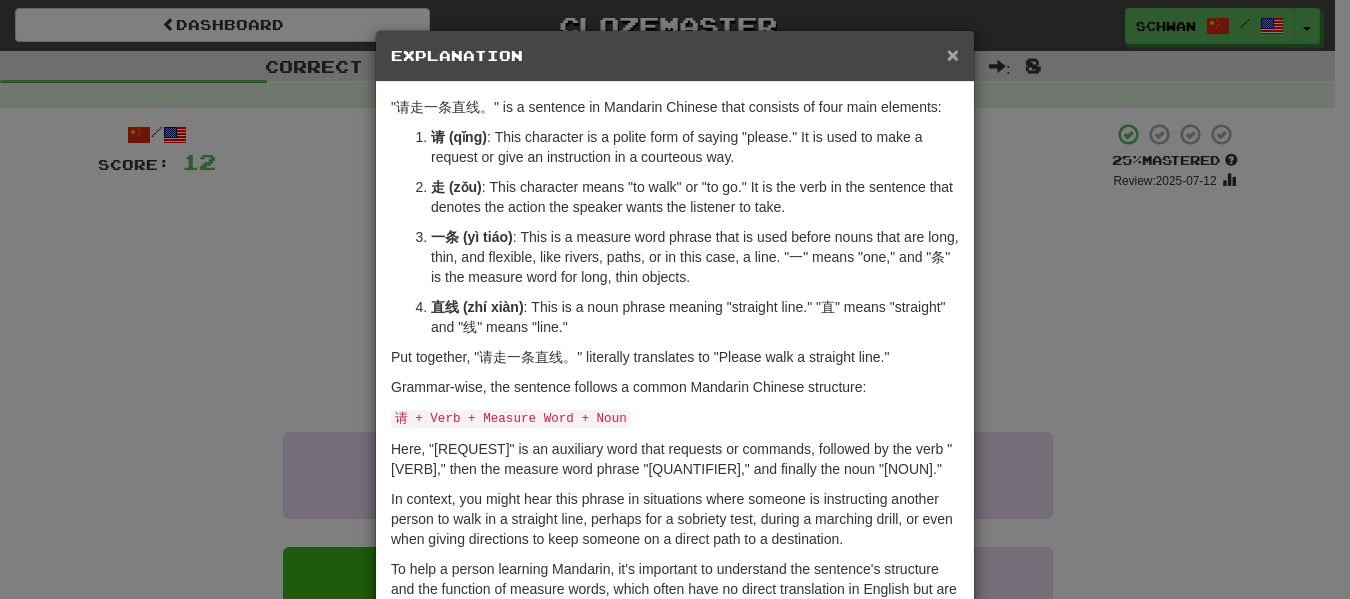 click on "×" at bounding box center [953, 54] 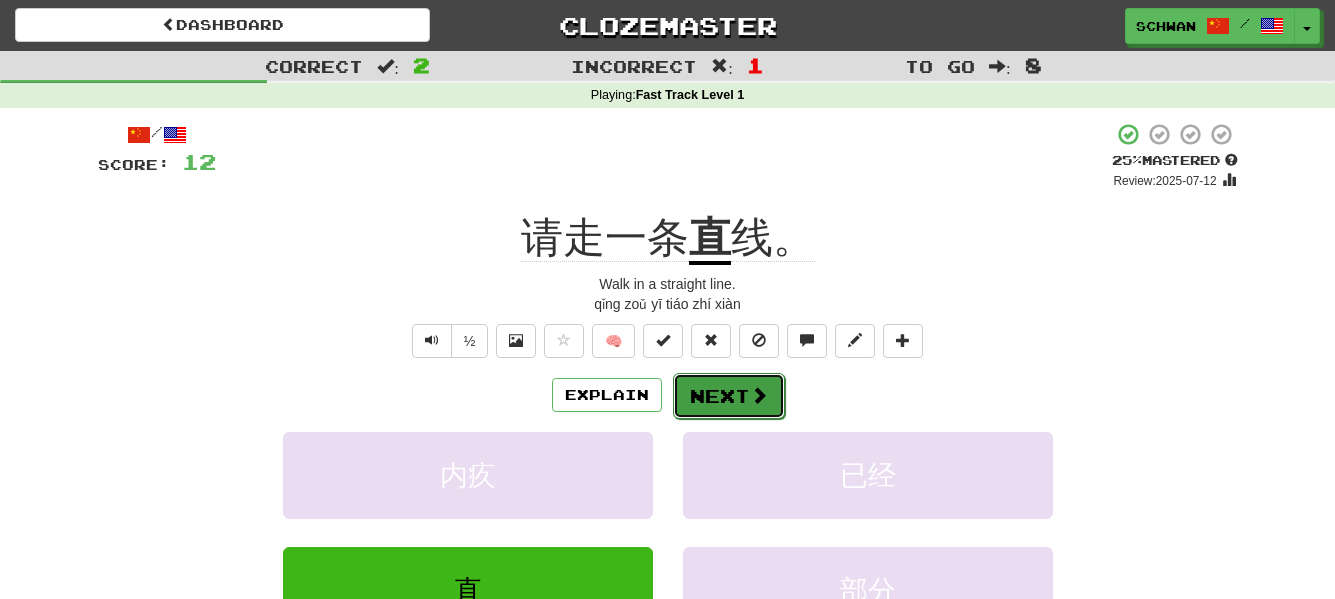 click on "Next" at bounding box center (729, 396) 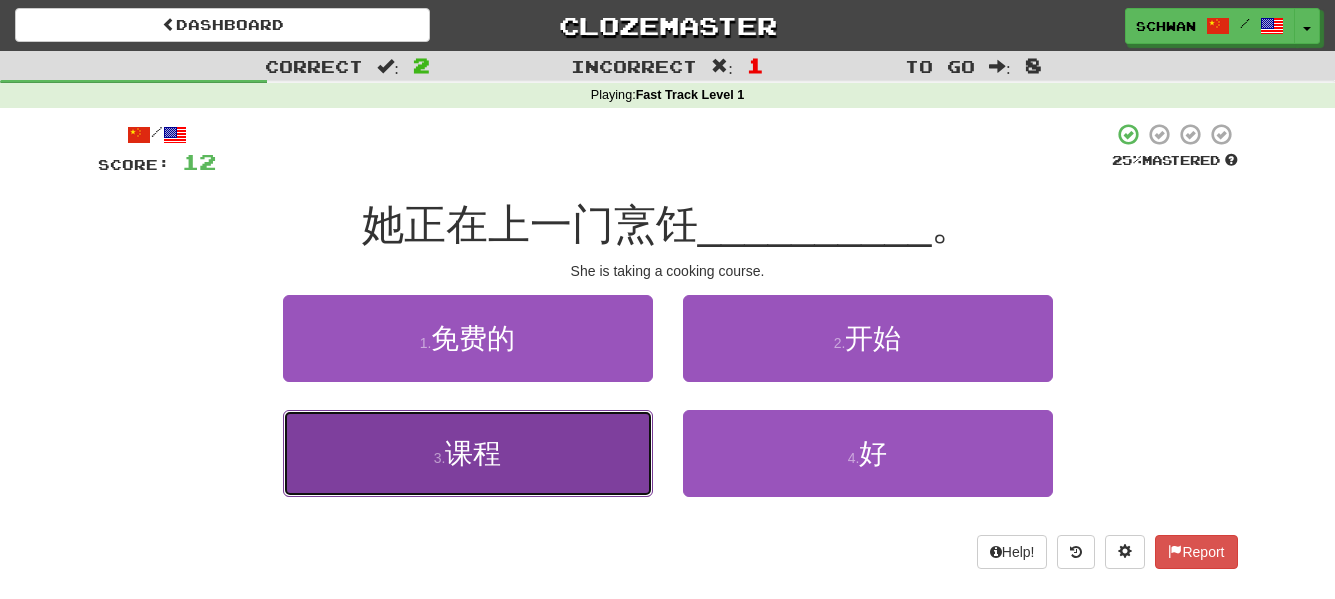click on "课程" at bounding box center [473, 453] 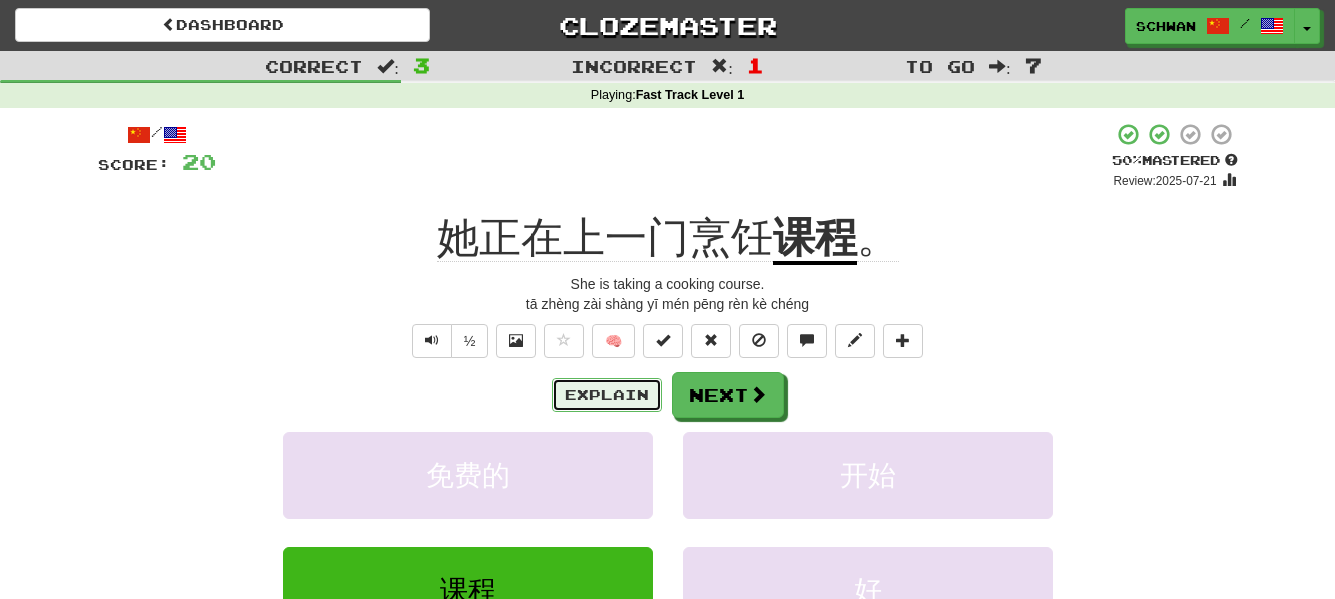 click on "Explain" at bounding box center [607, 395] 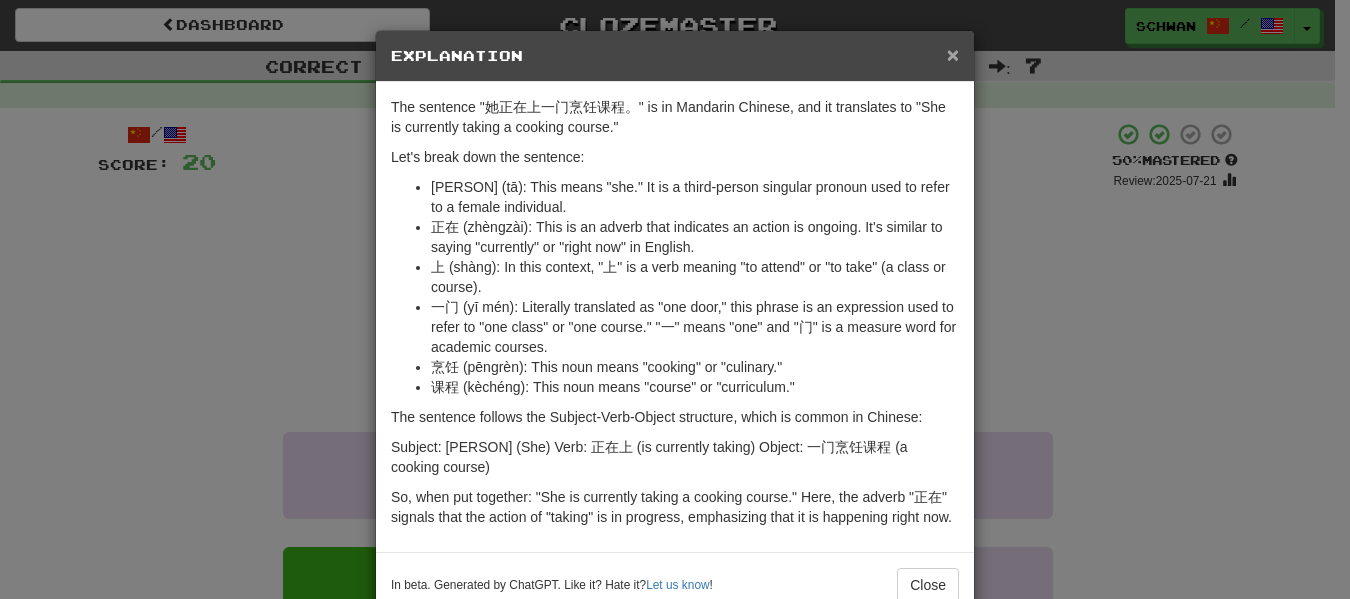 click on "×" at bounding box center (953, 54) 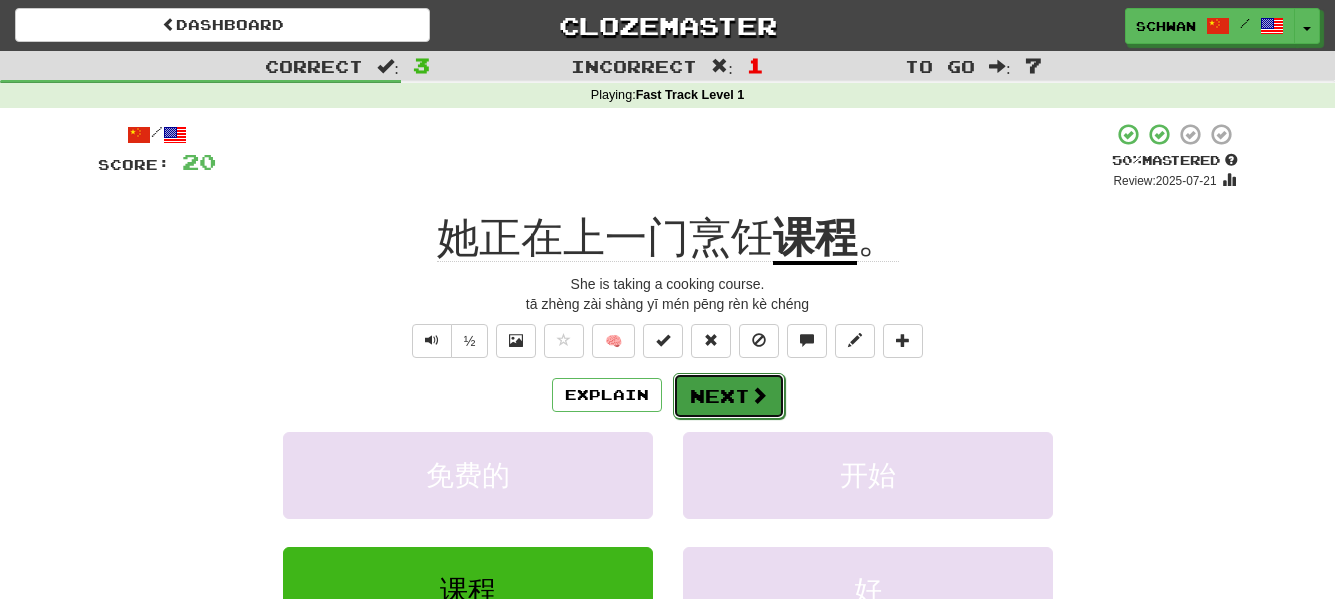 click at bounding box center [759, 395] 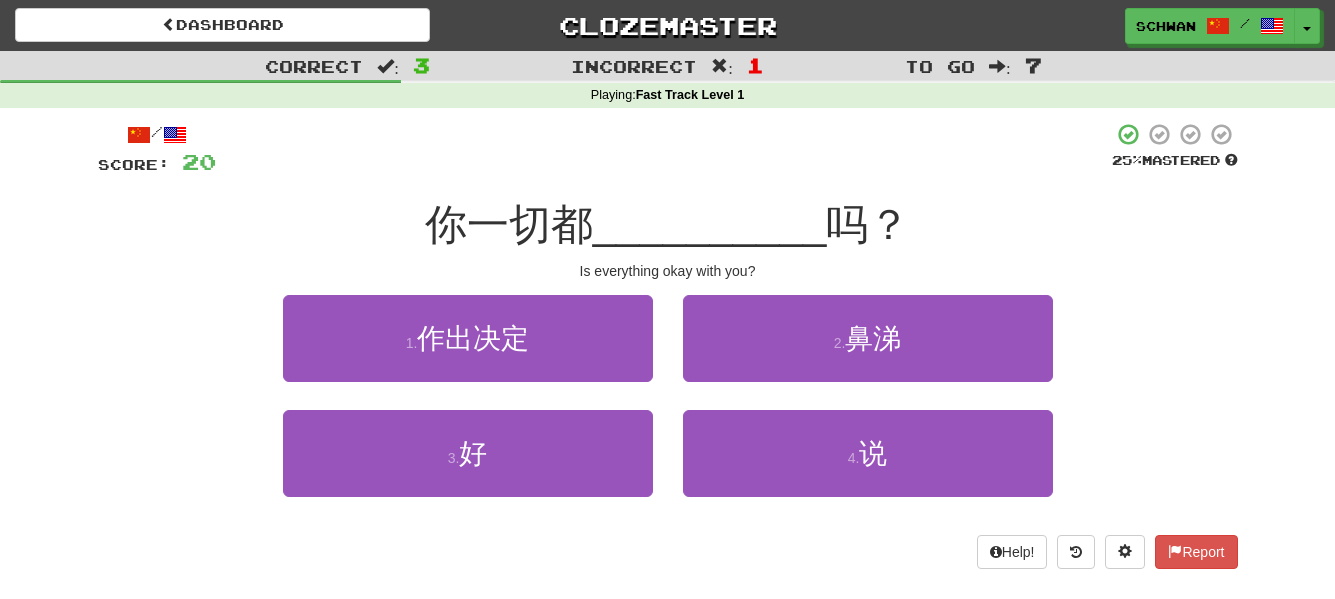 click on "2 .  鼻涕" at bounding box center (868, 352) 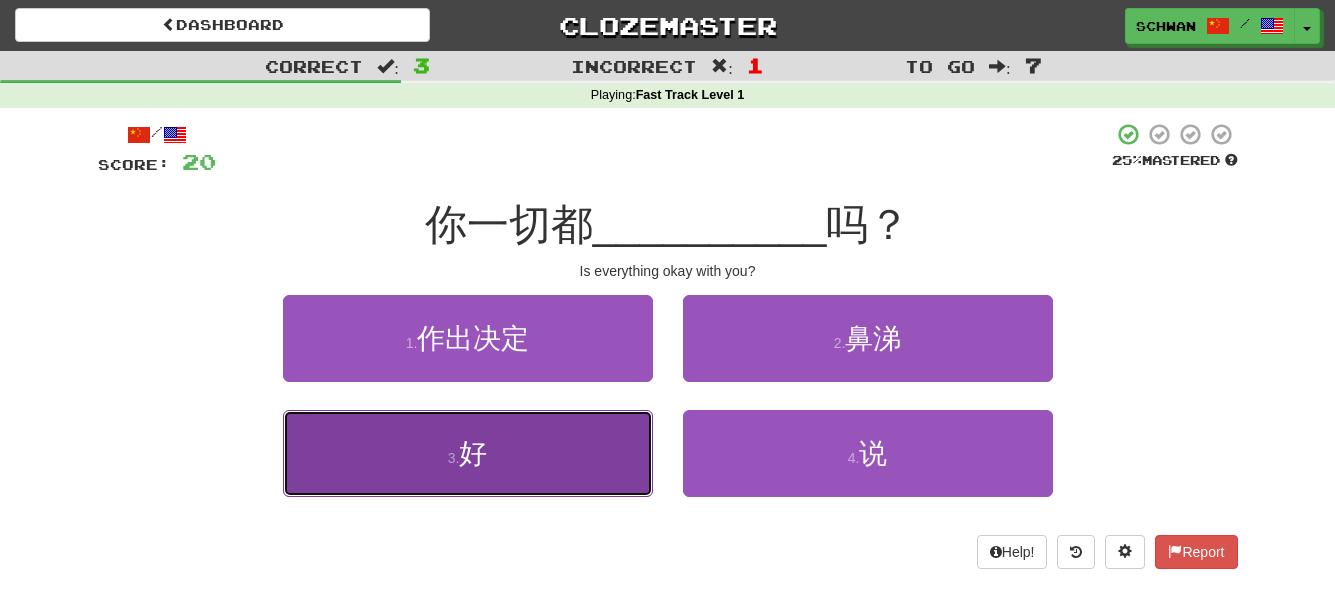 click on "3 .  好" at bounding box center (468, 453) 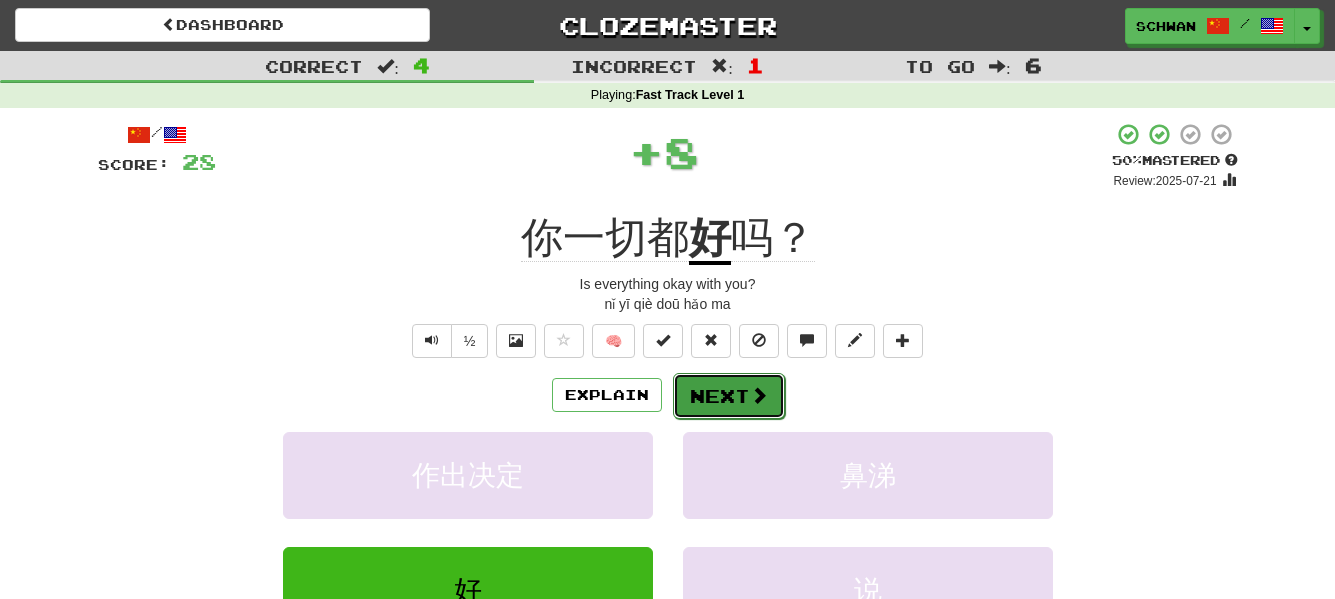 click on "Next" at bounding box center (729, 396) 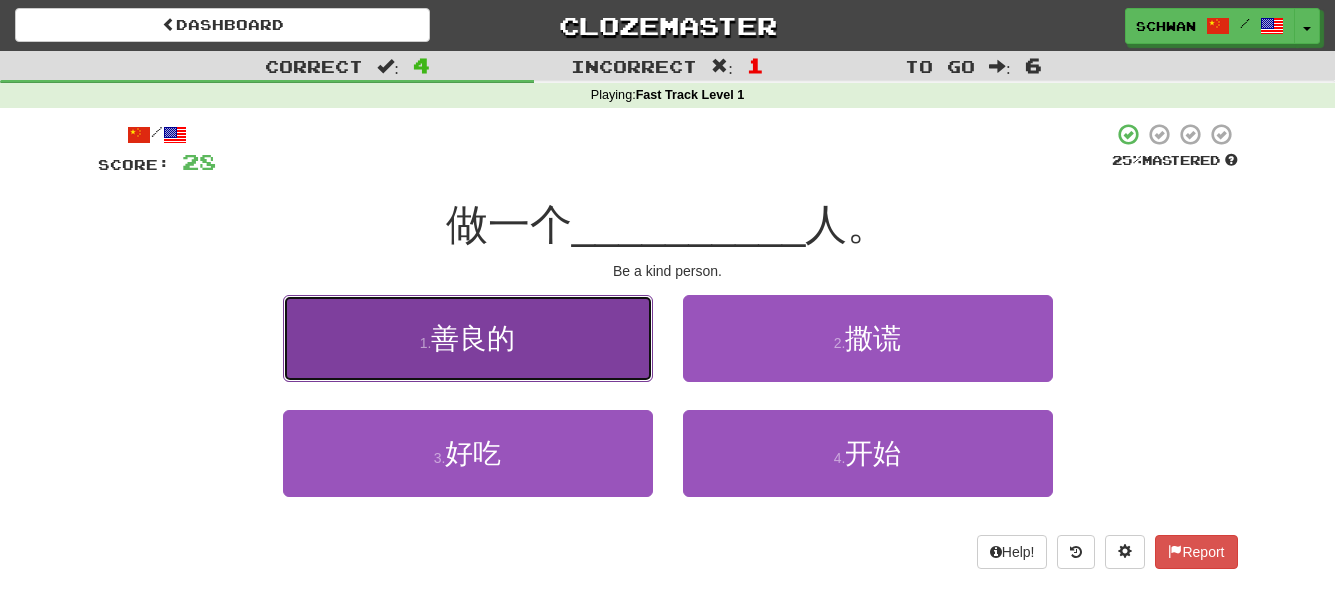 click on "善良的" at bounding box center (473, 338) 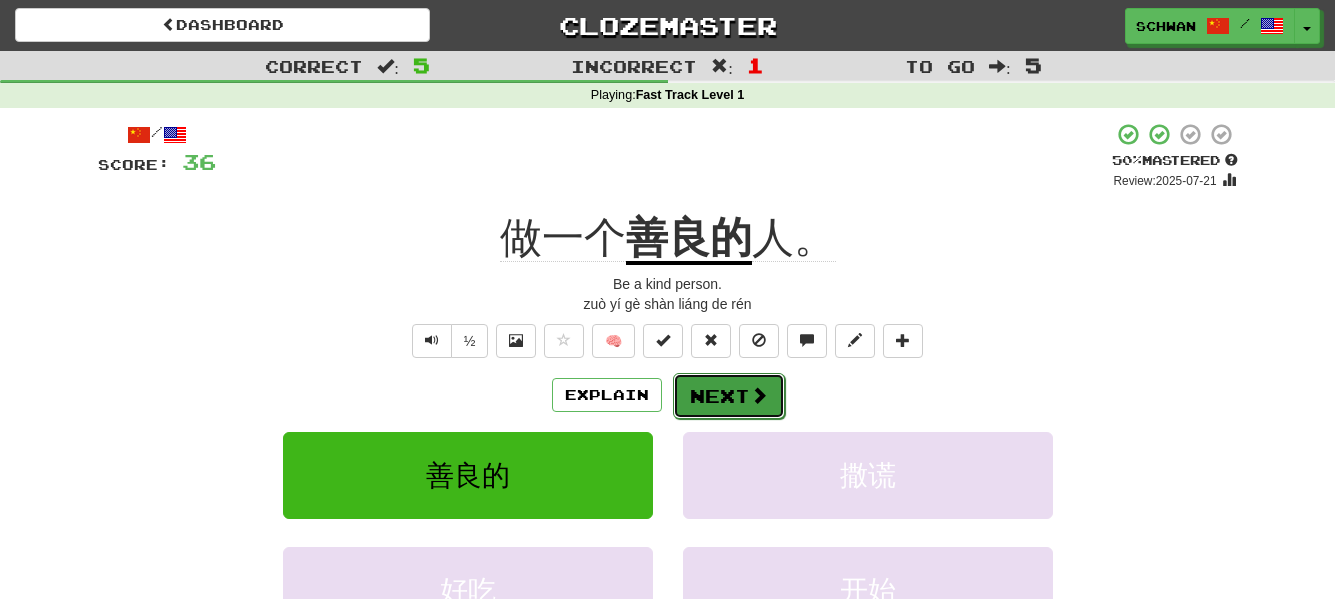 click on "Next" at bounding box center [729, 396] 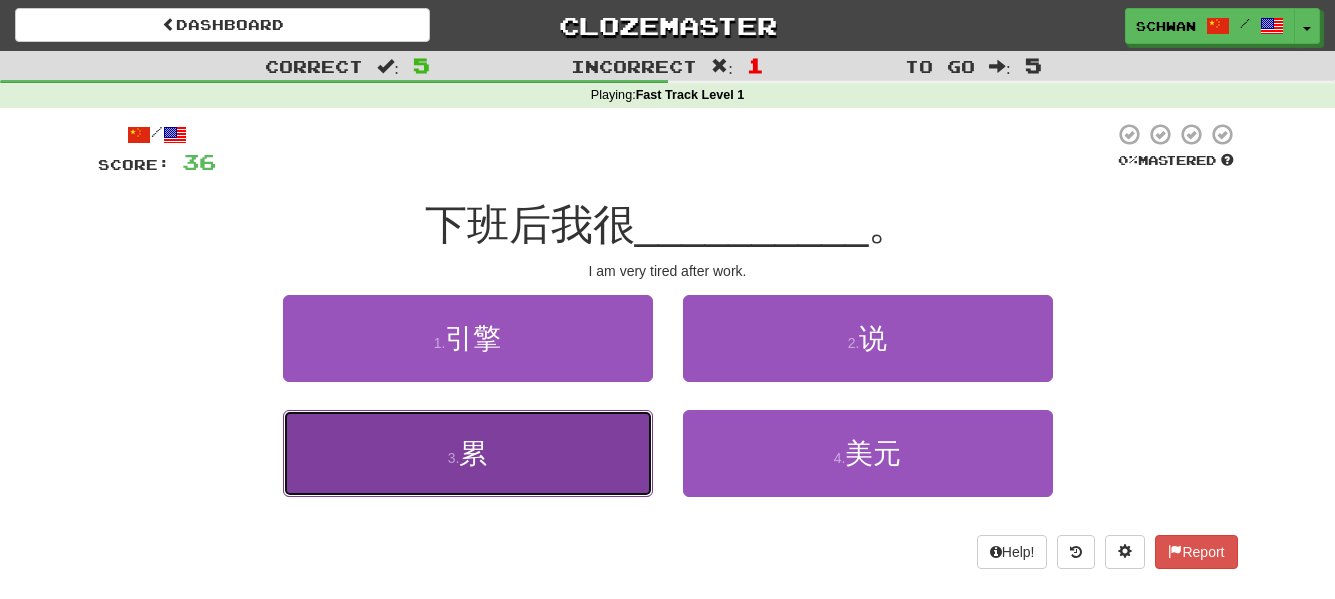 click on "3 .  累" at bounding box center (468, 453) 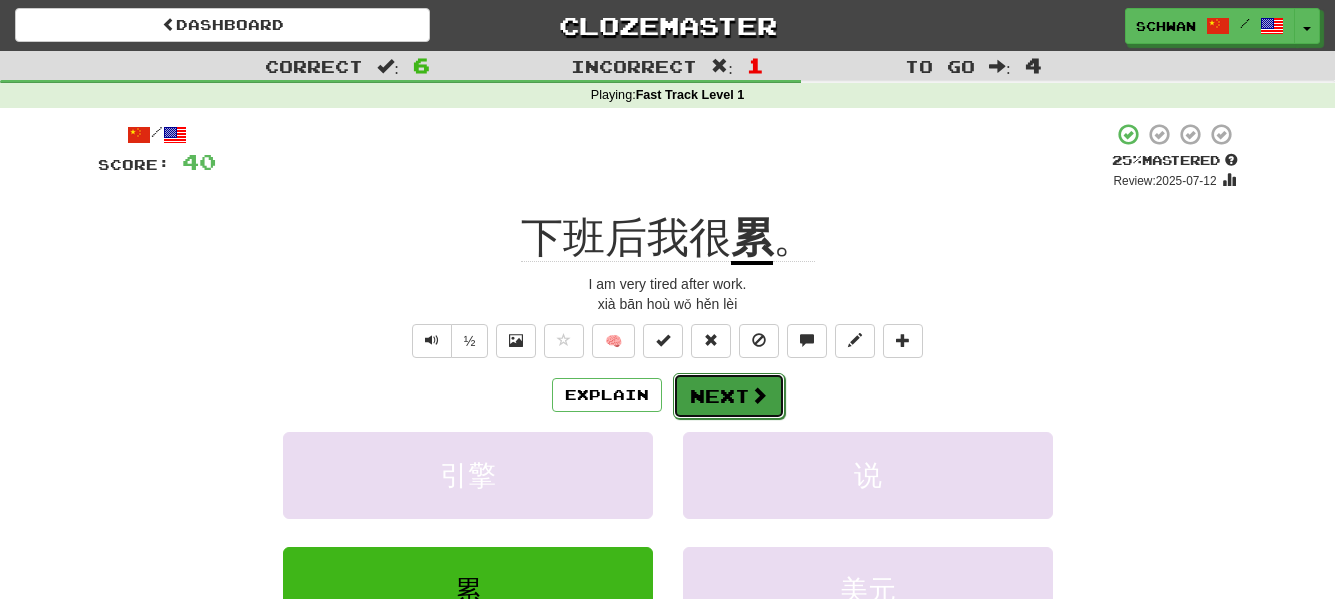 click on "Next" at bounding box center (729, 396) 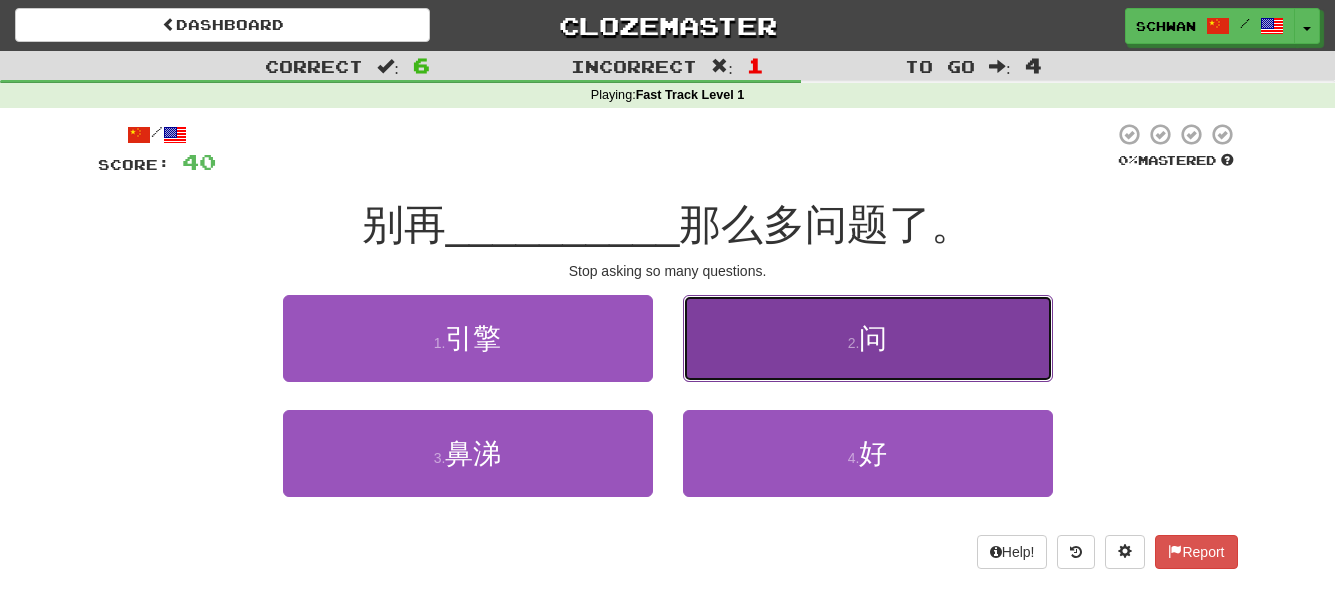 click on "2 .  问" at bounding box center [868, 338] 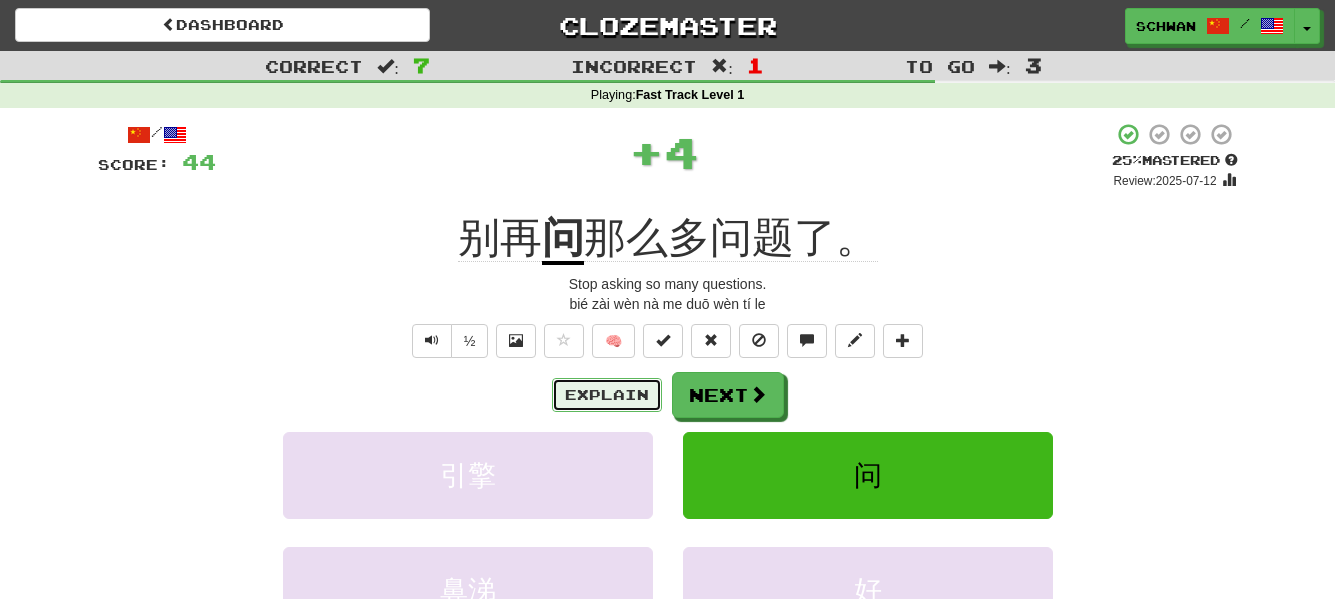 click on "Explain" at bounding box center (607, 395) 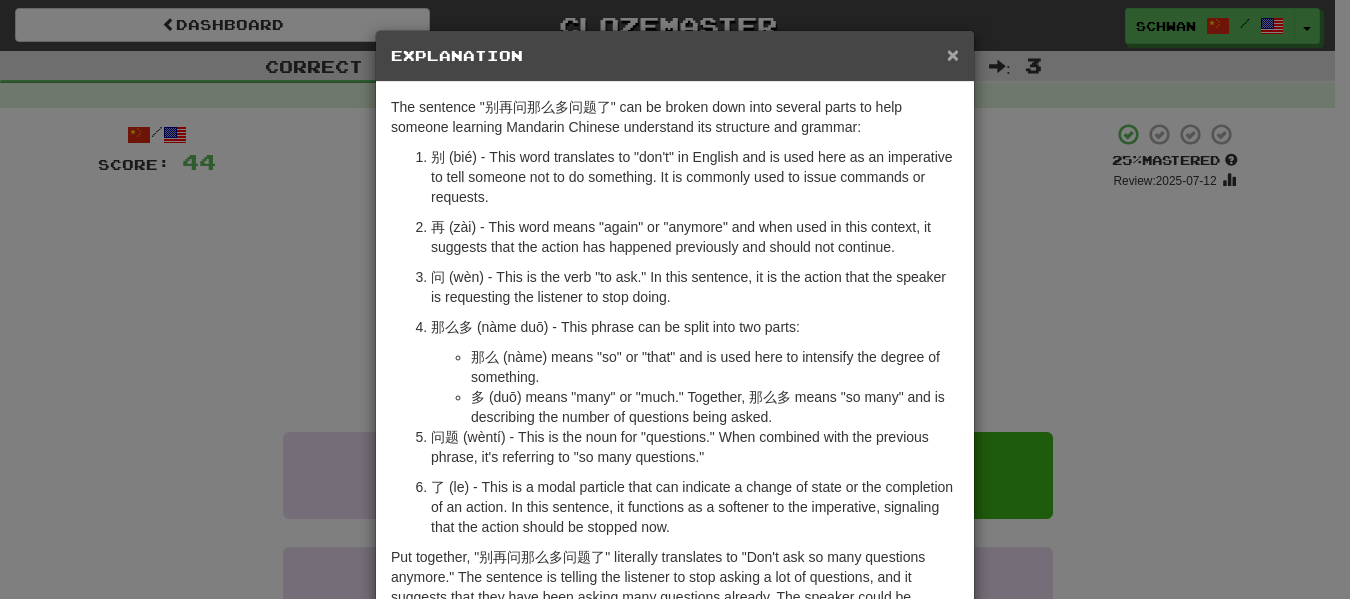 click on "×" at bounding box center (953, 54) 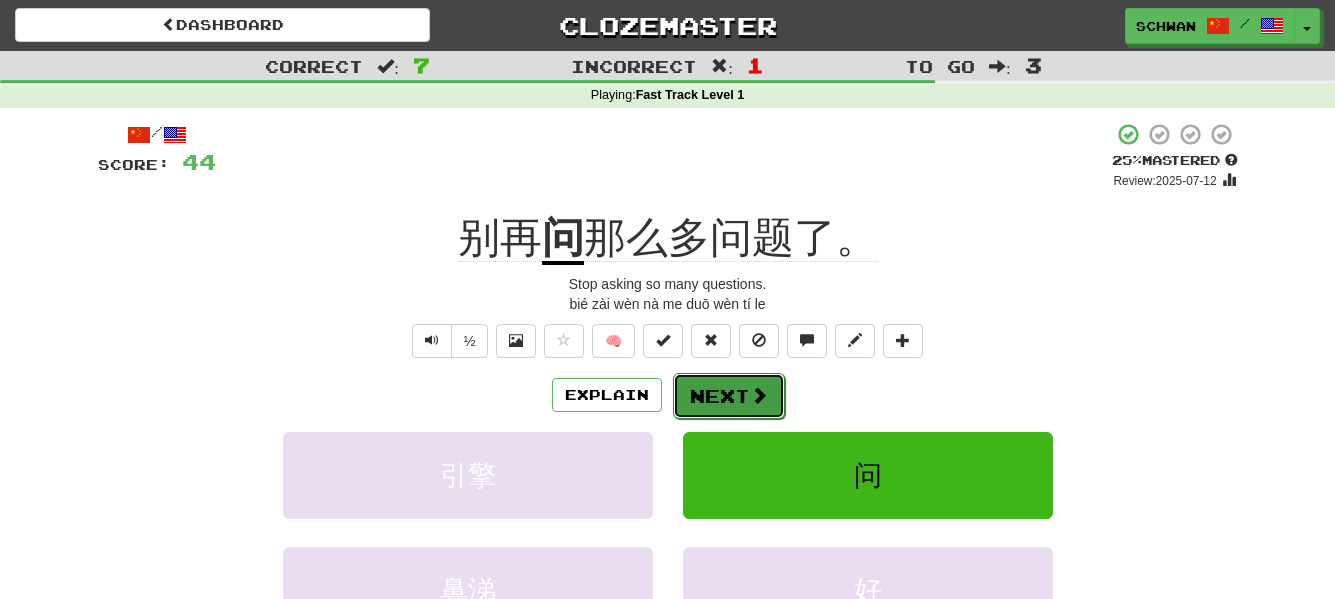 click at bounding box center (759, 395) 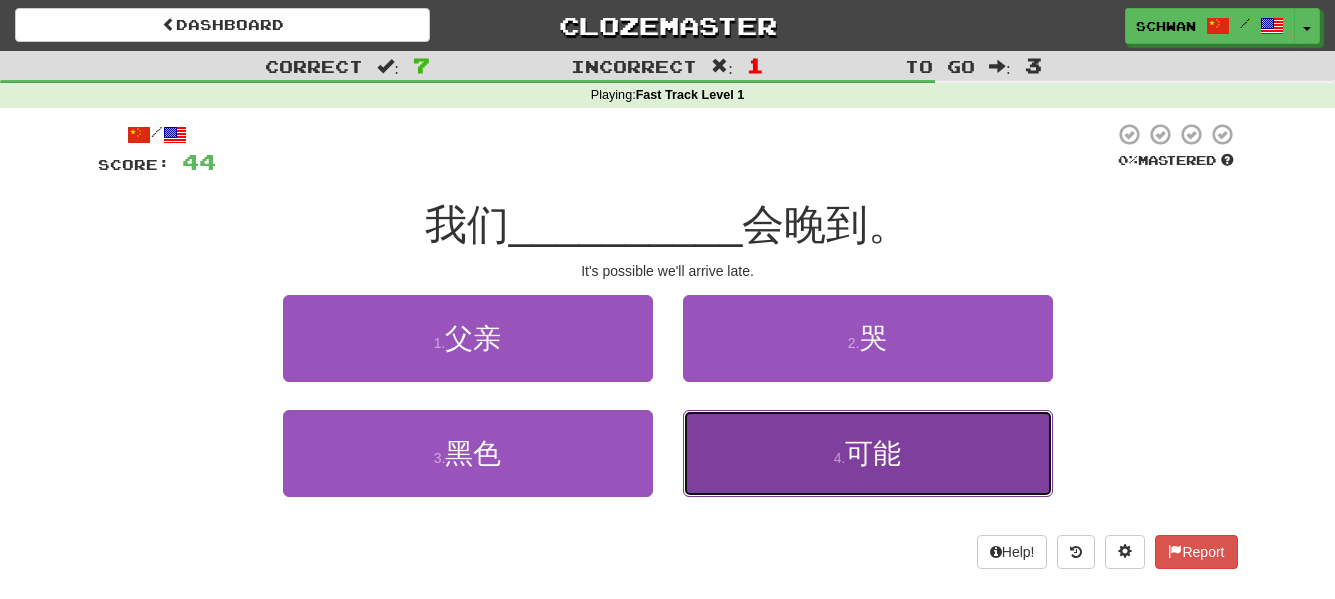 click on "4 .  可能" at bounding box center (868, 453) 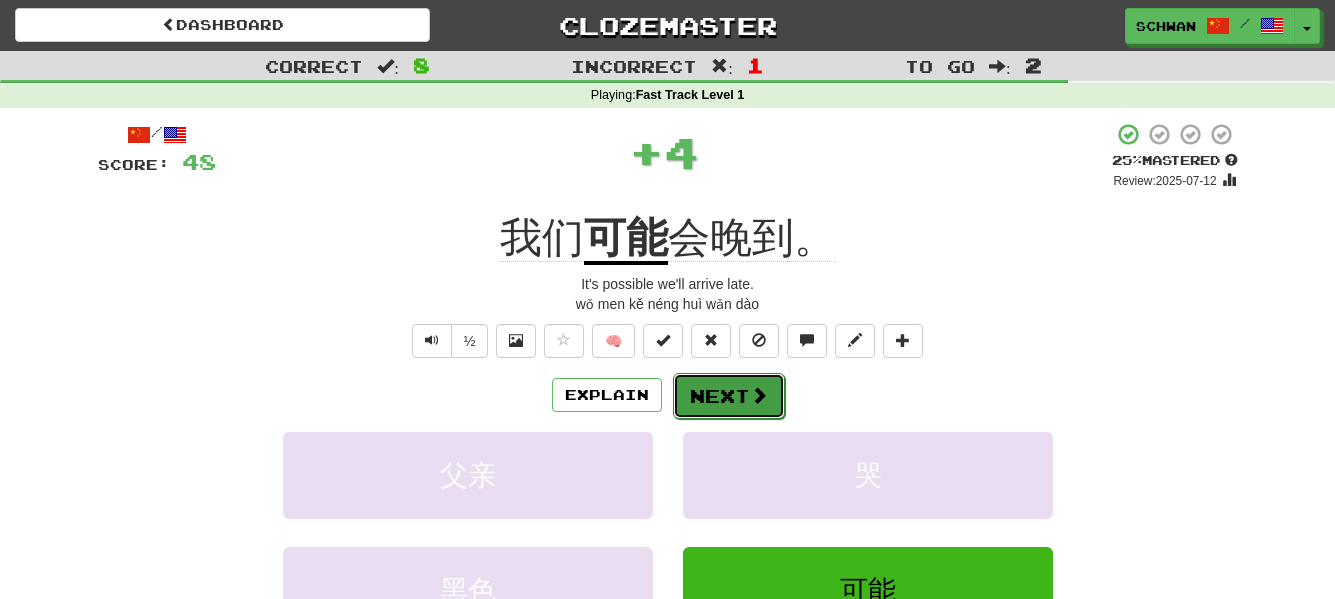 click on "Next" at bounding box center (729, 396) 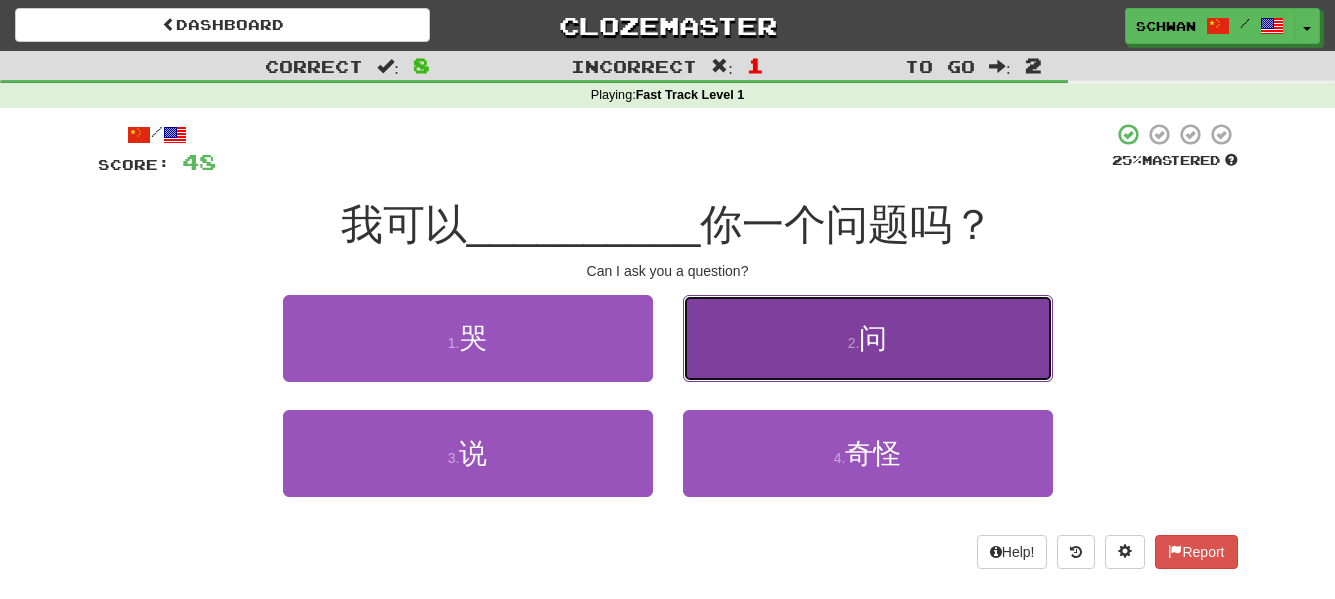 click on "2 .  问" at bounding box center (868, 338) 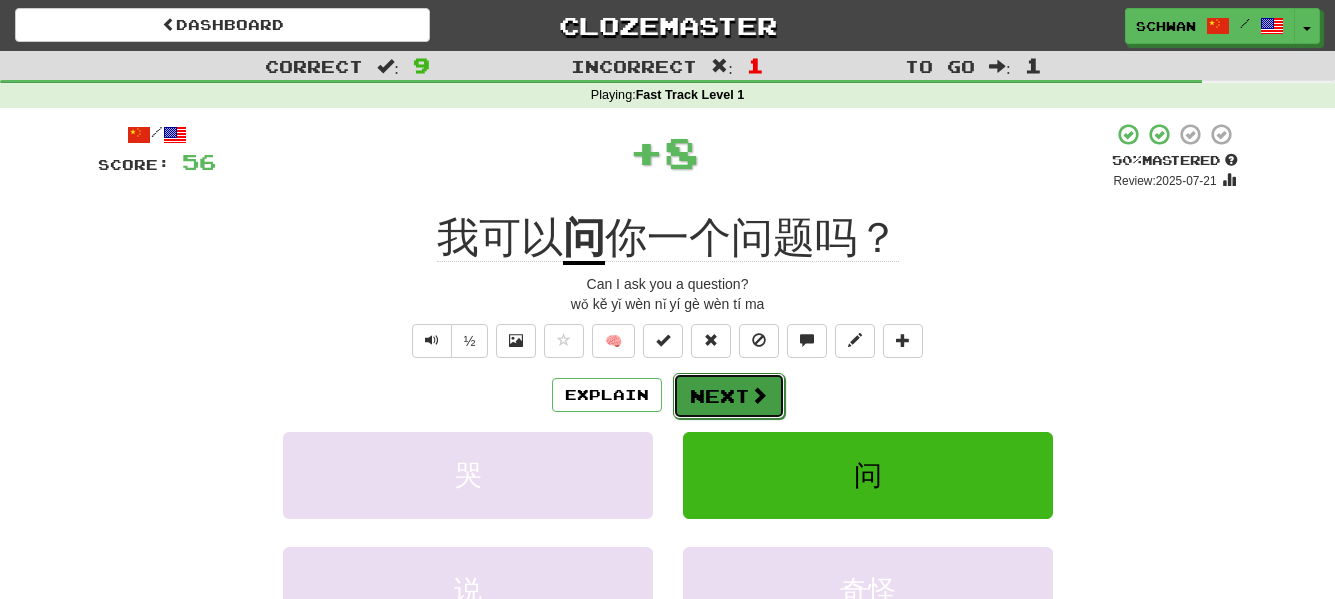 click on "Next" at bounding box center (729, 396) 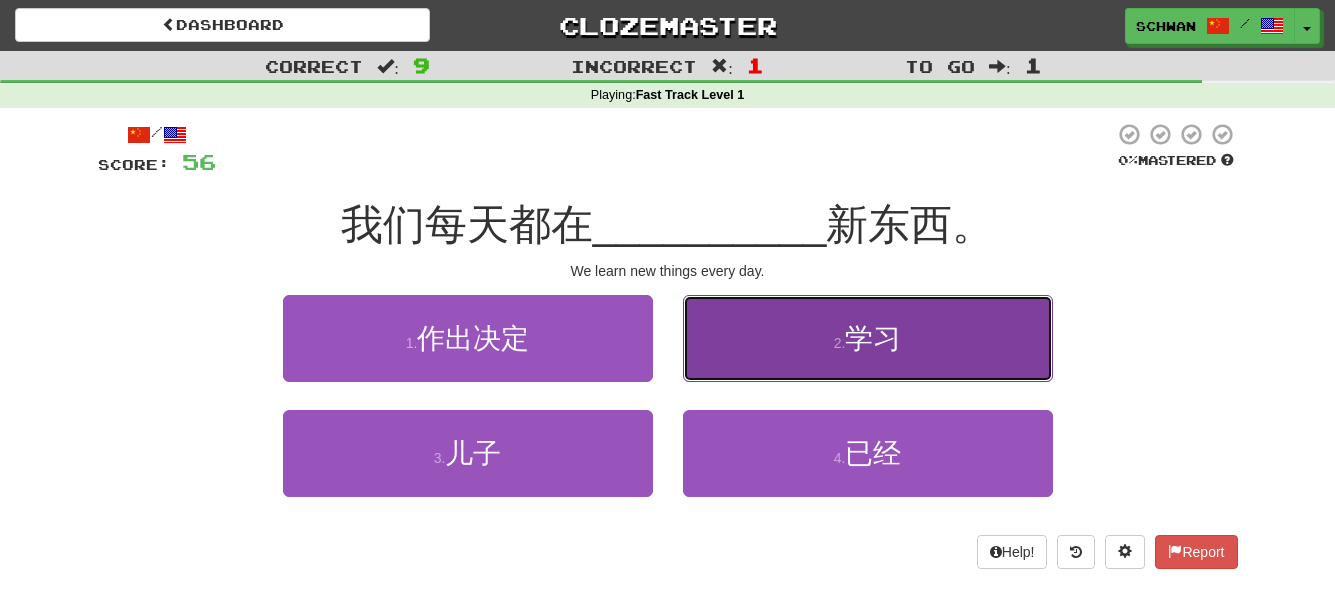 click on "2 .  学习" at bounding box center [868, 338] 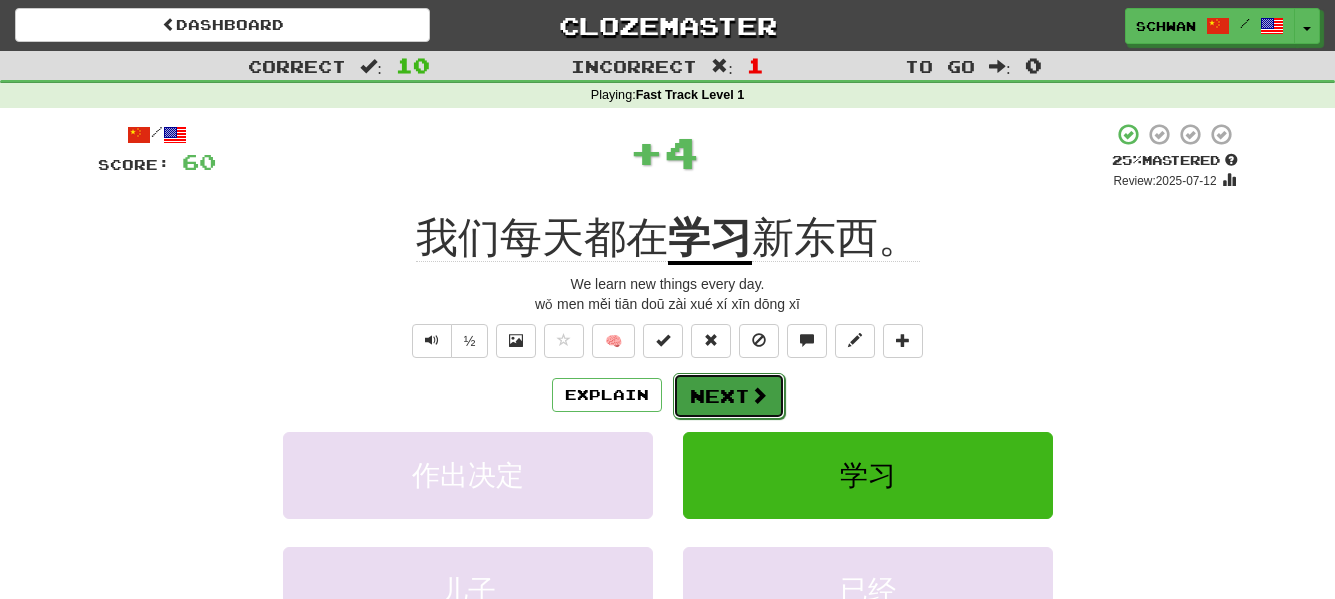 click on "Next" at bounding box center (729, 396) 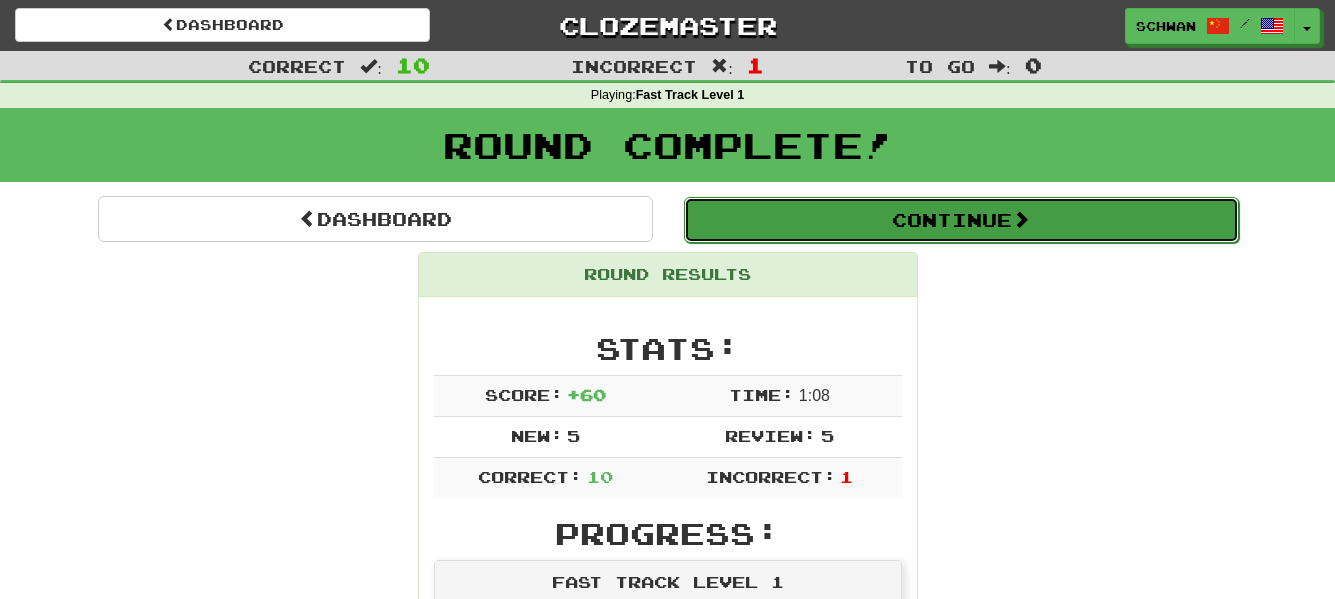 click on "Continue" at bounding box center (961, 220) 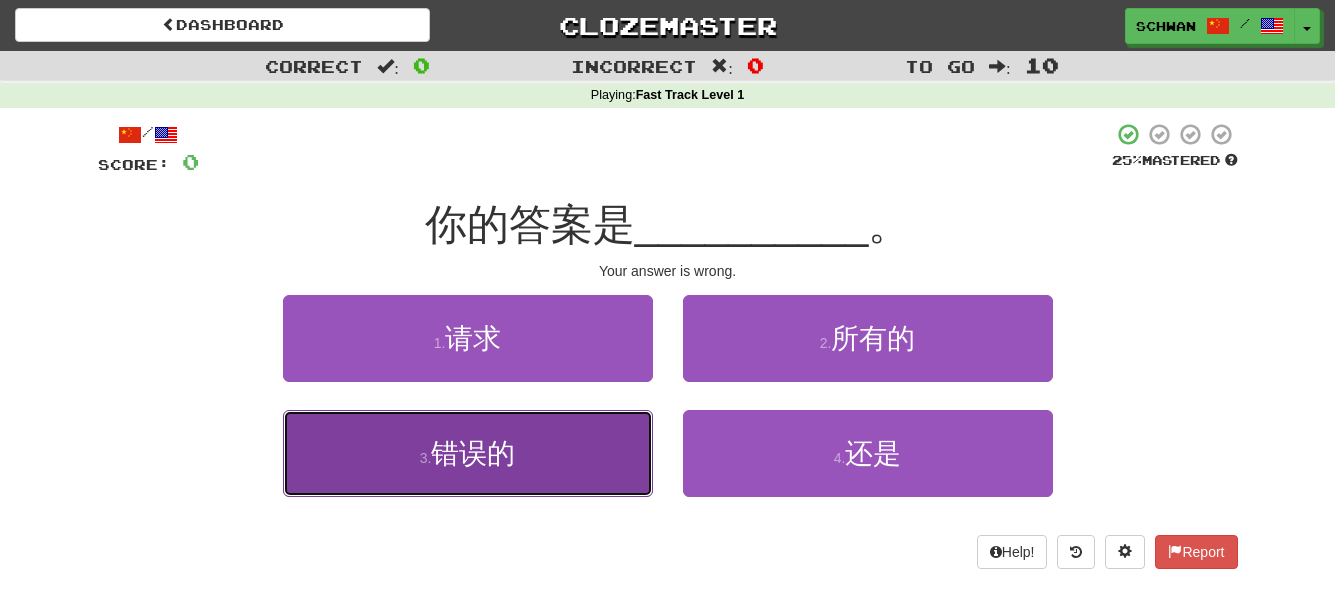 click on "3 .  错误的" at bounding box center (468, 453) 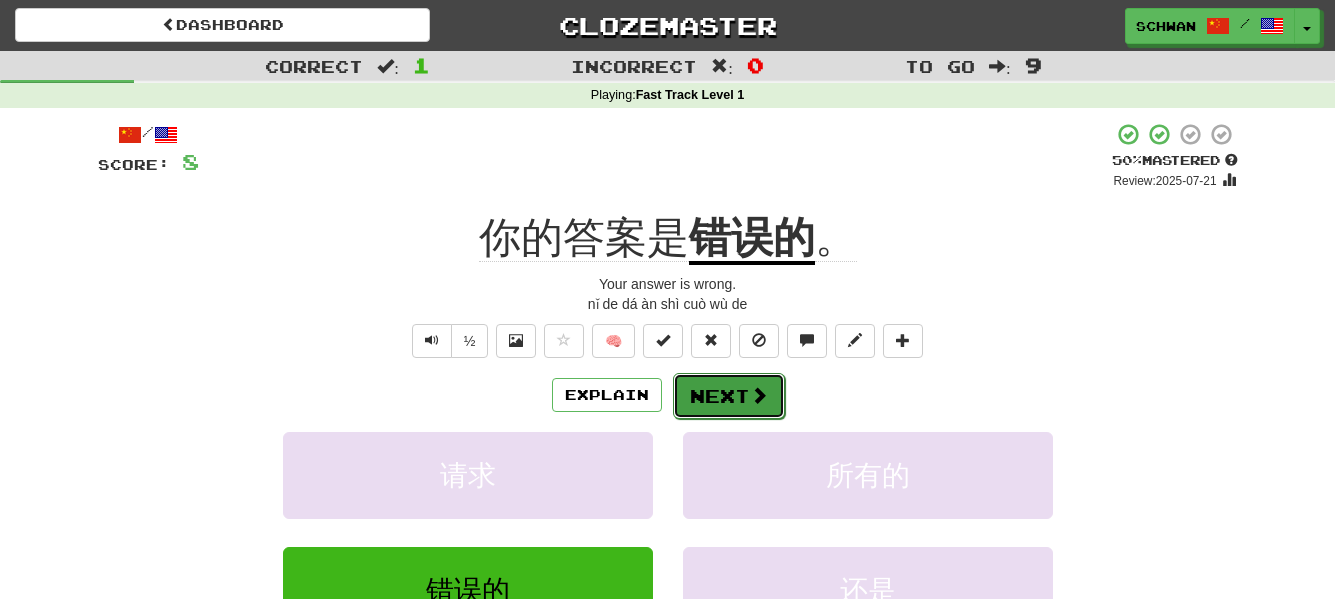 click on "Next" at bounding box center (729, 396) 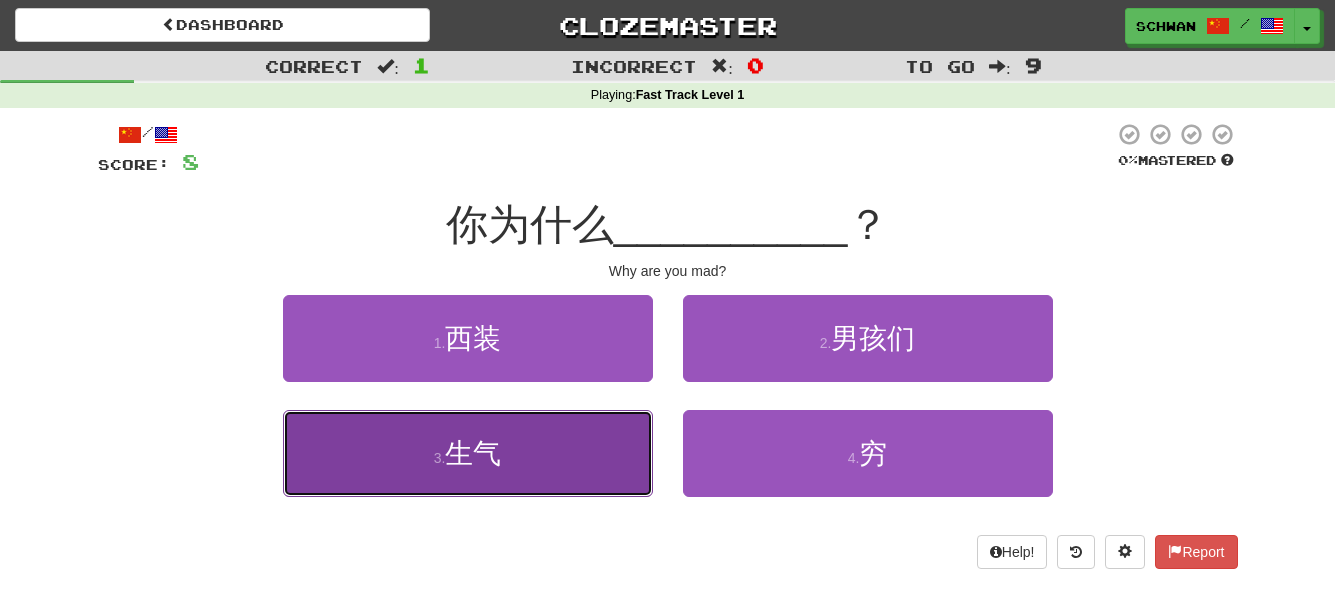 click on "3 .  生气" at bounding box center [468, 453] 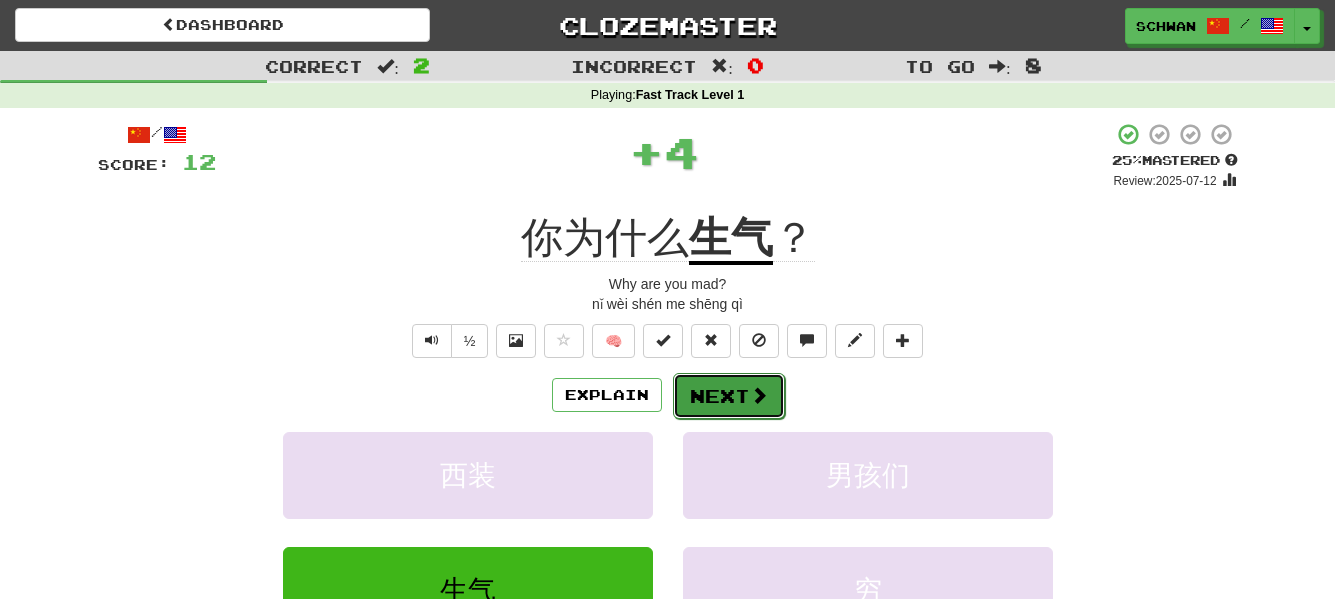 click on "Next" at bounding box center (729, 396) 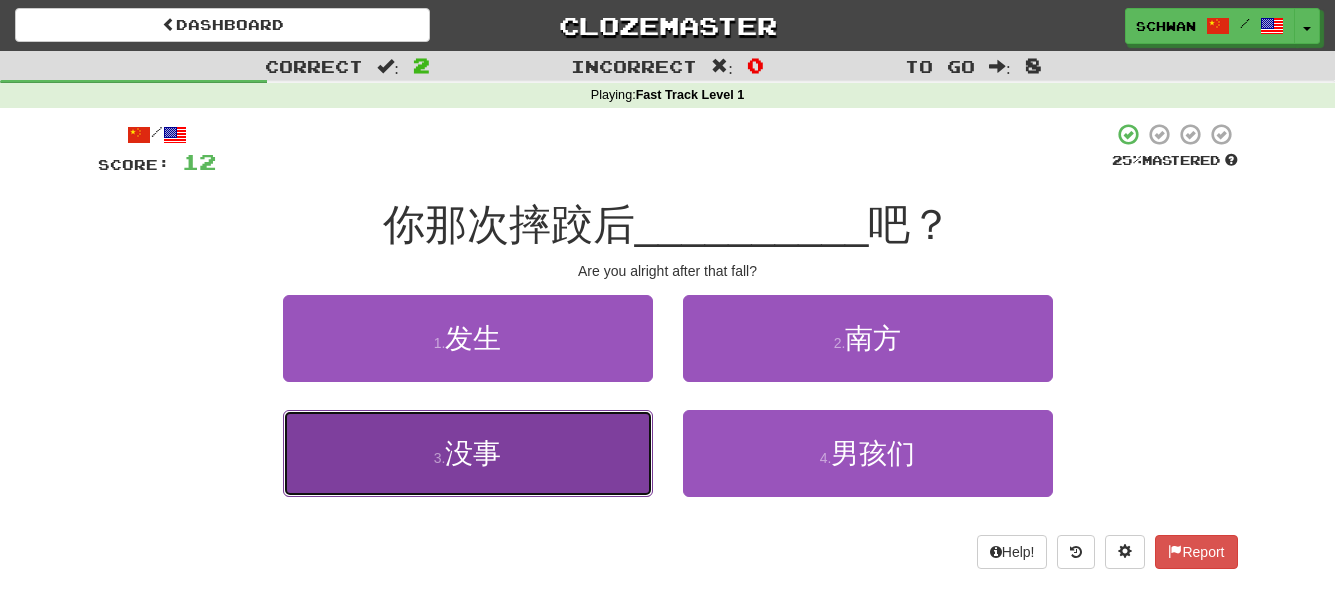 click on "3 .  没事" at bounding box center (468, 453) 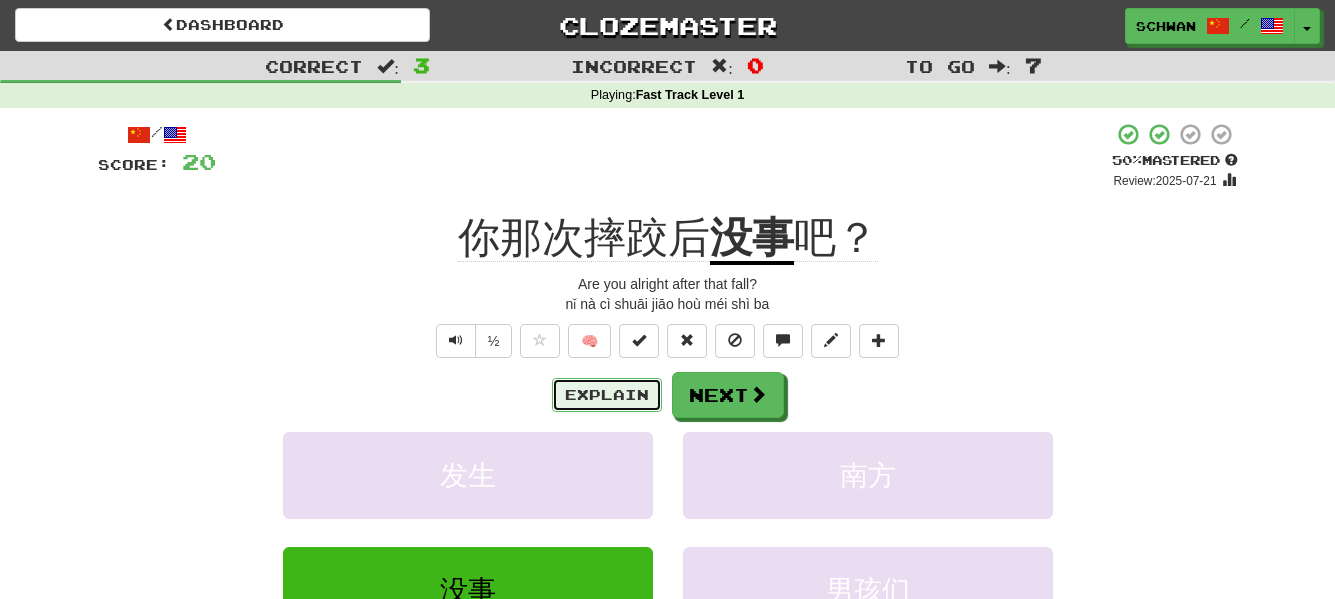click on "Explain" at bounding box center (607, 395) 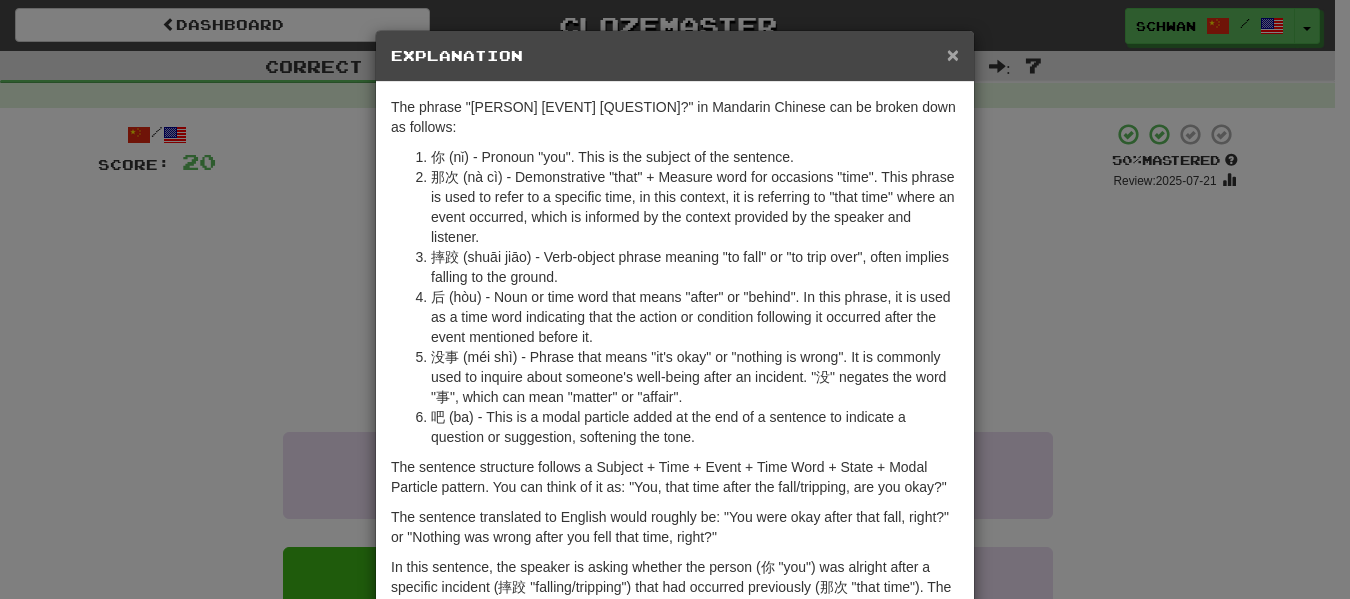 click on "×" at bounding box center [953, 54] 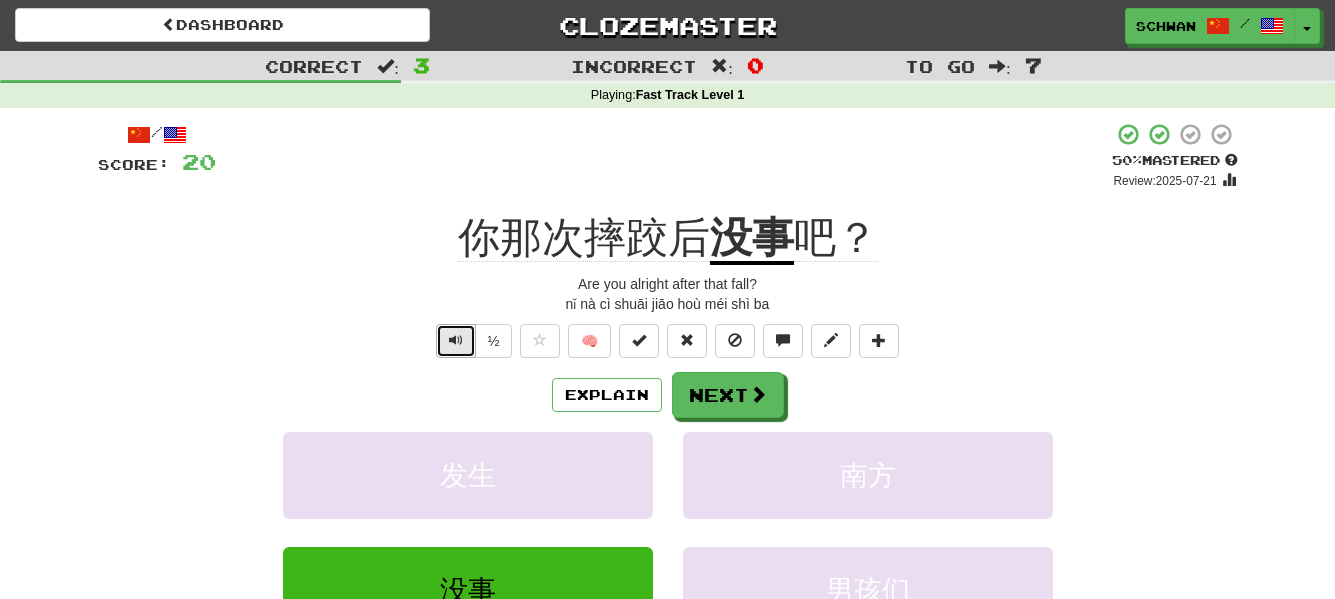 click at bounding box center [456, 341] 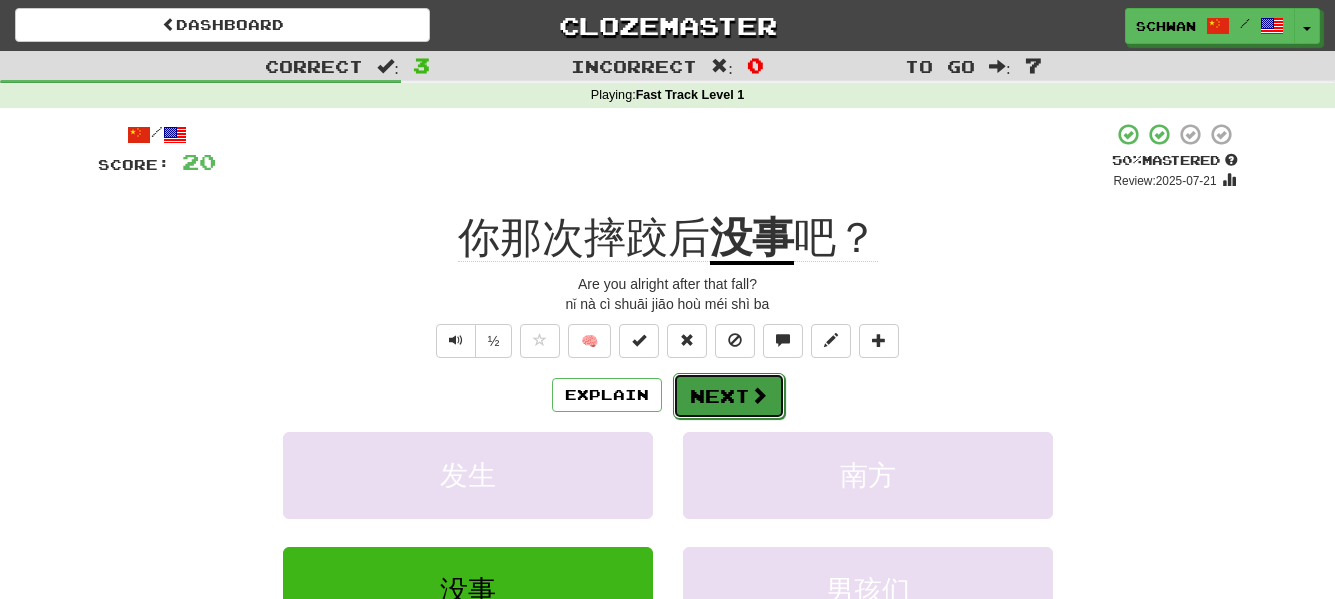 click on "Next" at bounding box center (729, 396) 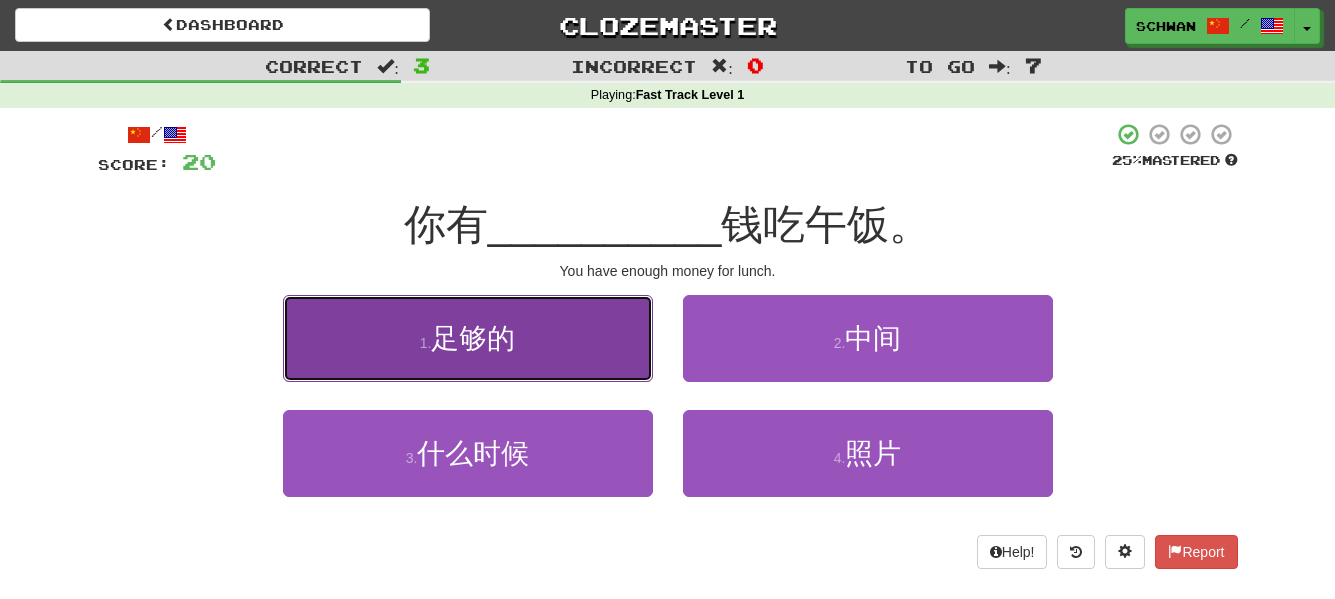 click on "1 .  足够的" at bounding box center (468, 338) 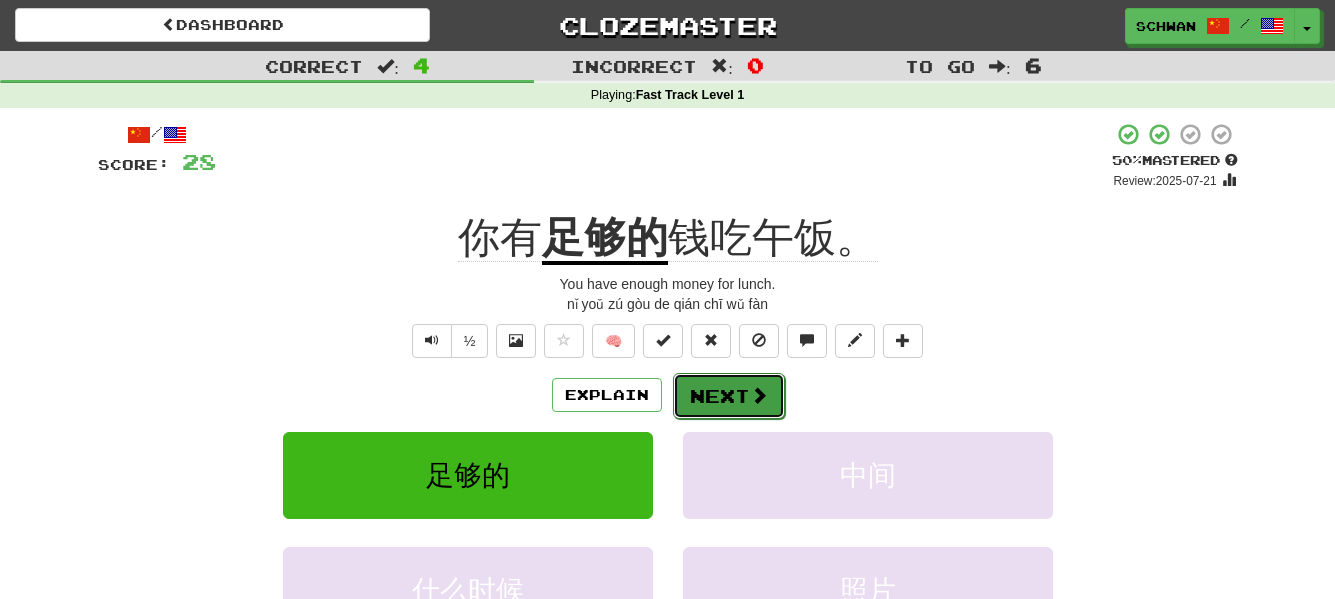 click on "Next" at bounding box center (729, 396) 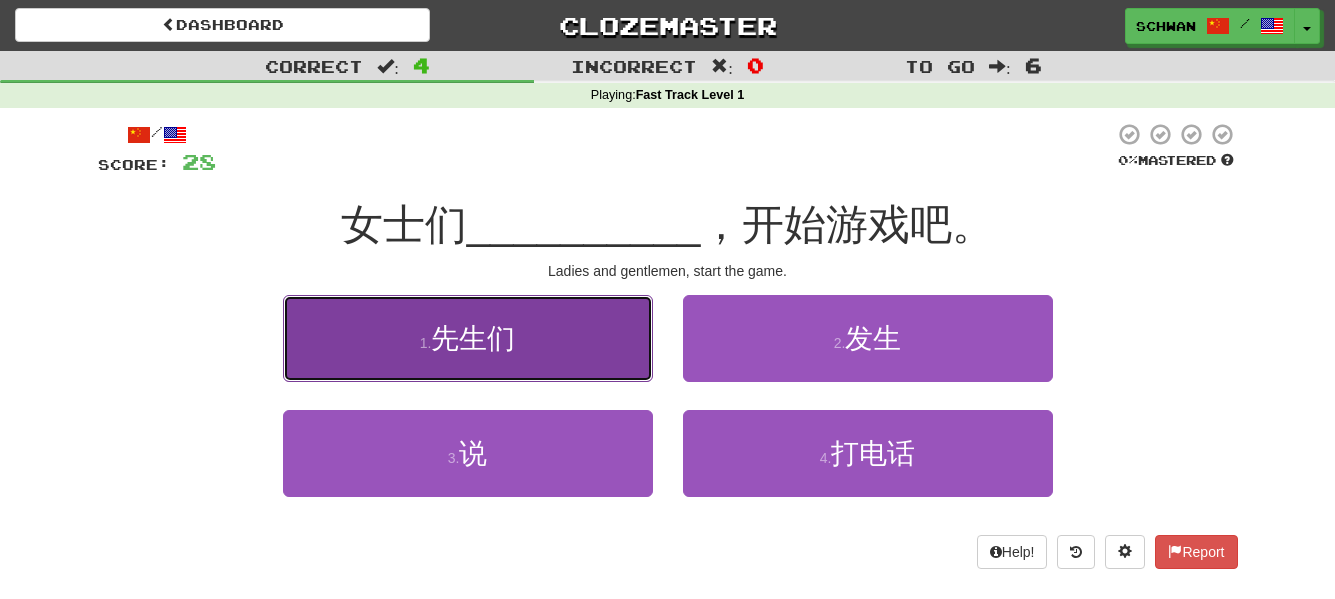 click on "先生们" at bounding box center [473, 338] 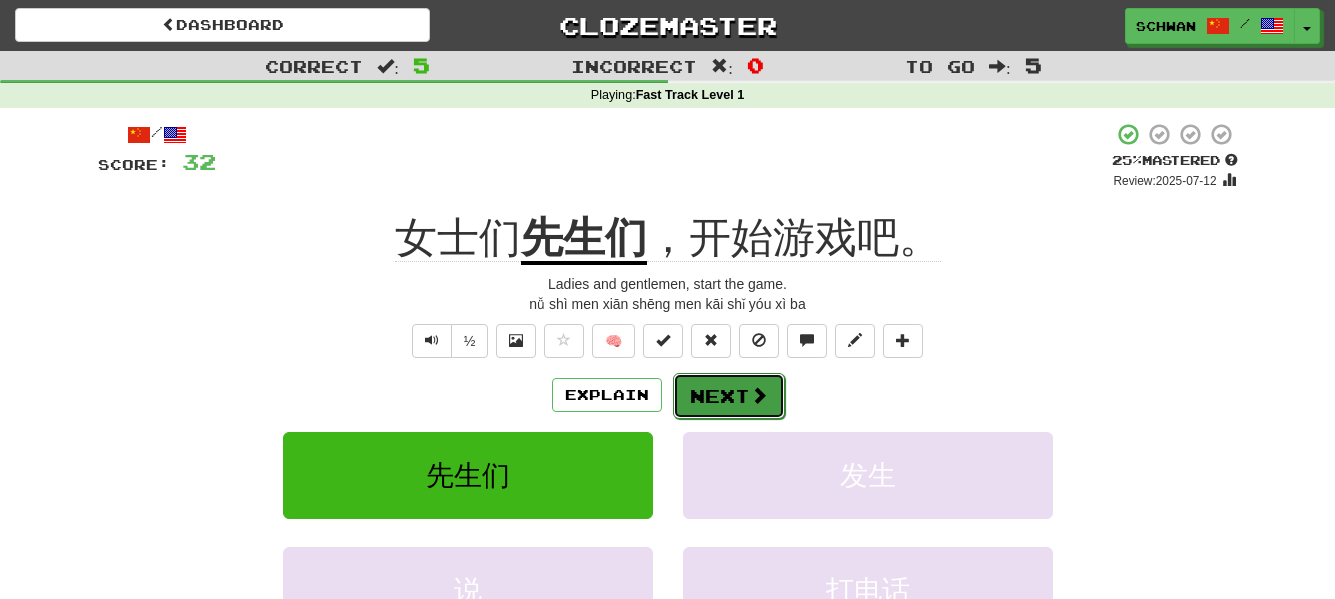 click on "Next" at bounding box center (729, 396) 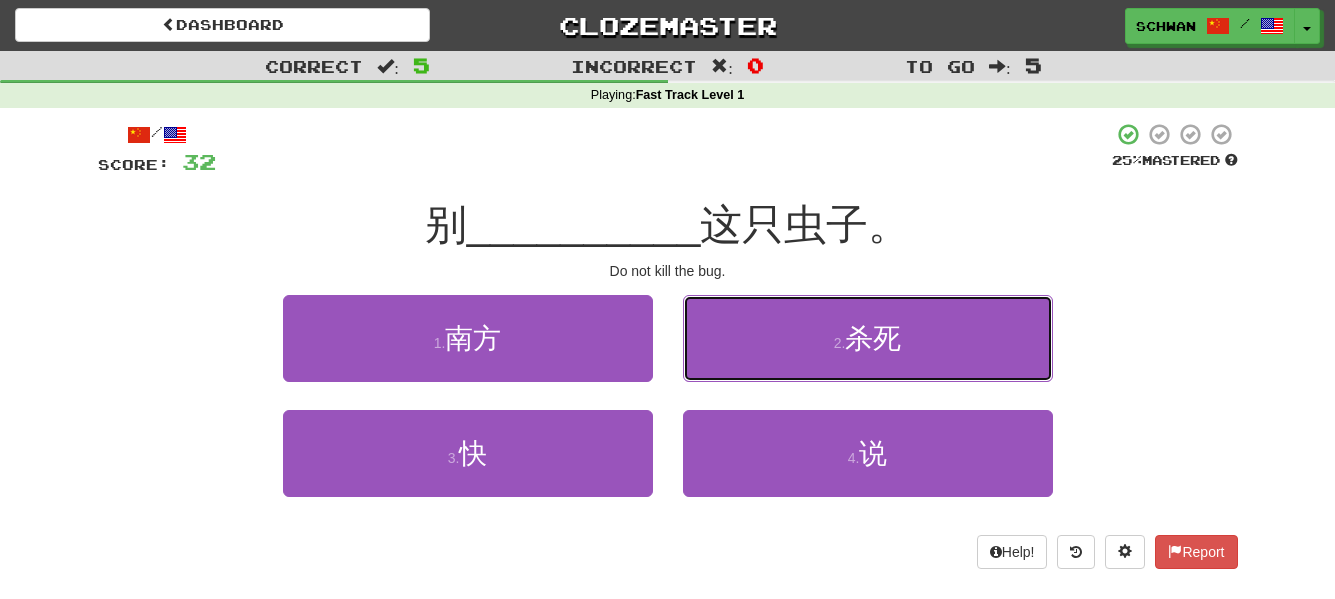 click on "2 .  杀死" at bounding box center (868, 338) 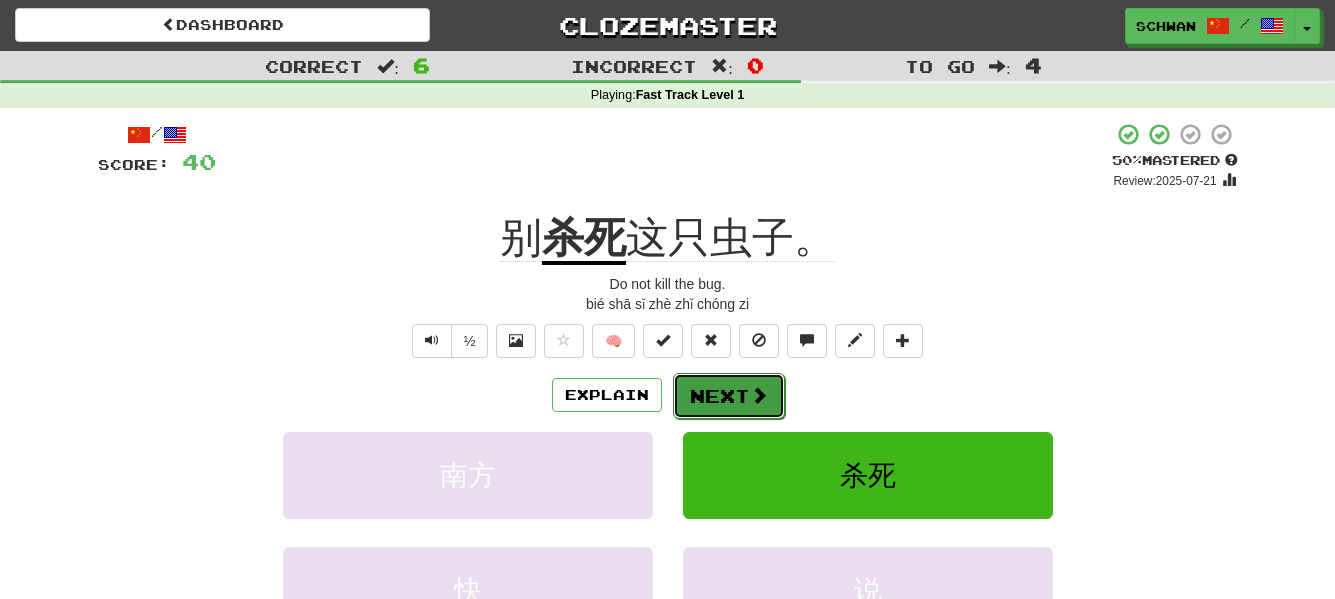 click on "Next" at bounding box center (729, 396) 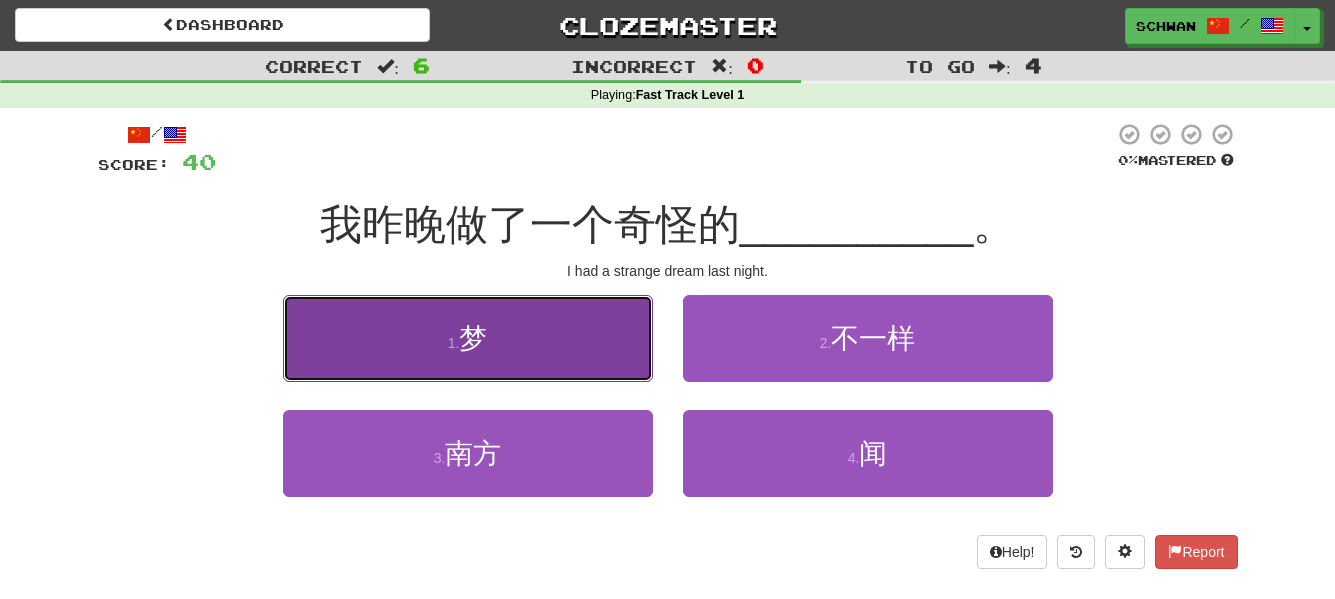 click on "1 .  梦" at bounding box center [468, 338] 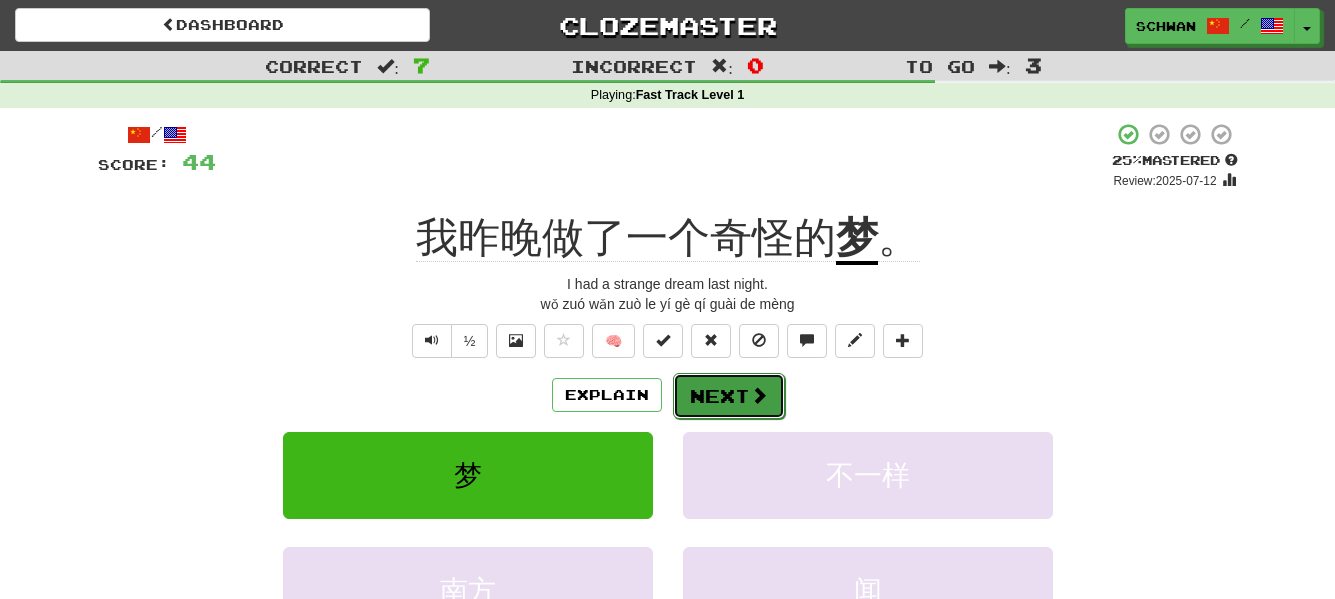 click on "Next" at bounding box center [729, 396] 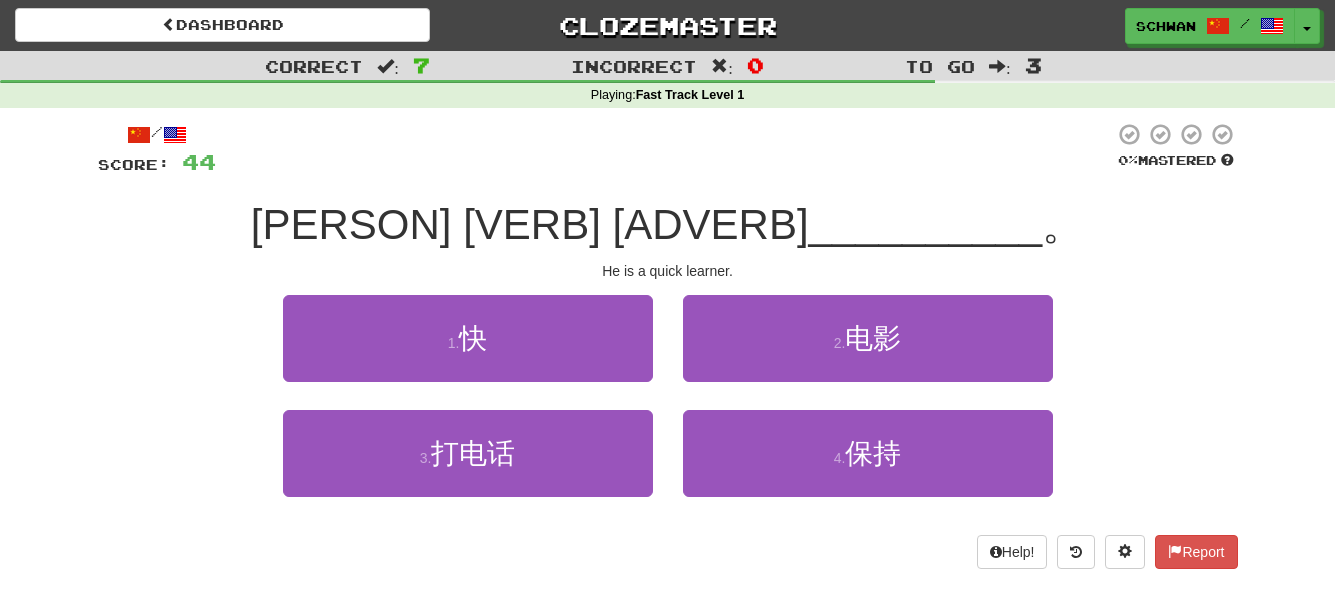 click on "2 .  电影" at bounding box center [868, 352] 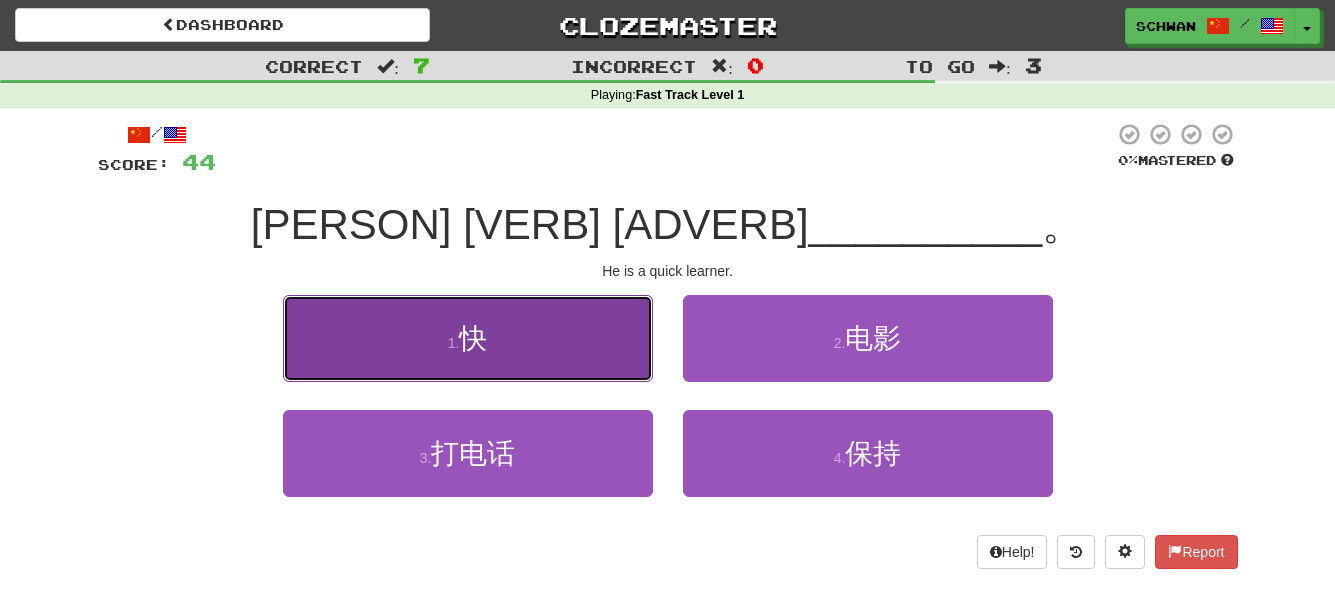 click on "1 .  快" at bounding box center [468, 338] 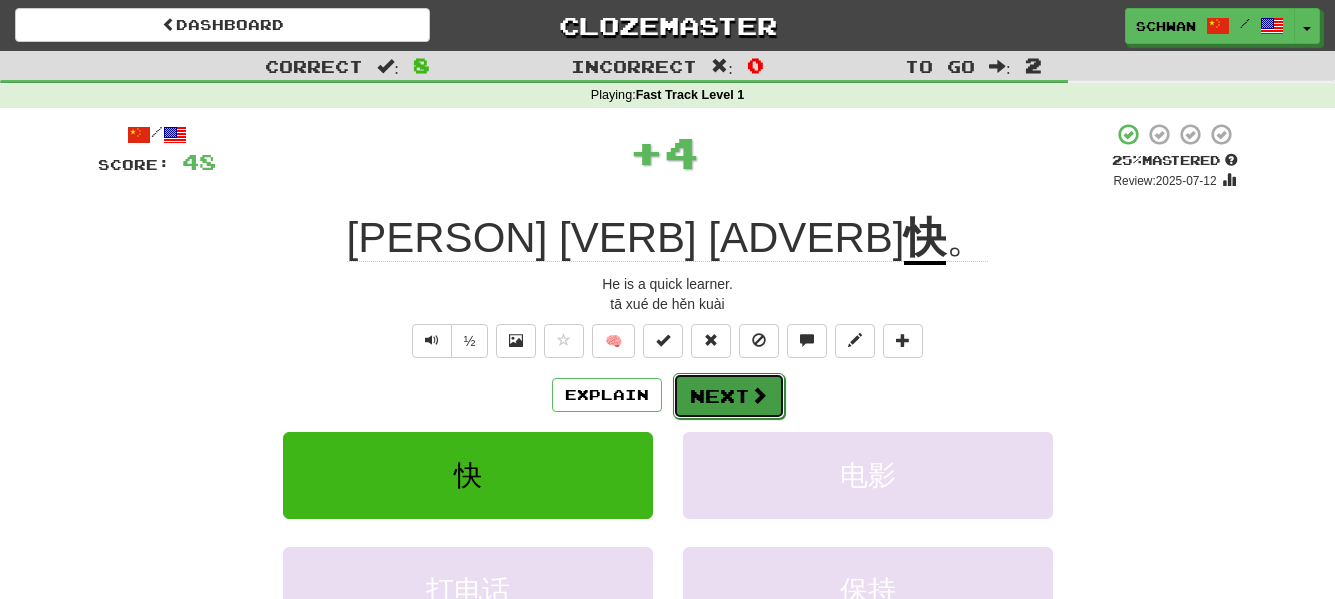 click on "Next" at bounding box center (729, 396) 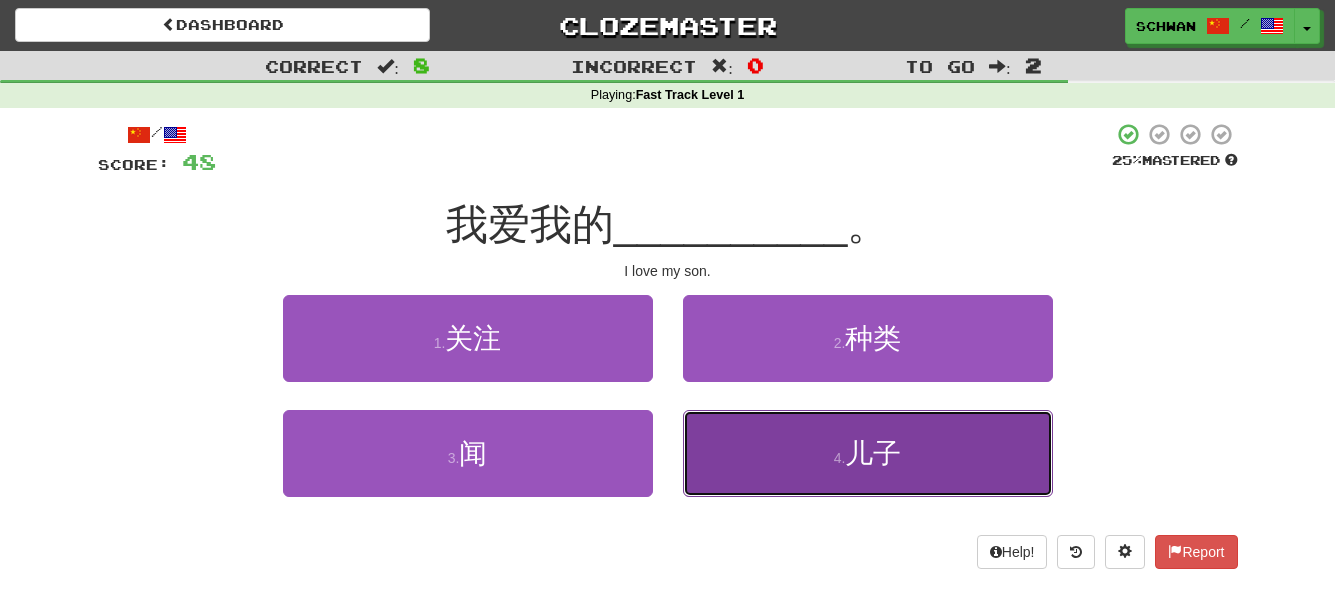 click on "4 .  儿子" at bounding box center [868, 453] 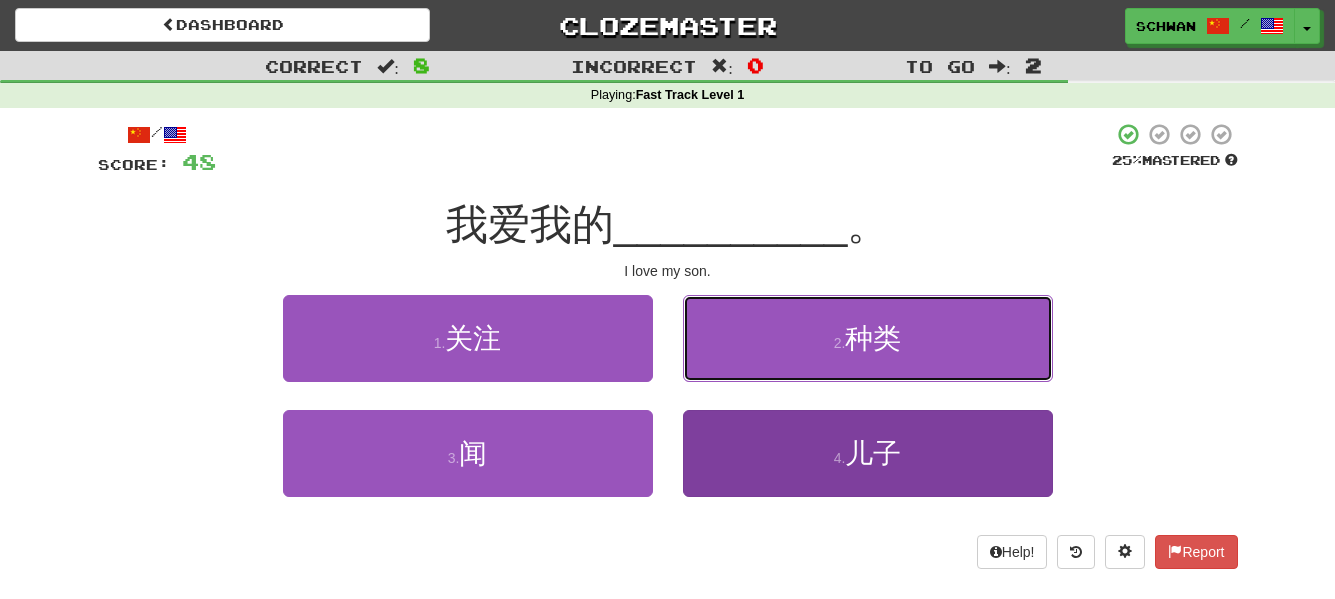 click on "2 .  种类" at bounding box center [868, 338] 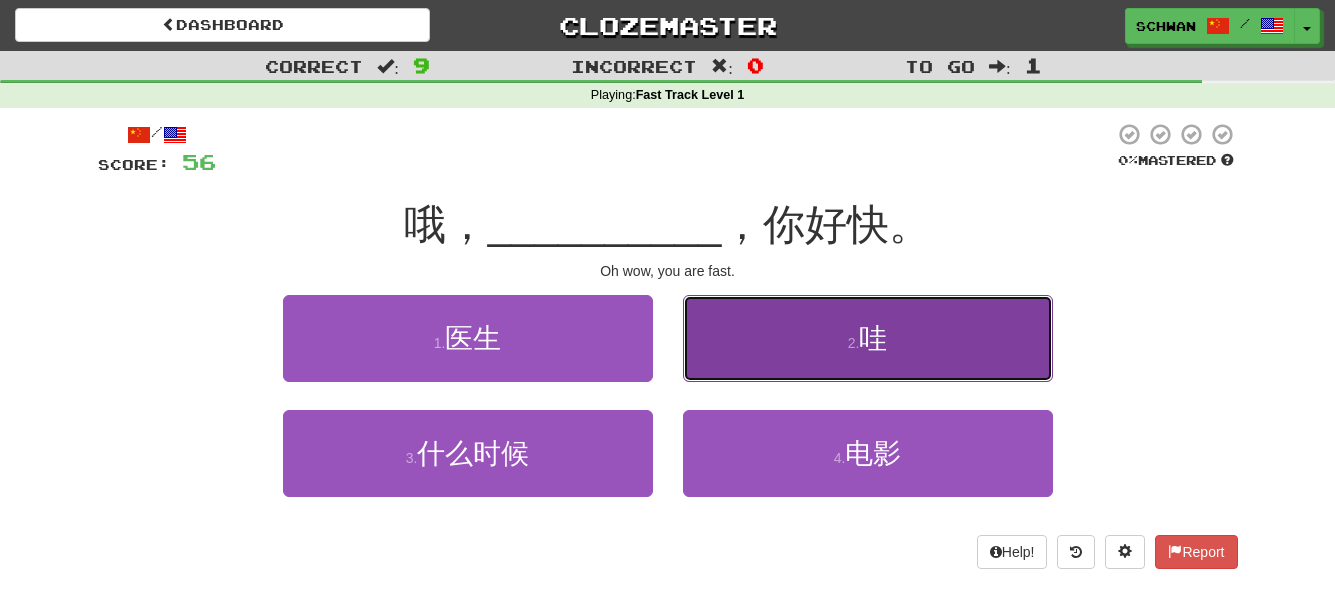 click on "2 .  哇" at bounding box center [868, 338] 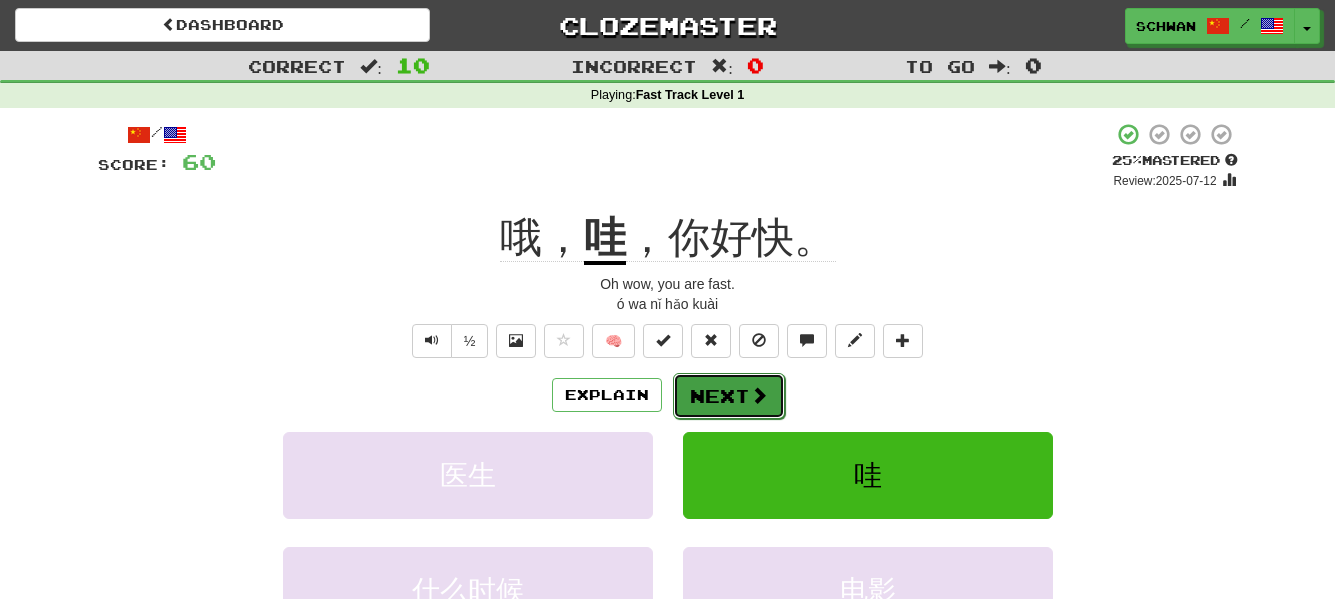 click on "Next" at bounding box center (729, 396) 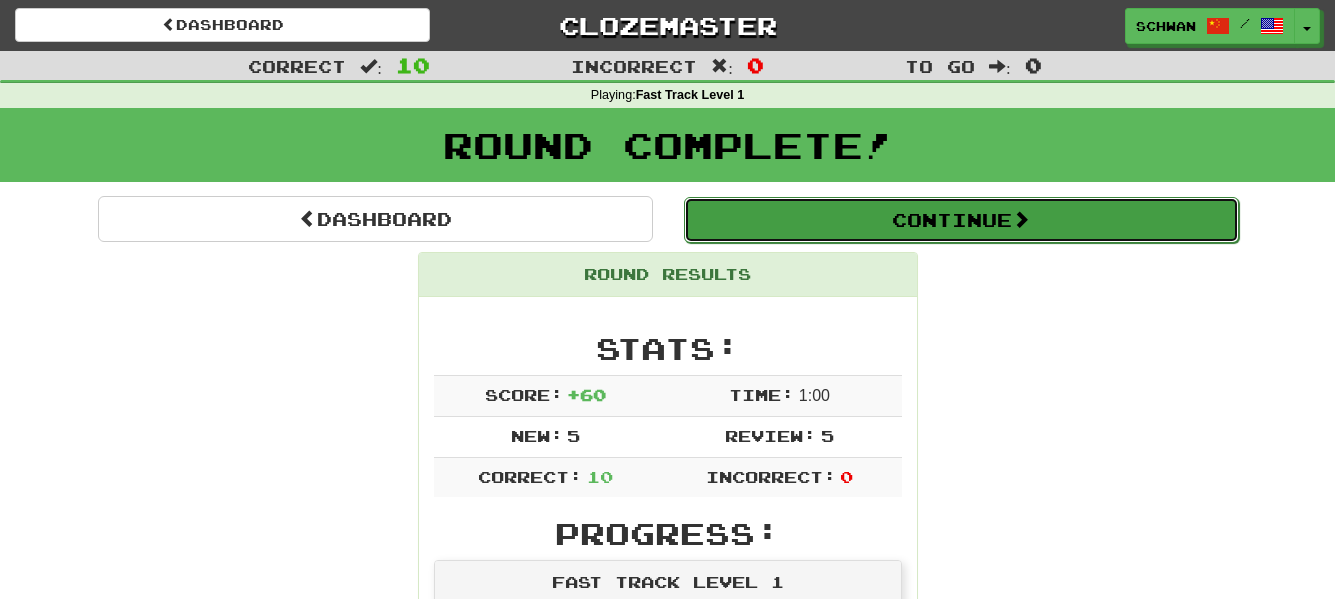 click on "Continue" at bounding box center [961, 220] 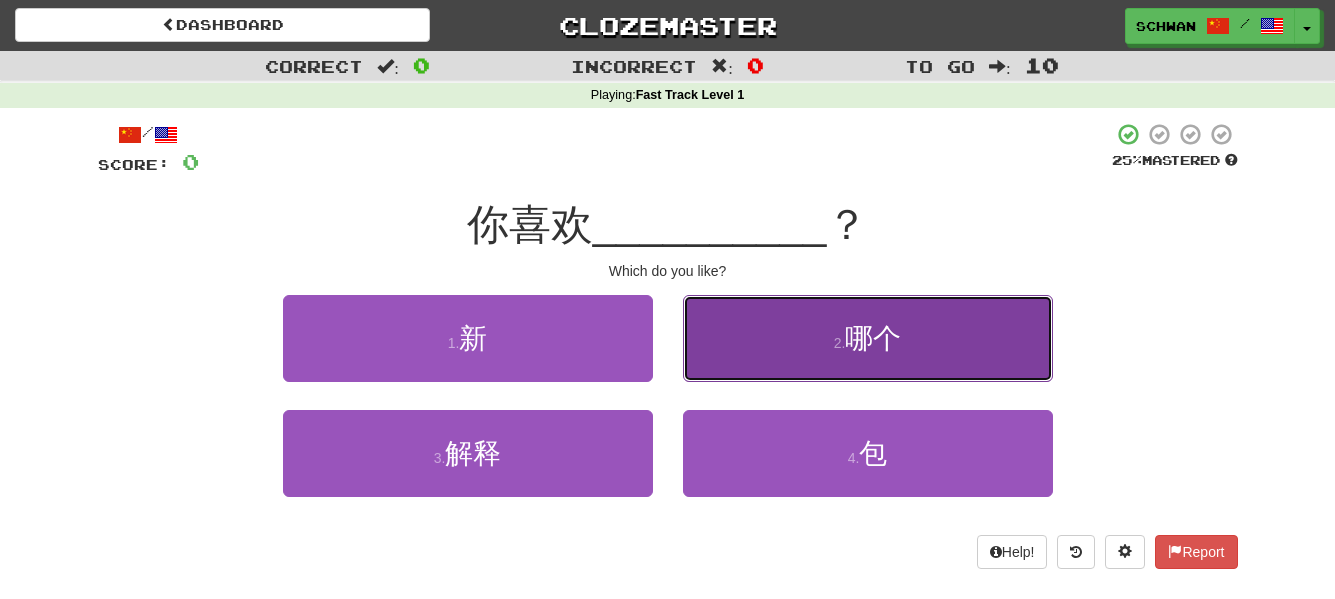click on "哪个" at bounding box center (873, 338) 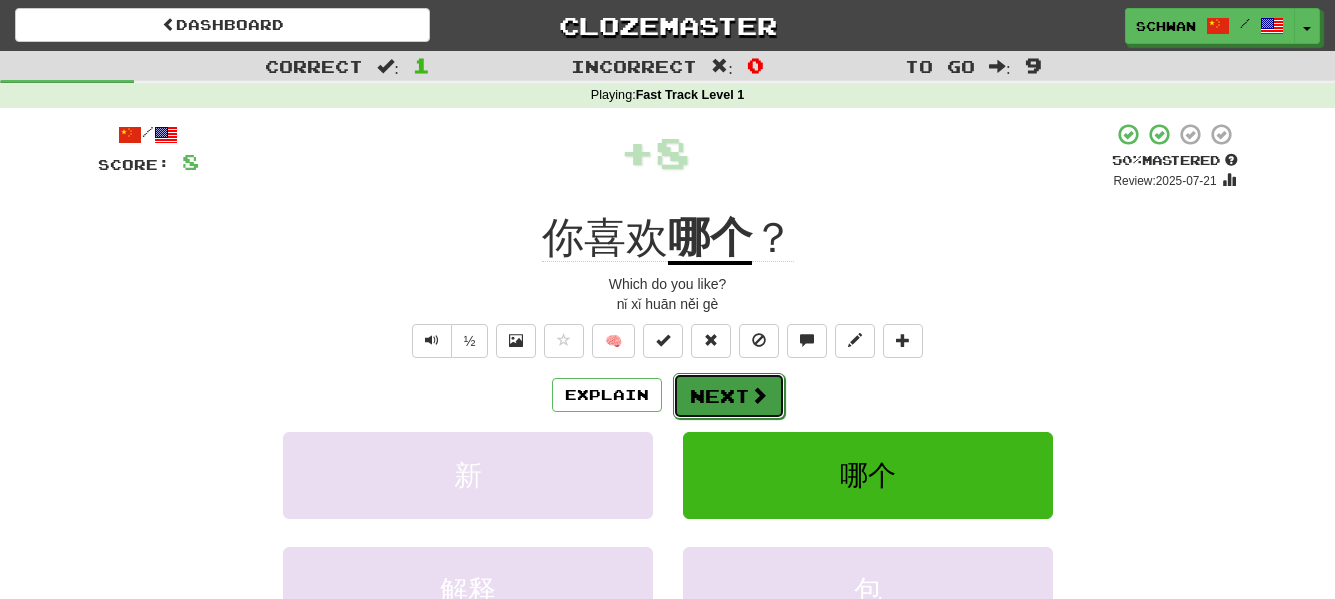 click on "Next" at bounding box center [729, 396] 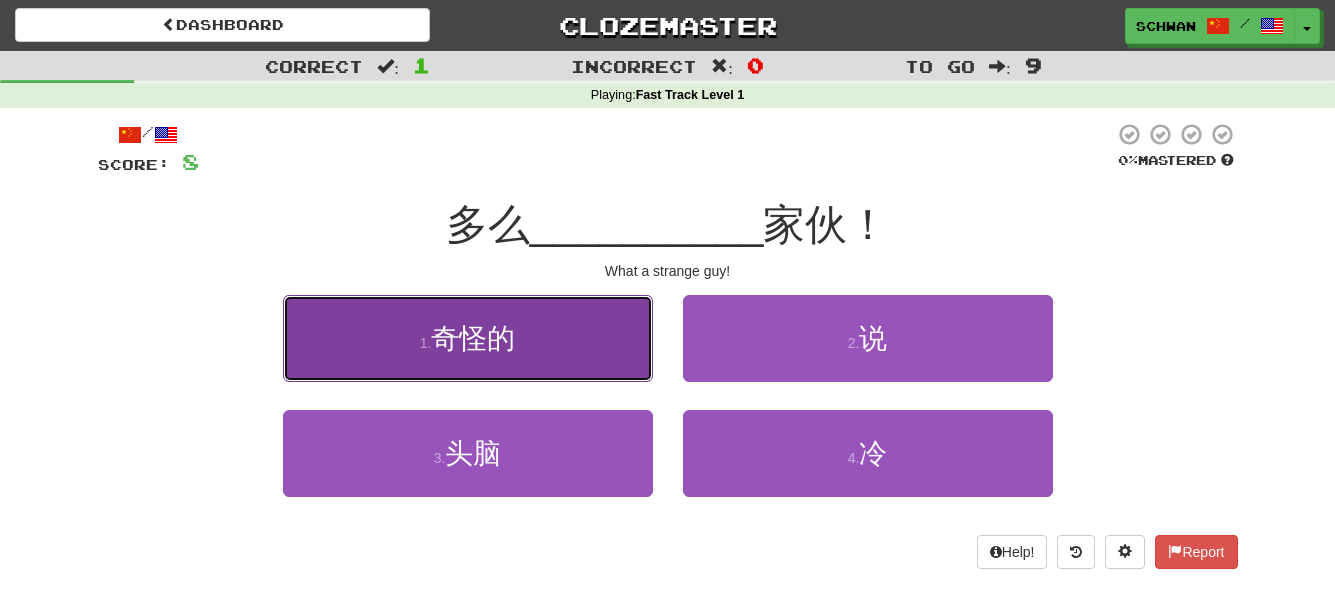 click on "奇怪的" at bounding box center [473, 338] 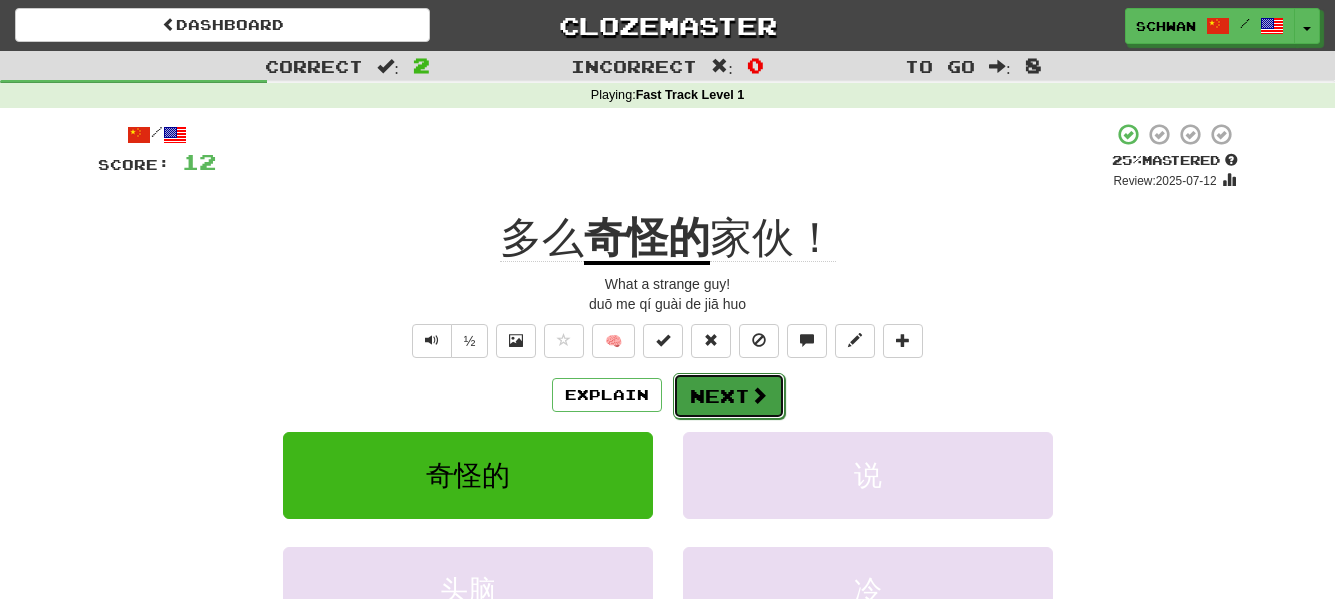 click on "Next" at bounding box center (729, 396) 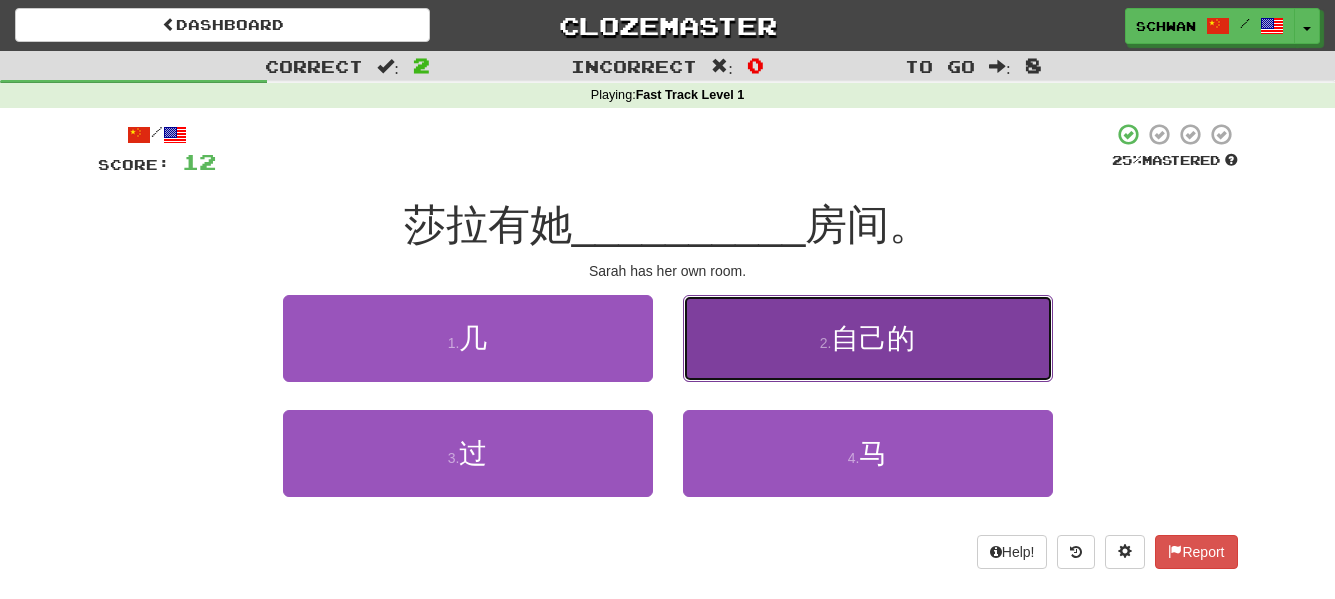 click on "2 ." at bounding box center [826, 343] 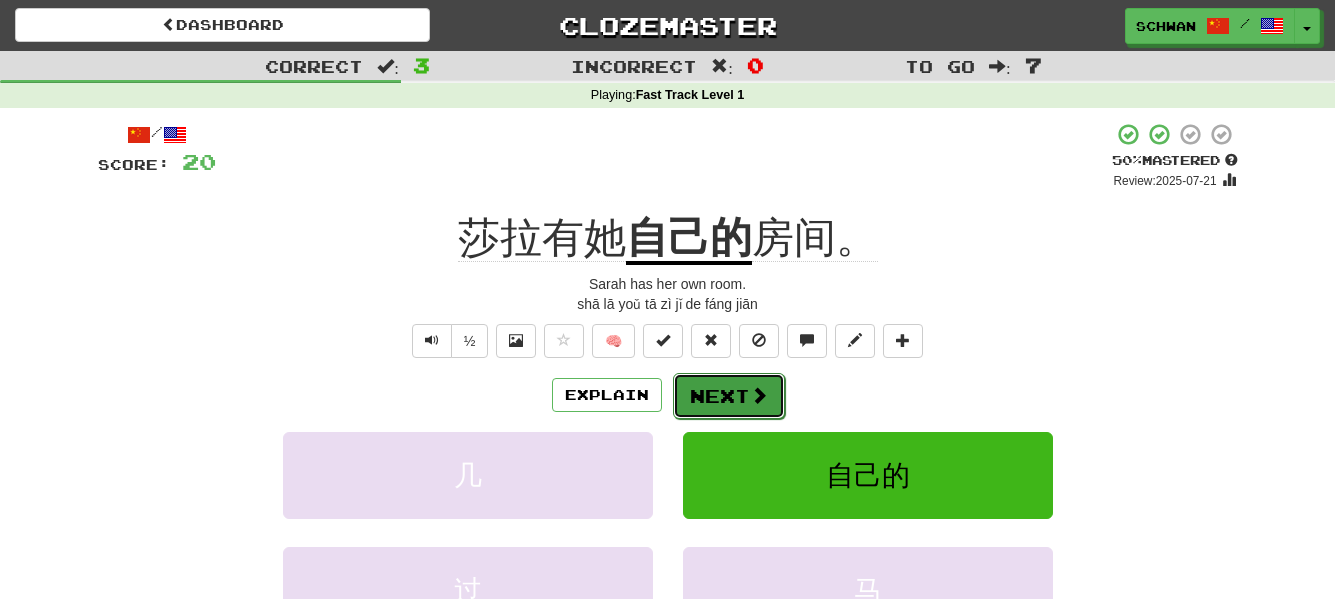 click on "Next" at bounding box center [729, 396] 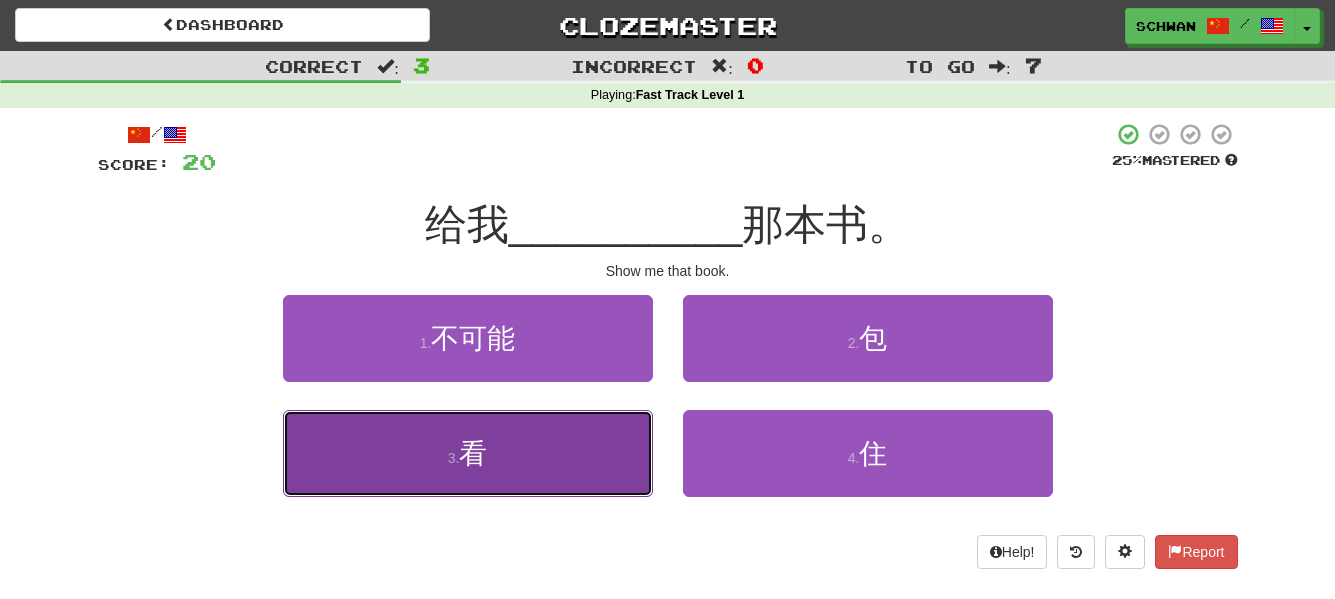 click on "3 .  看" at bounding box center [468, 453] 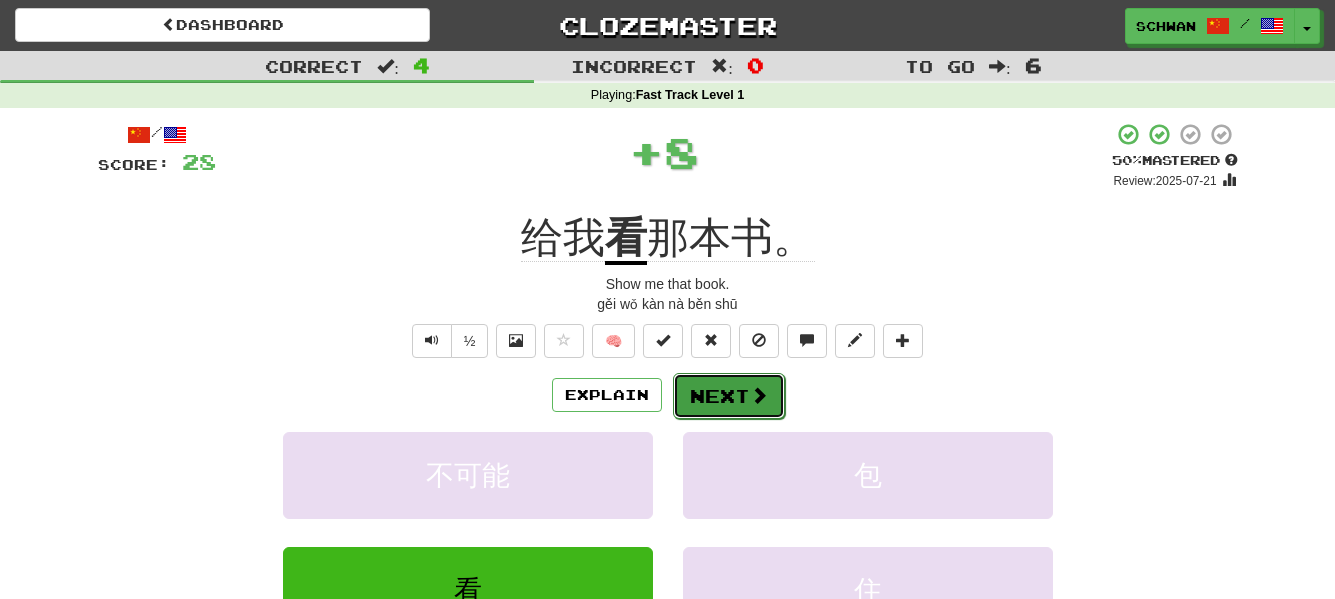 click on "Next" at bounding box center [729, 396] 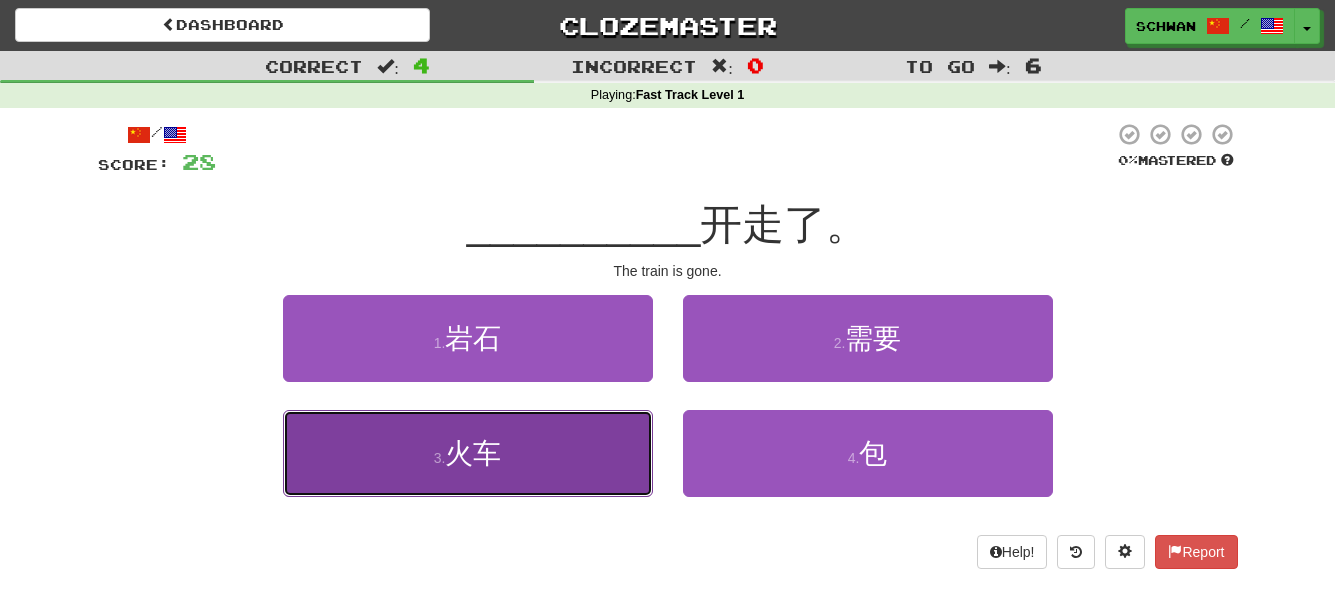 click on "火车" at bounding box center (473, 453) 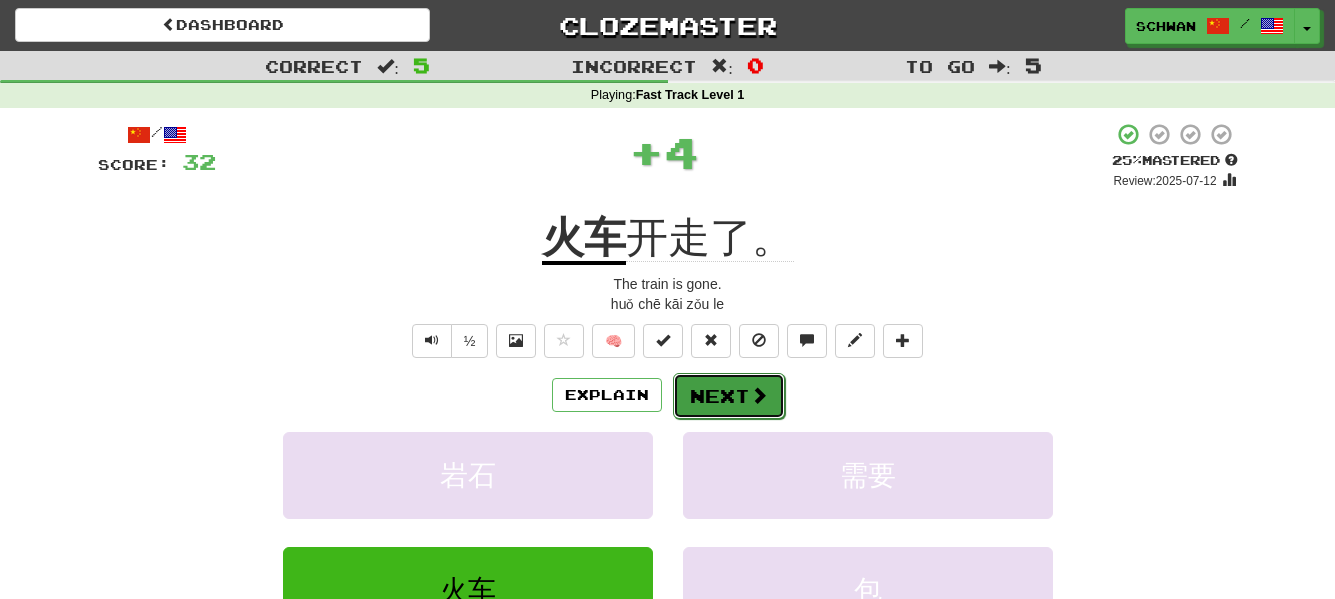 click on "Next" at bounding box center (729, 396) 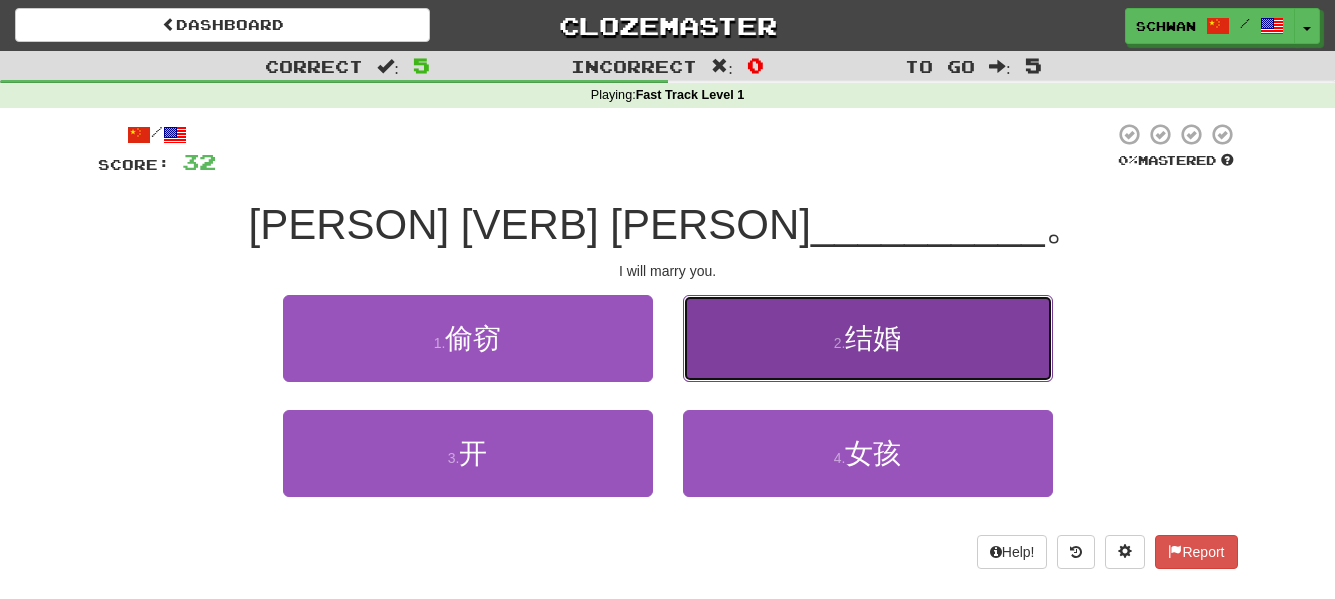 click on "2 .  结婚" at bounding box center (868, 338) 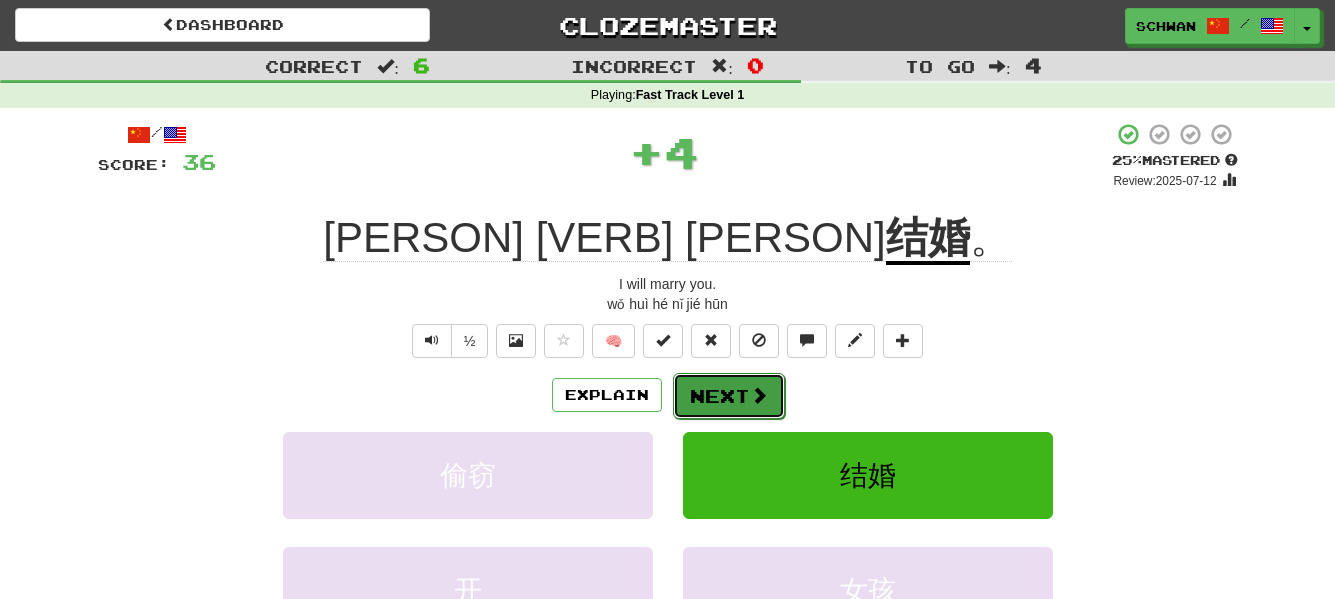 click on "Next" at bounding box center [729, 396] 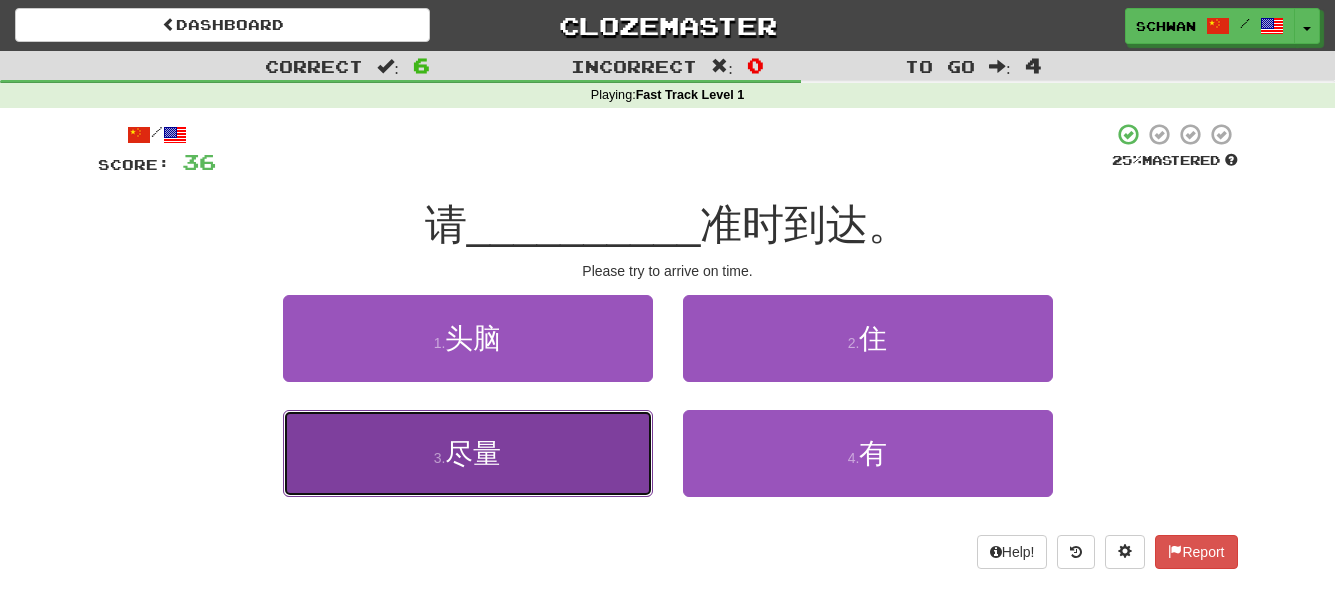 click on "3 .  尽量" at bounding box center [468, 453] 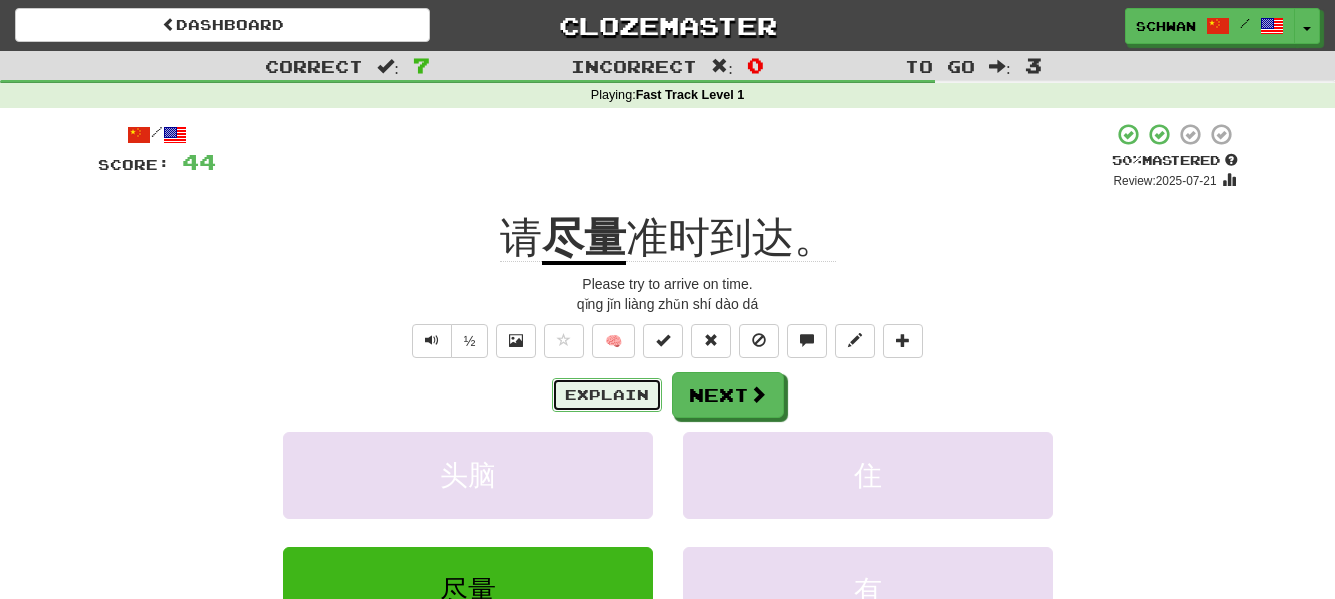 click on "Explain" at bounding box center [607, 395] 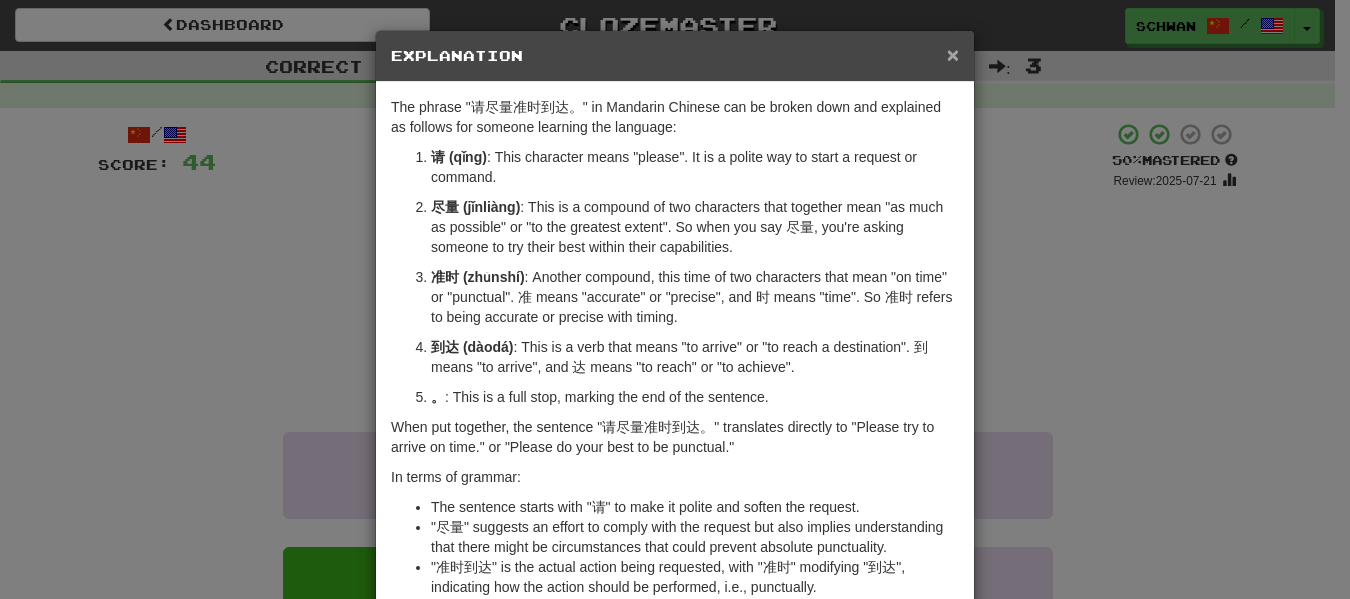 click on "×" at bounding box center [953, 54] 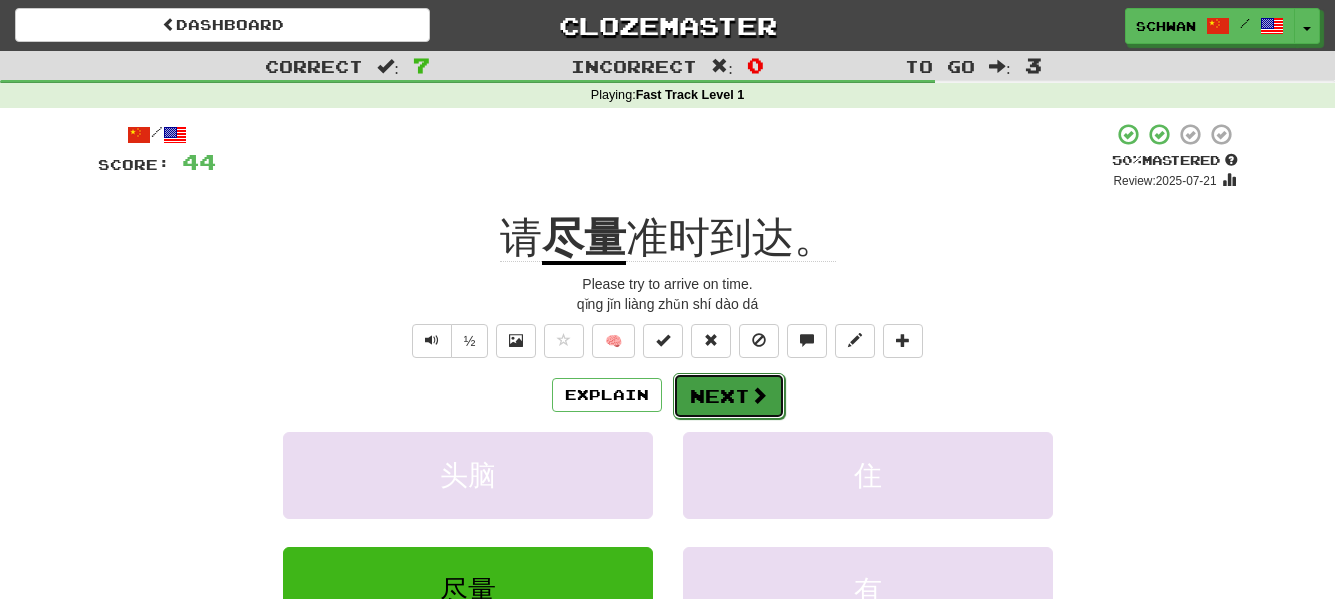 click on "Next" at bounding box center [729, 396] 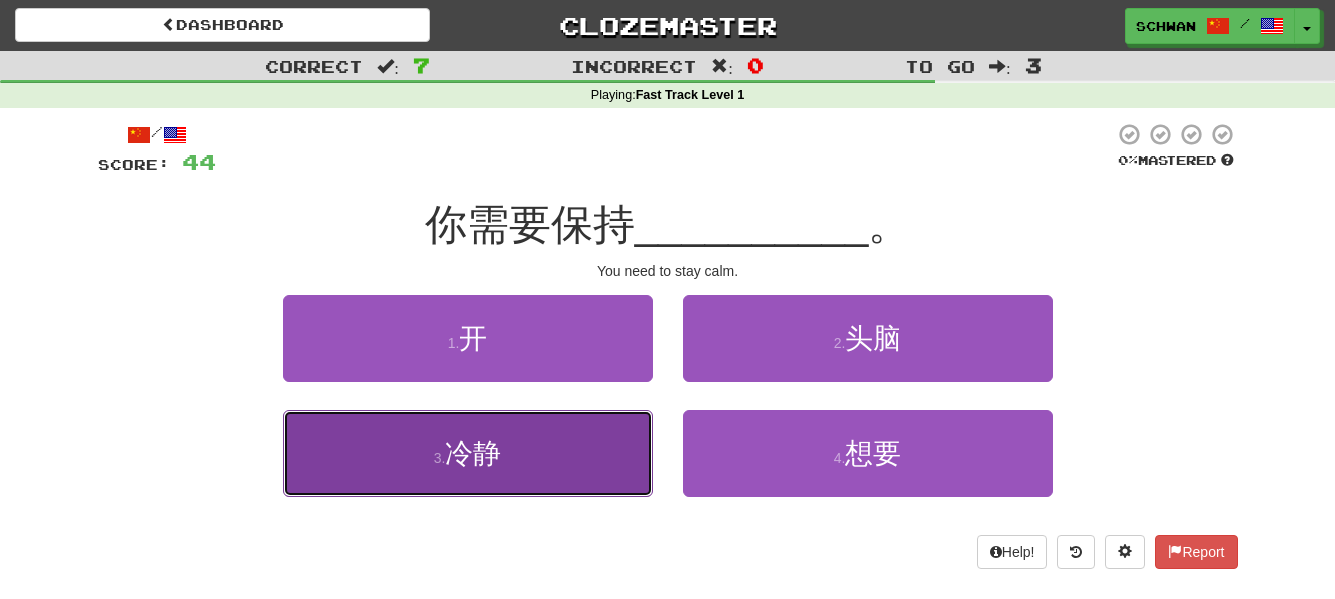 click on "3 .  冷静" at bounding box center (468, 453) 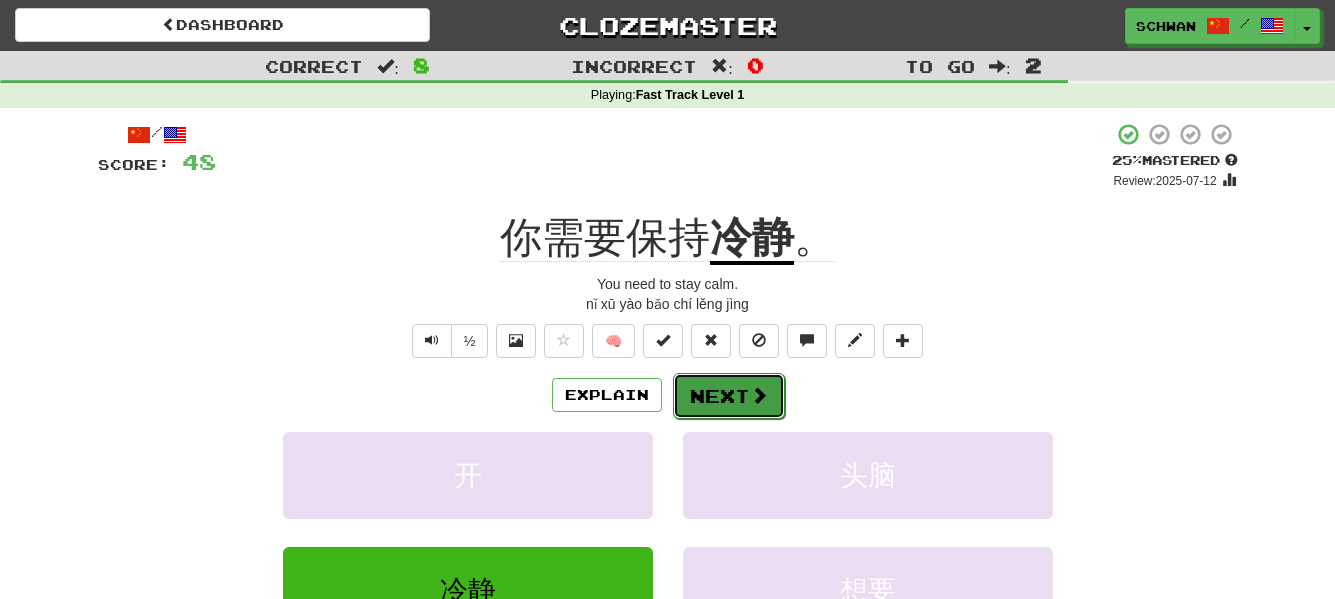 click on "Next" at bounding box center (729, 396) 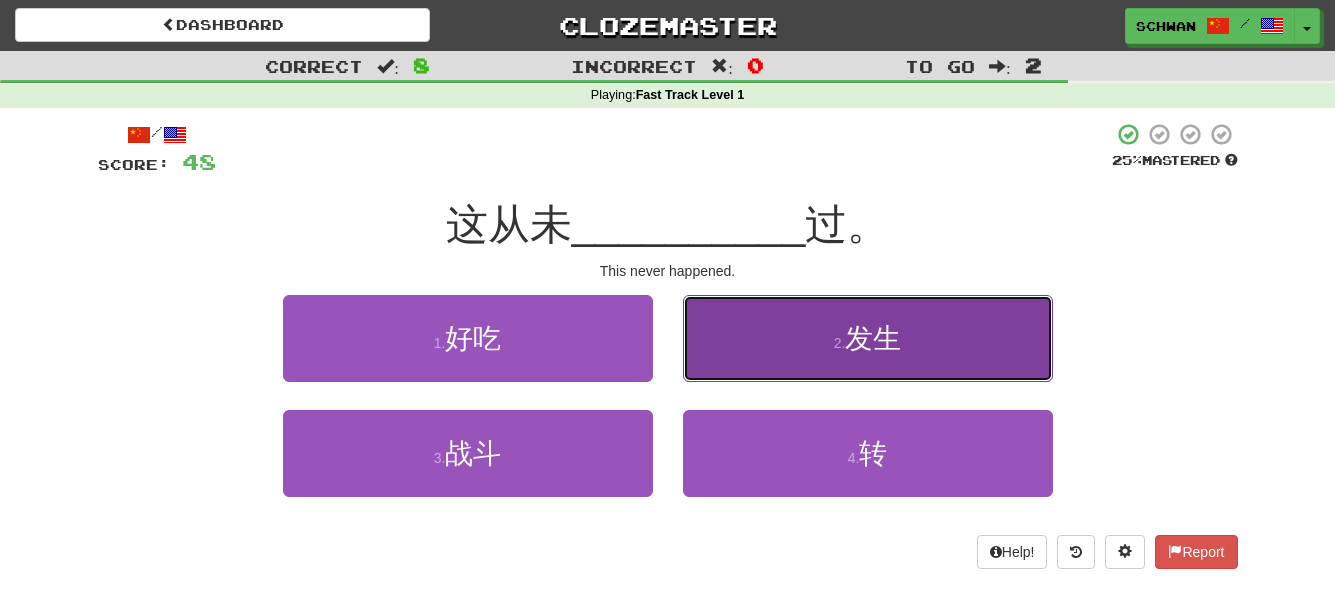 click on "2 .  发生" at bounding box center (868, 338) 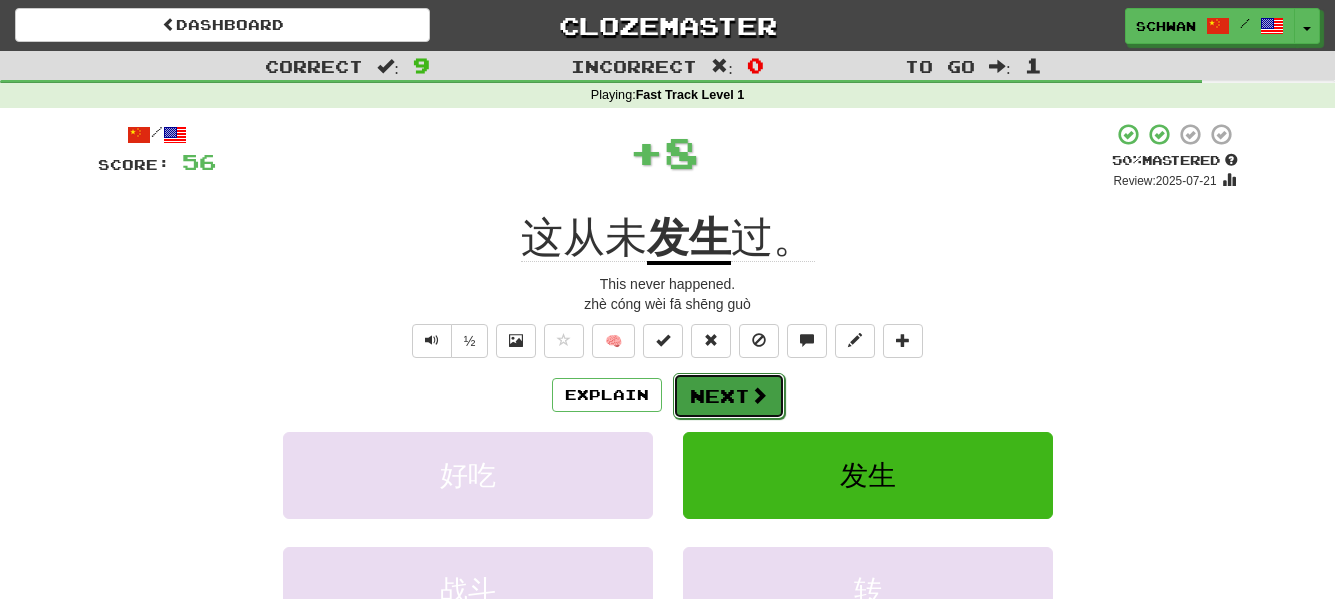 click on "Next" at bounding box center [729, 396] 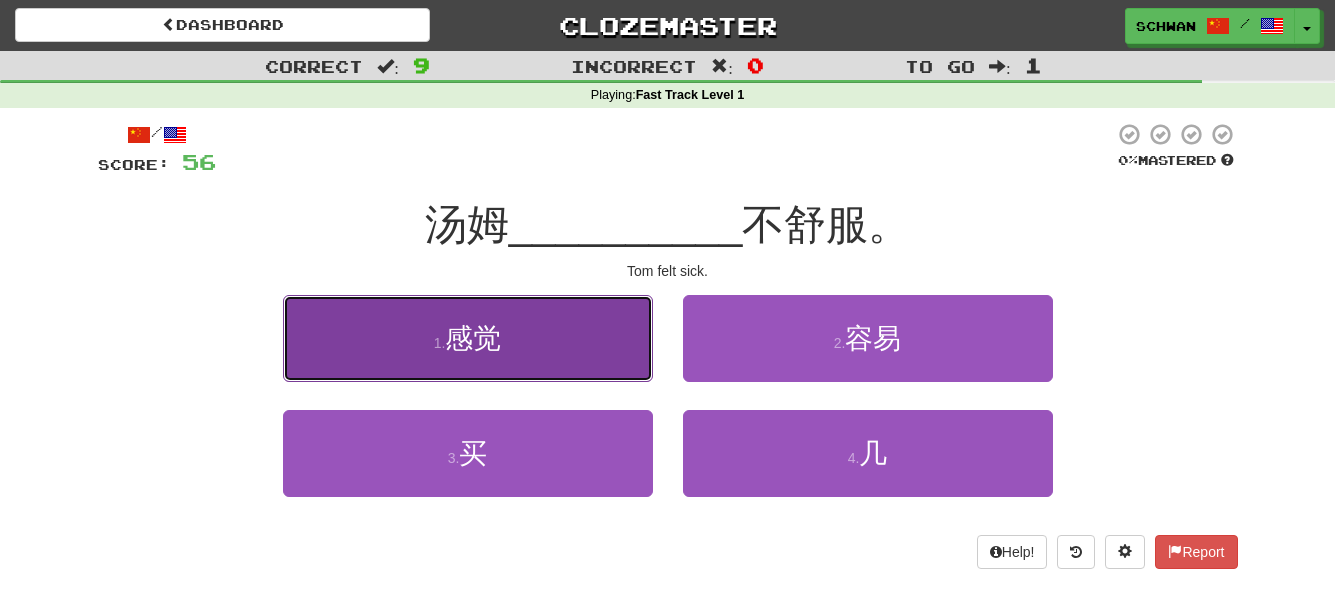 click on "感觉" at bounding box center [473, 338] 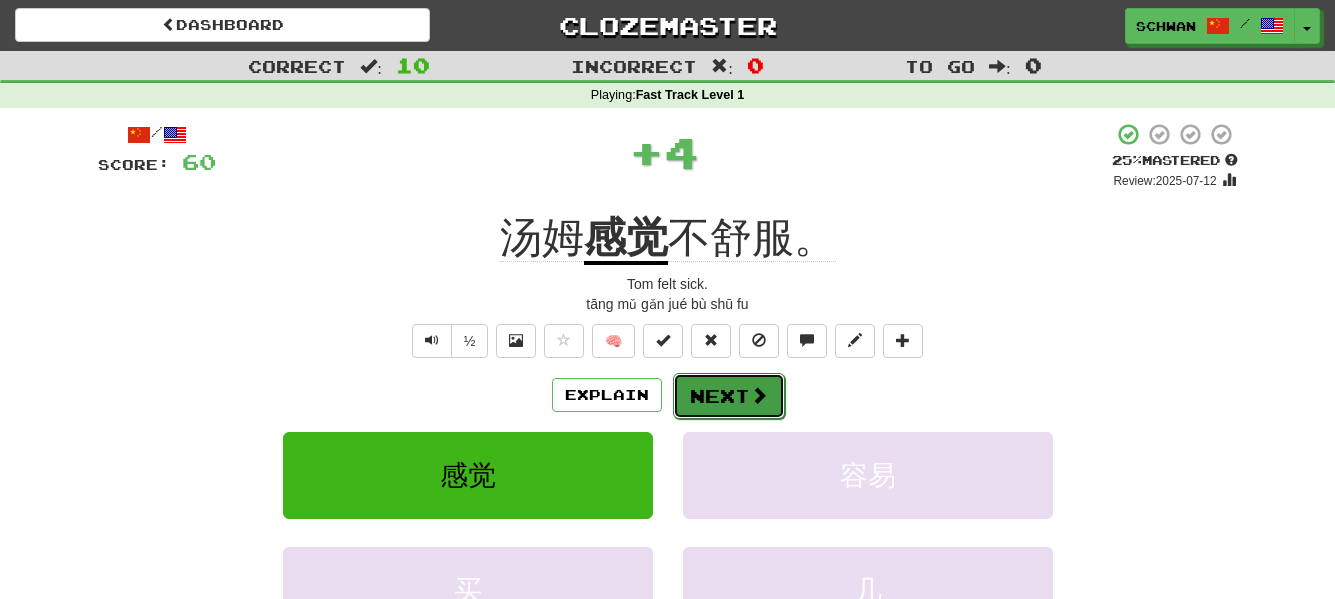 click on "Next" at bounding box center [729, 396] 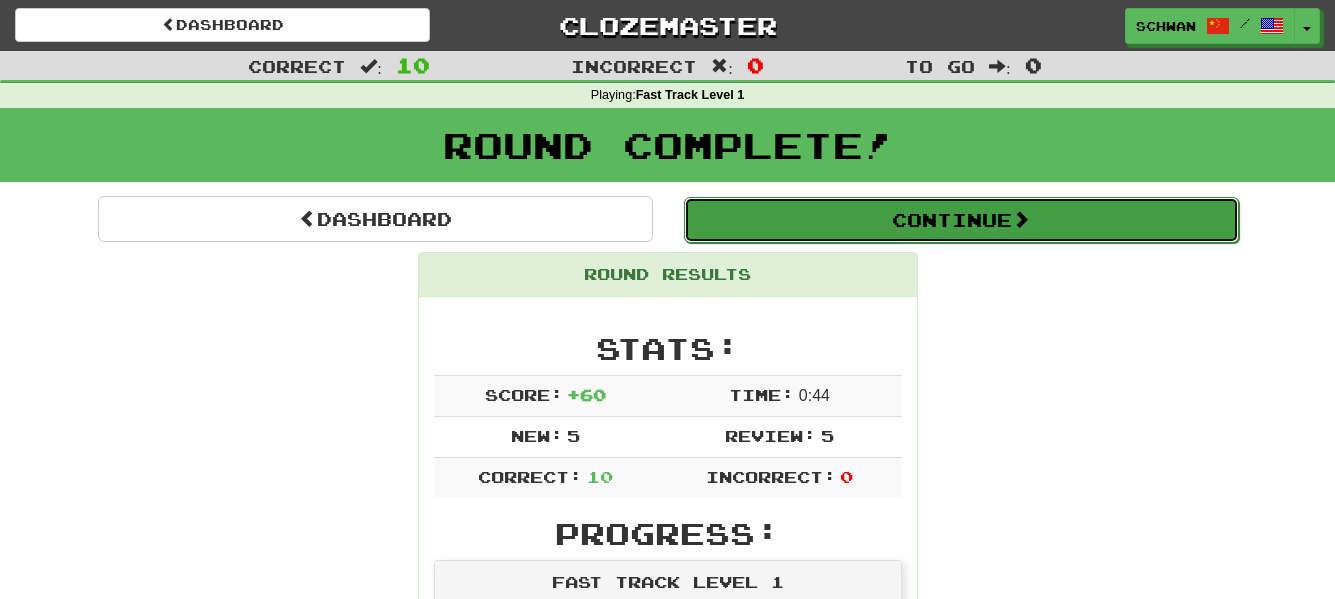 click on "Continue" at bounding box center (961, 220) 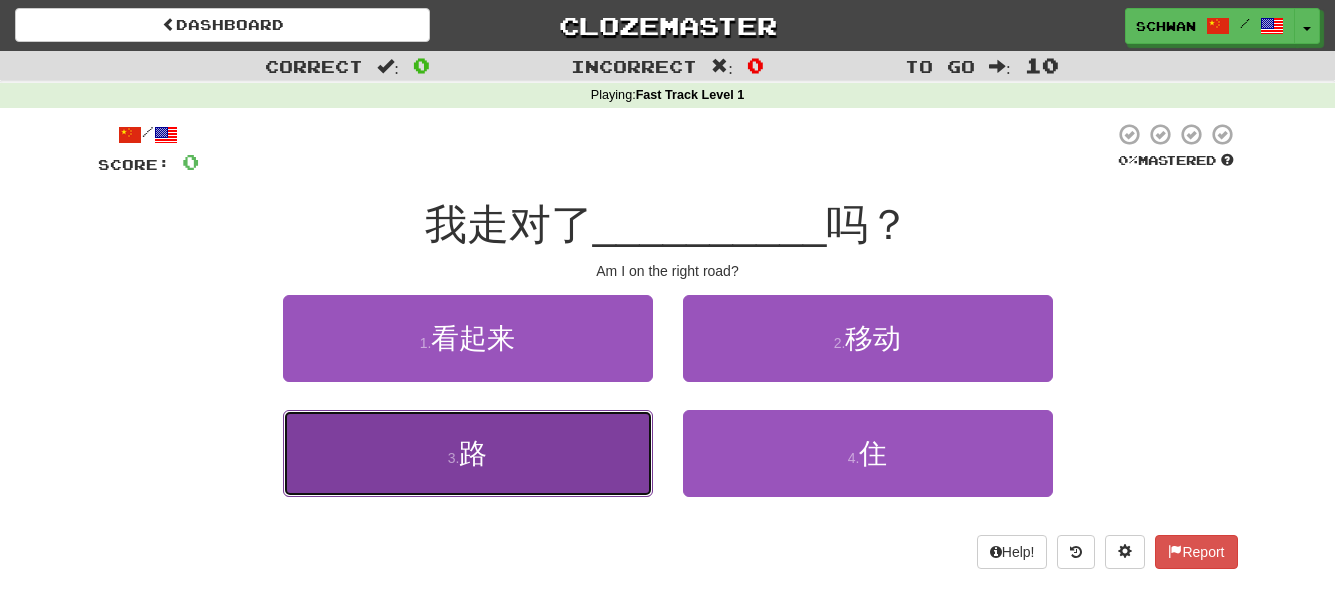click on "3 .  路" at bounding box center (468, 453) 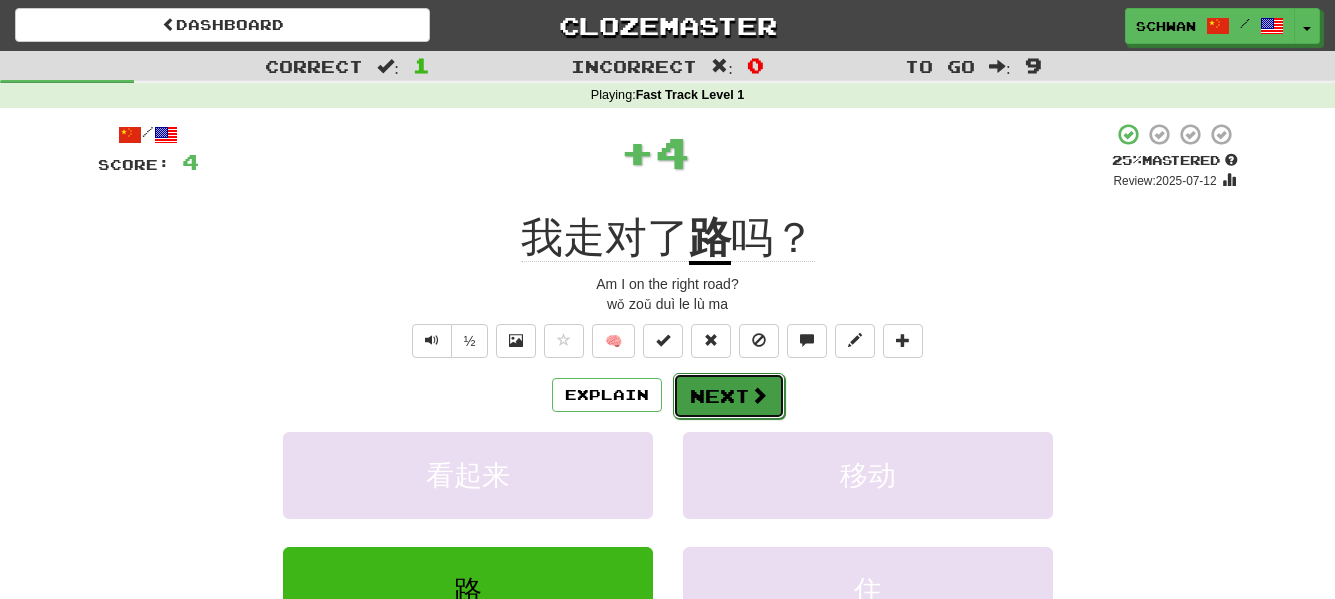 click at bounding box center [759, 395] 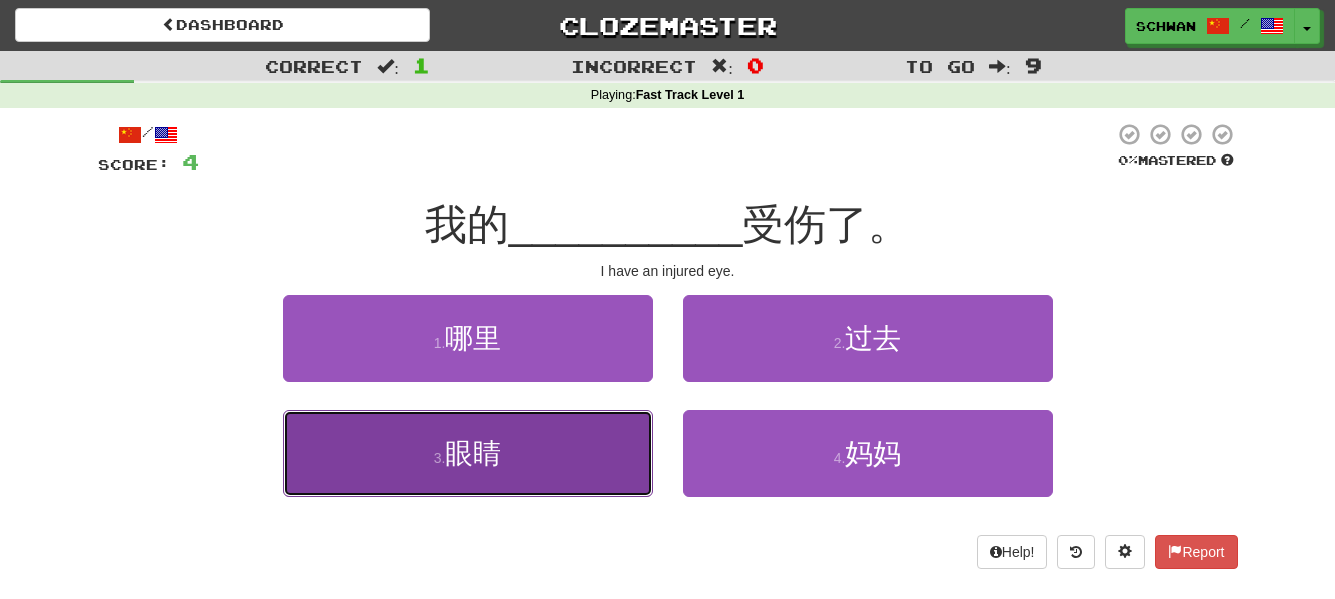 click on "眼睛" at bounding box center [473, 453] 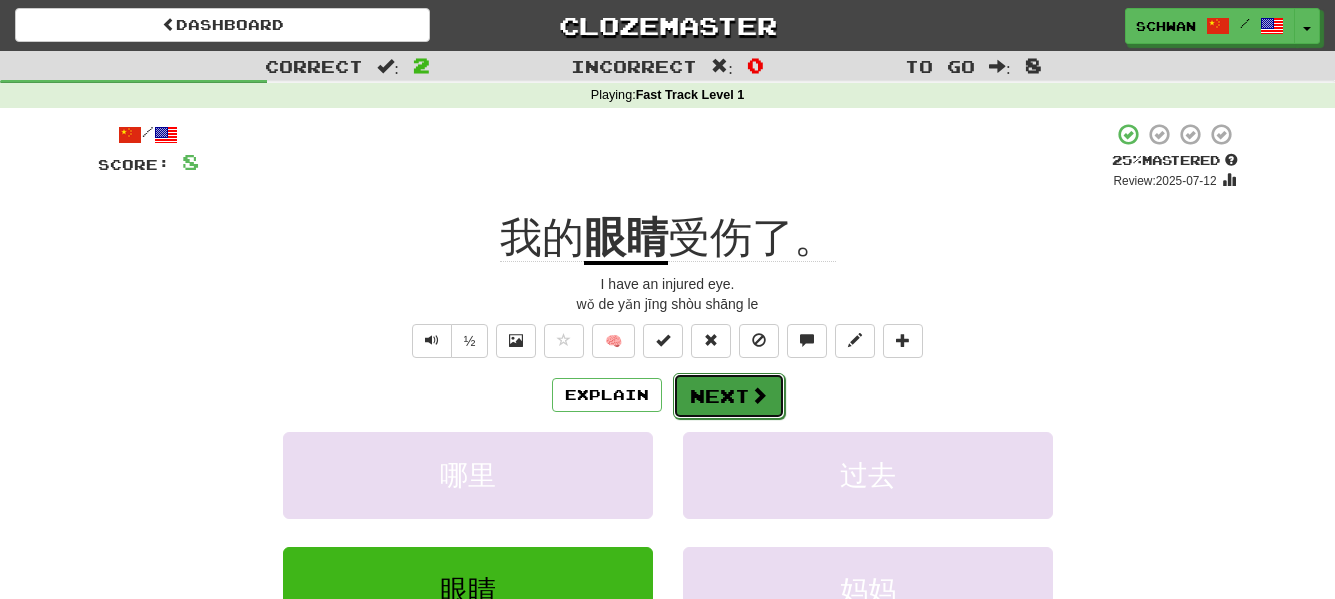click on "Next" at bounding box center [729, 396] 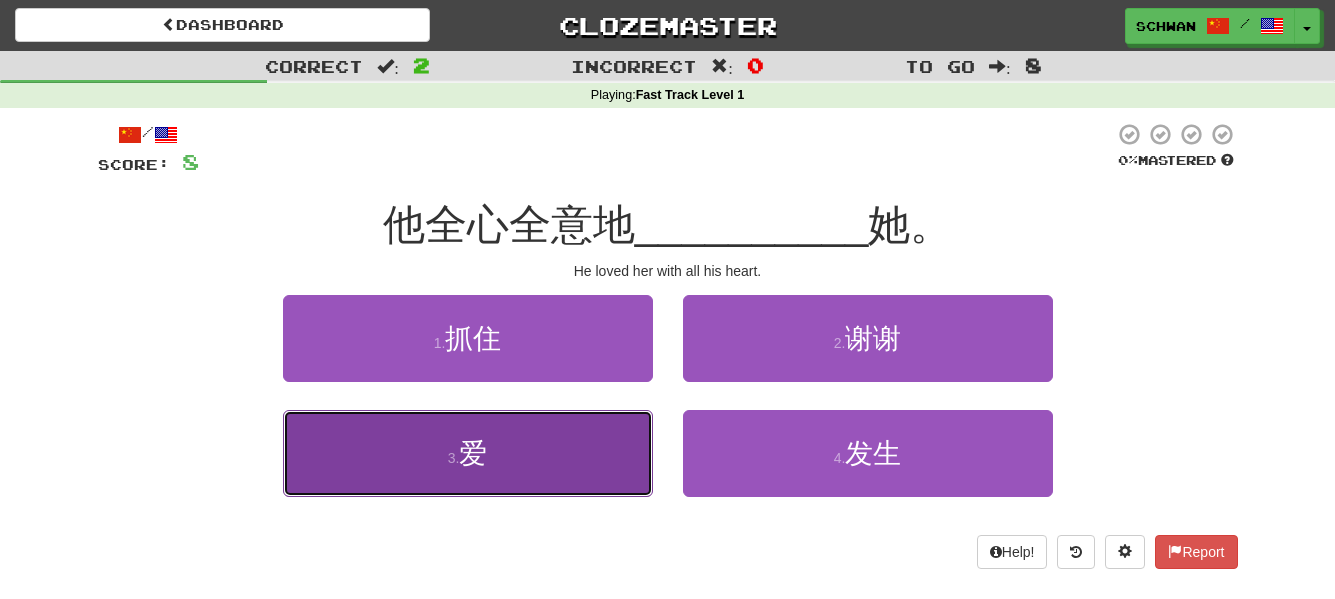 click on "爱" at bounding box center (473, 453) 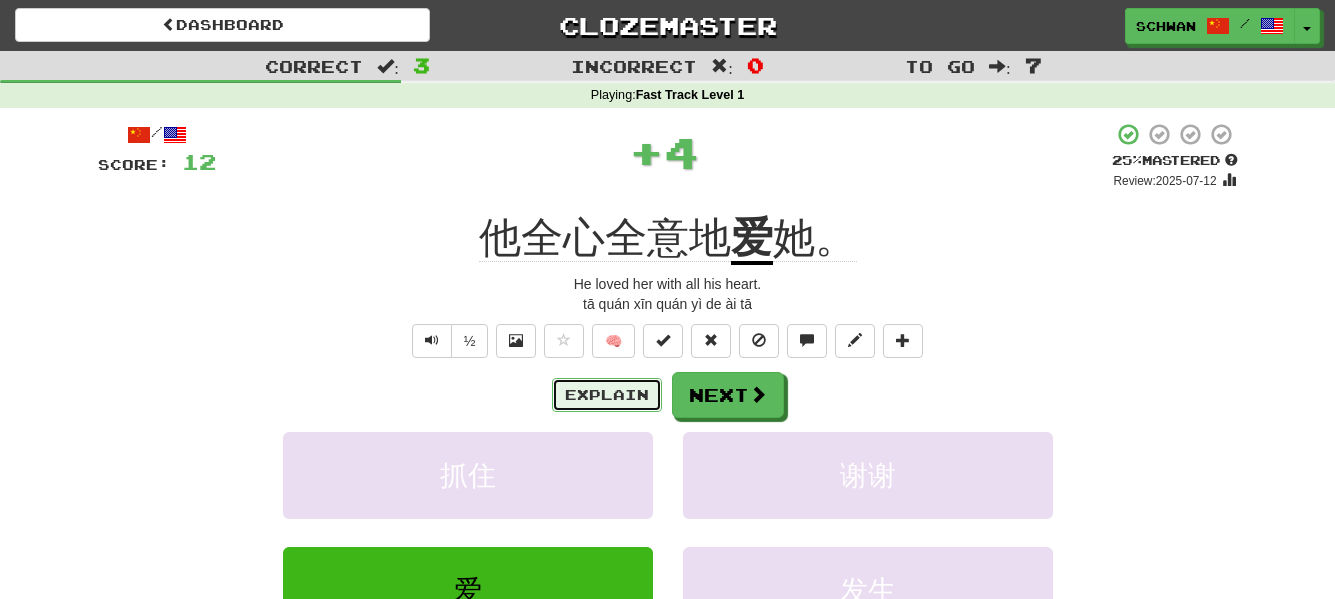 click on "Explain" at bounding box center [607, 395] 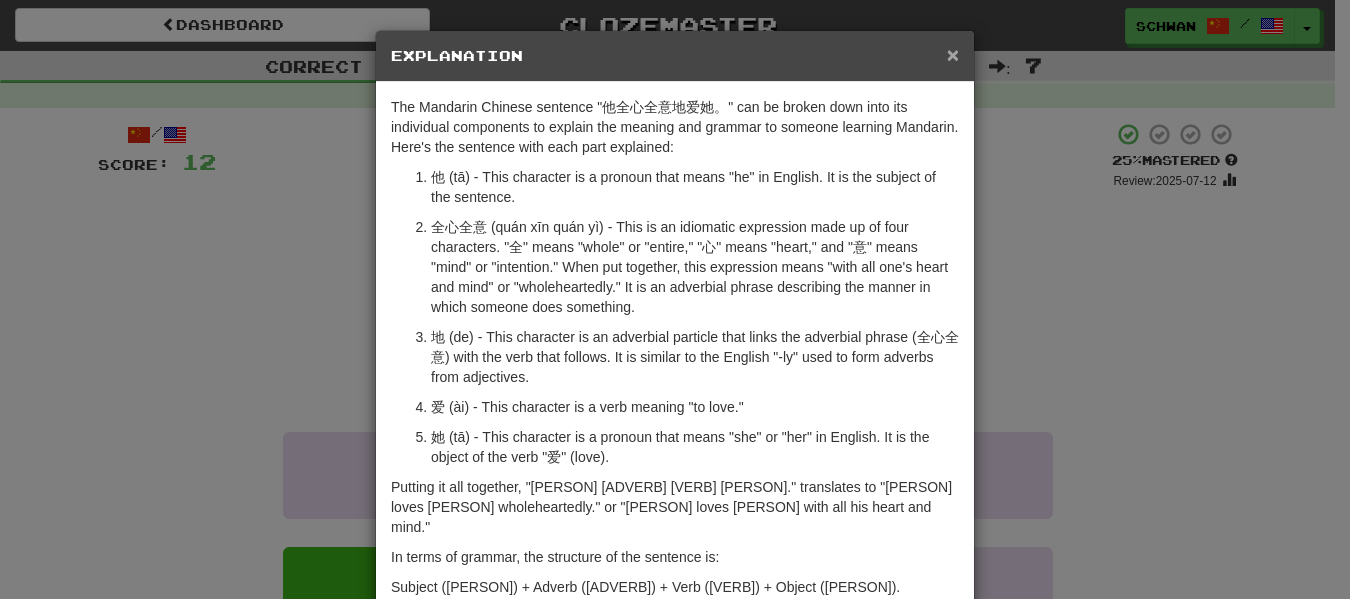 click on "×" at bounding box center (953, 54) 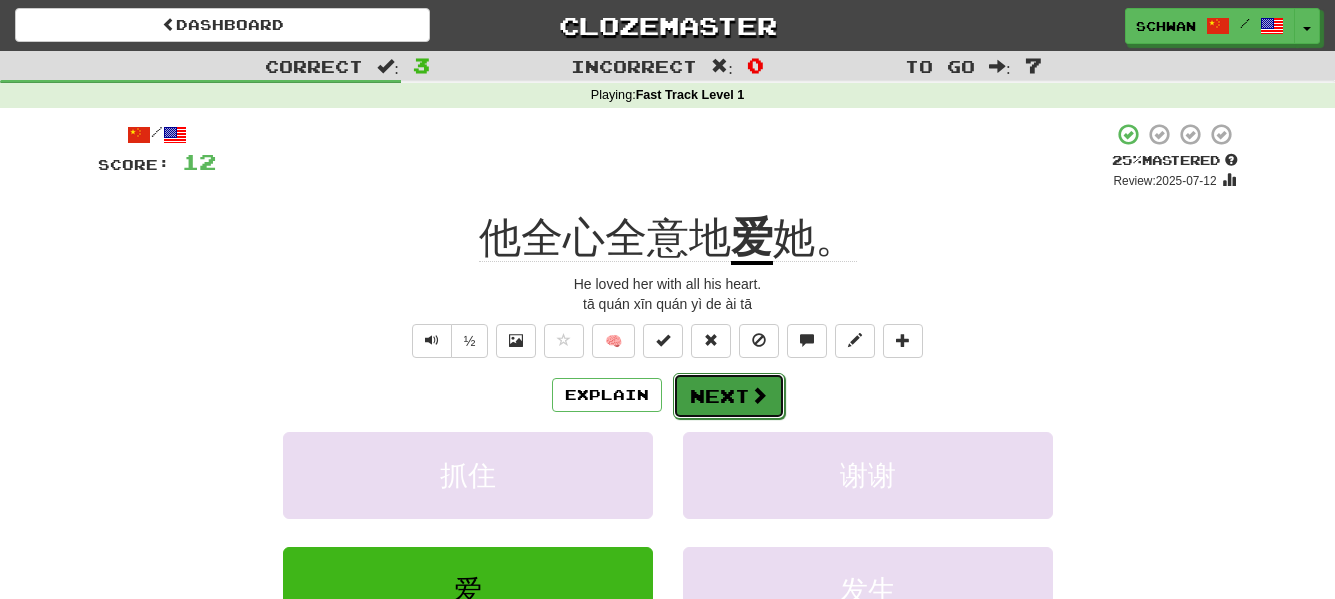 click on "Next" at bounding box center (729, 396) 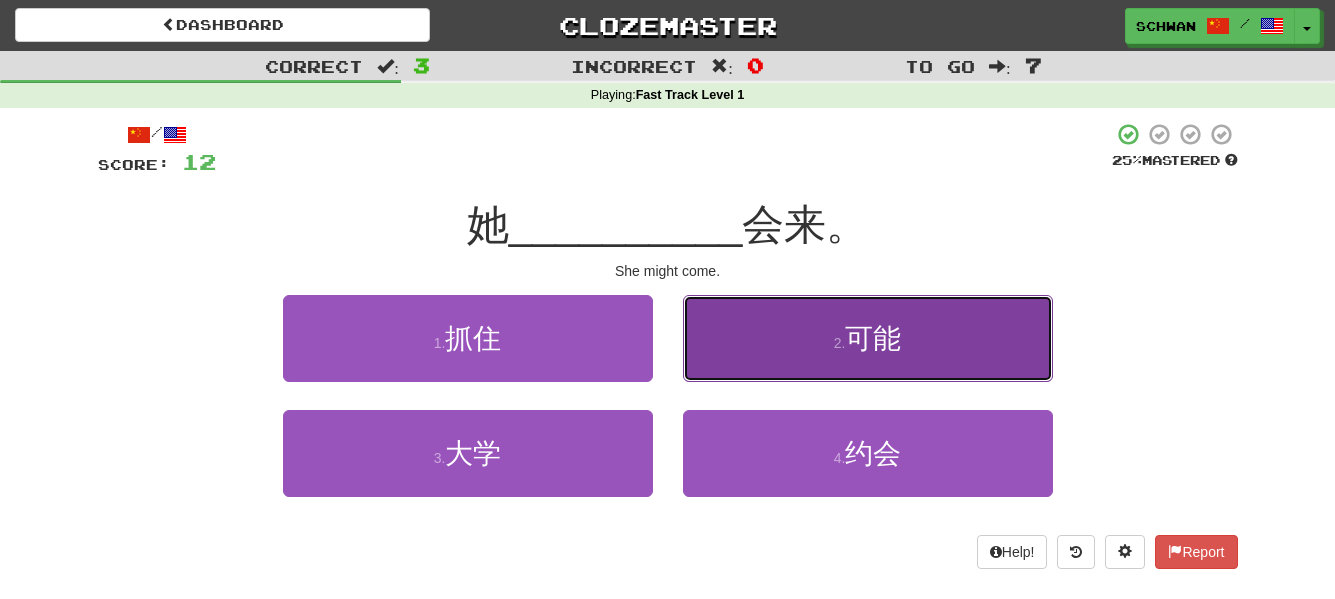 click on "2 .  可能" at bounding box center [868, 338] 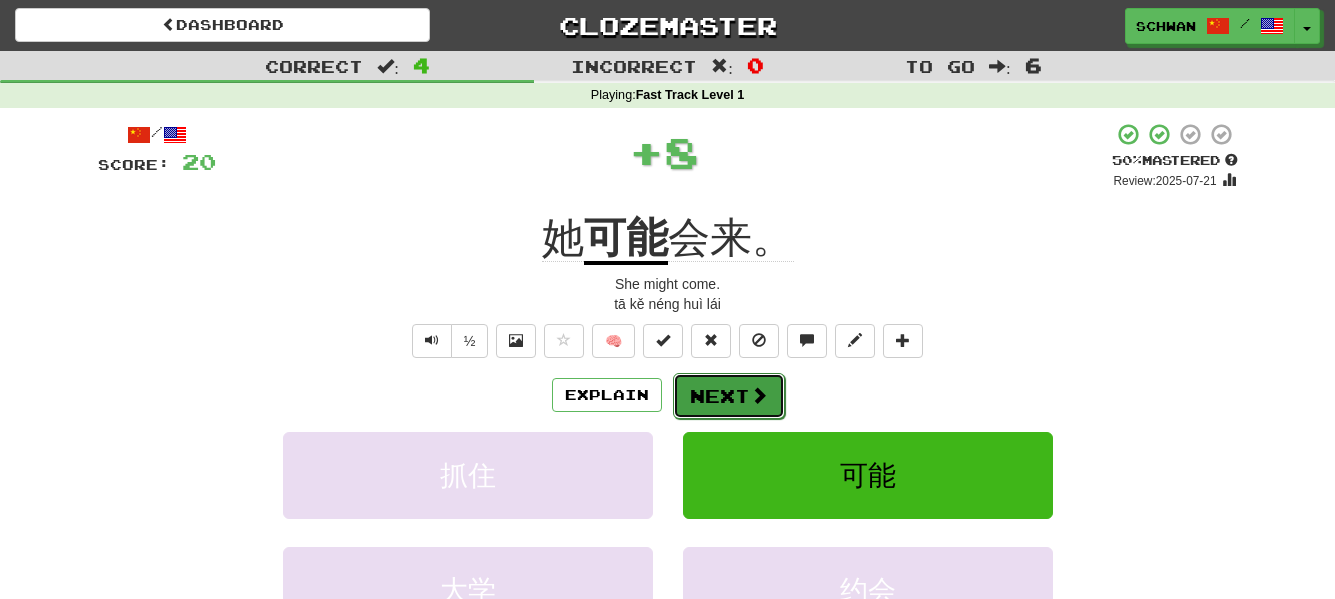 click on "Next" at bounding box center [729, 396] 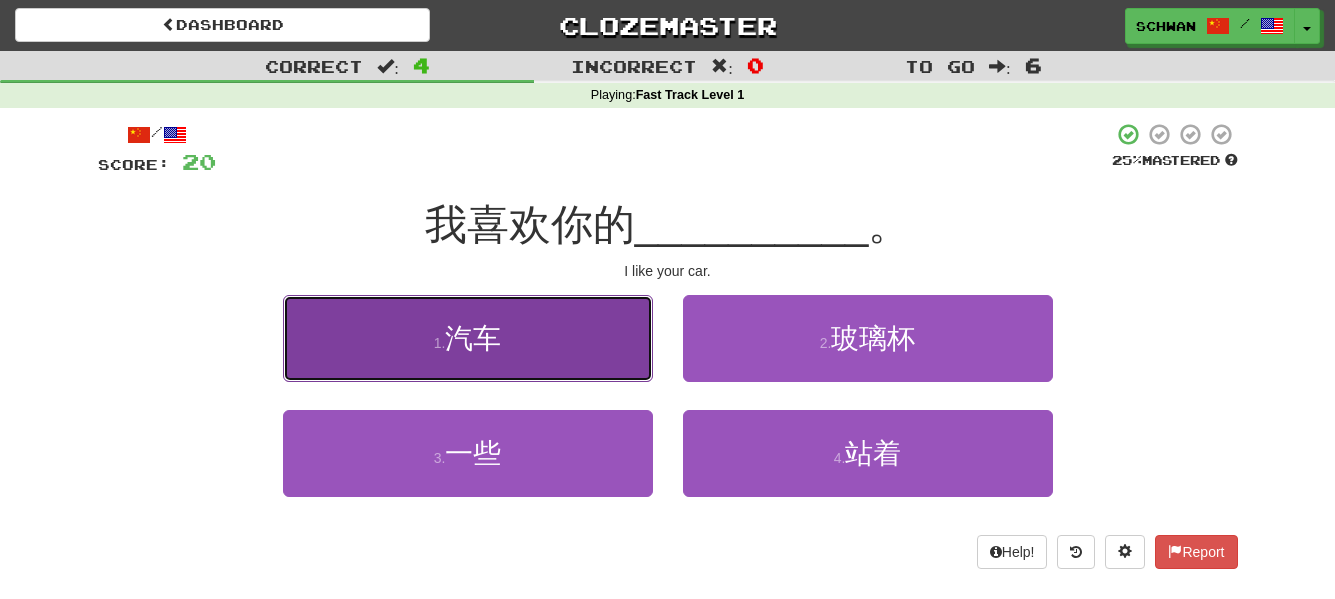 click on "1 .  汽车" at bounding box center [468, 338] 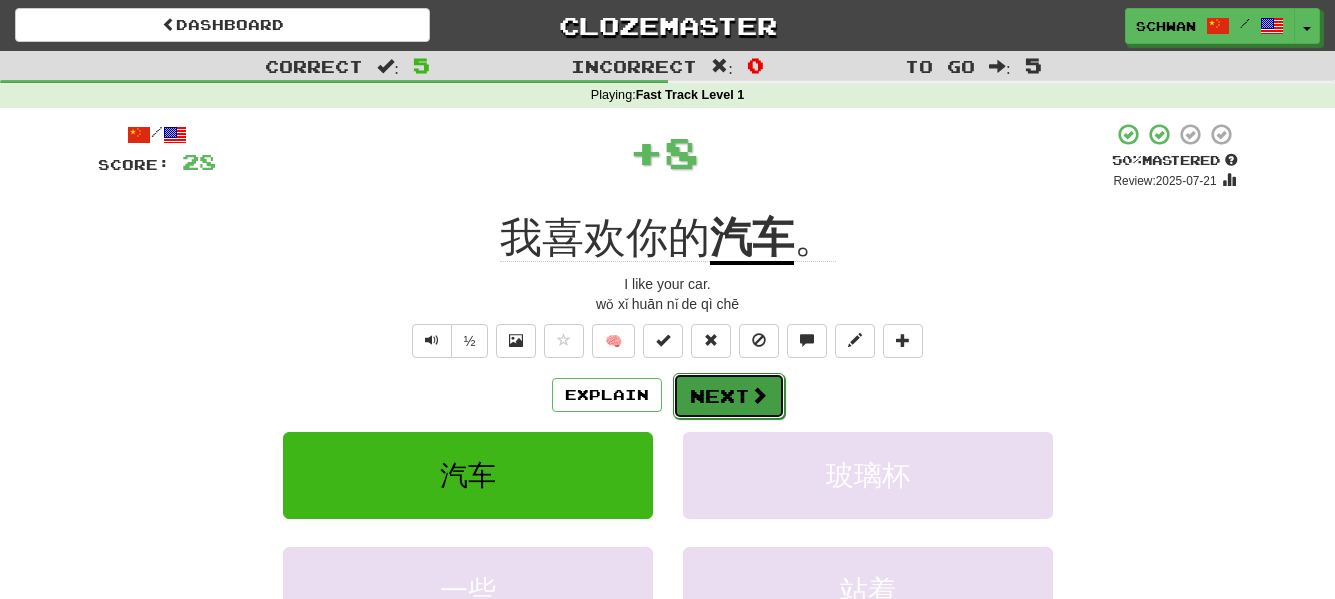 click on "Next" at bounding box center (729, 396) 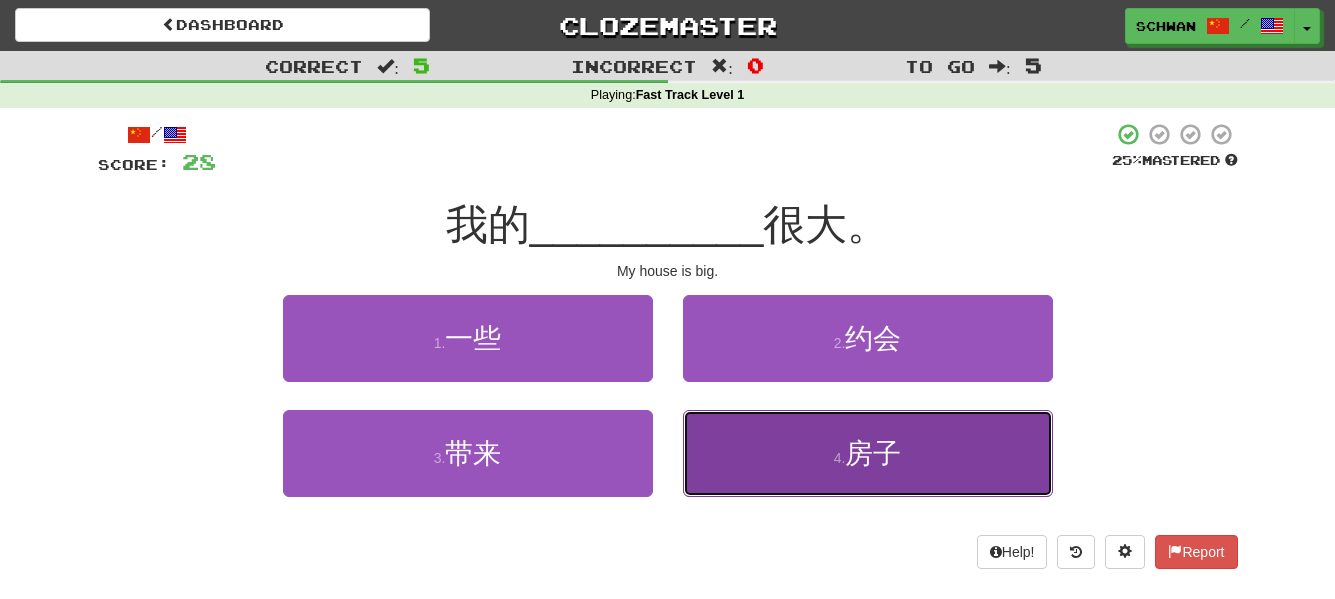 click on "4 .  房子" at bounding box center [868, 453] 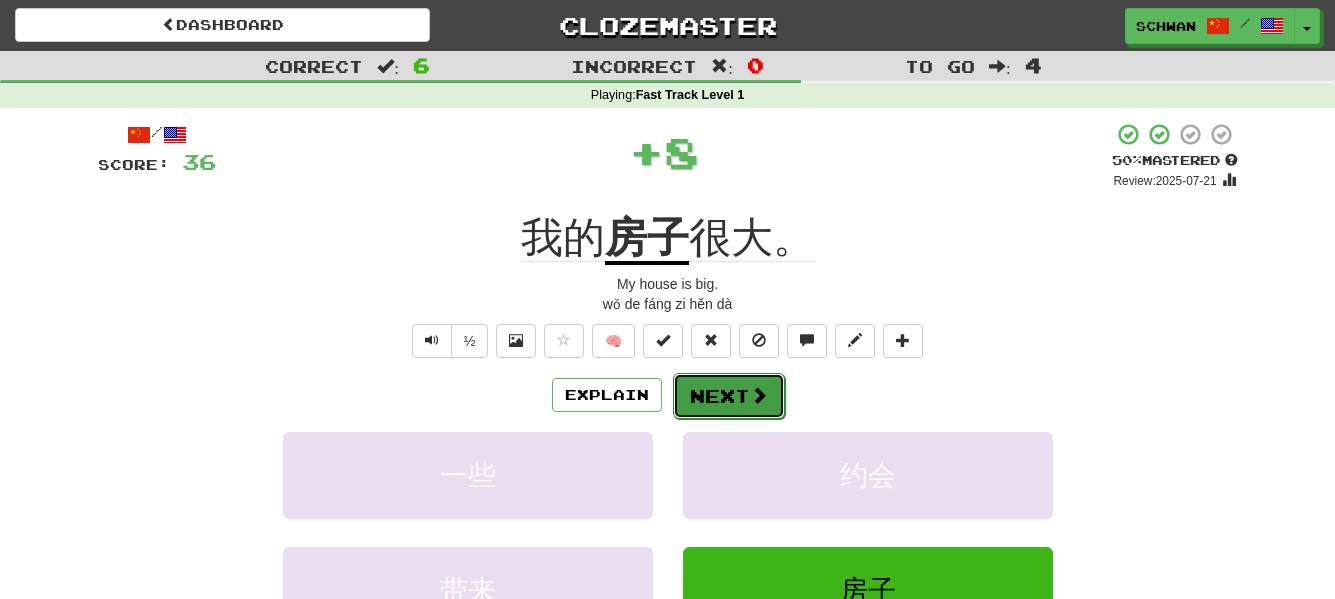 click on "Next" at bounding box center [729, 396] 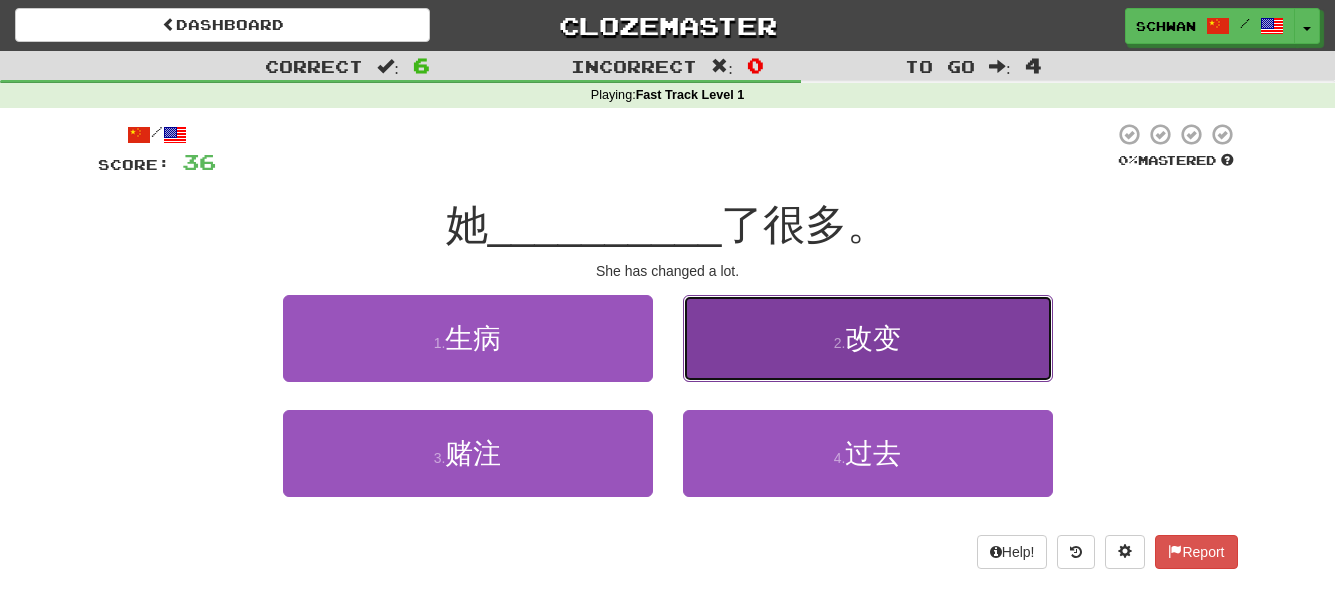 click on "2 .  改变" at bounding box center [868, 338] 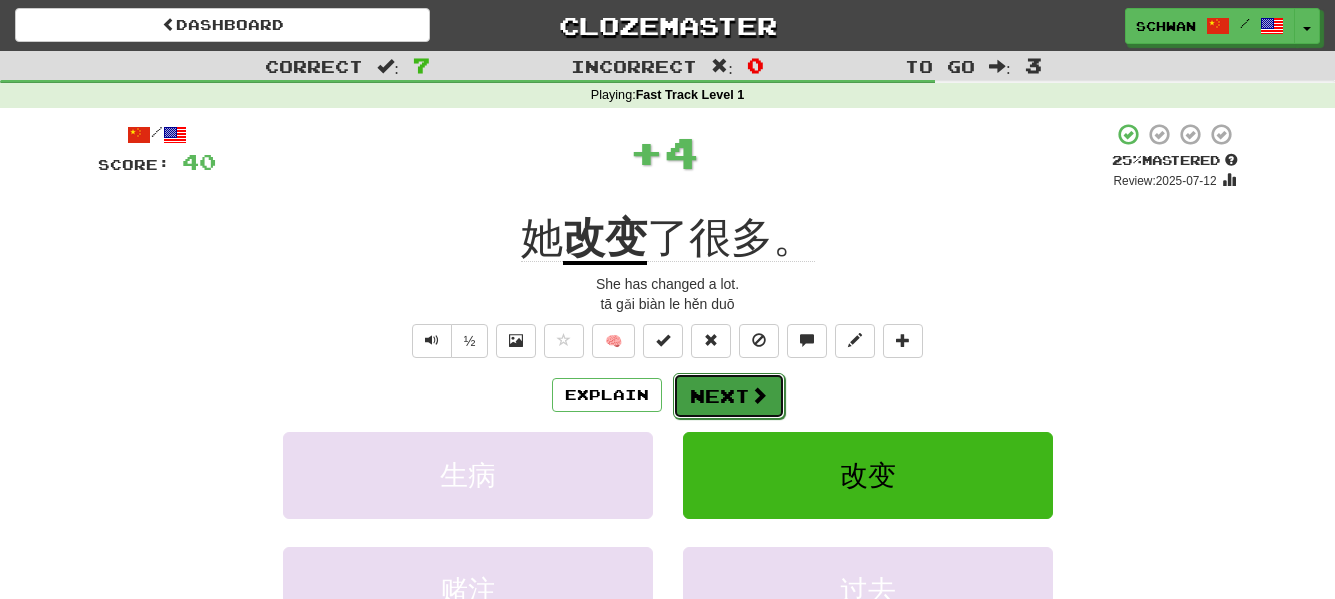 click on "Next" at bounding box center [729, 396] 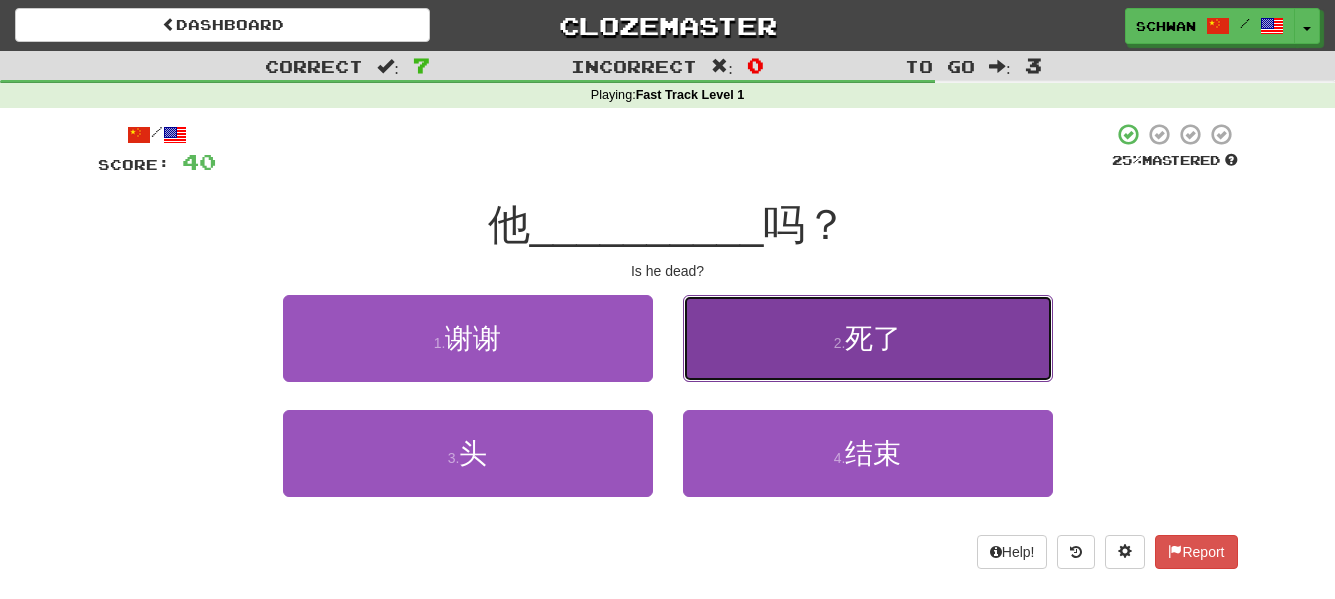 click on "2 .  死了" at bounding box center (868, 338) 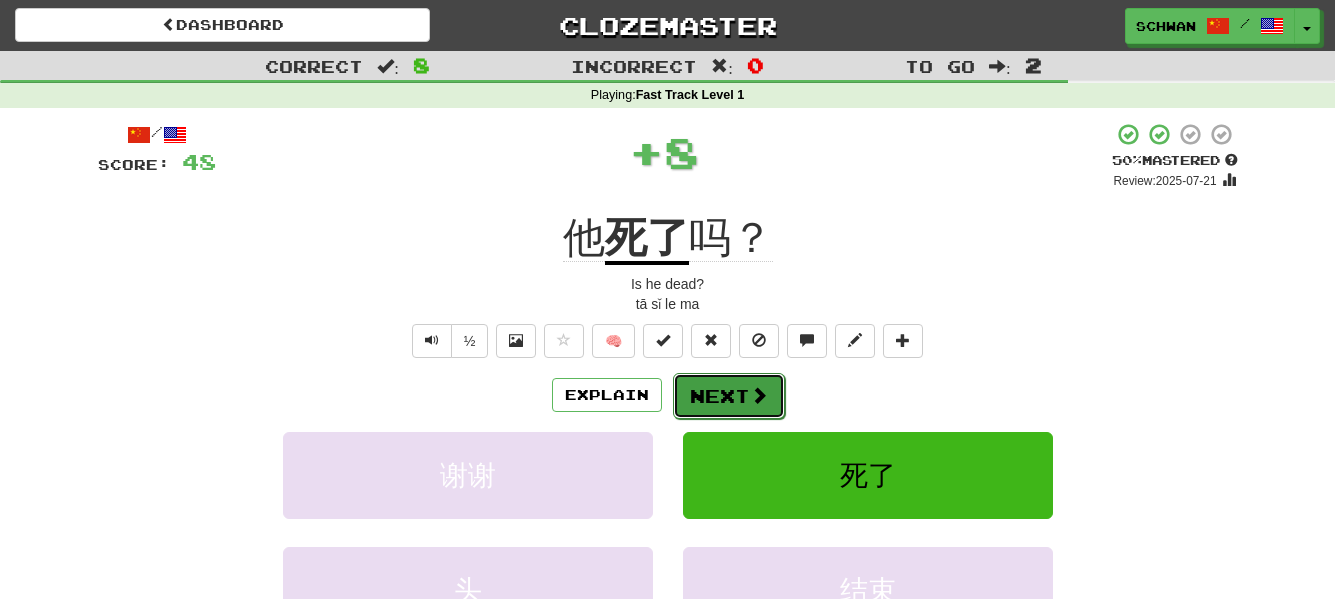 click on "Next" at bounding box center (729, 396) 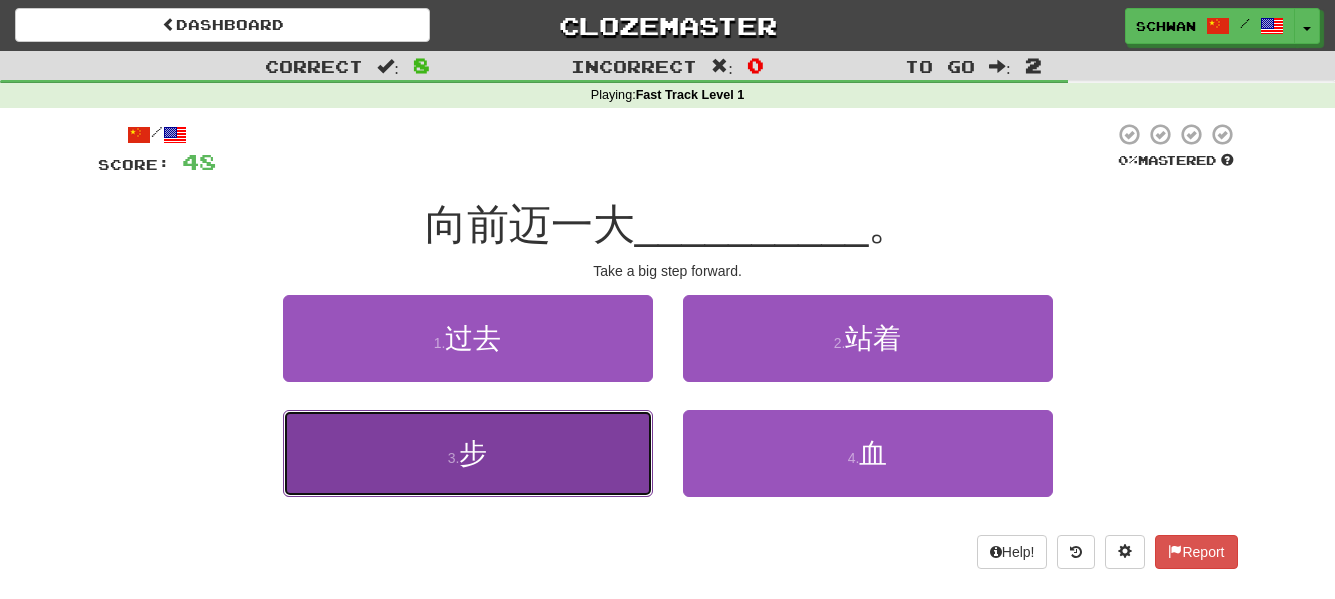 click on "3 .  步" at bounding box center (468, 453) 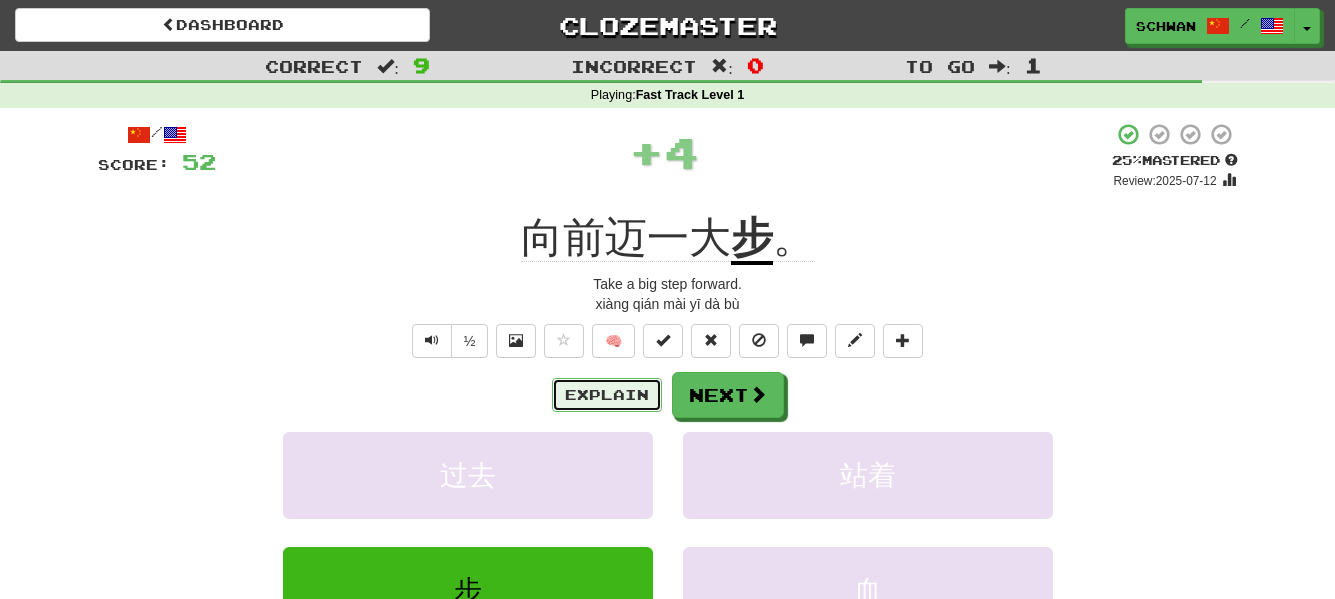 click on "Explain" at bounding box center (607, 395) 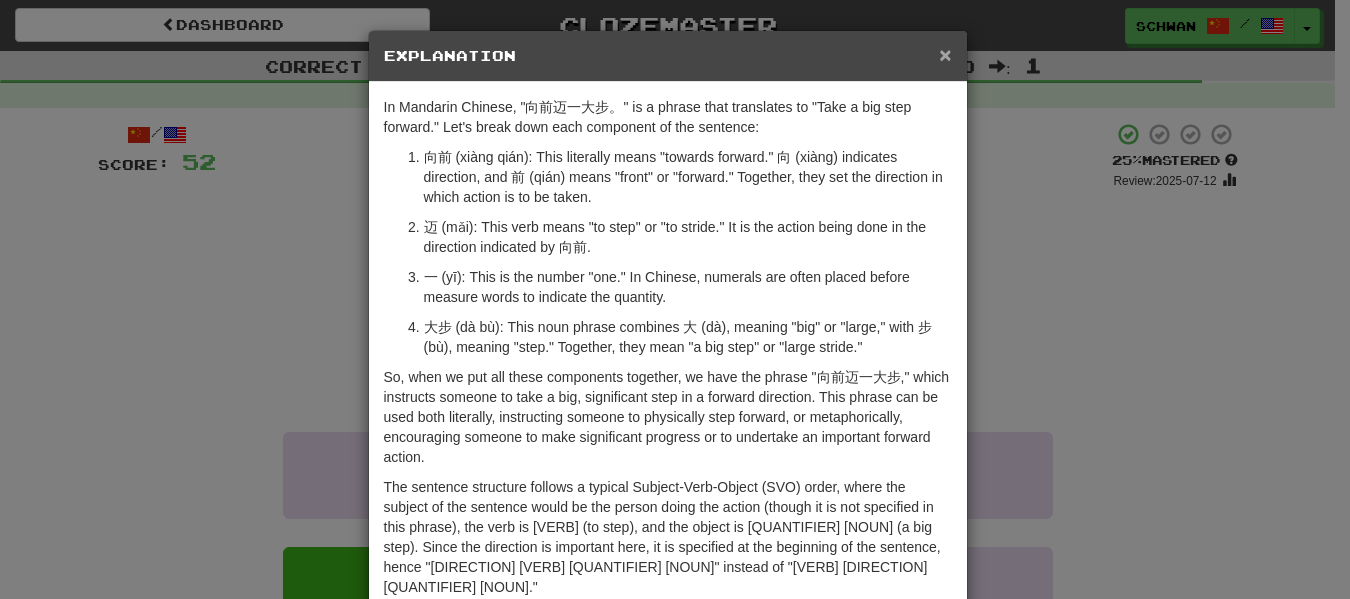 click on "×" at bounding box center [945, 54] 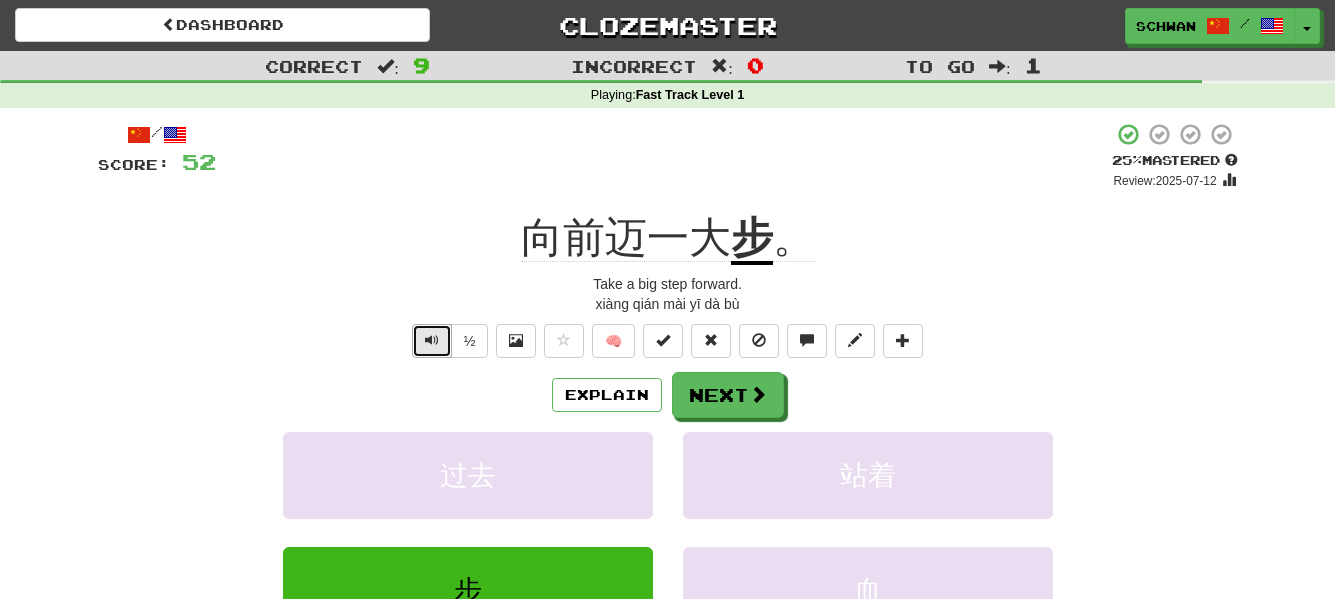 click at bounding box center [432, 341] 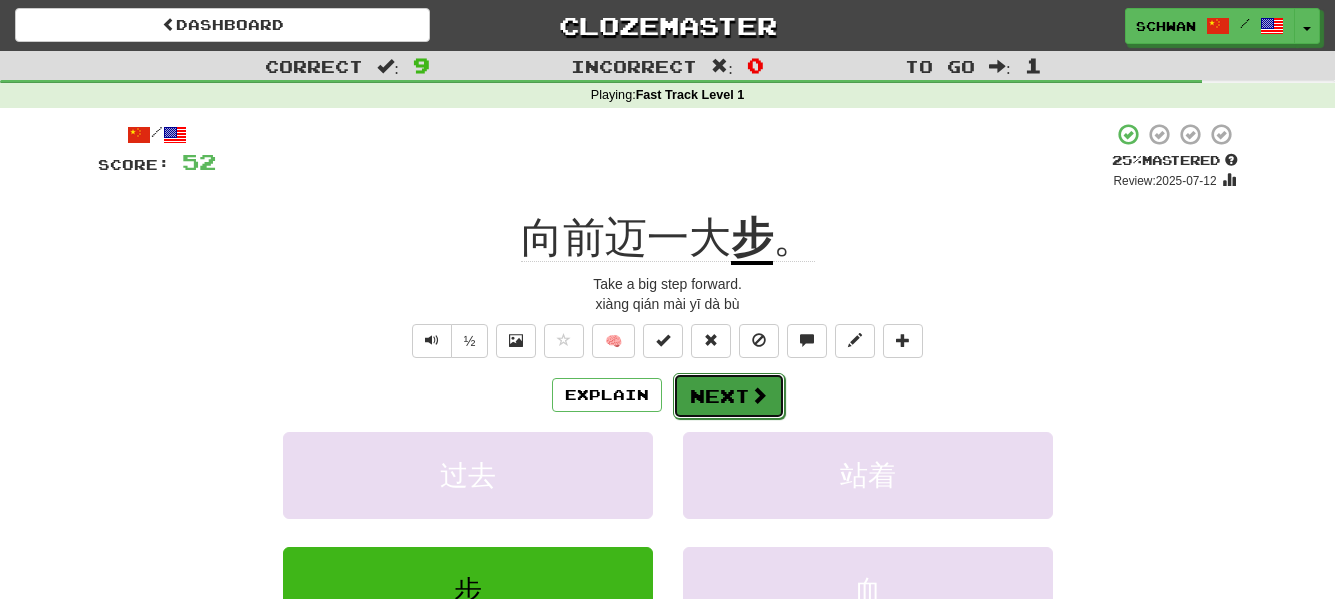 click on "Next" at bounding box center (729, 396) 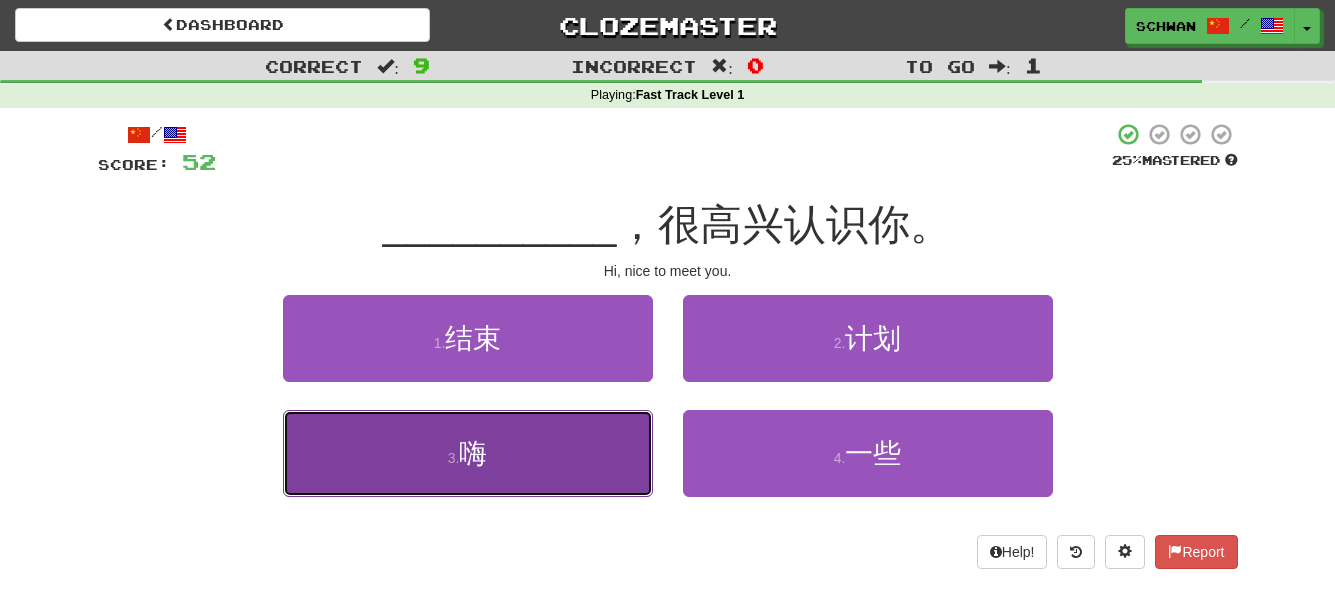 click on "3 .  嗨" at bounding box center (468, 453) 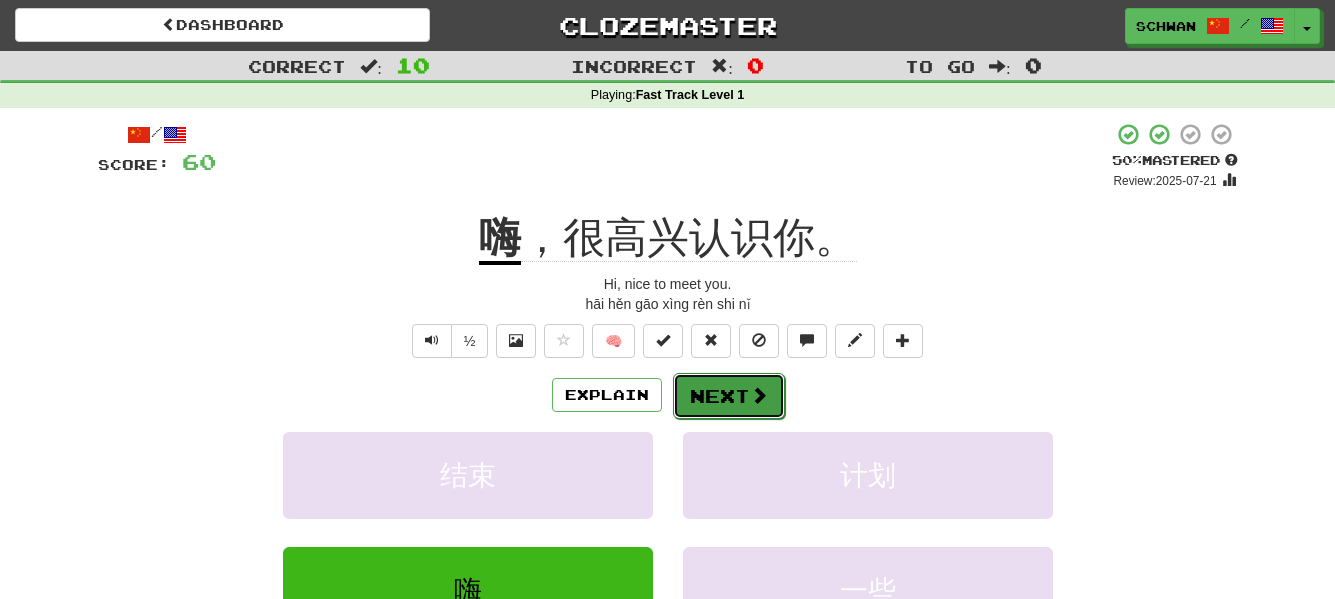 click on "Next" at bounding box center (729, 396) 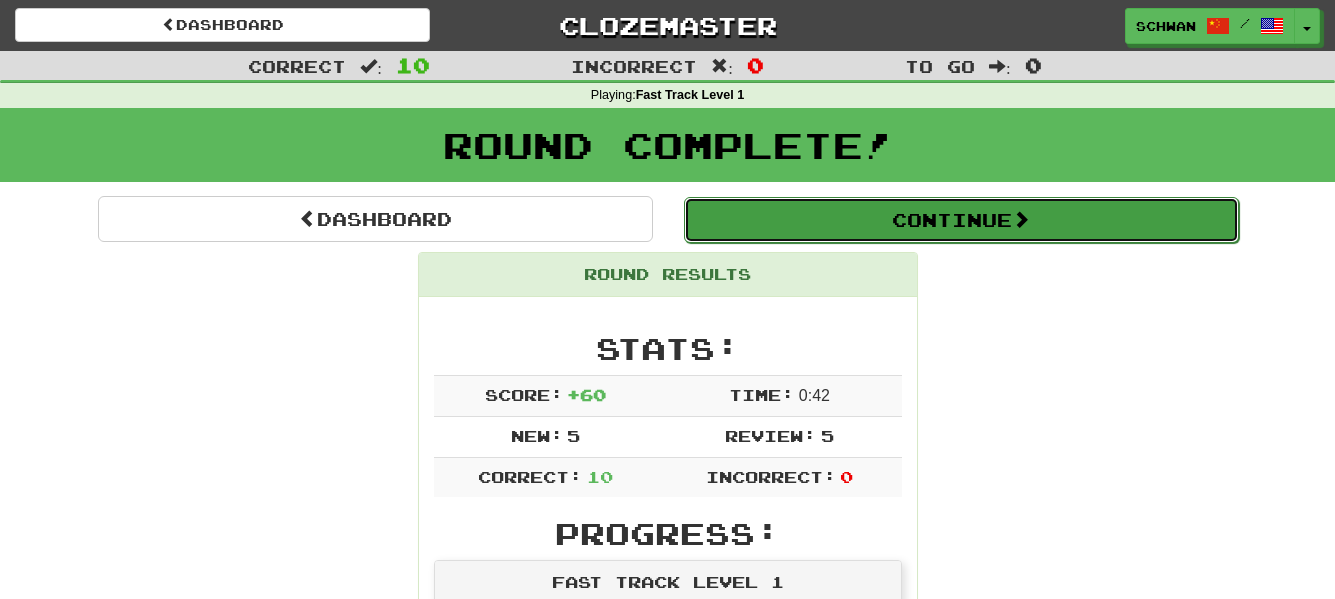 click on "Continue" at bounding box center (961, 220) 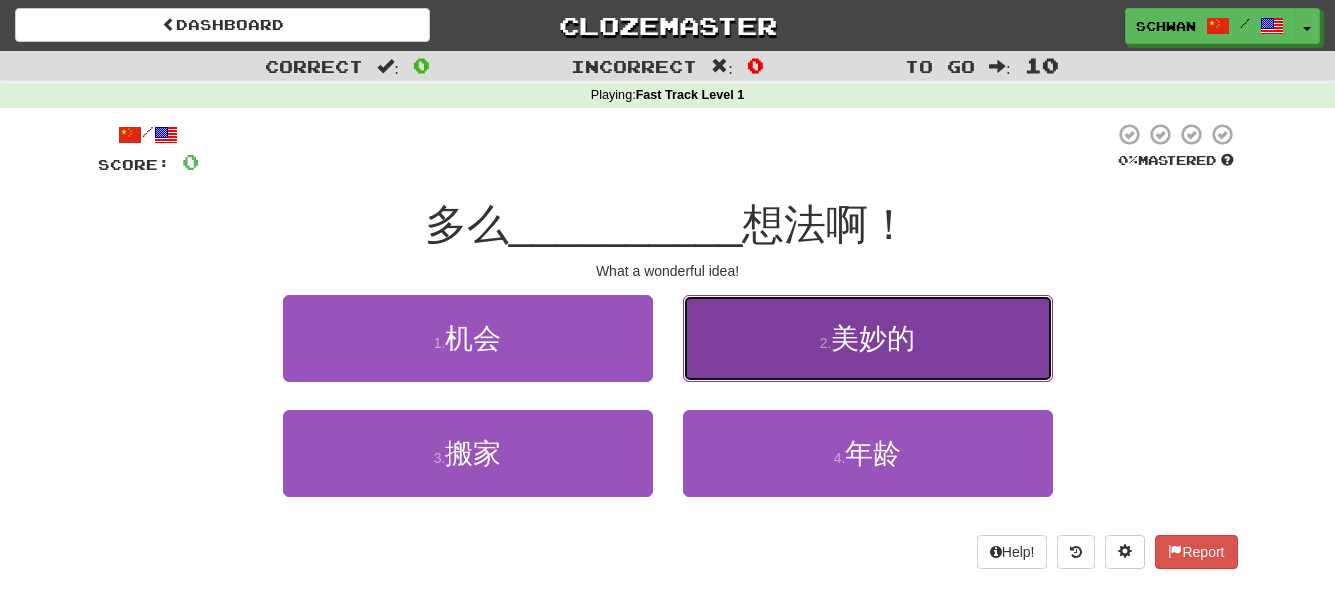 click on "美妙的" at bounding box center [873, 338] 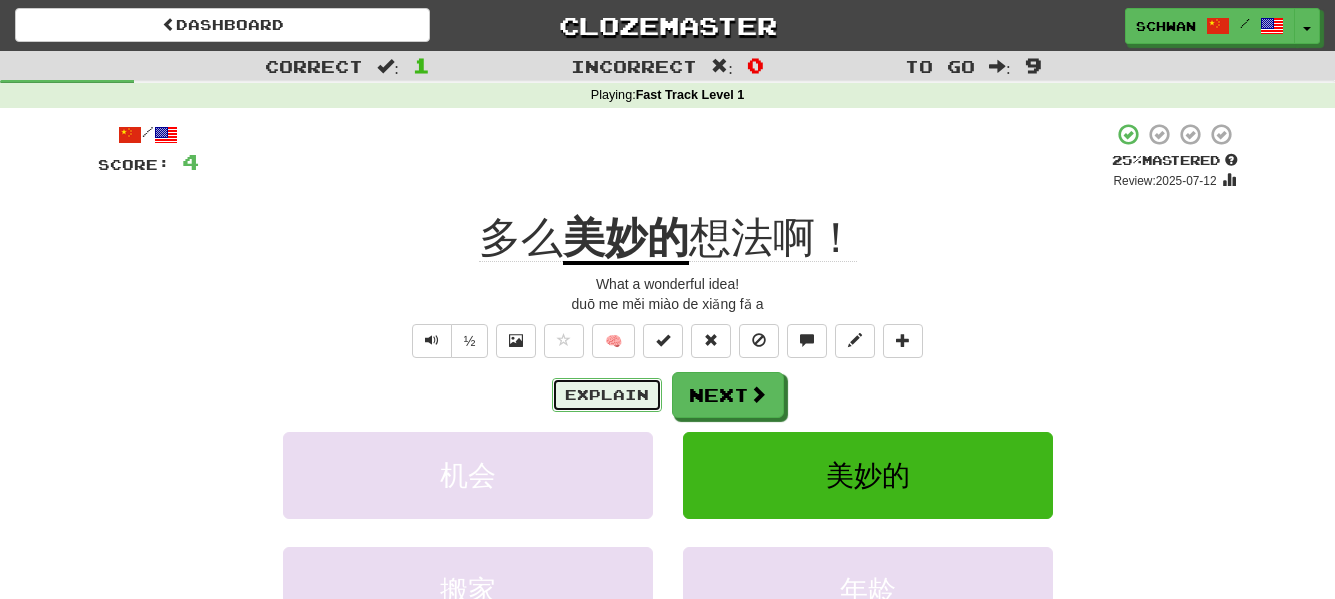 click on "Explain" at bounding box center (607, 395) 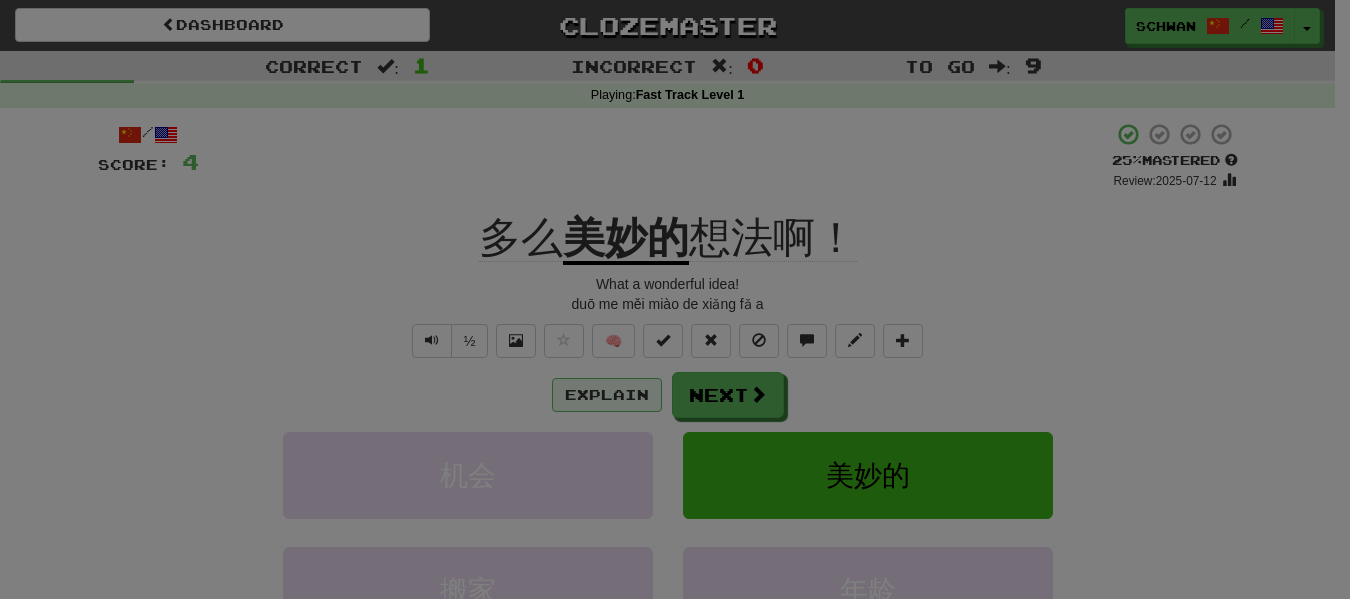 click at bounding box center [675, 299] 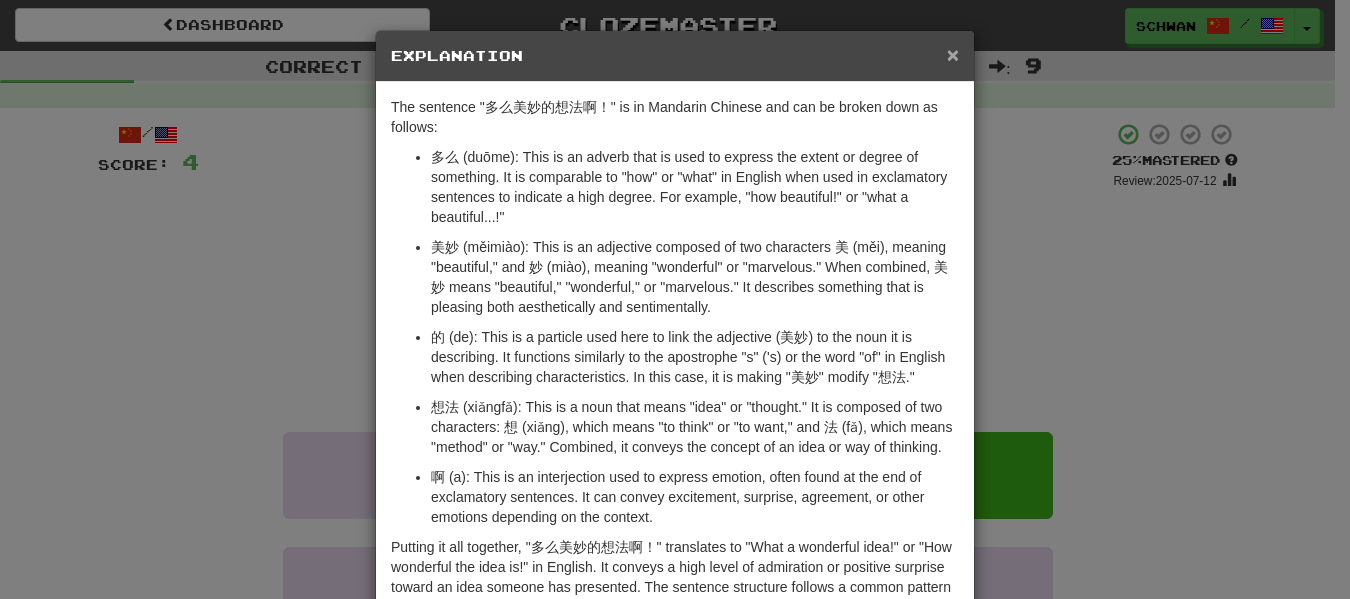 click on "×" at bounding box center [953, 54] 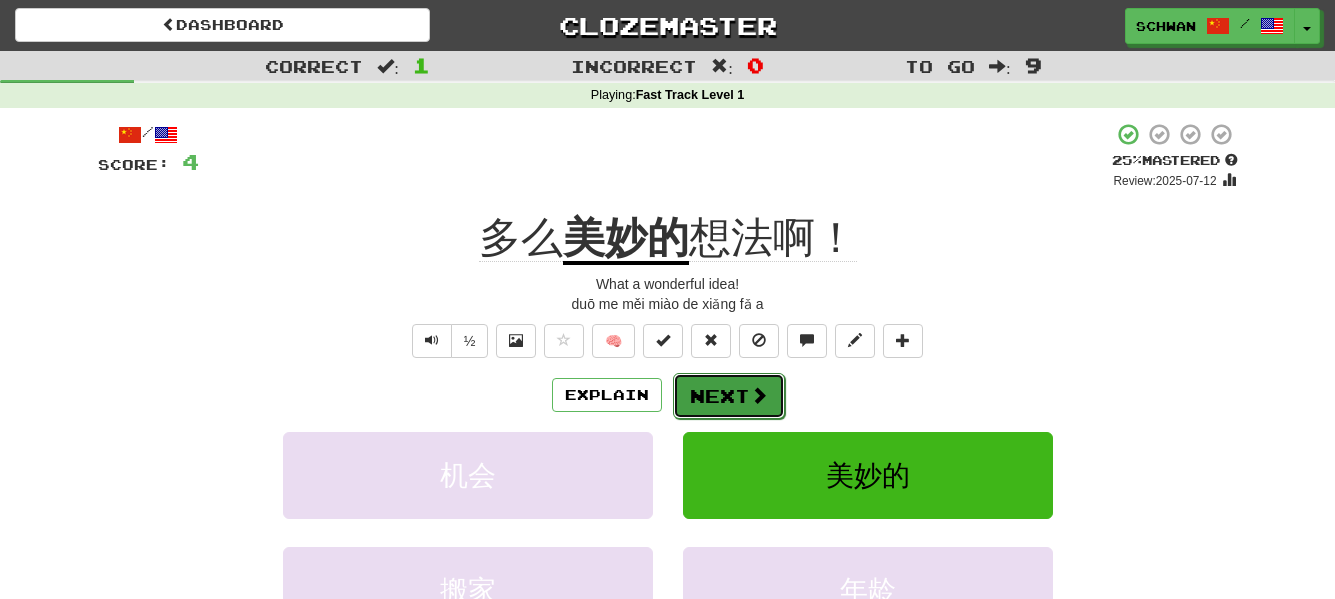 click on "Next" at bounding box center (729, 396) 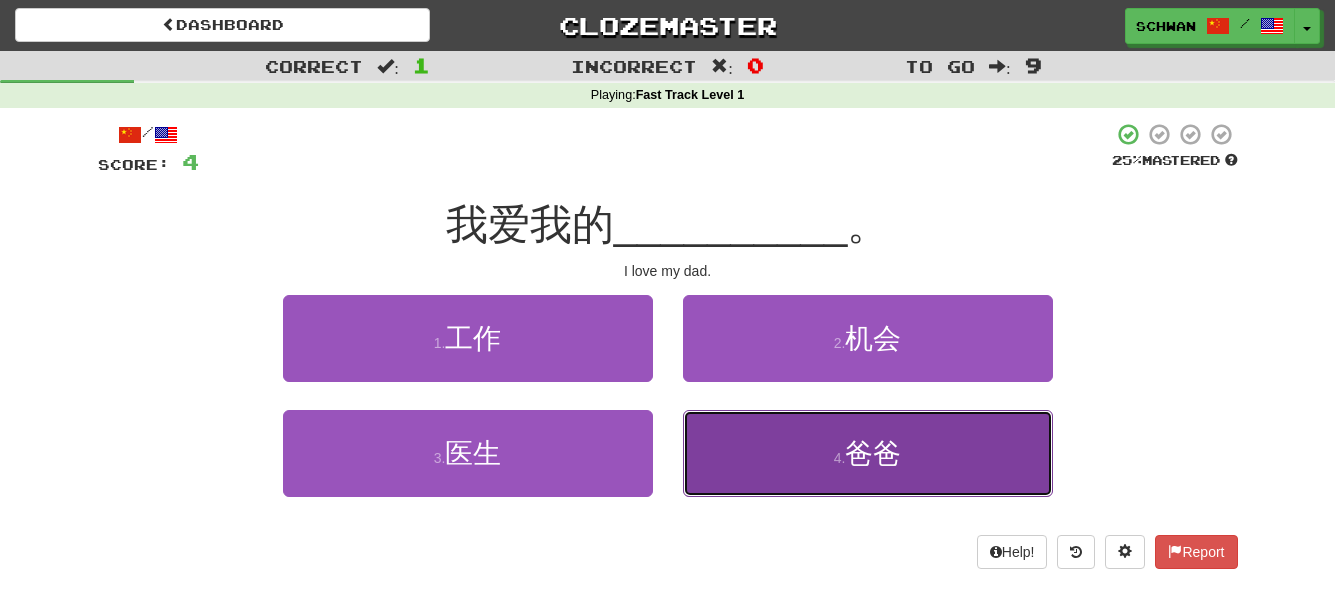 click on "4 .  爸爸" at bounding box center (868, 453) 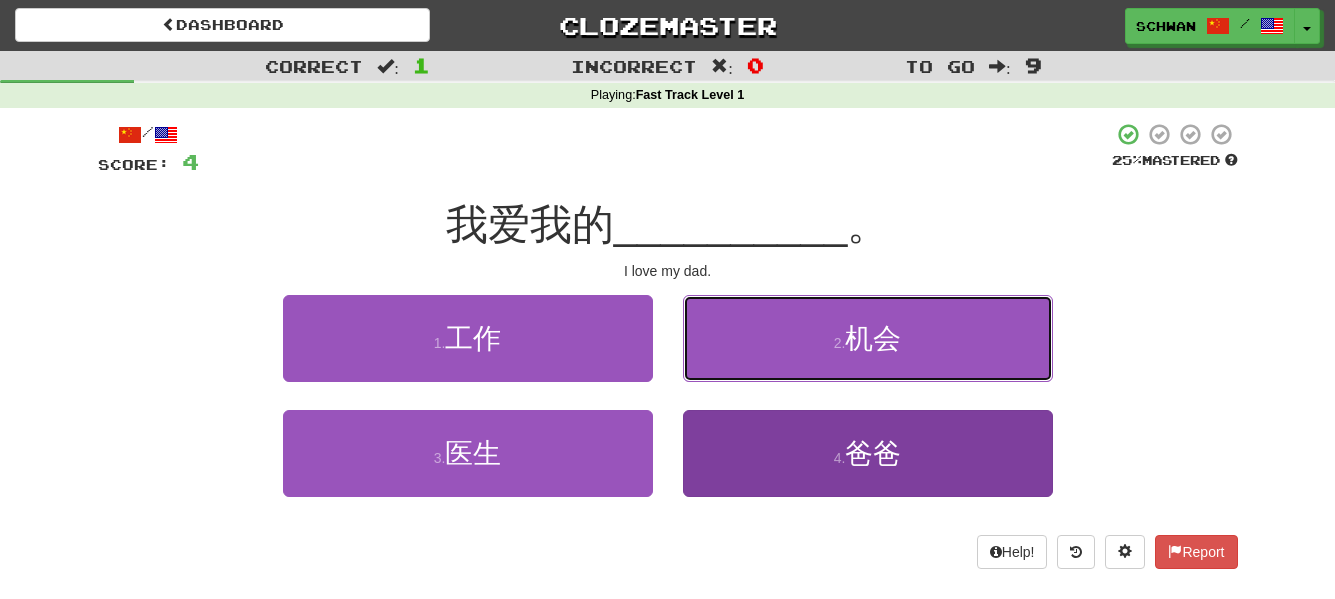 click on "2 .  机会" at bounding box center (868, 338) 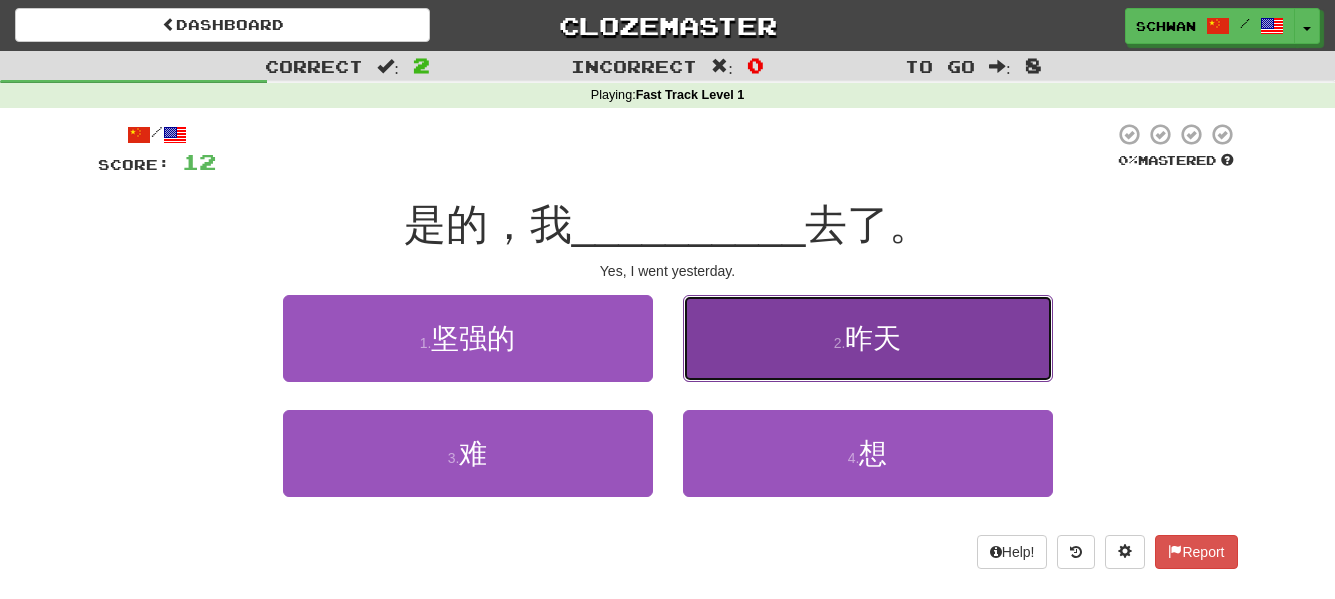 click on "2 .  昨天" at bounding box center [868, 338] 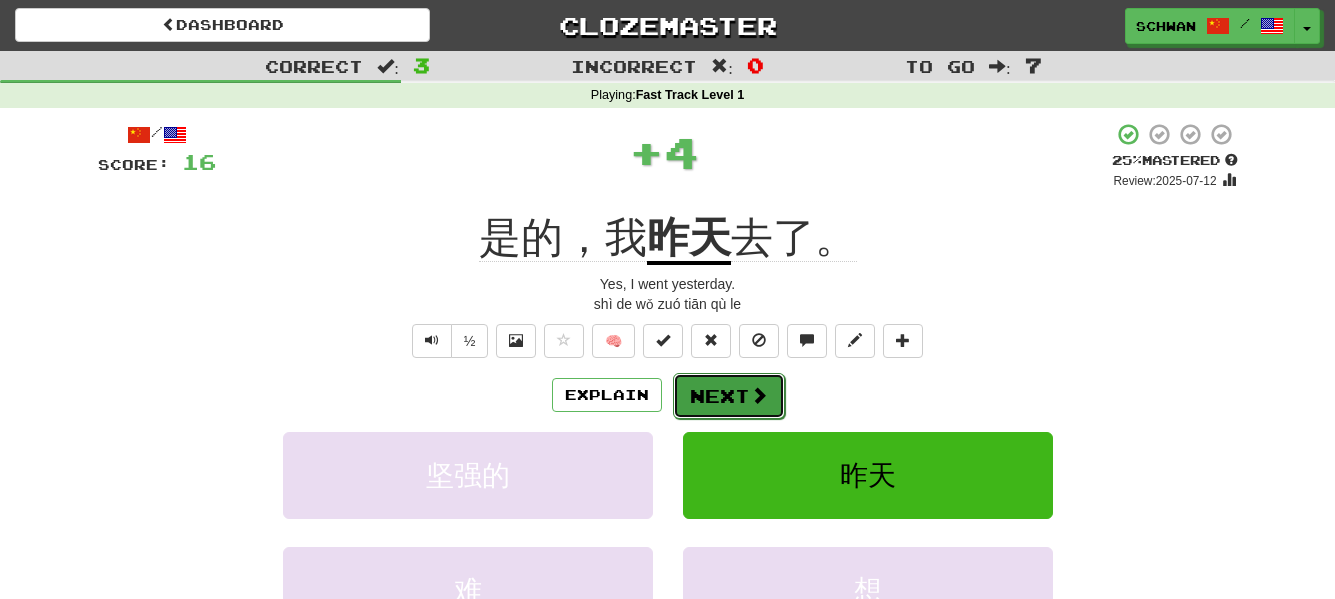 click on "Next" at bounding box center (729, 396) 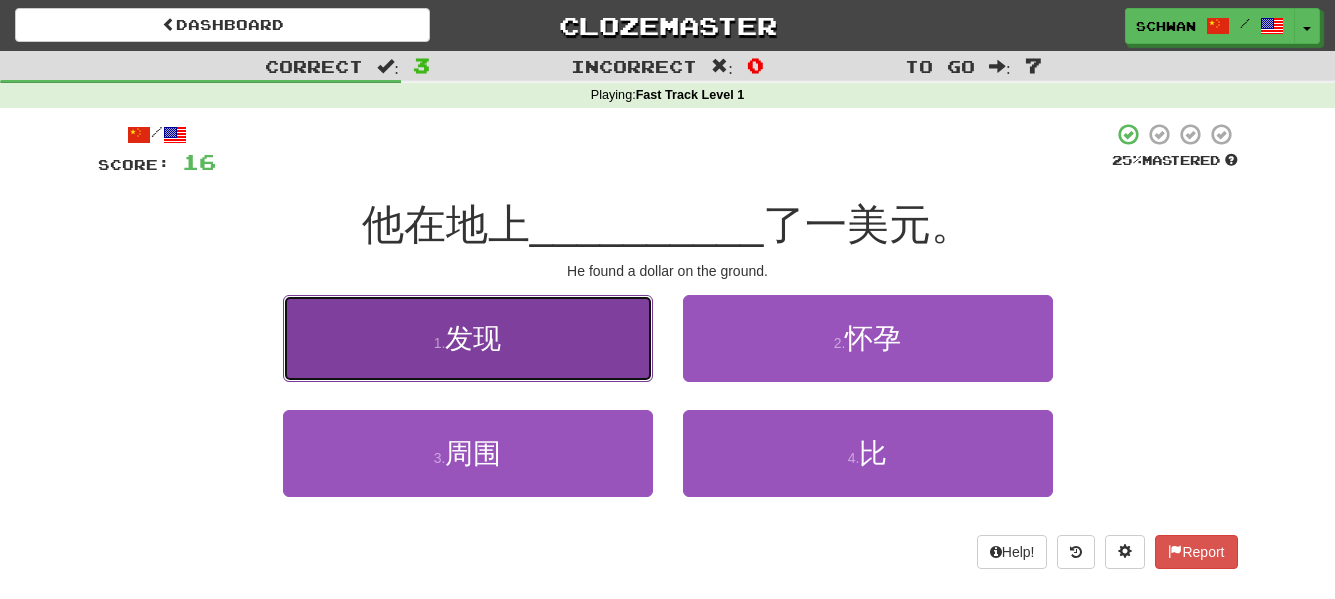 click on "1 .  发现" at bounding box center [468, 338] 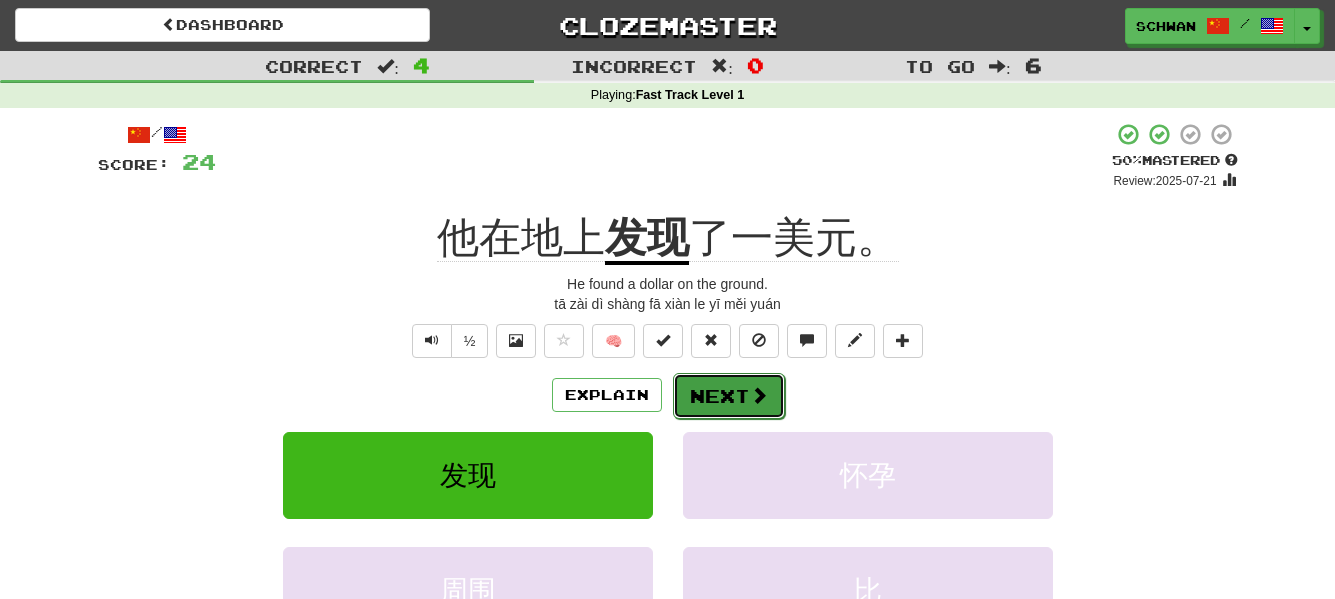 click on "Next" at bounding box center [729, 396] 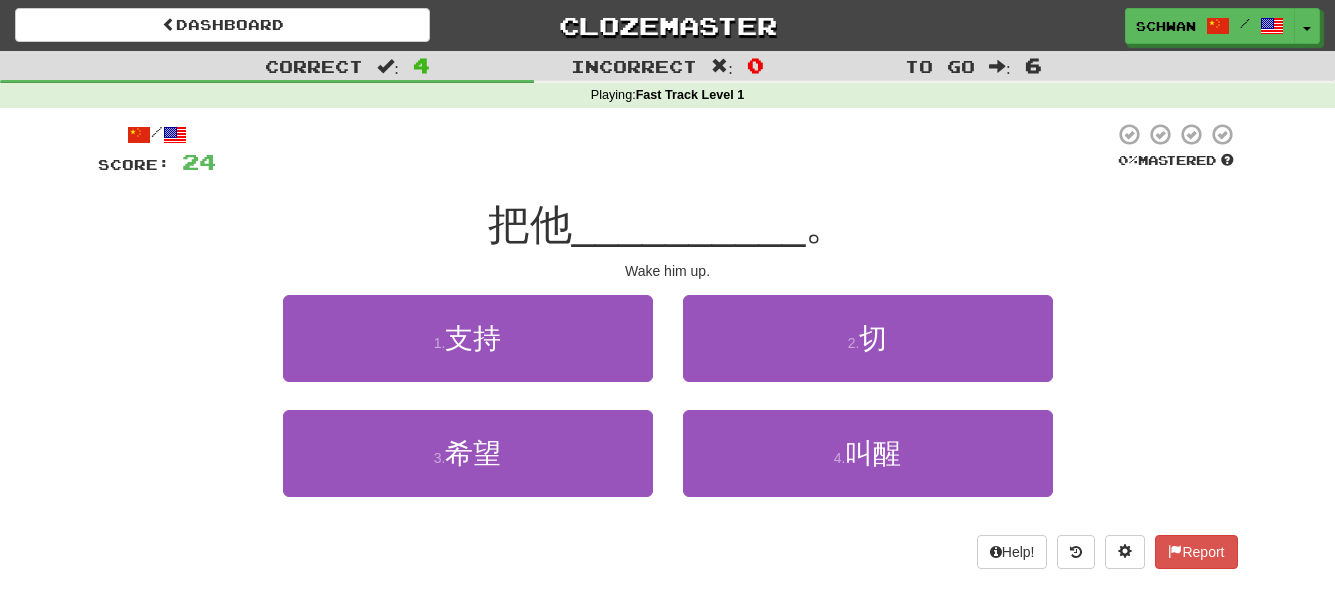 click on "2 .  切" at bounding box center (868, 352) 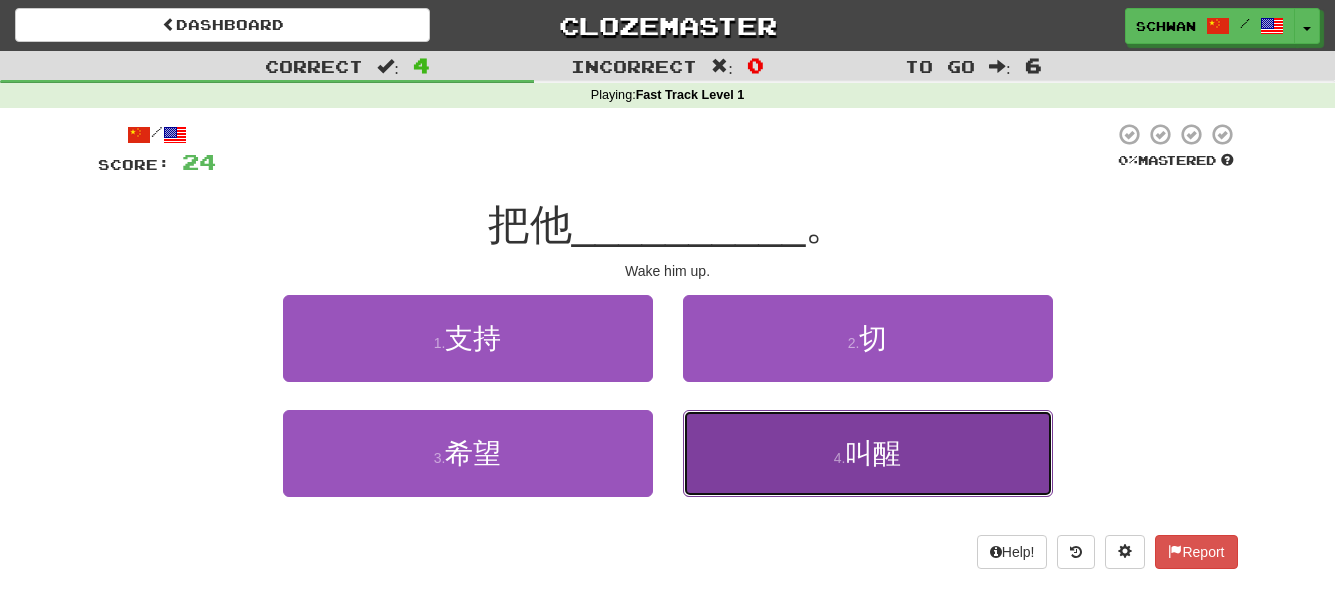 click on "4 .  叫醒" at bounding box center (868, 453) 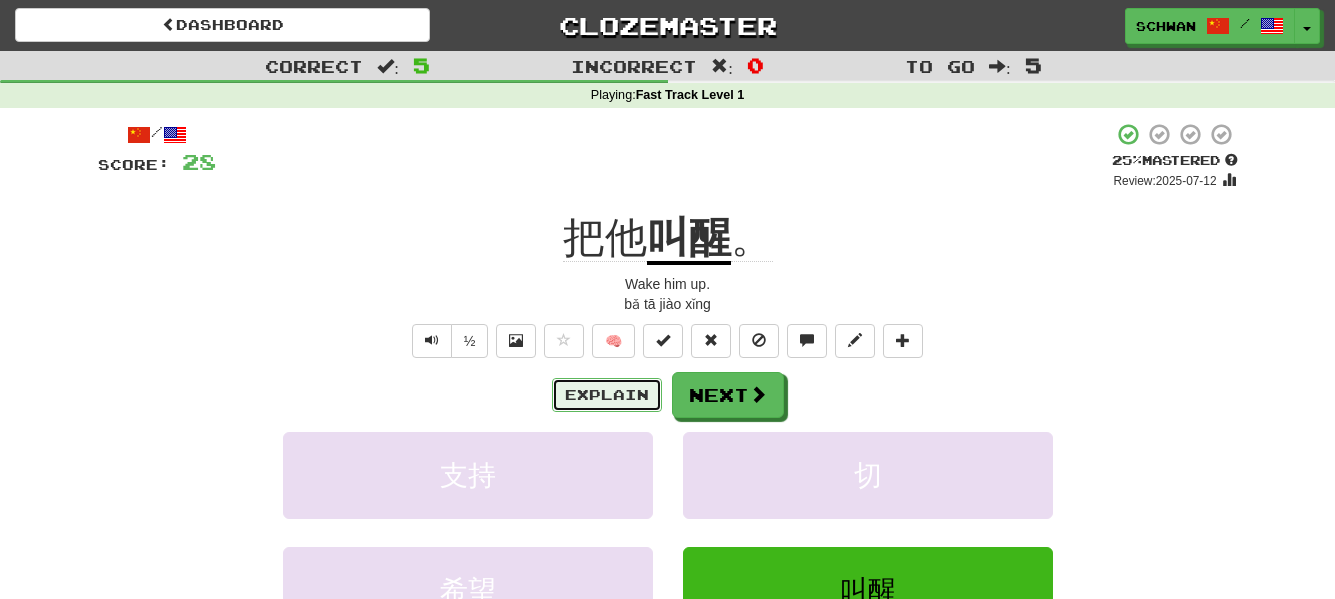 click on "Explain" at bounding box center [607, 395] 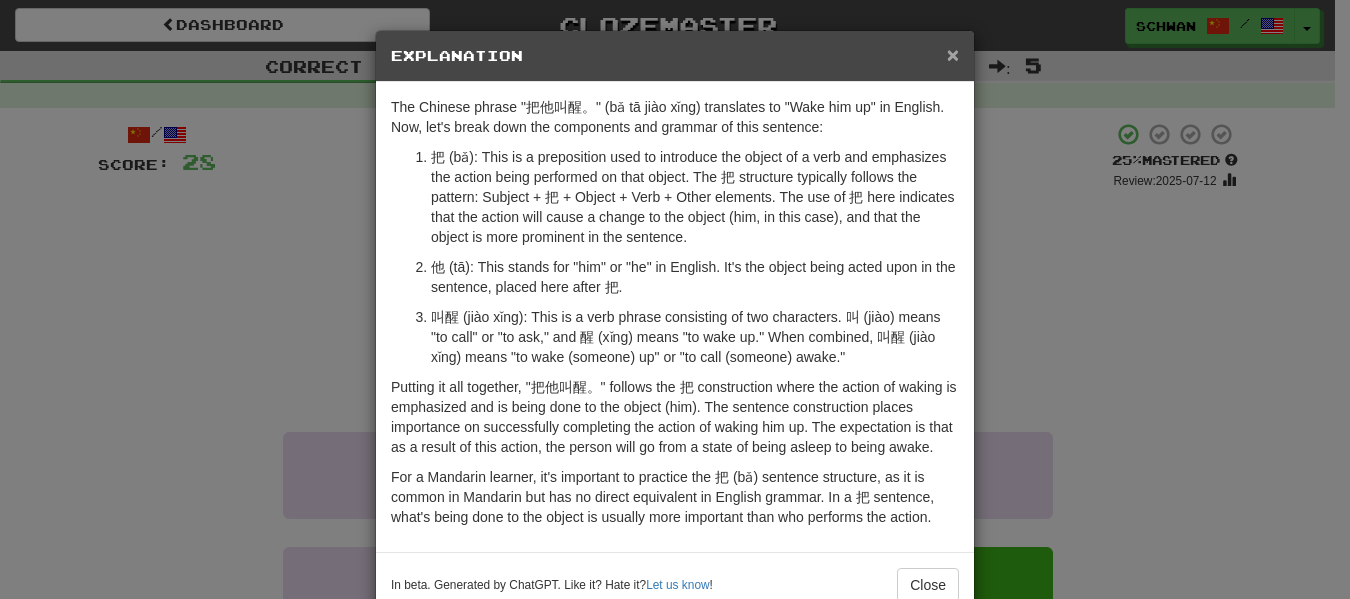 click on "×" at bounding box center (953, 54) 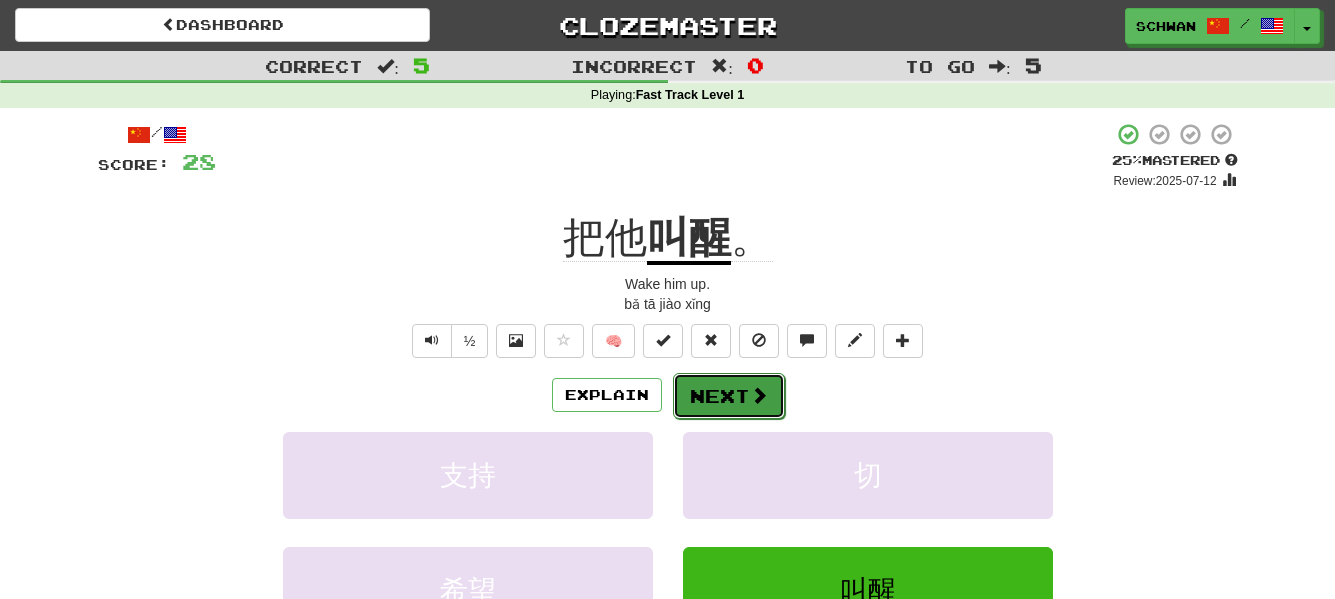 click at bounding box center [759, 395] 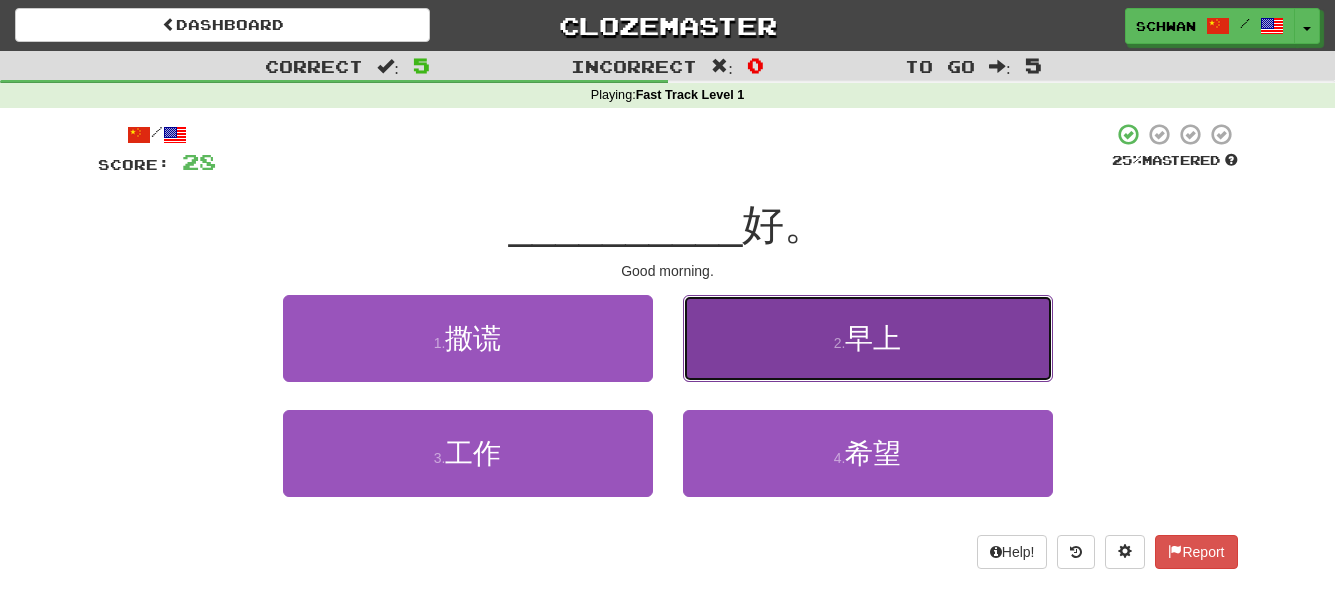 click on "2 .  早上" at bounding box center [868, 338] 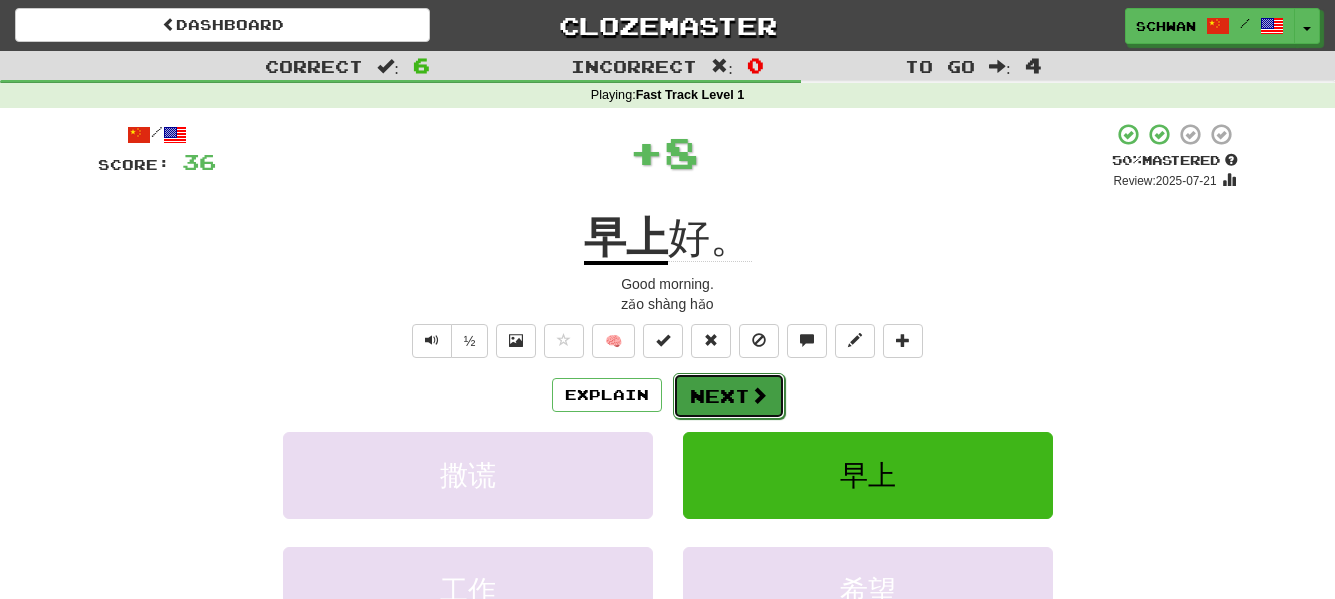 click on "Next" at bounding box center [729, 396] 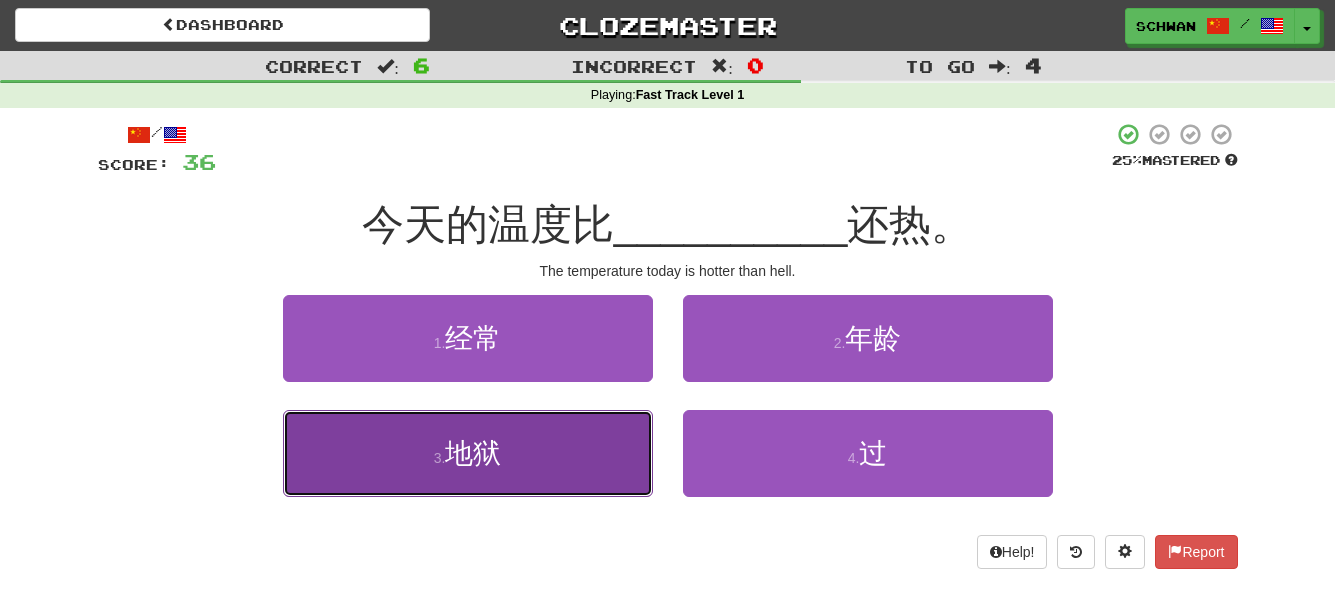 click on "3 .  地狱" at bounding box center [468, 453] 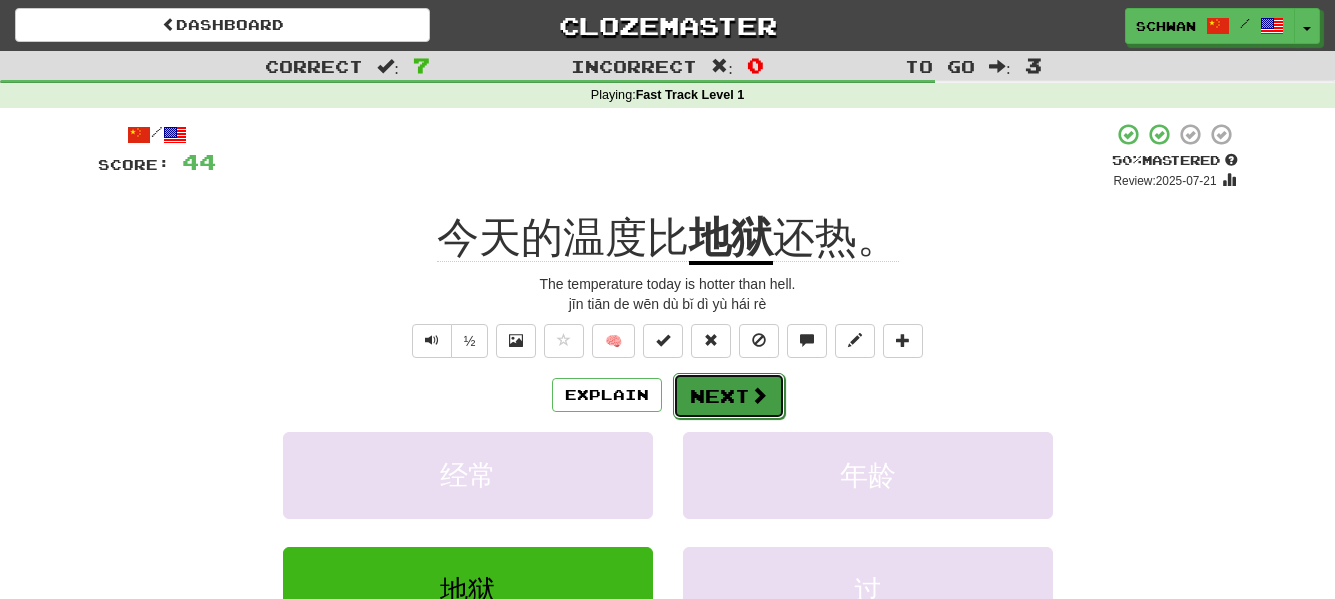 click on "Next" at bounding box center (729, 396) 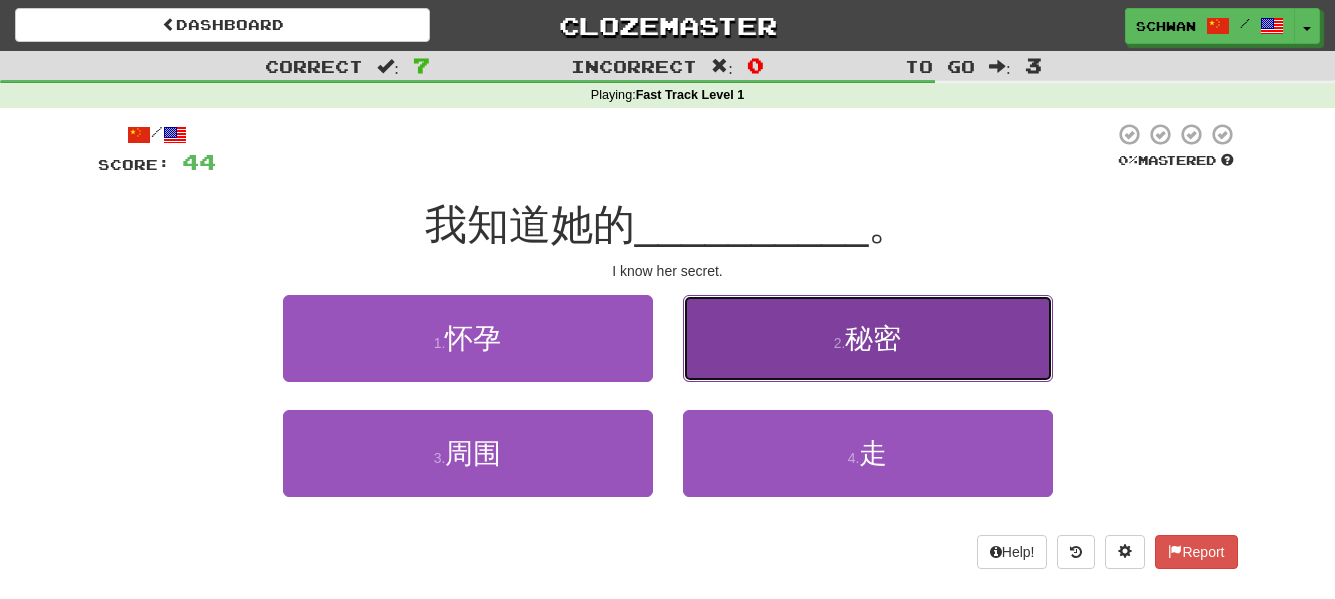 click on "秘密" at bounding box center (873, 338) 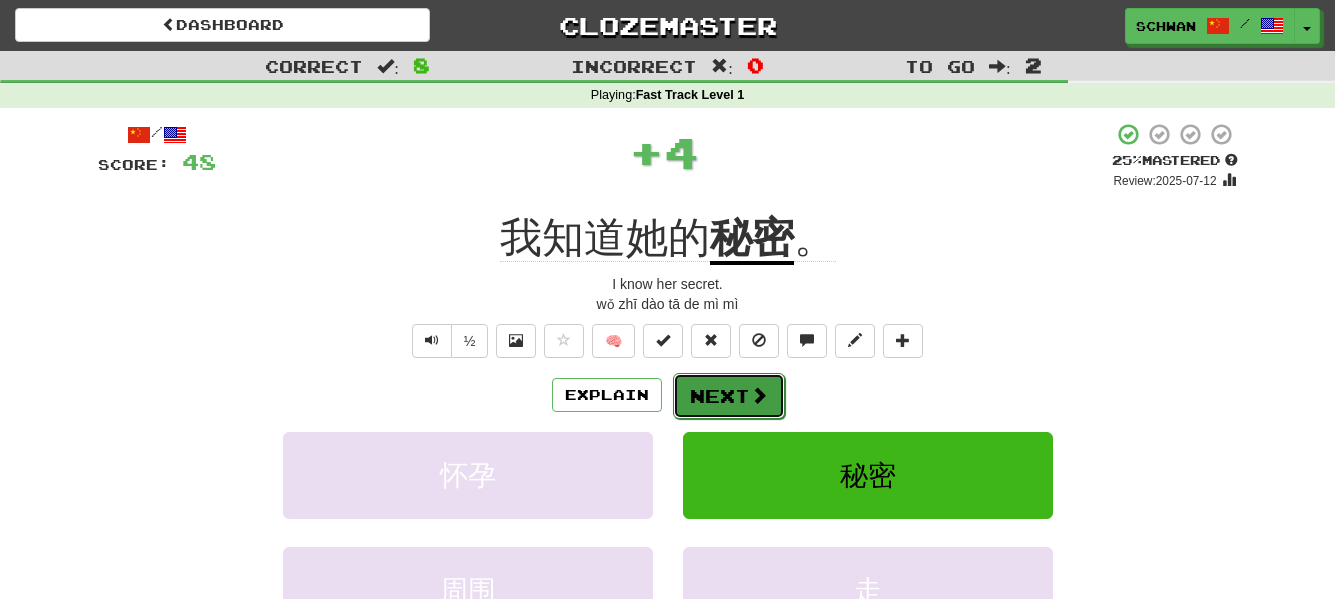click on "Next" at bounding box center (729, 396) 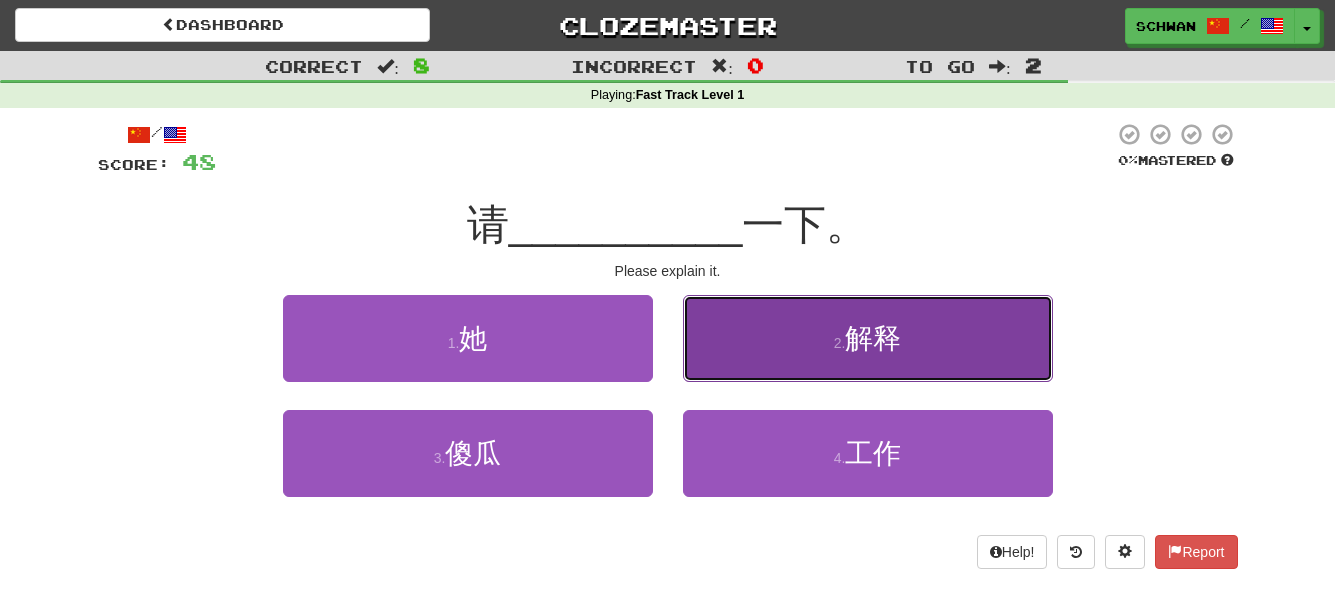 click on "解释" at bounding box center (873, 338) 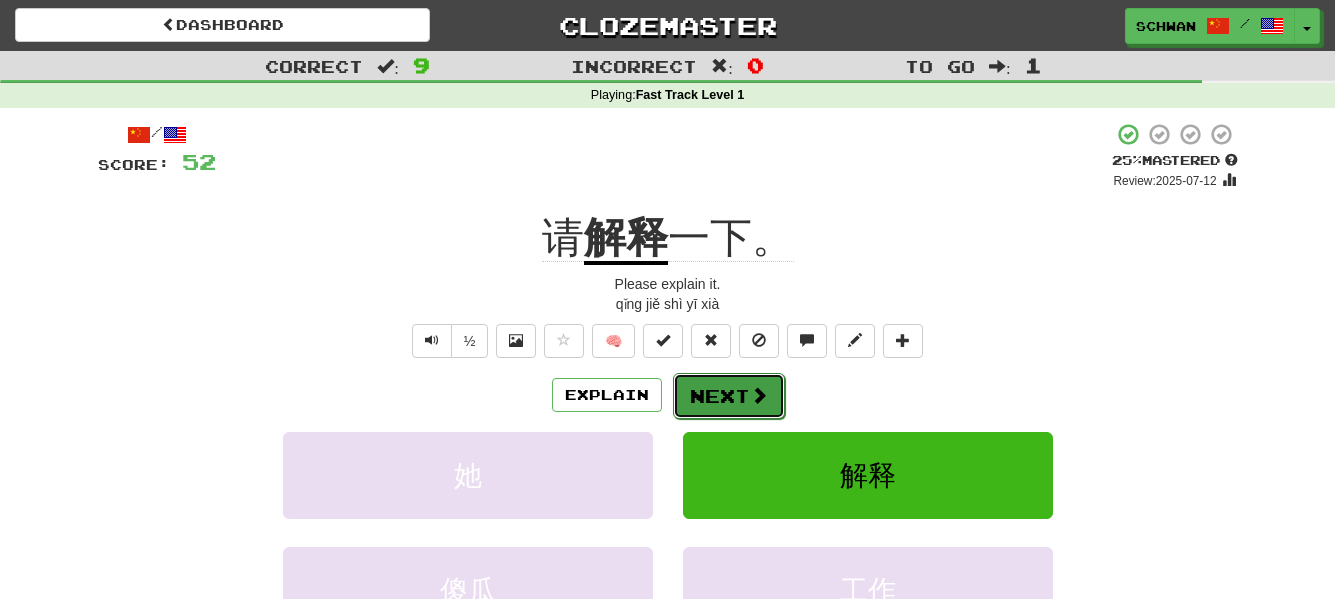 click on "Next" at bounding box center [729, 396] 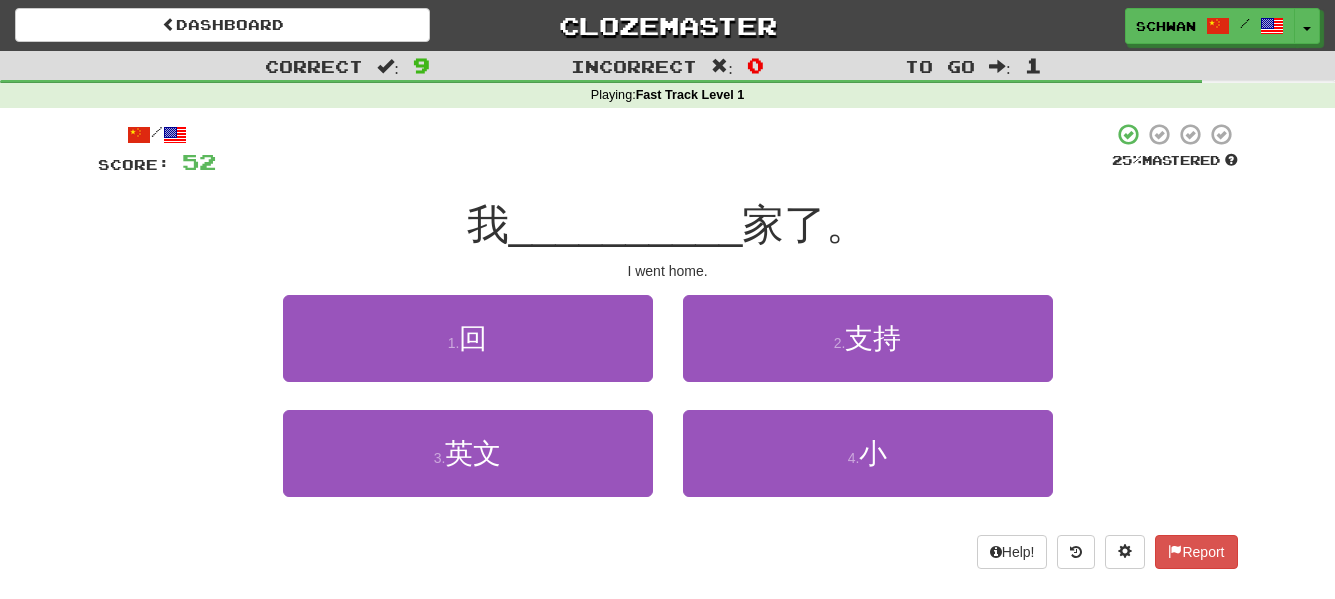 click on "2 .  支持" at bounding box center [868, 352] 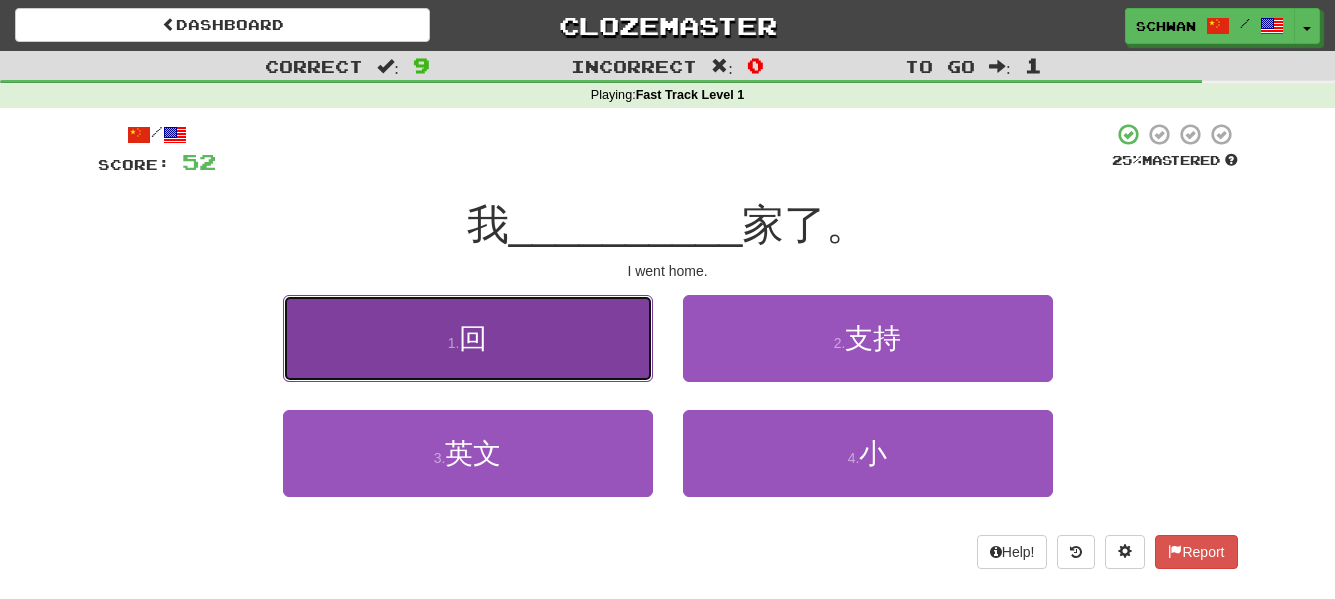 click on "回" at bounding box center [473, 338] 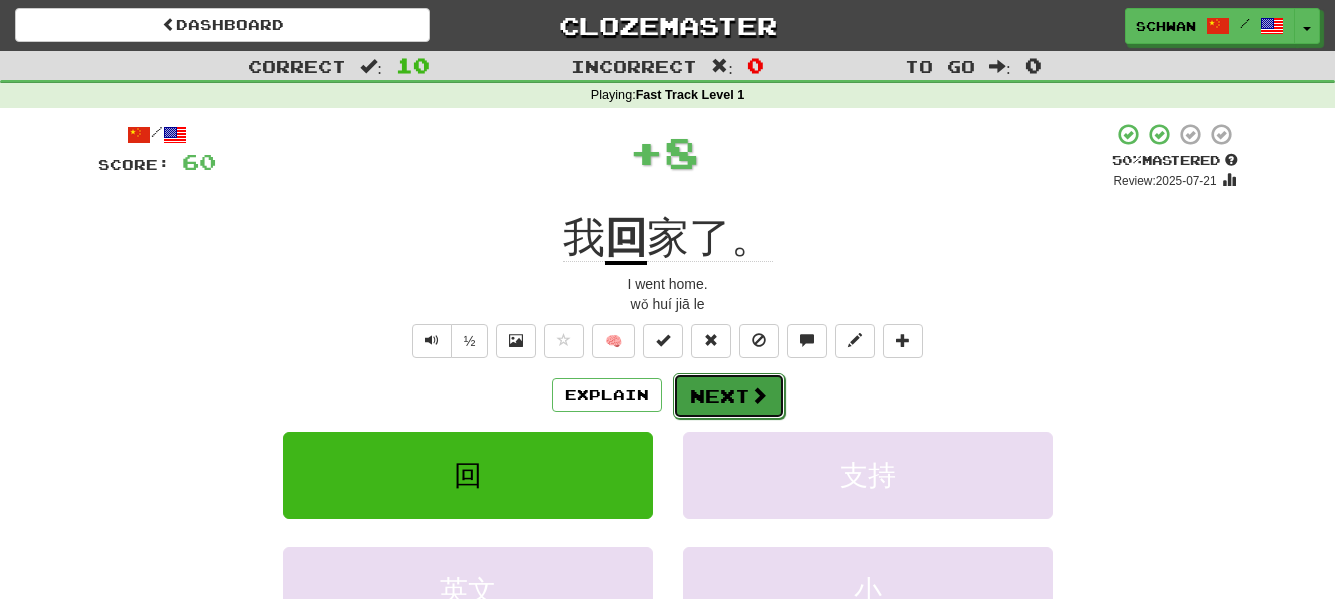 click on "Next" at bounding box center [729, 396] 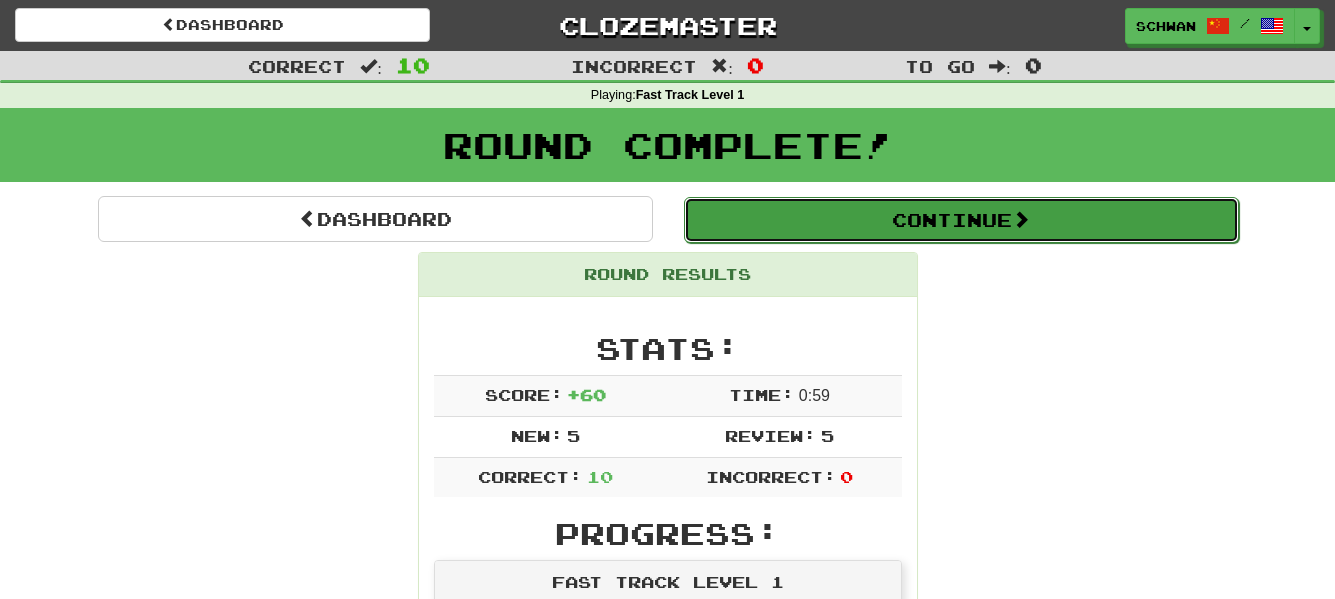 click on "Continue" at bounding box center [961, 220] 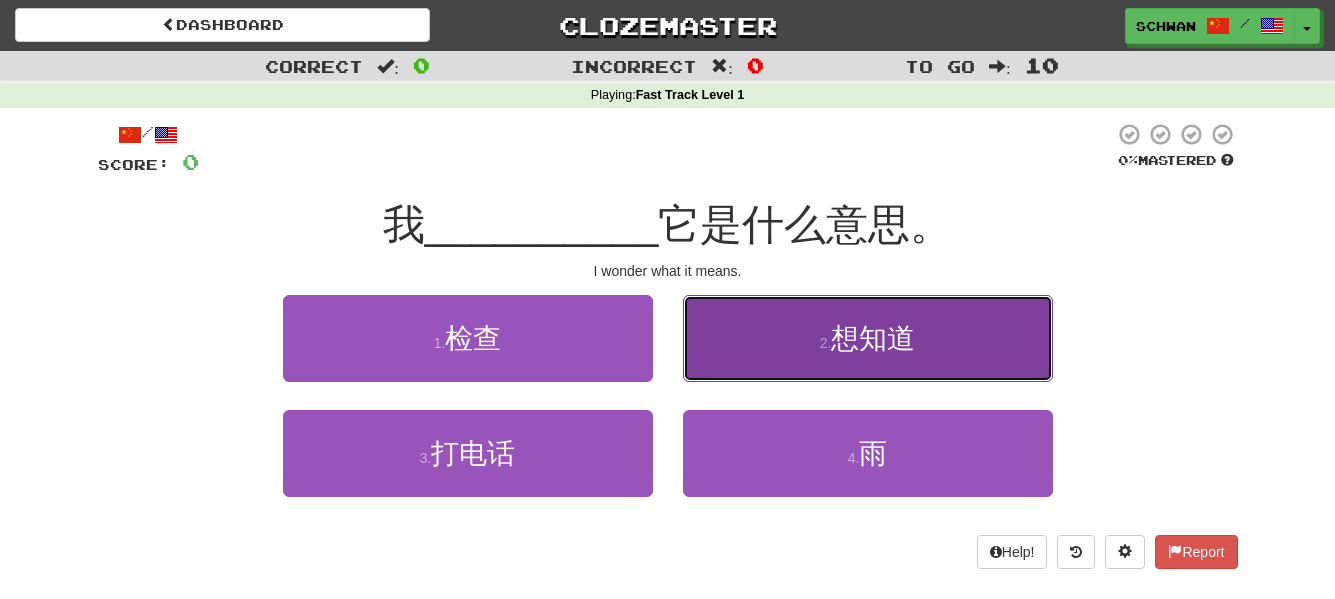 click on "想知道" at bounding box center [873, 338] 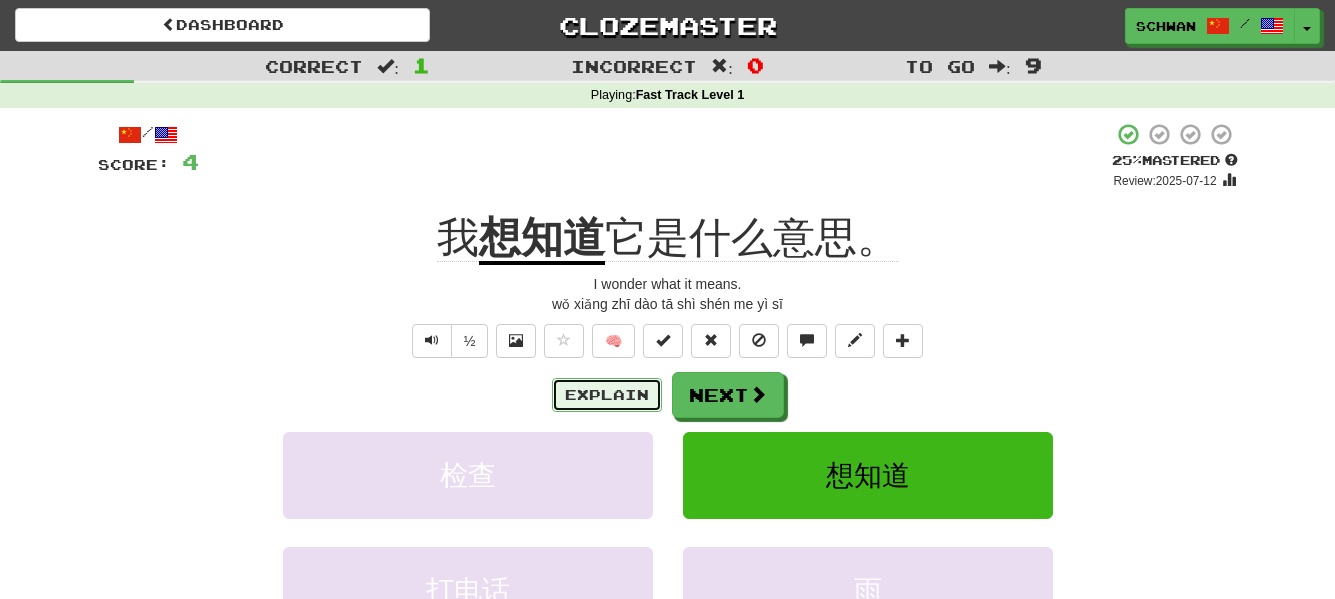 click on "Explain" at bounding box center (607, 395) 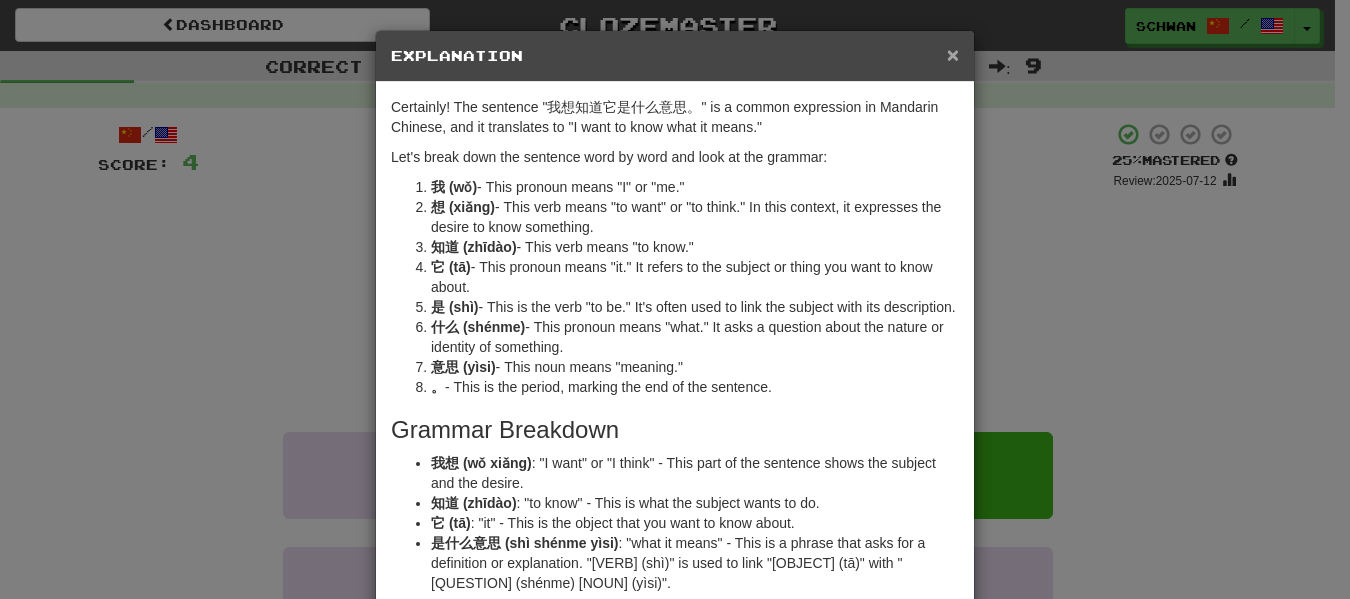 click on "×" at bounding box center (953, 54) 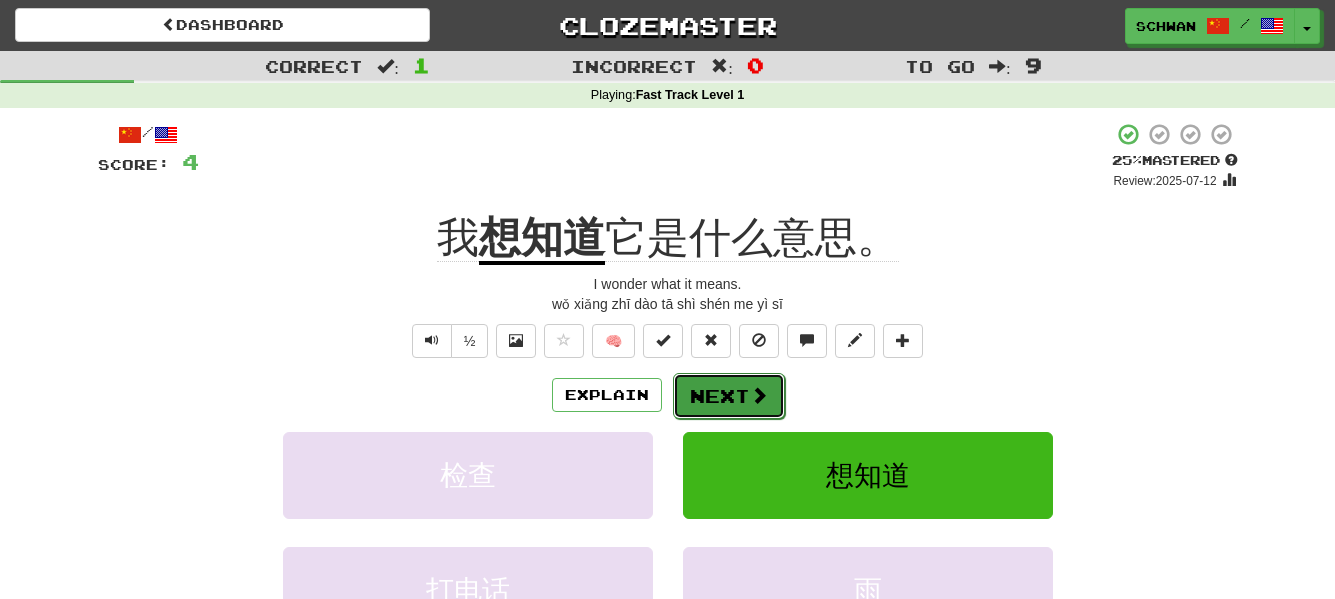click at bounding box center (759, 395) 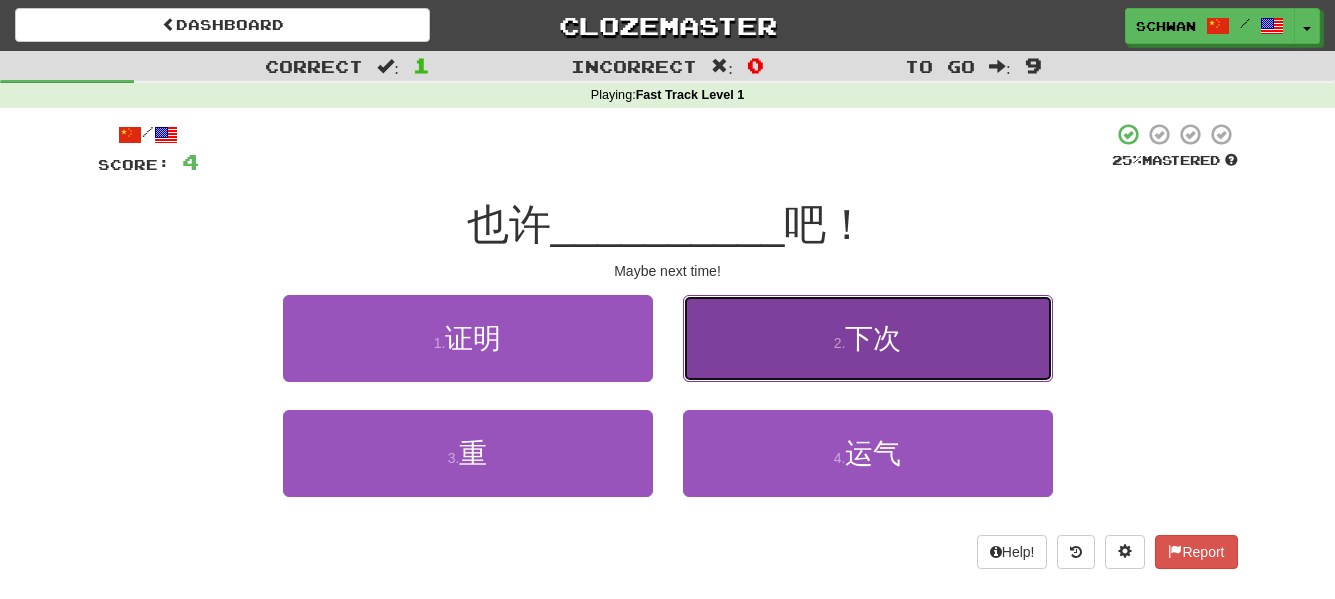 click on "2 .  下次" at bounding box center (868, 338) 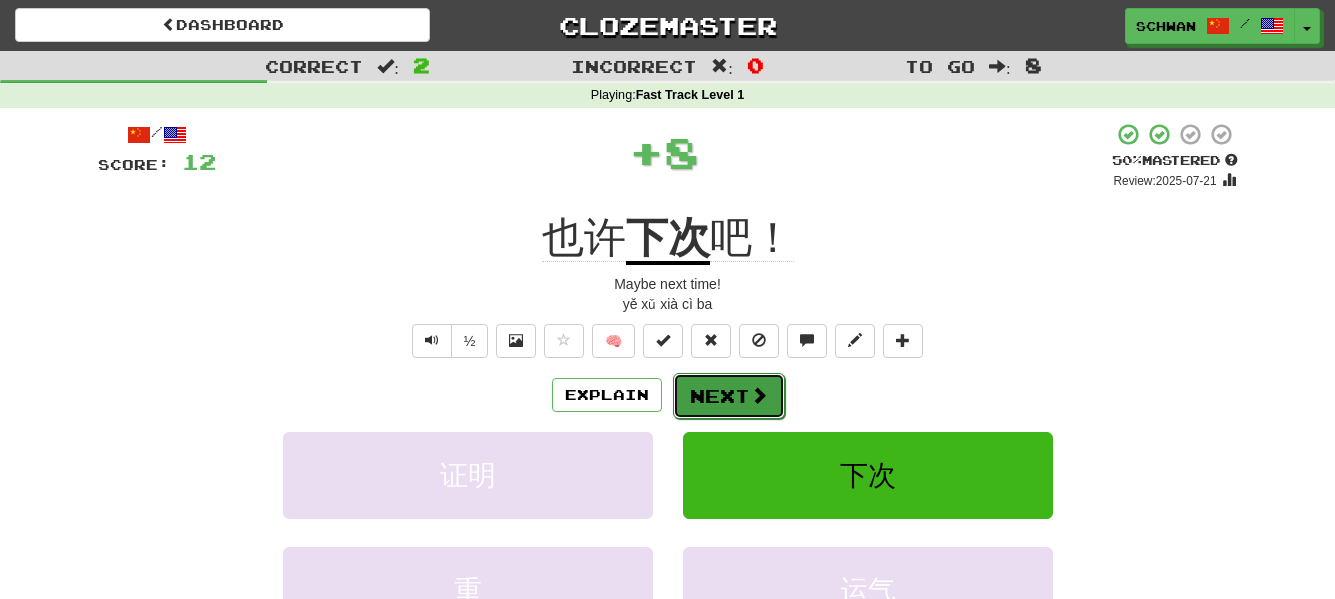 click on "Next" at bounding box center (729, 396) 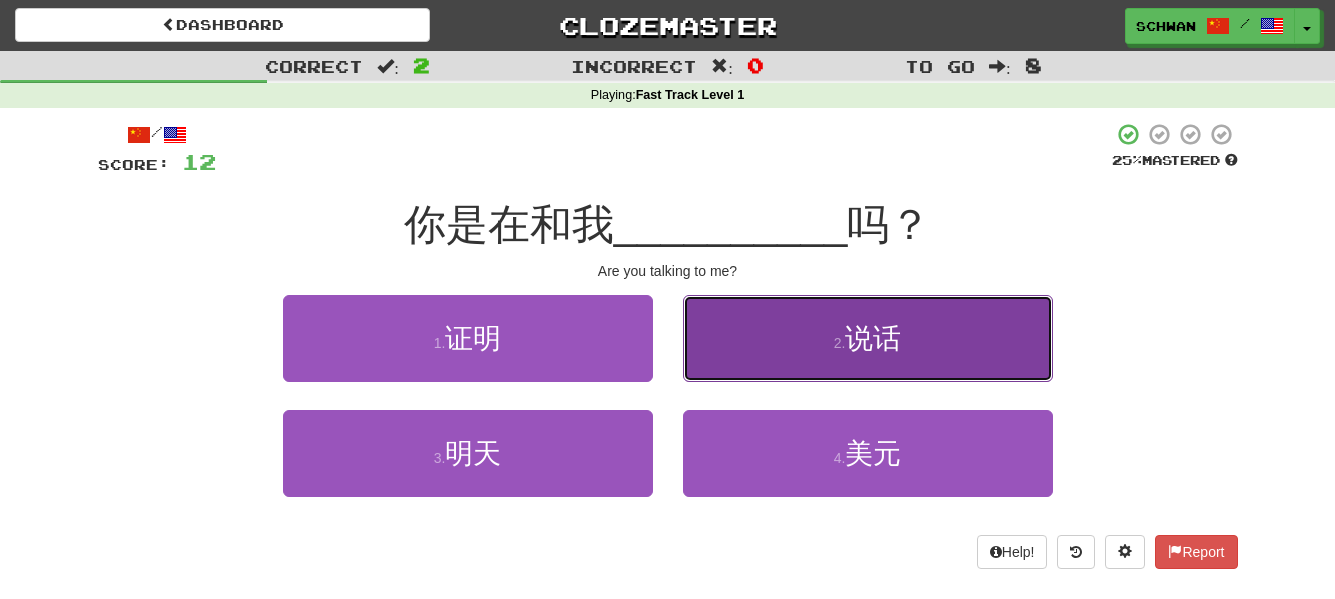 click on "说话" at bounding box center (873, 338) 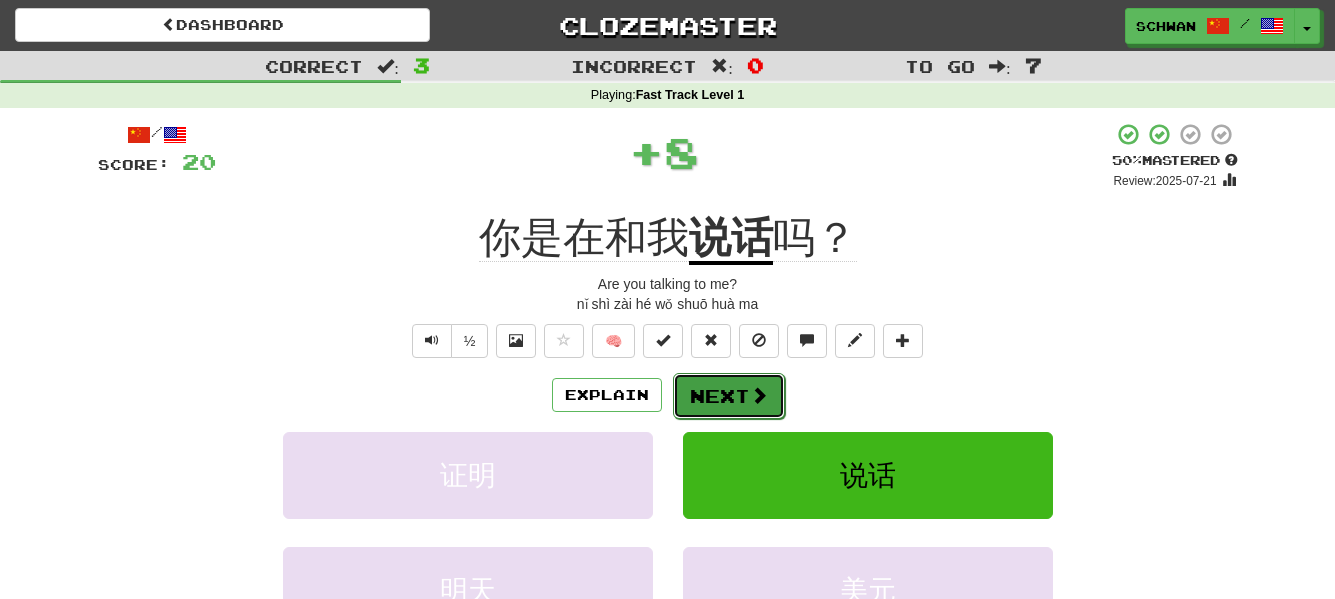 click on "Next" at bounding box center (729, 396) 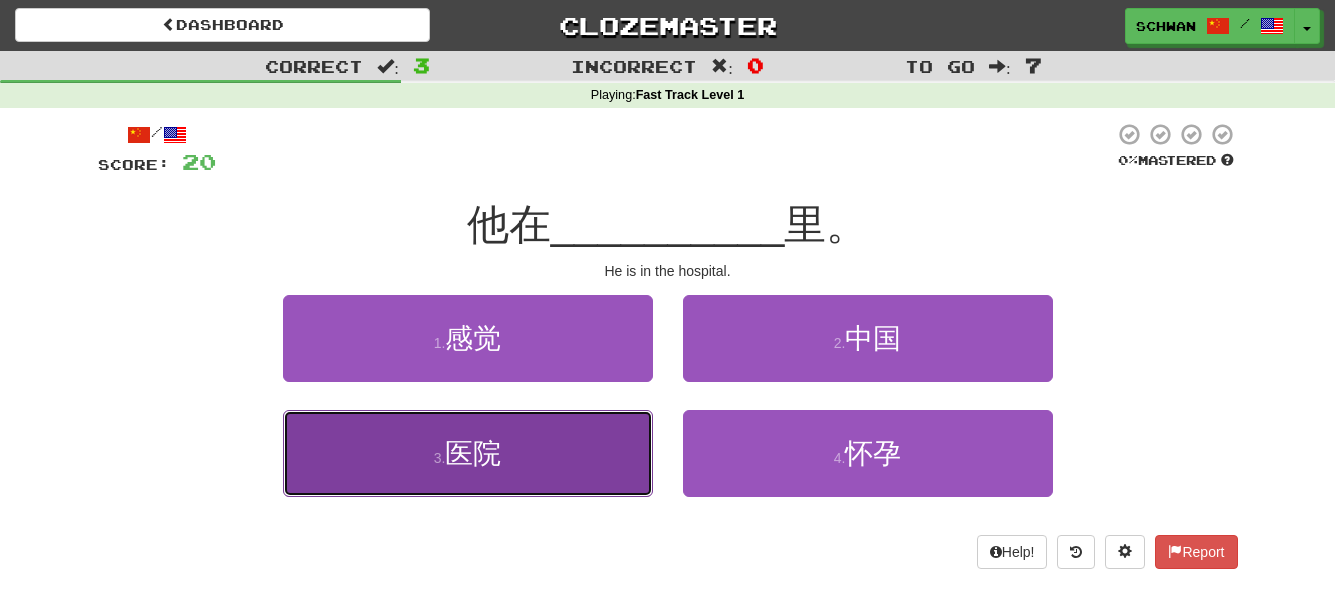 click on "3 .  医院" at bounding box center [468, 453] 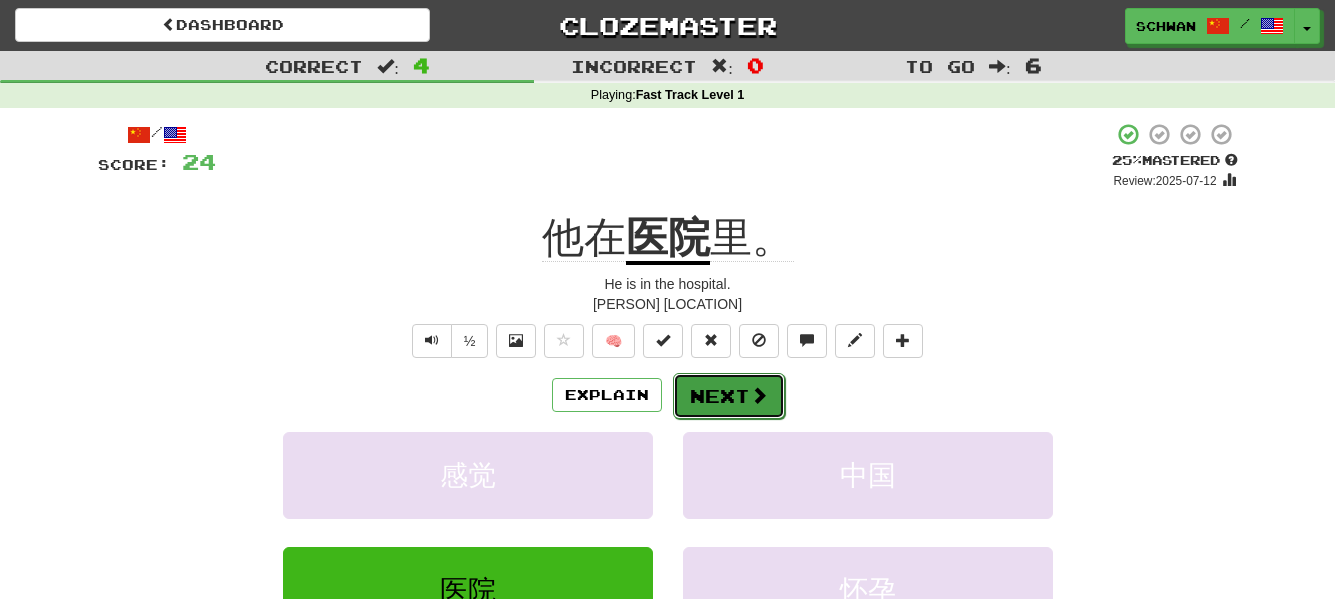 click at bounding box center (759, 395) 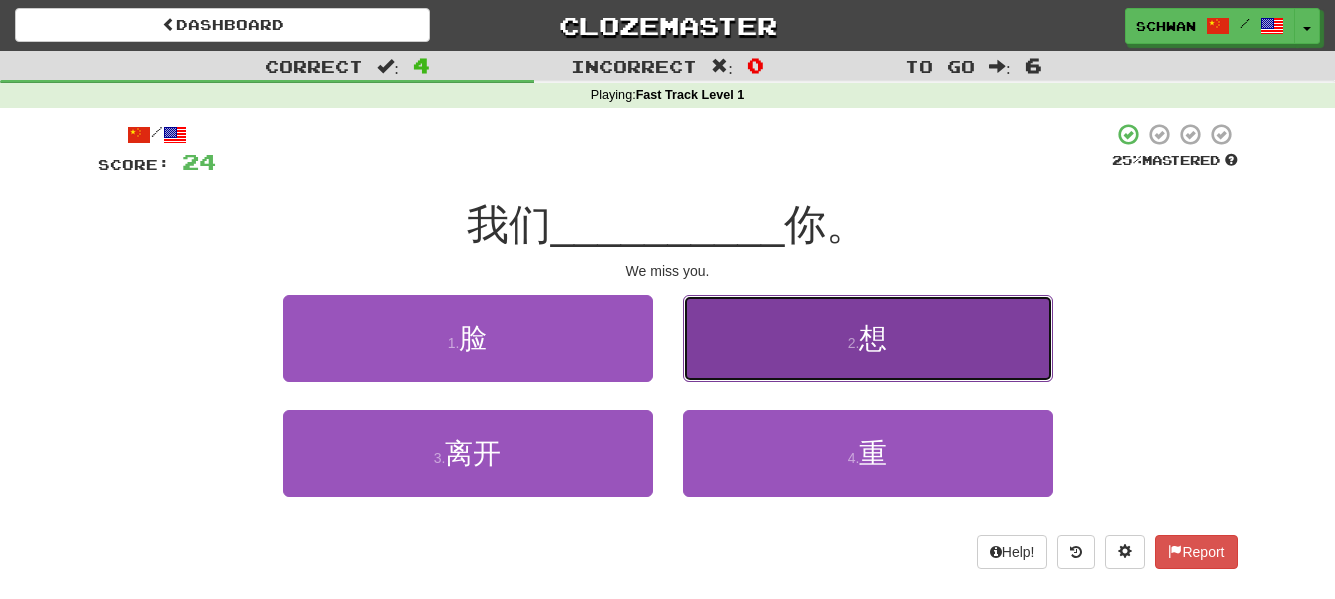 click on "2 .  想" at bounding box center (868, 338) 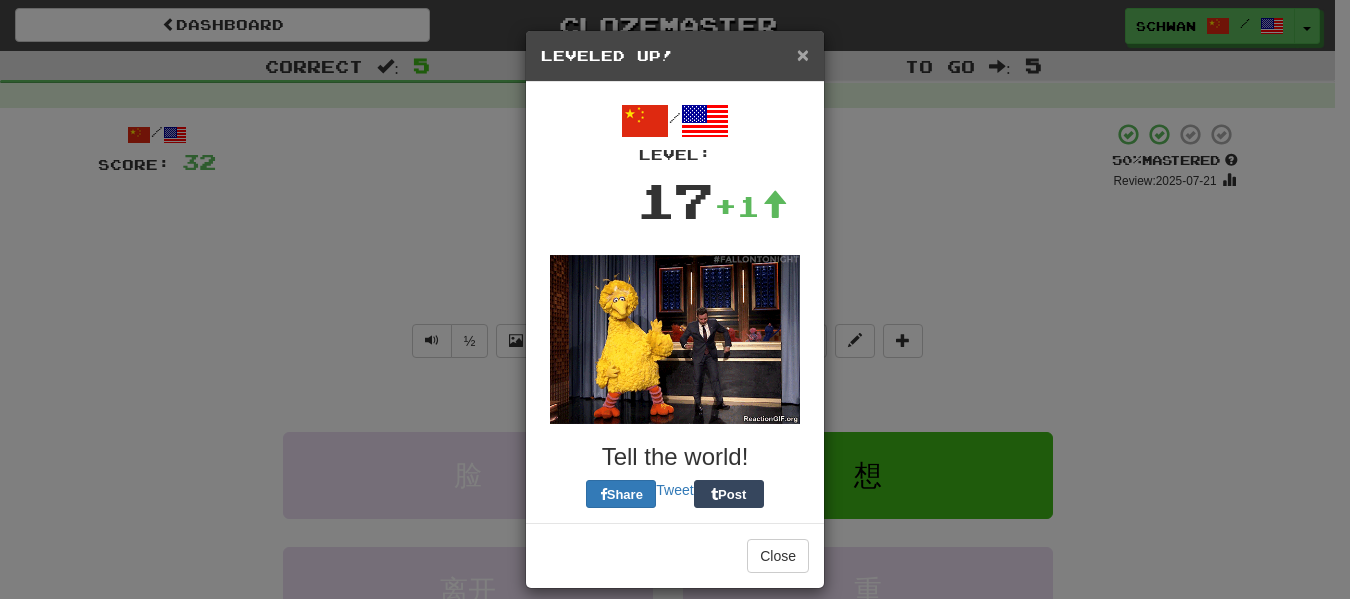 click on "×" at bounding box center [803, 54] 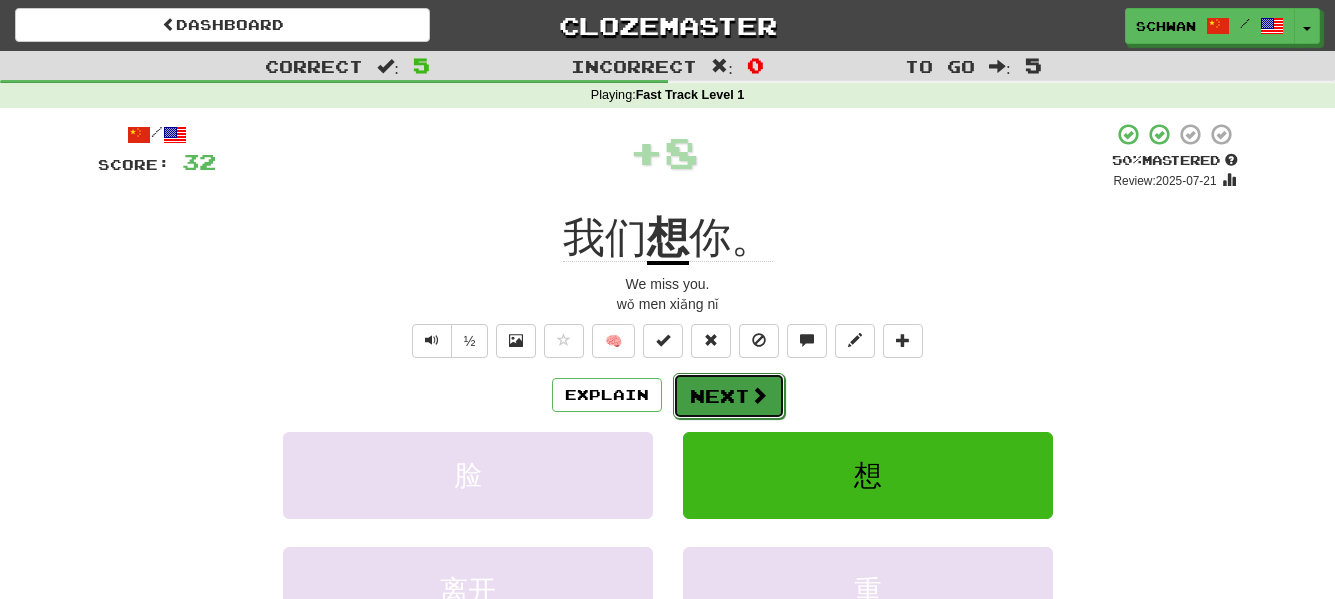 click on "Next" at bounding box center (729, 396) 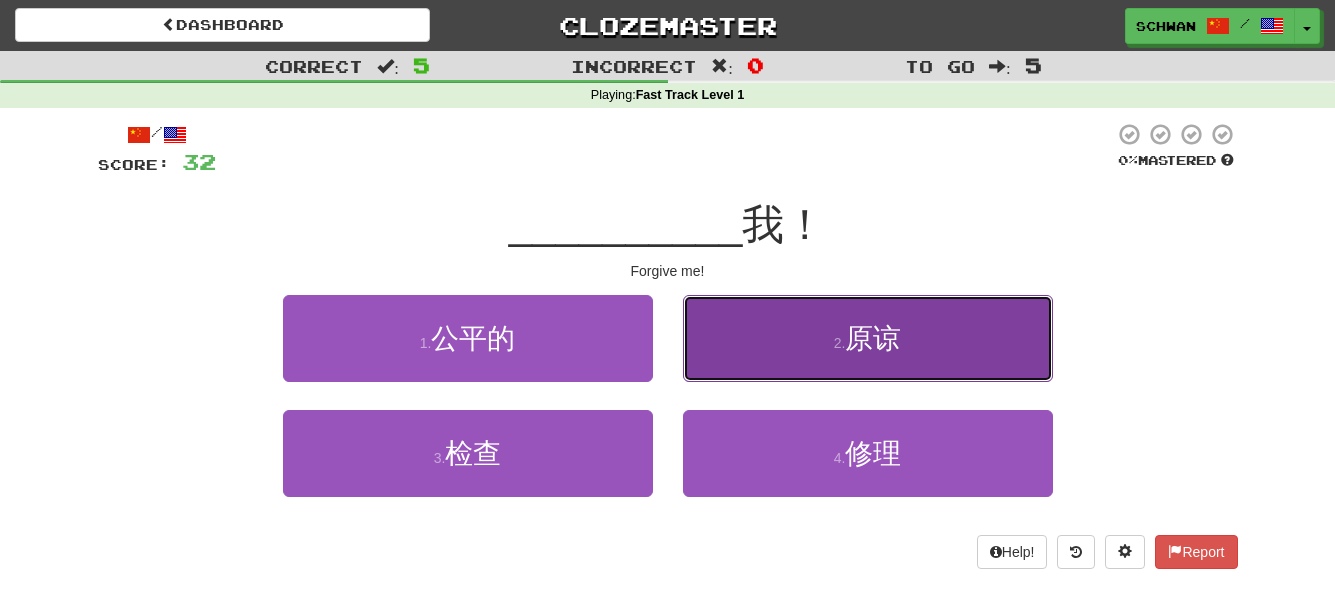 click on "2 .  原谅" at bounding box center [868, 338] 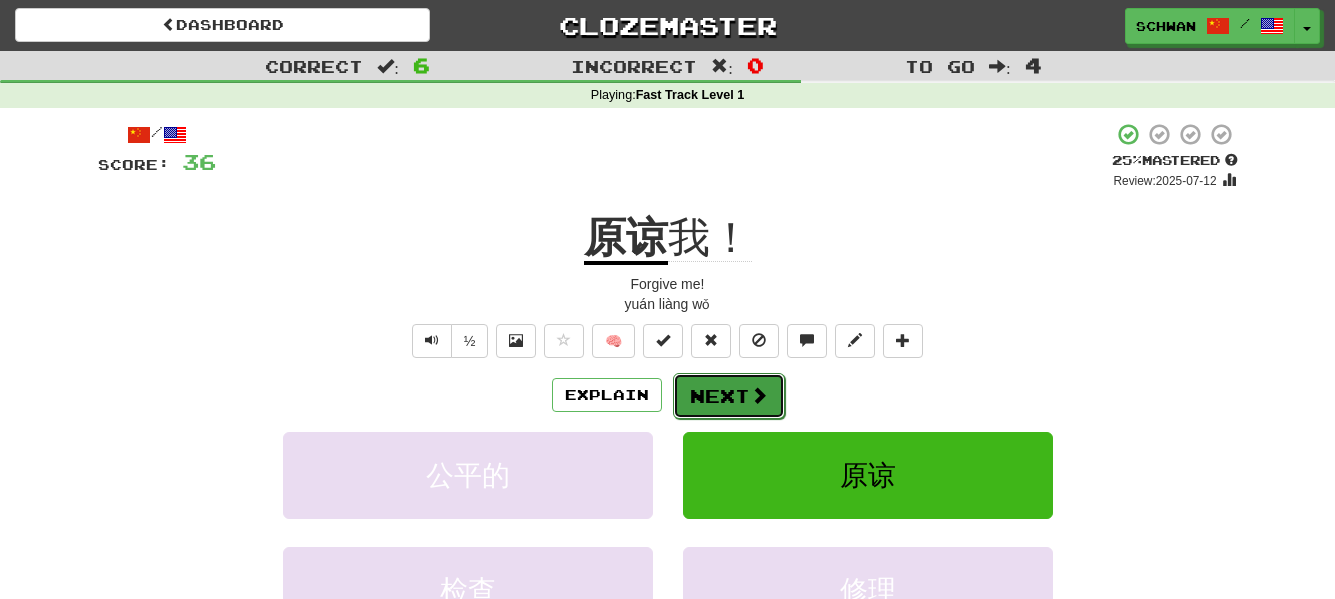 click on "Next" at bounding box center (729, 396) 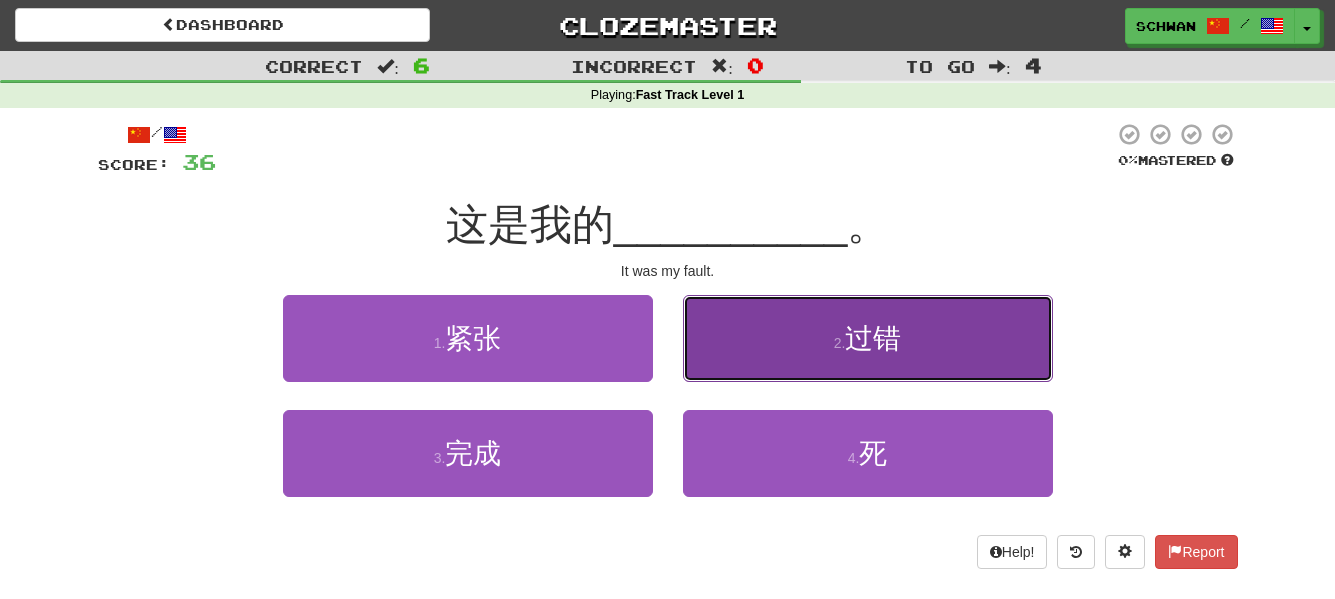 click on "过错" at bounding box center [873, 338] 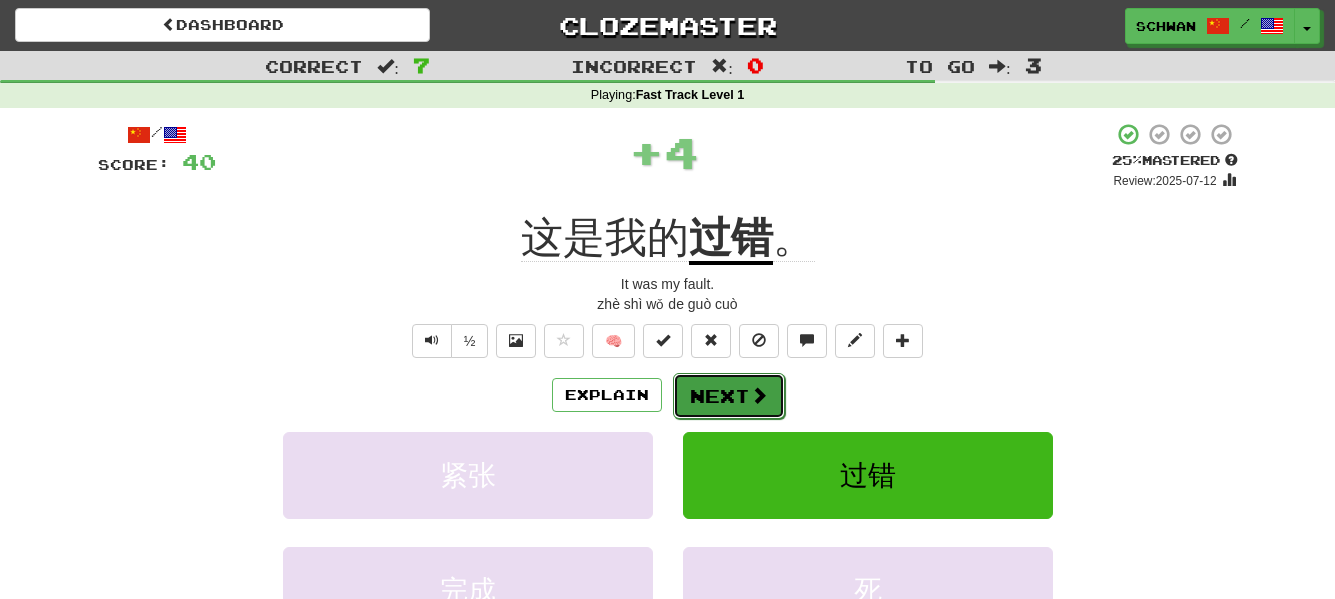 click on "Next" at bounding box center [729, 396] 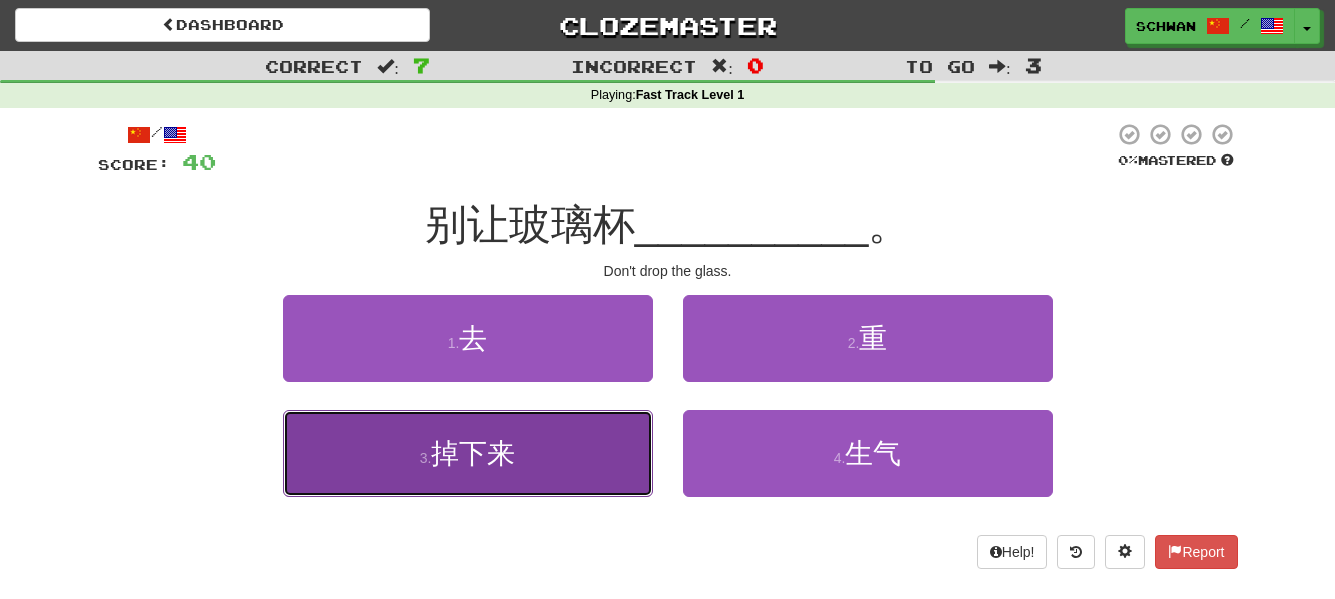 click on "掉下来" at bounding box center (473, 453) 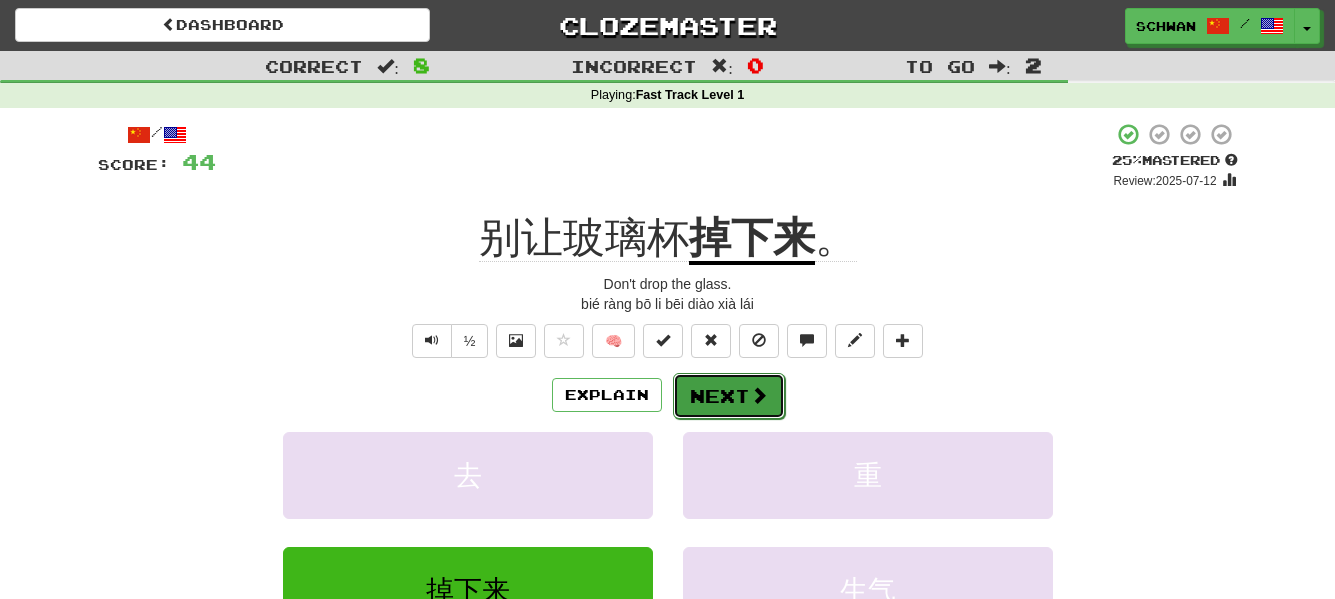 click on "Next" at bounding box center [729, 396] 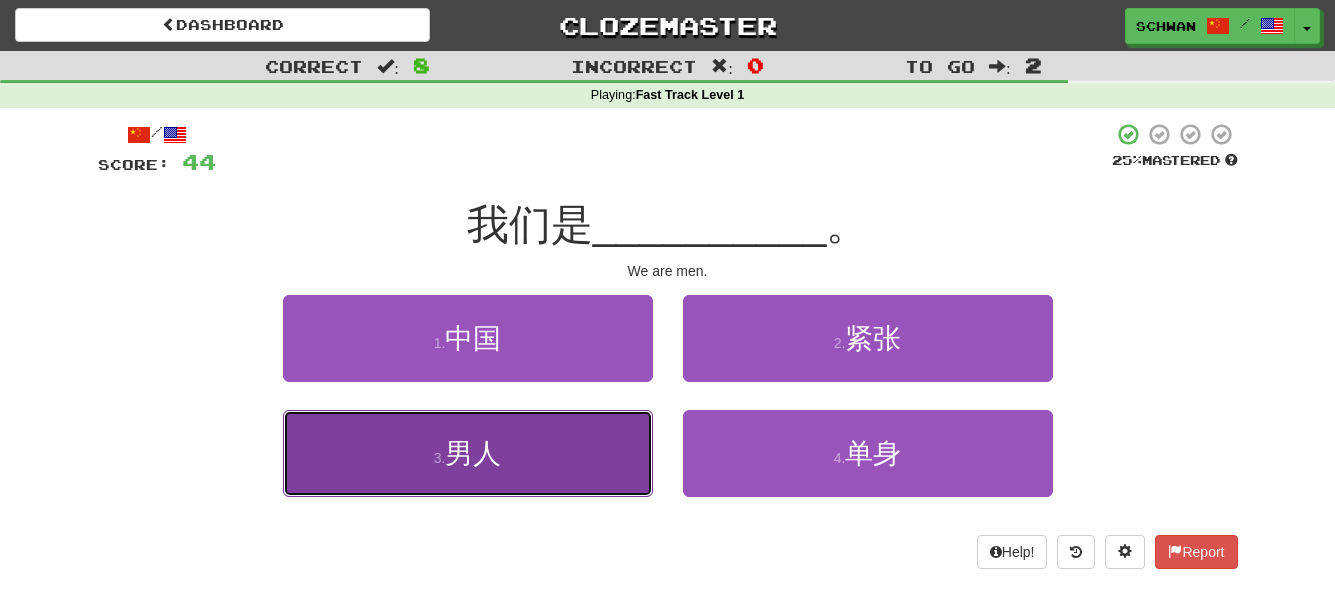 click on "男人" at bounding box center (473, 453) 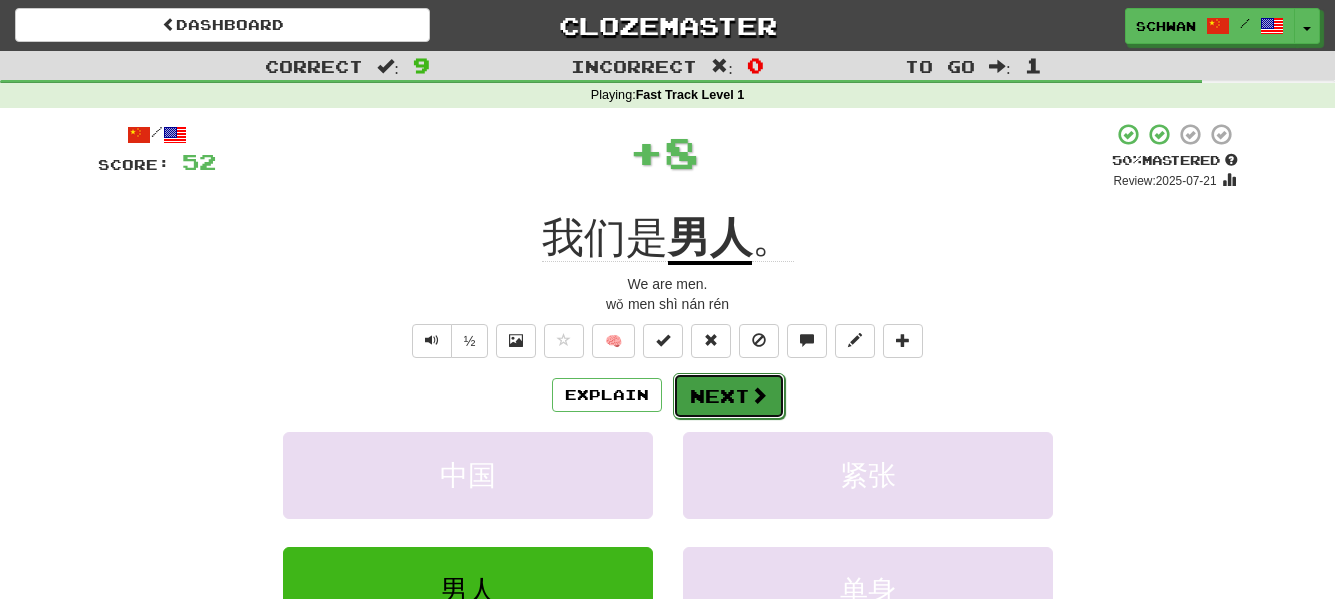 click on "Next" at bounding box center [729, 396] 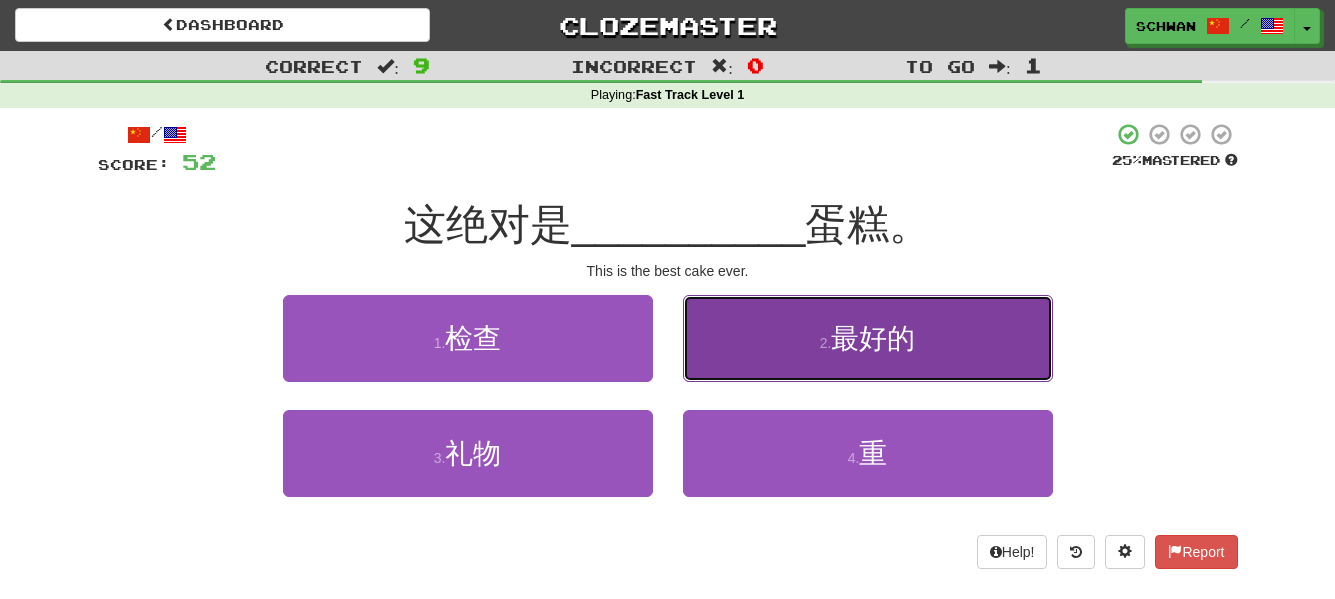 click on "2 .  最好的" at bounding box center [868, 338] 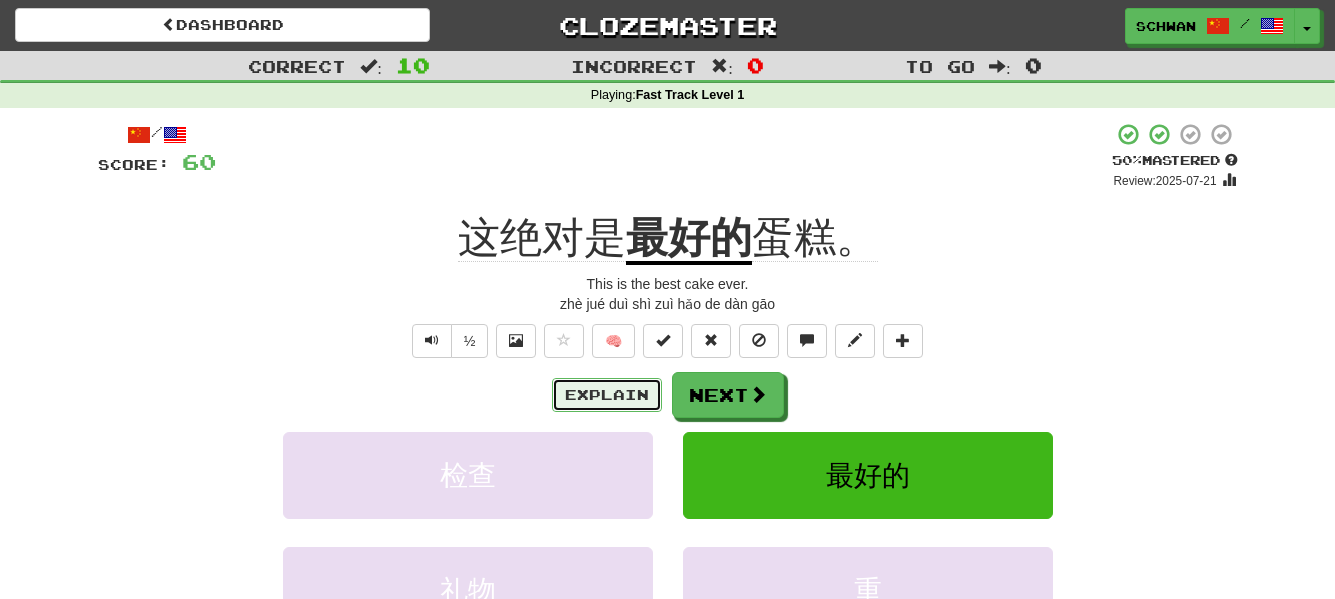 click on "Explain" at bounding box center [607, 395] 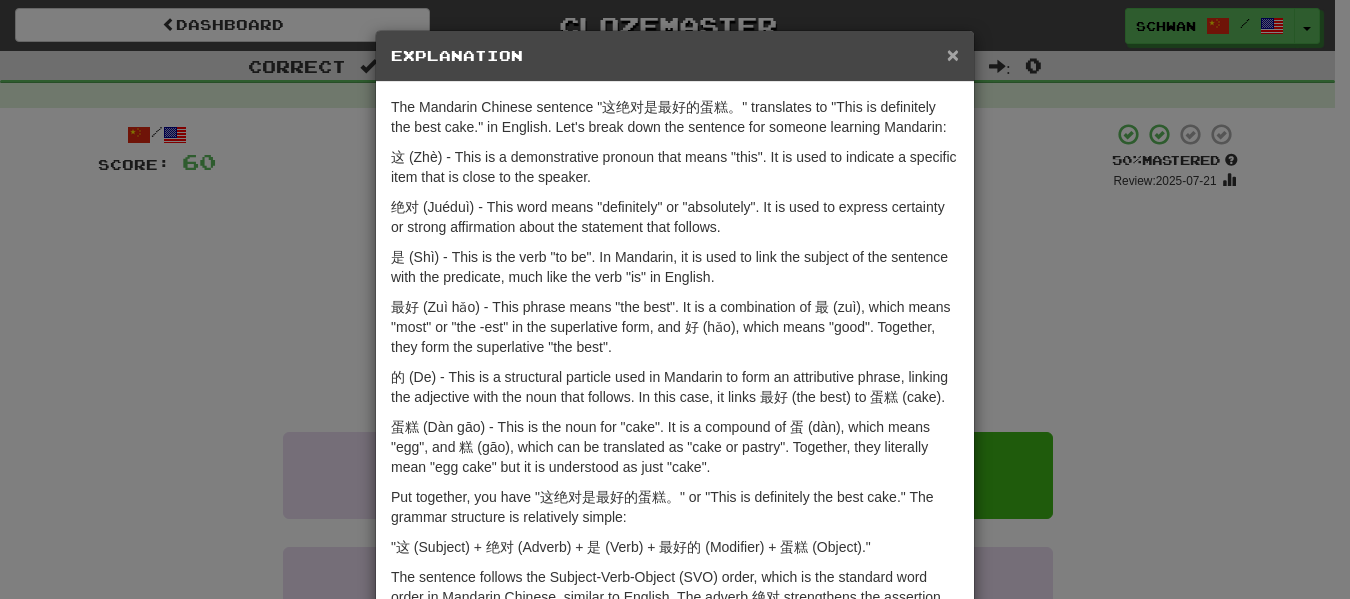 click on "×" at bounding box center [953, 54] 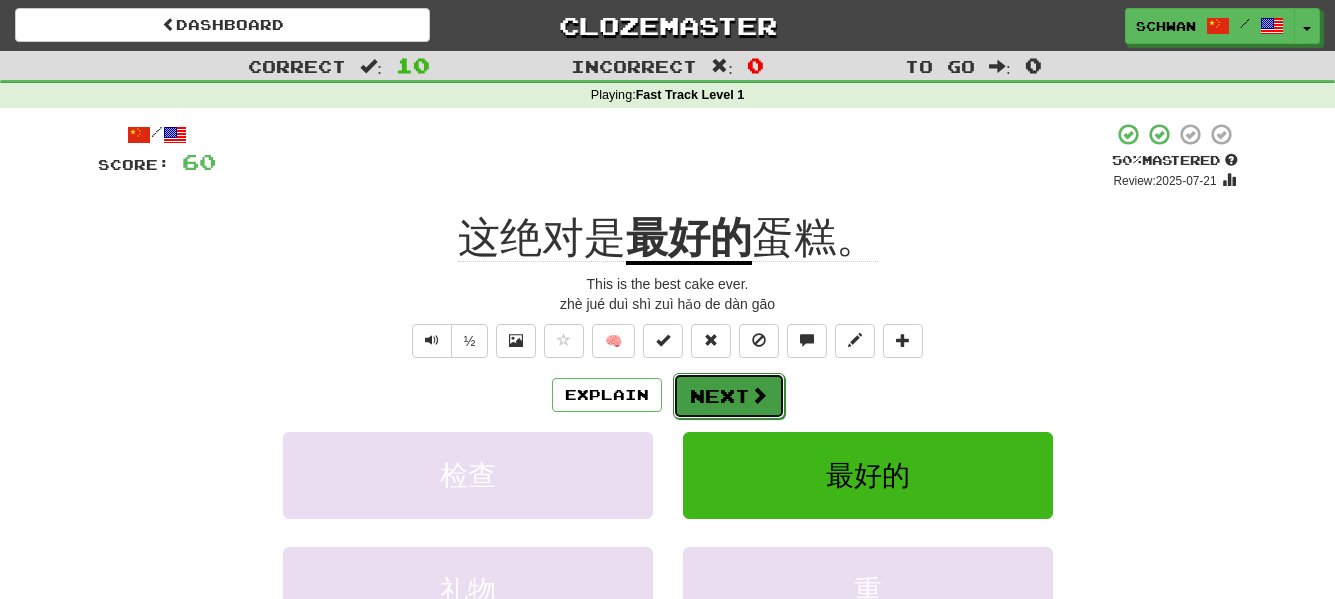 click on "Next" at bounding box center [729, 396] 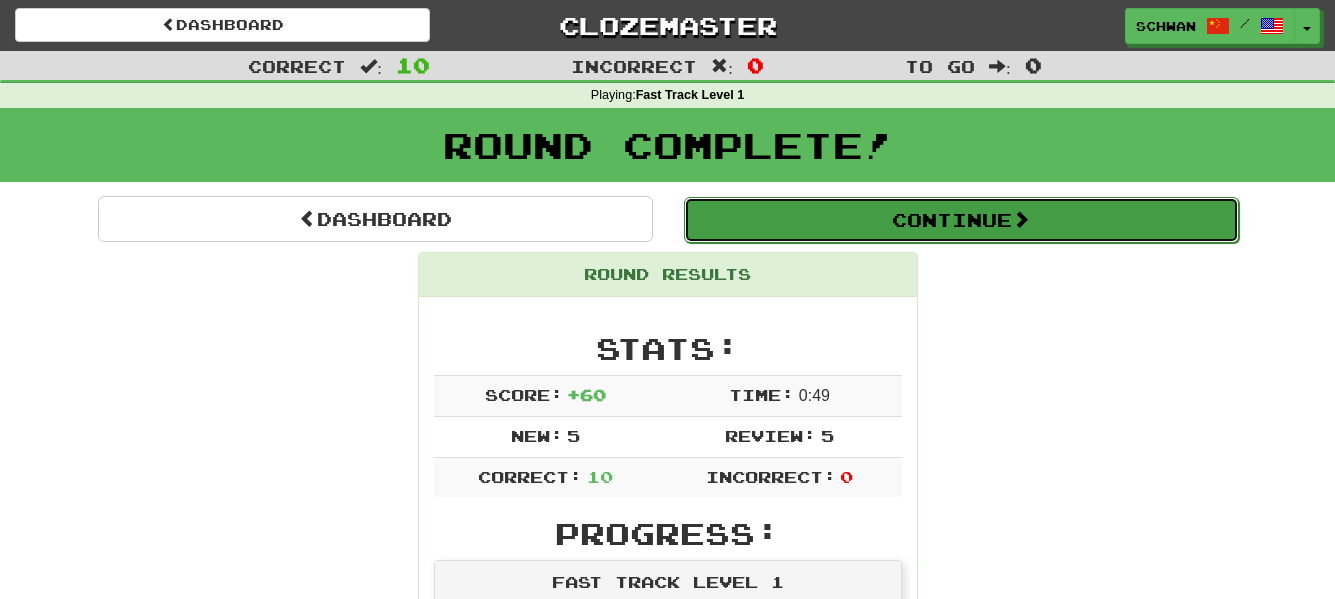click on "Continue" at bounding box center (961, 220) 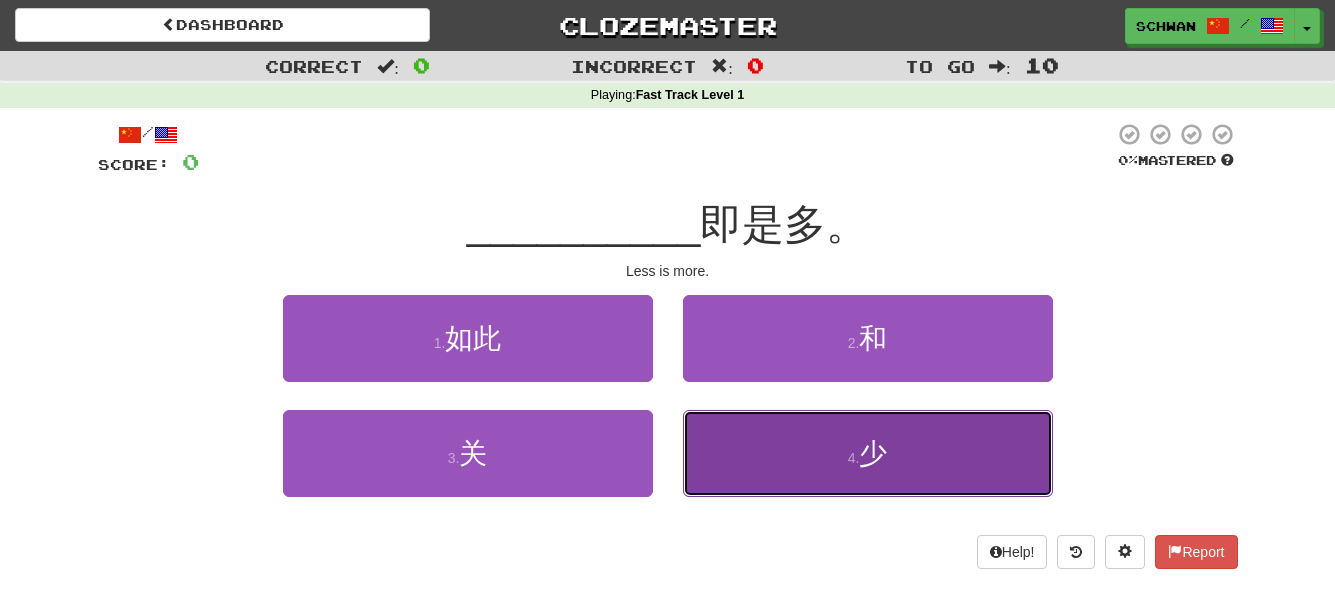 click on "4 .  少" at bounding box center (868, 453) 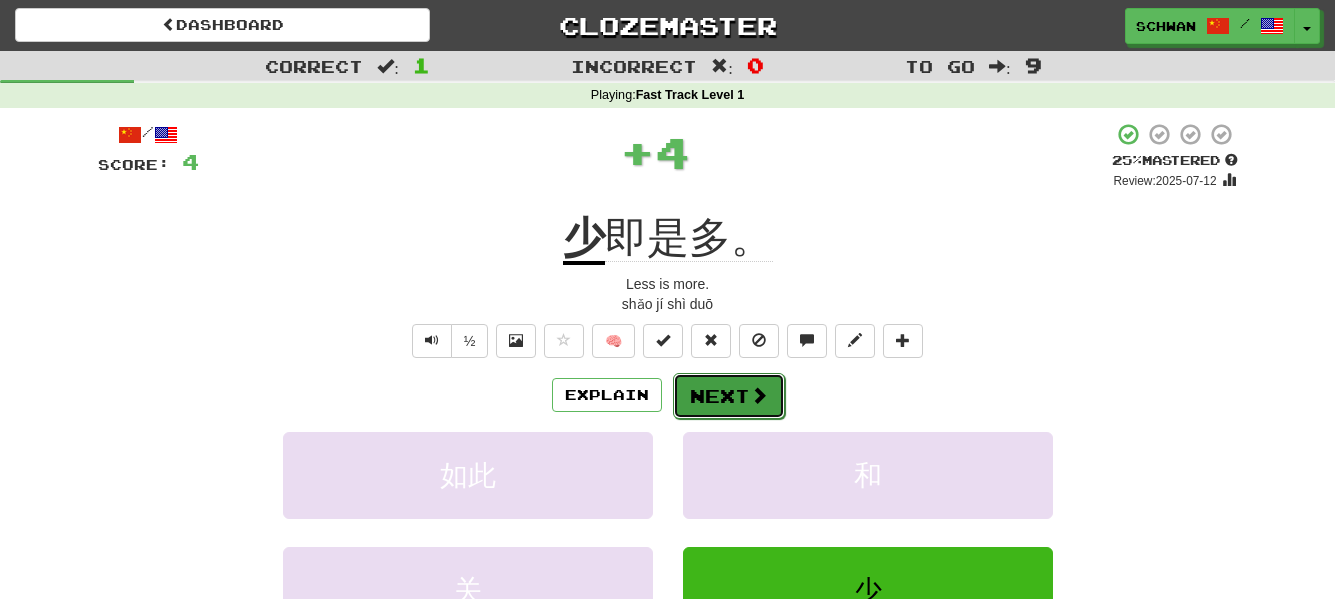 click on "Next" at bounding box center (729, 396) 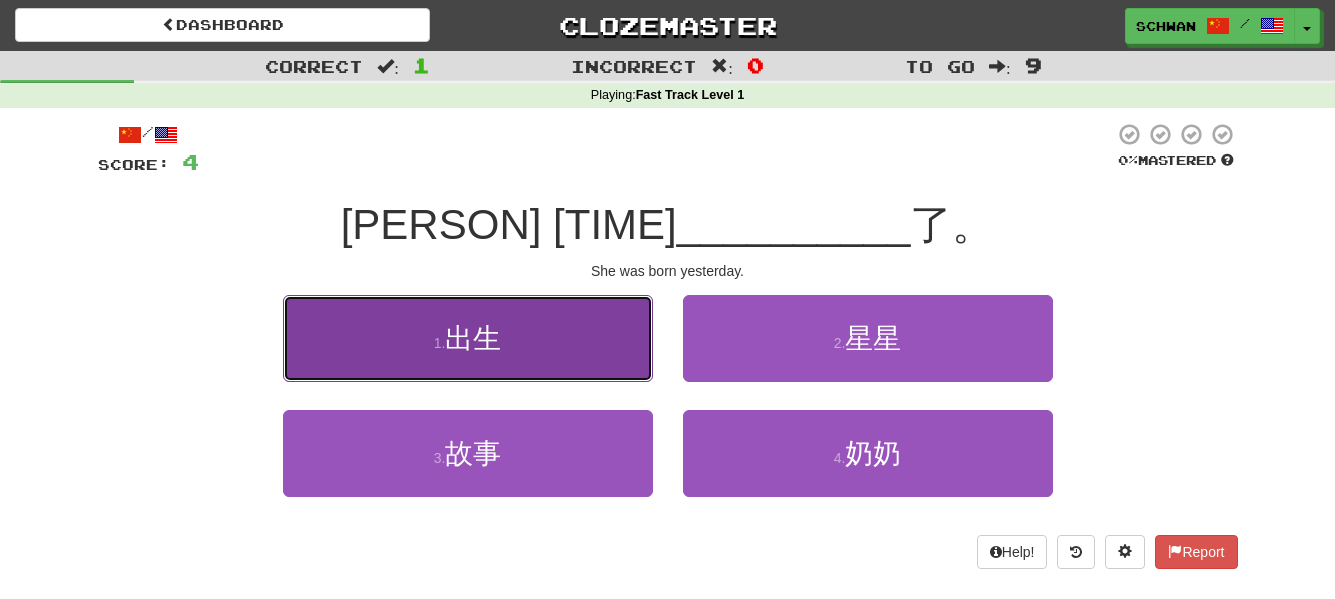 click on "出生" at bounding box center [473, 338] 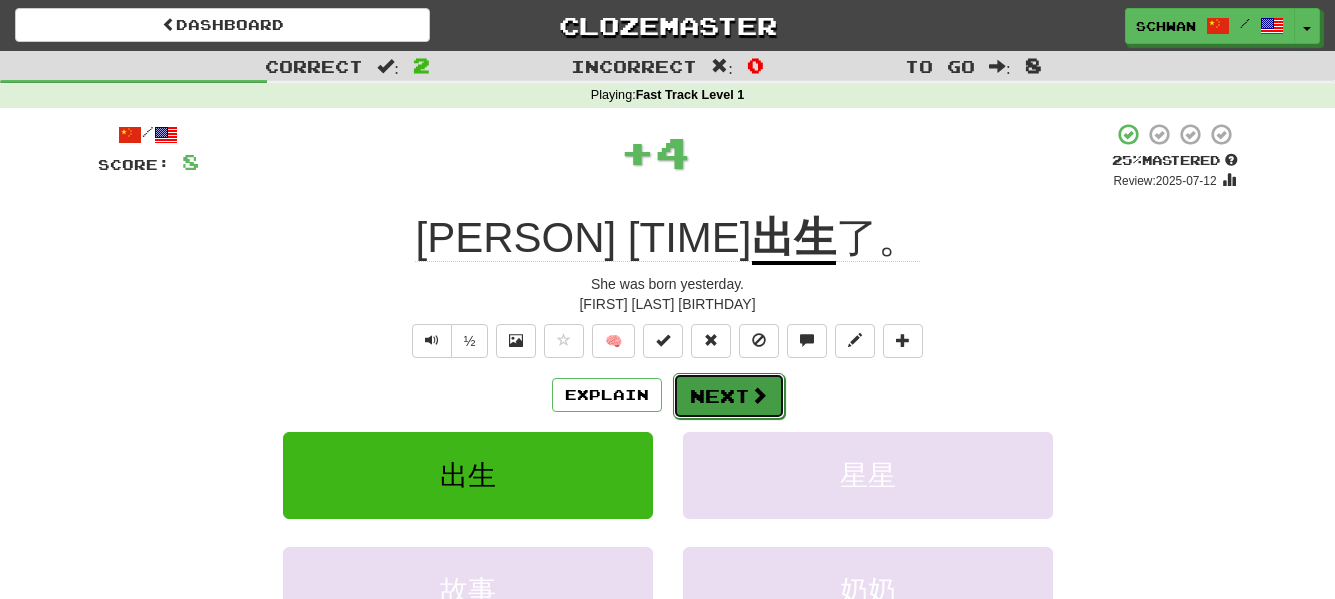 click on "Next" at bounding box center [729, 396] 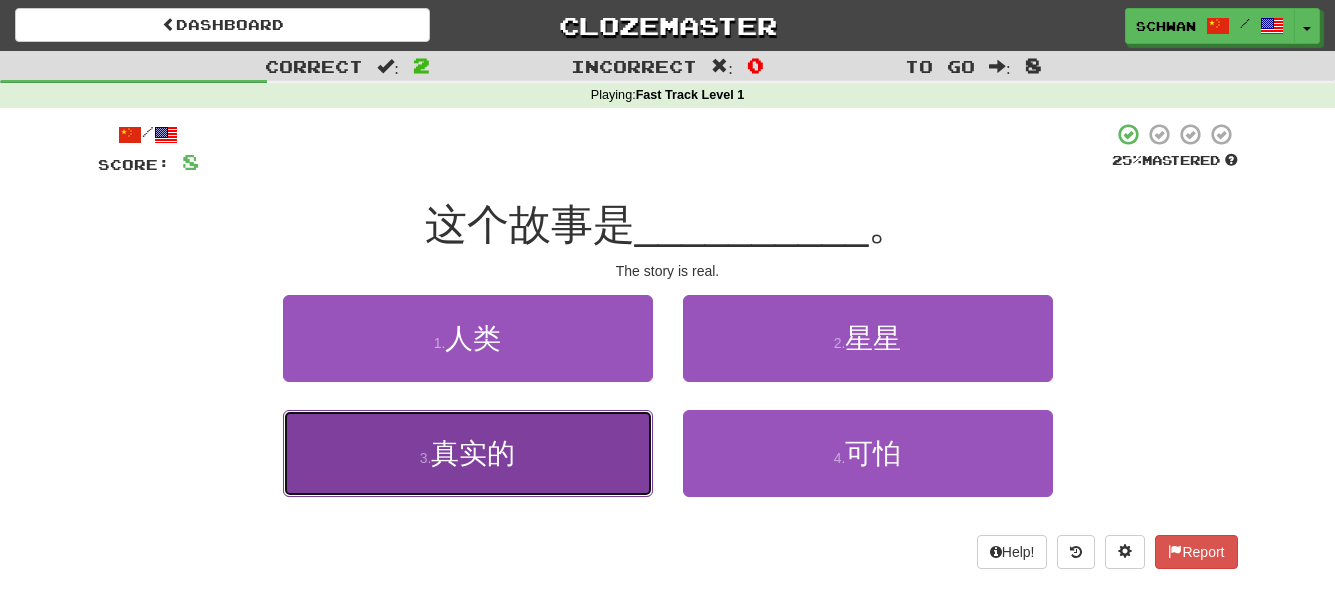 click on "真实的" at bounding box center [473, 453] 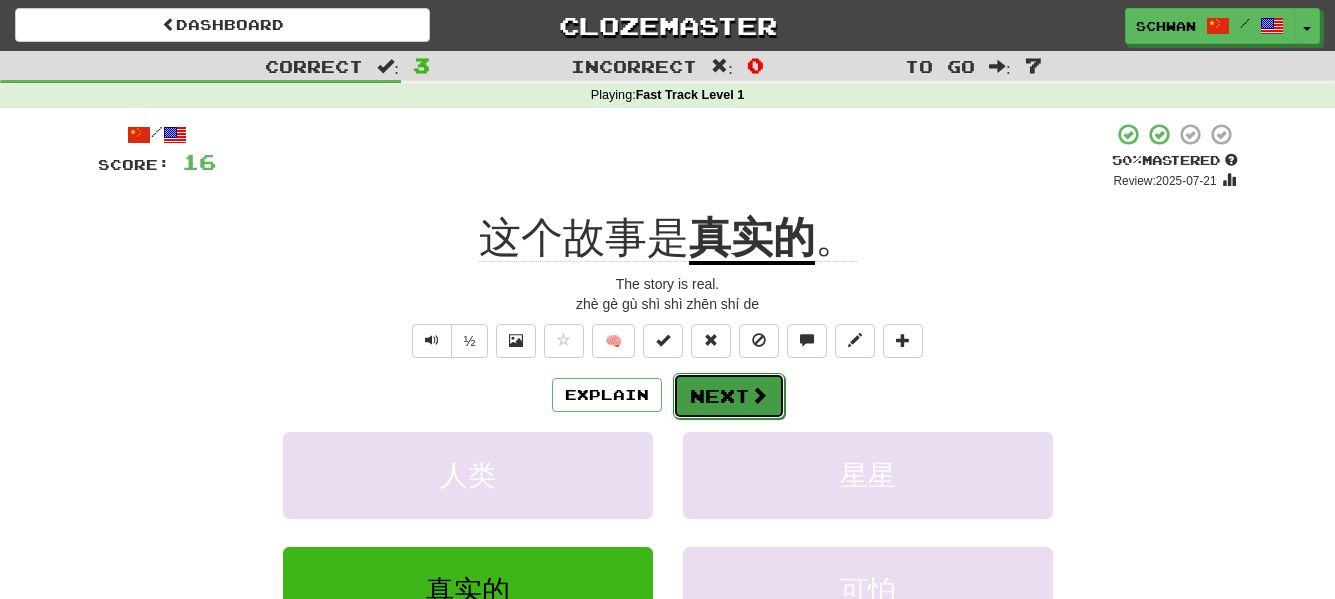click on "Next" at bounding box center [729, 396] 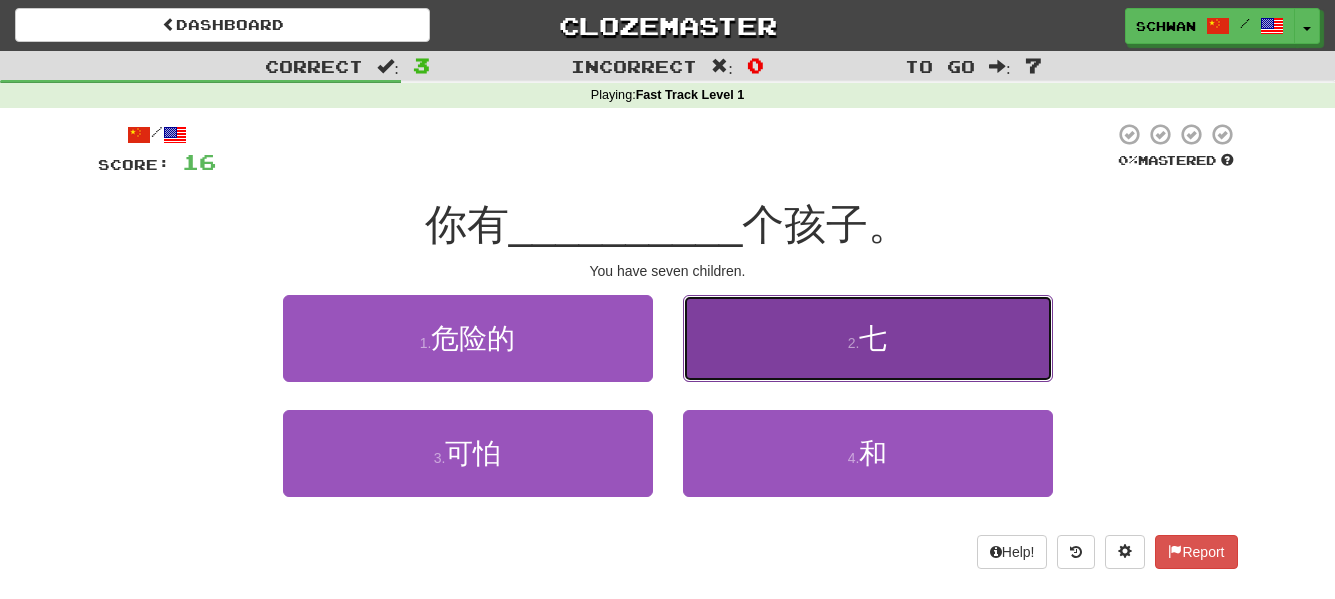 click on "2 .  七" at bounding box center (868, 338) 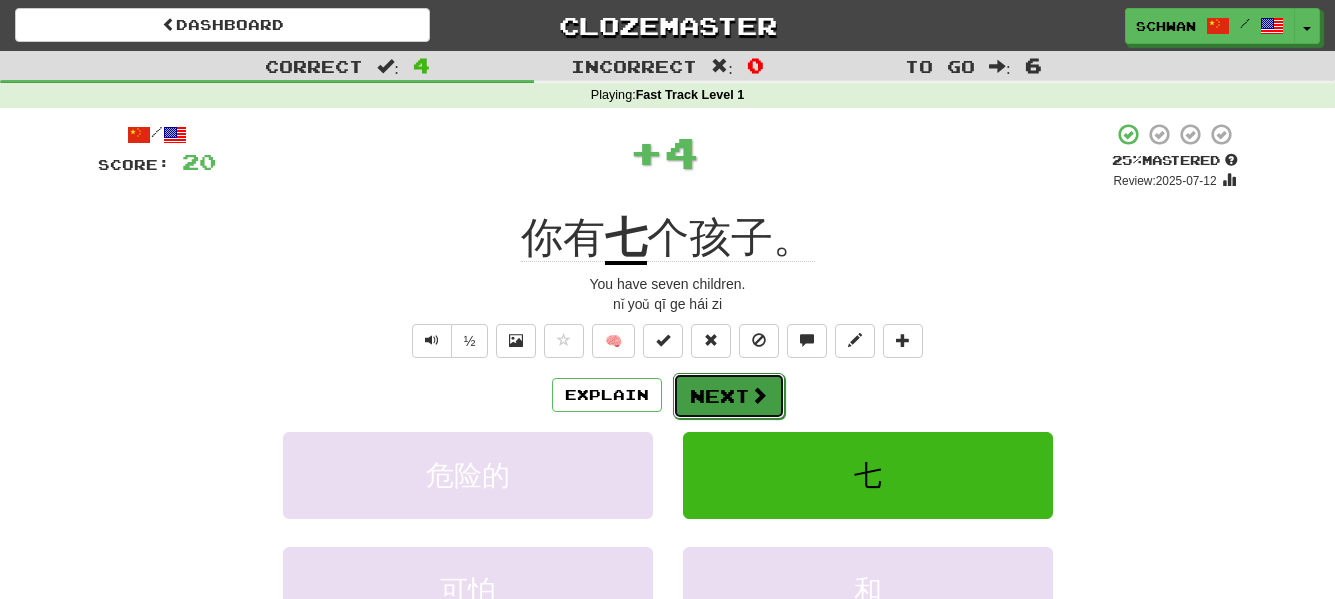 click on "Next" at bounding box center (729, 396) 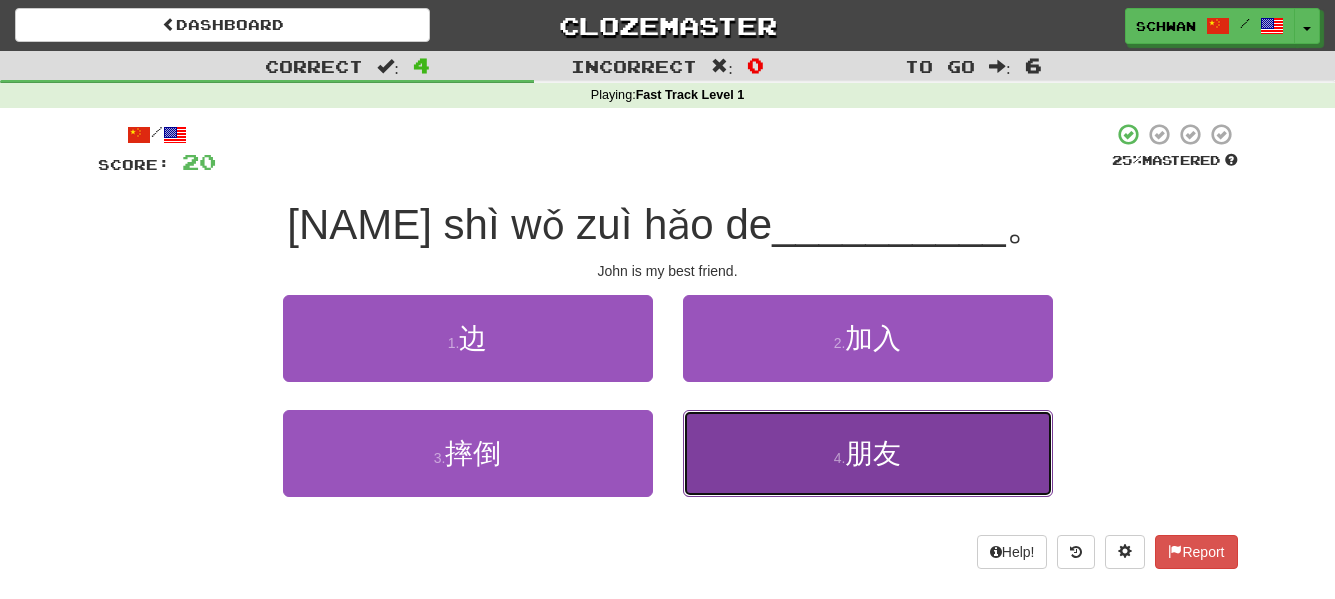 click on "朋友" at bounding box center [873, 453] 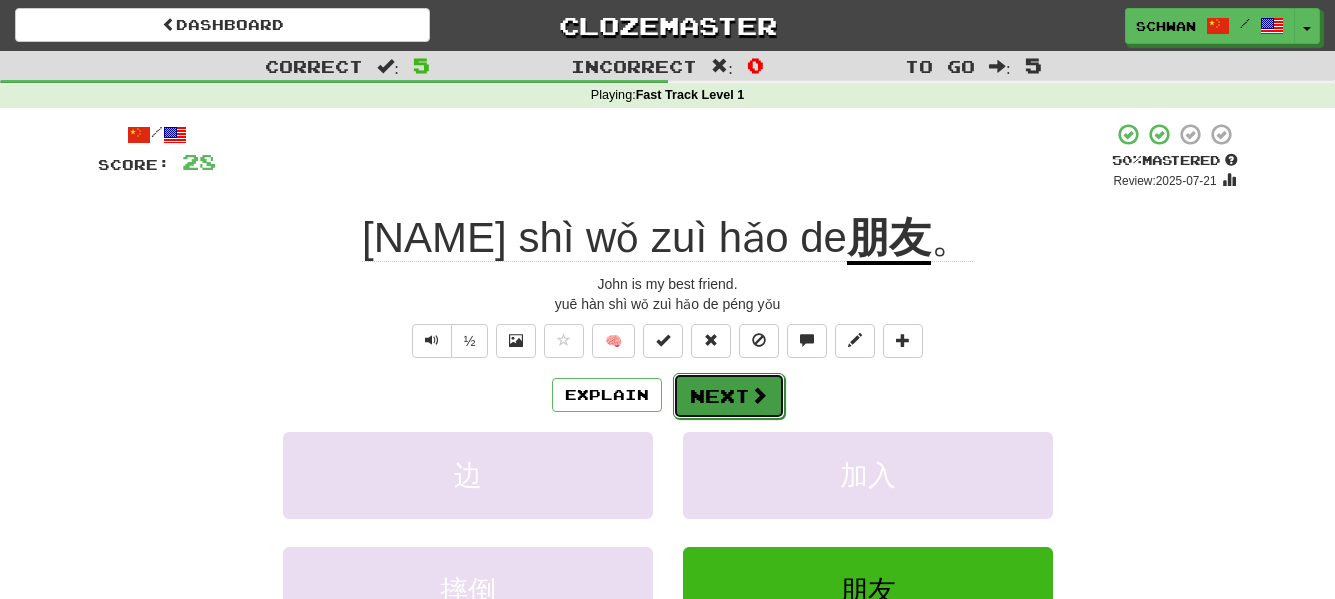 click at bounding box center [759, 395] 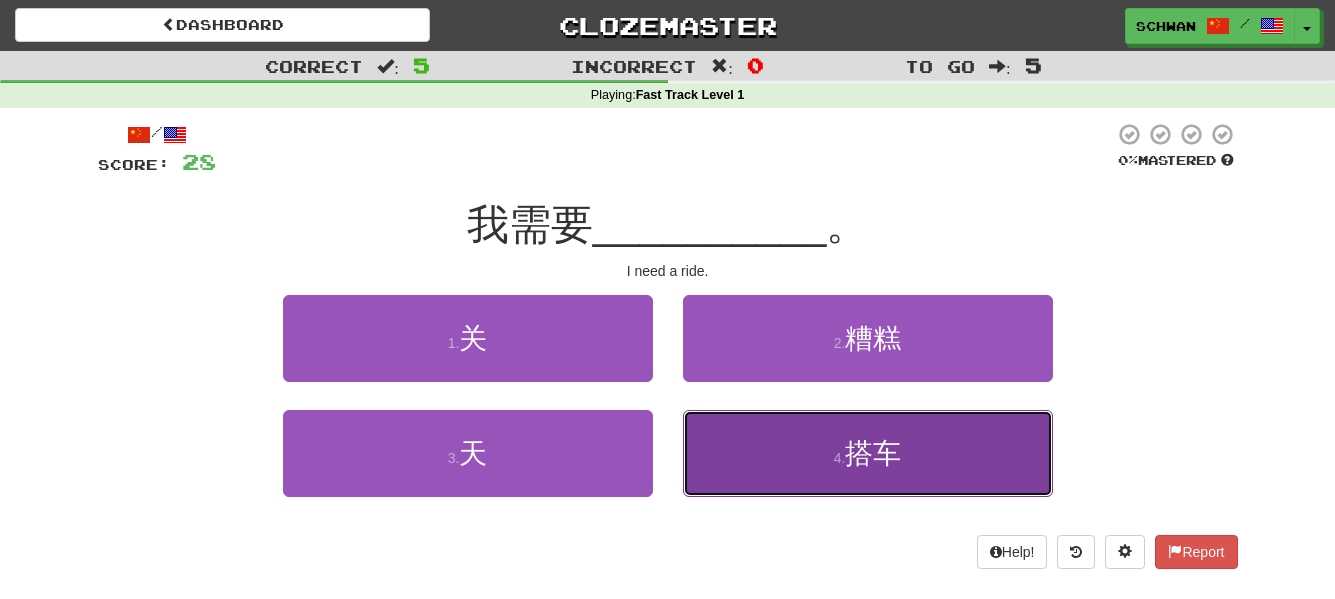 click on "4 .  搭车" at bounding box center (868, 453) 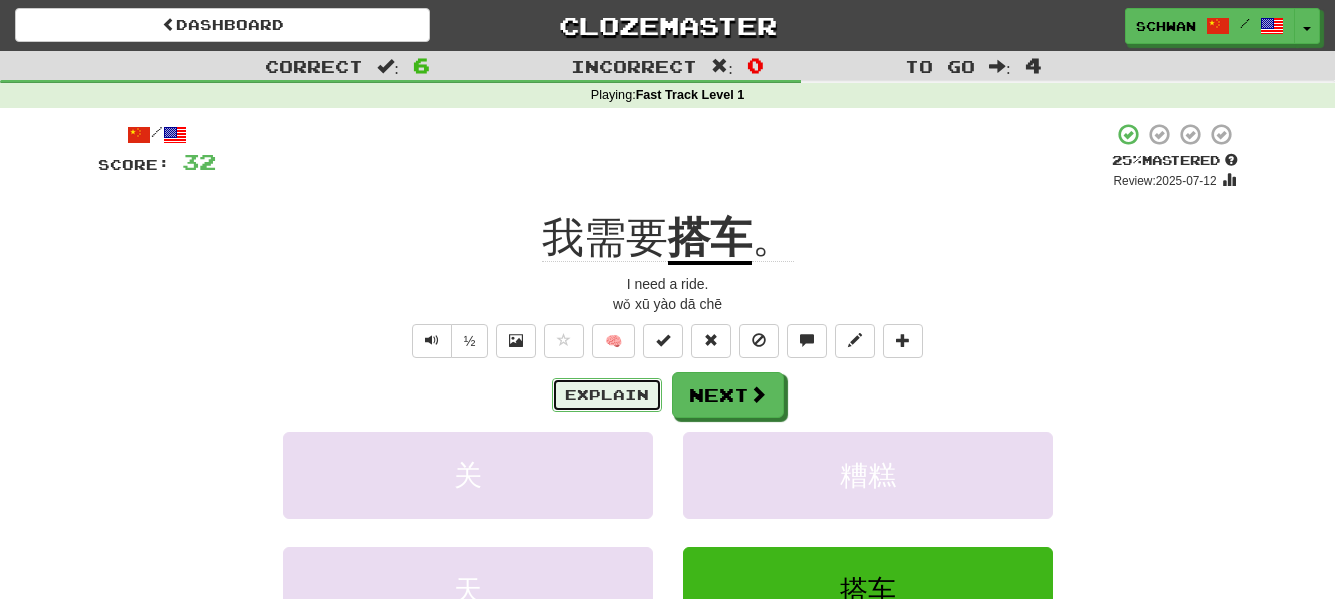 click on "Explain" at bounding box center [607, 395] 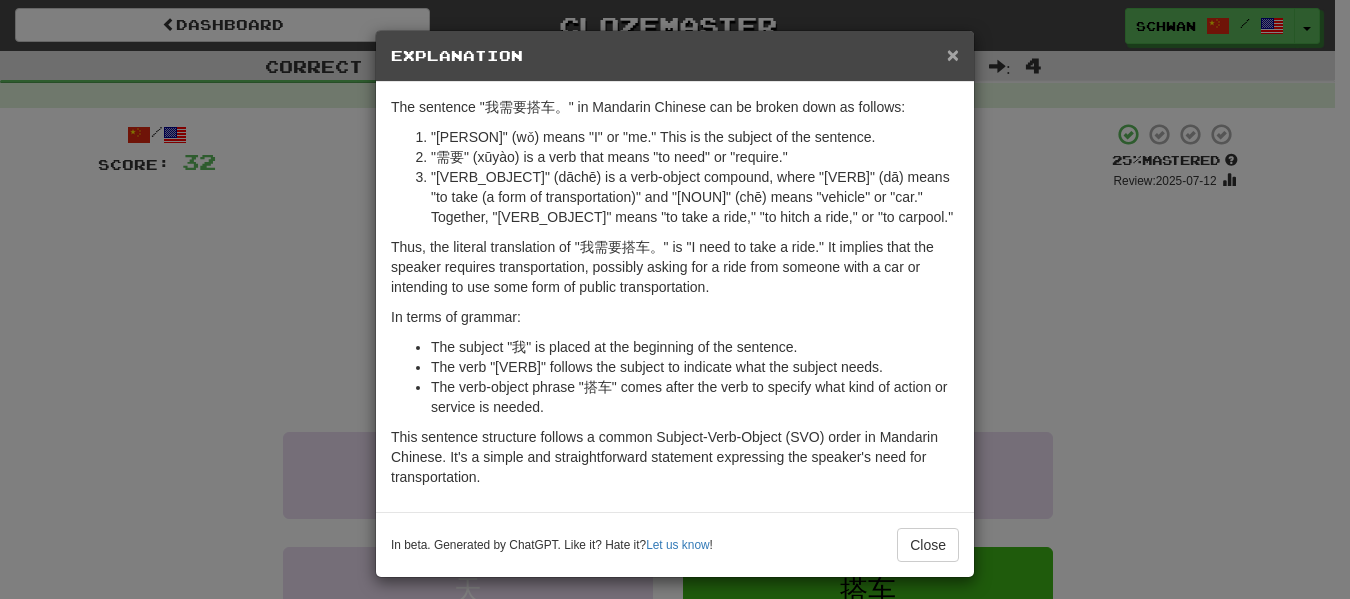 click on "×" at bounding box center (953, 54) 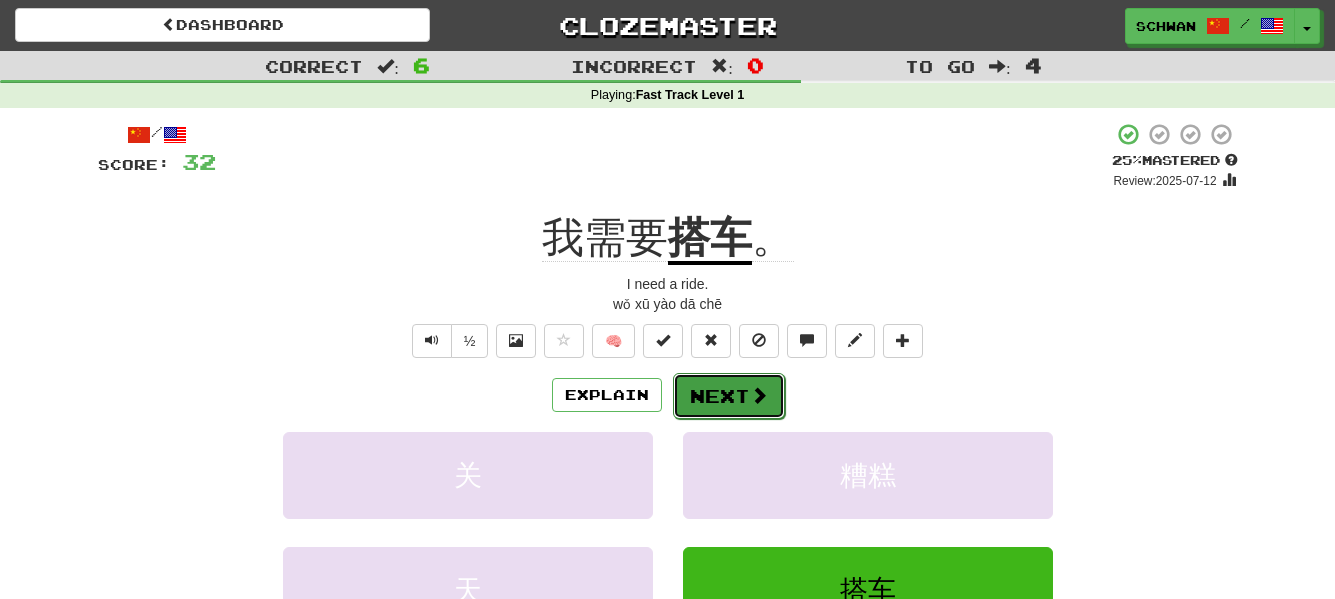 click on "Next" at bounding box center [729, 396] 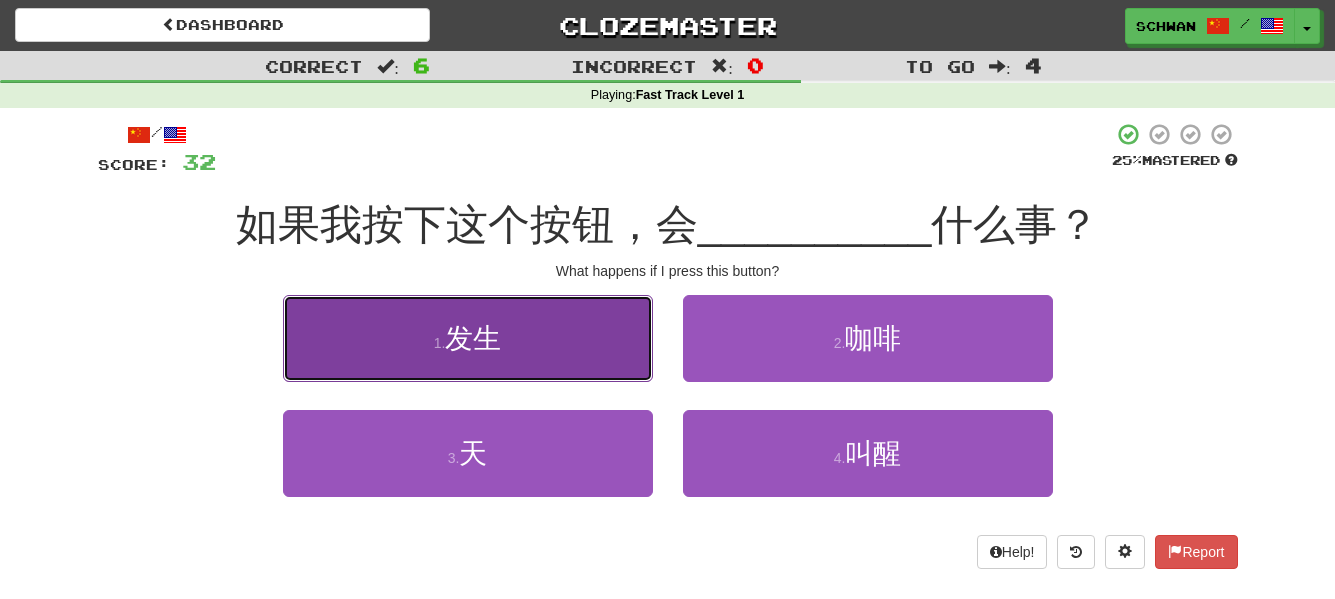 click on "1 ." at bounding box center (440, 343) 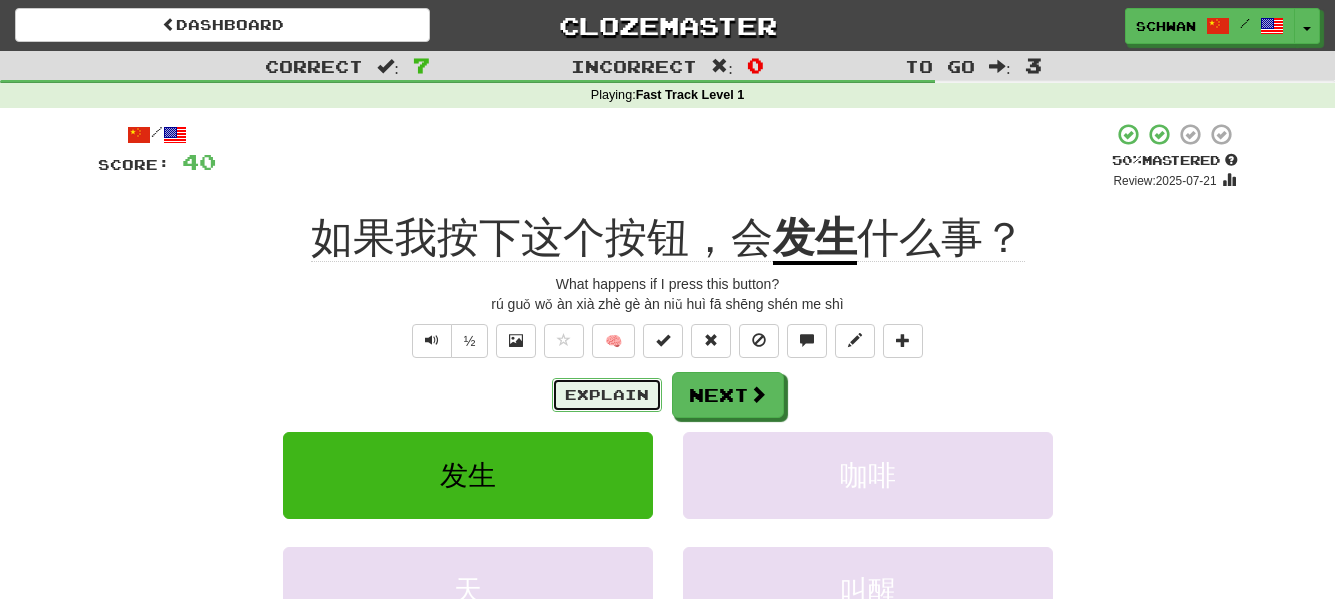 click on "Explain" at bounding box center [607, 395] 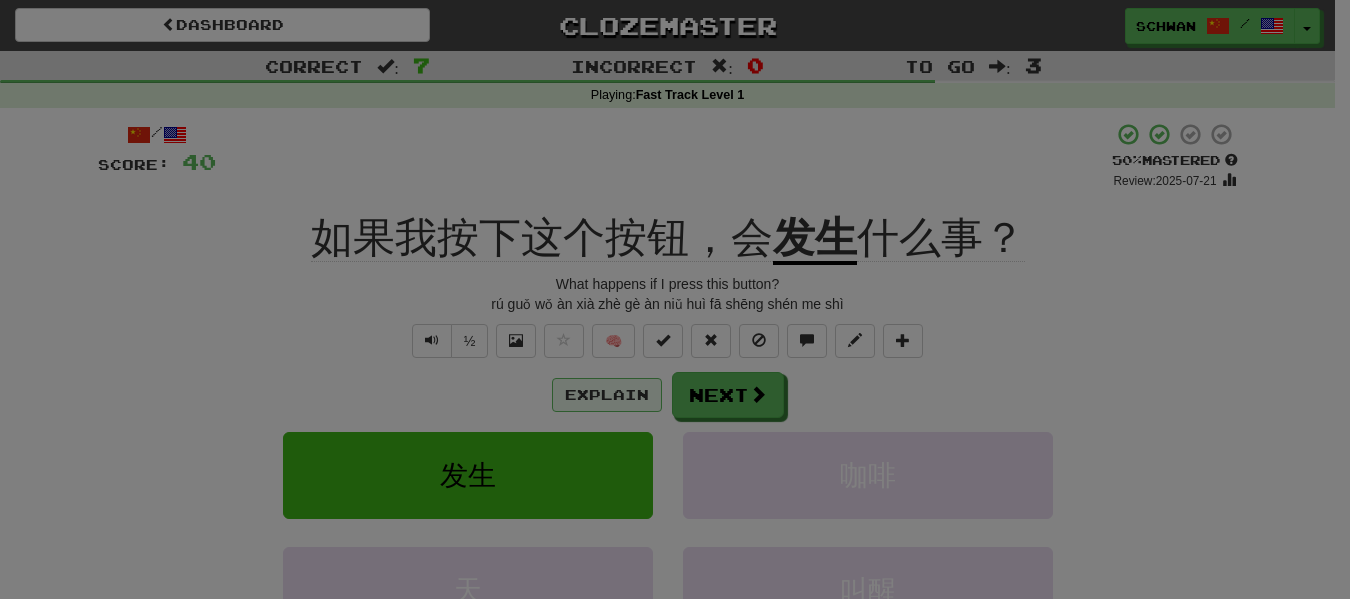 click at bounding box center (675, 299) 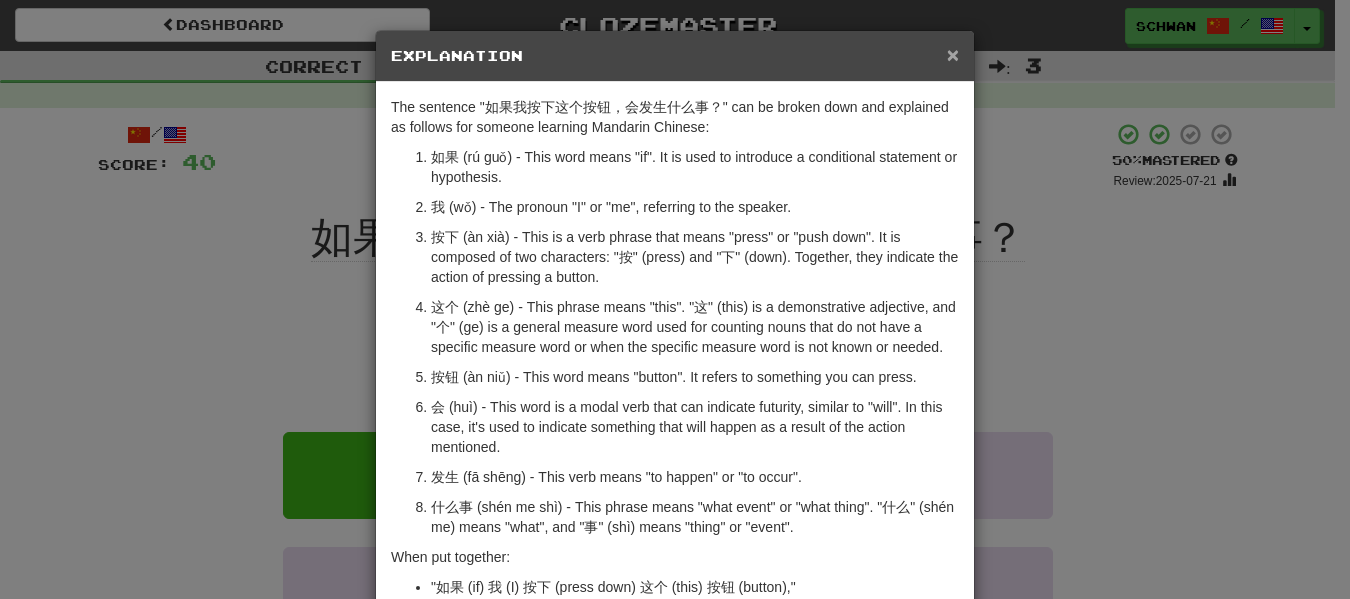 click on "×" at bounding box center [953, 54] 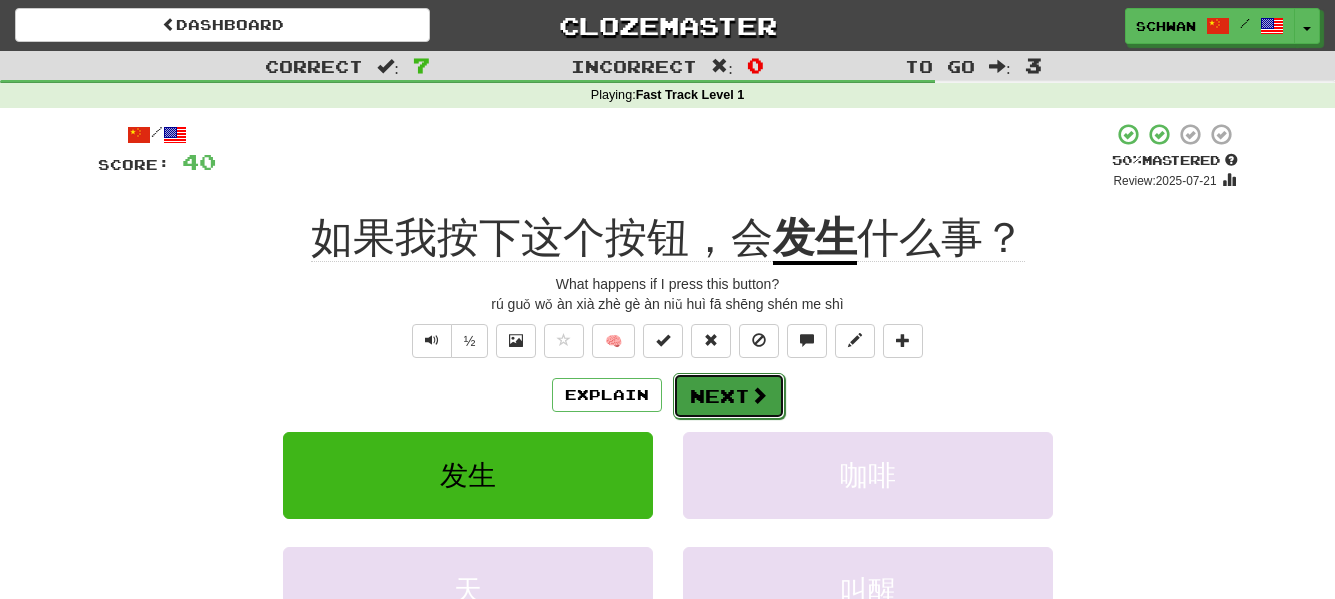 click on "Next" at bounding box center [729, 396] 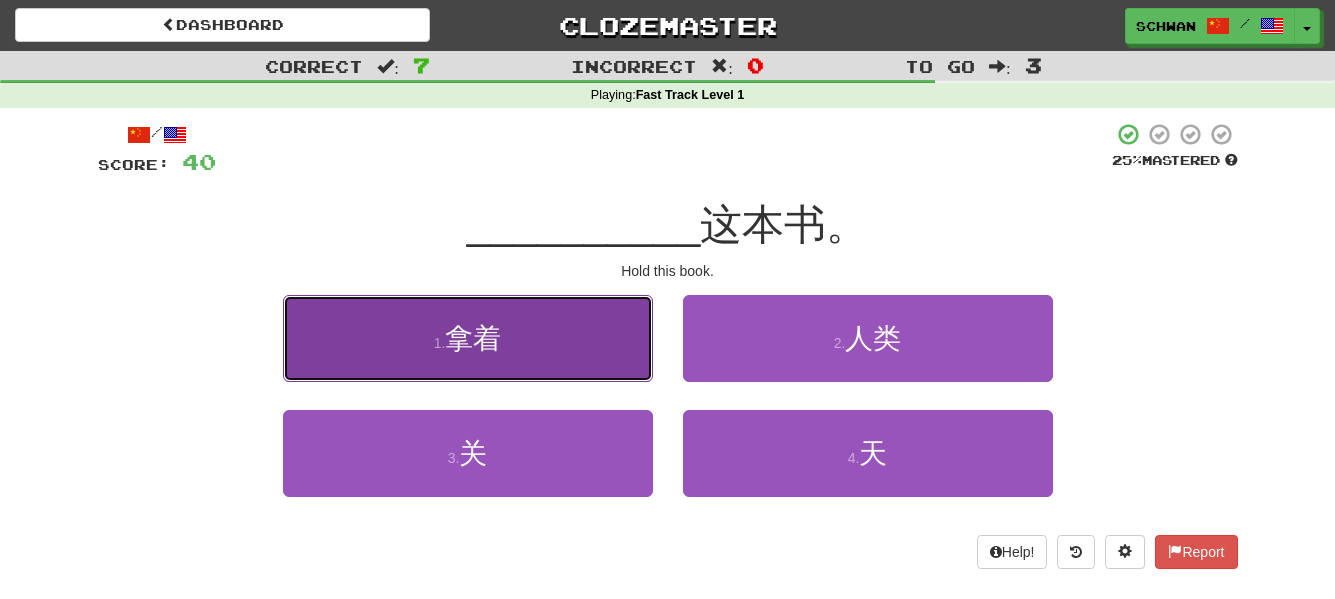 click on "1 .  拿着" at bounding box center (468, 338) 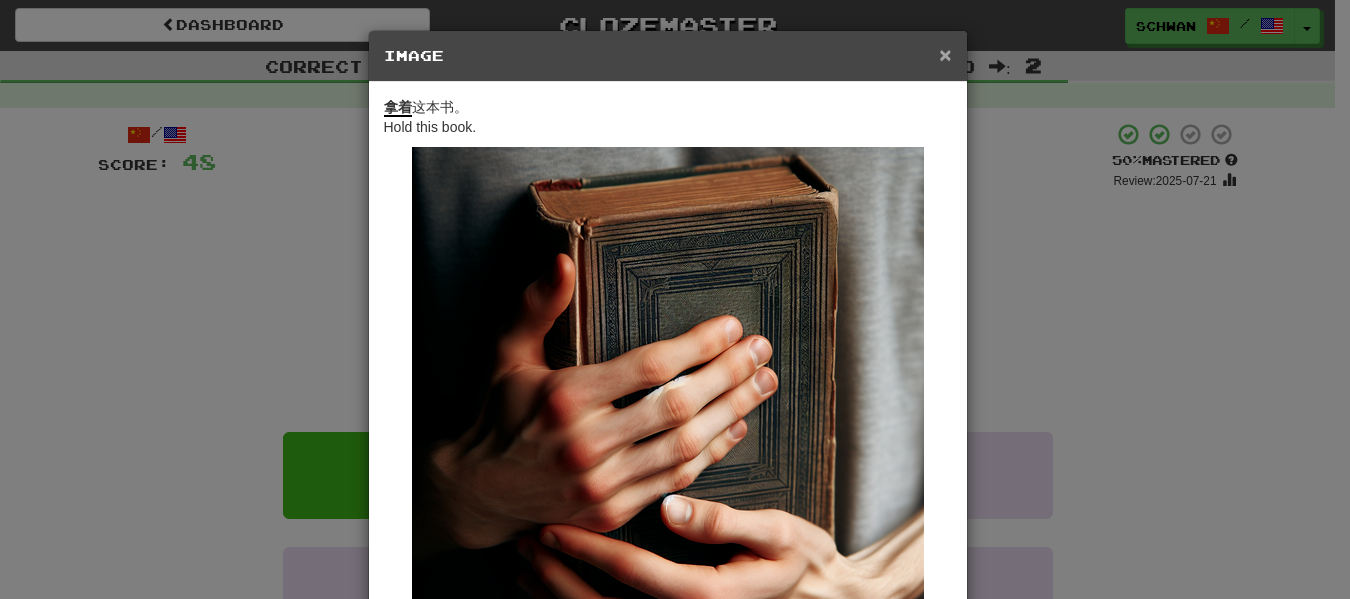 click on "×" at bounding box center [945, 54] 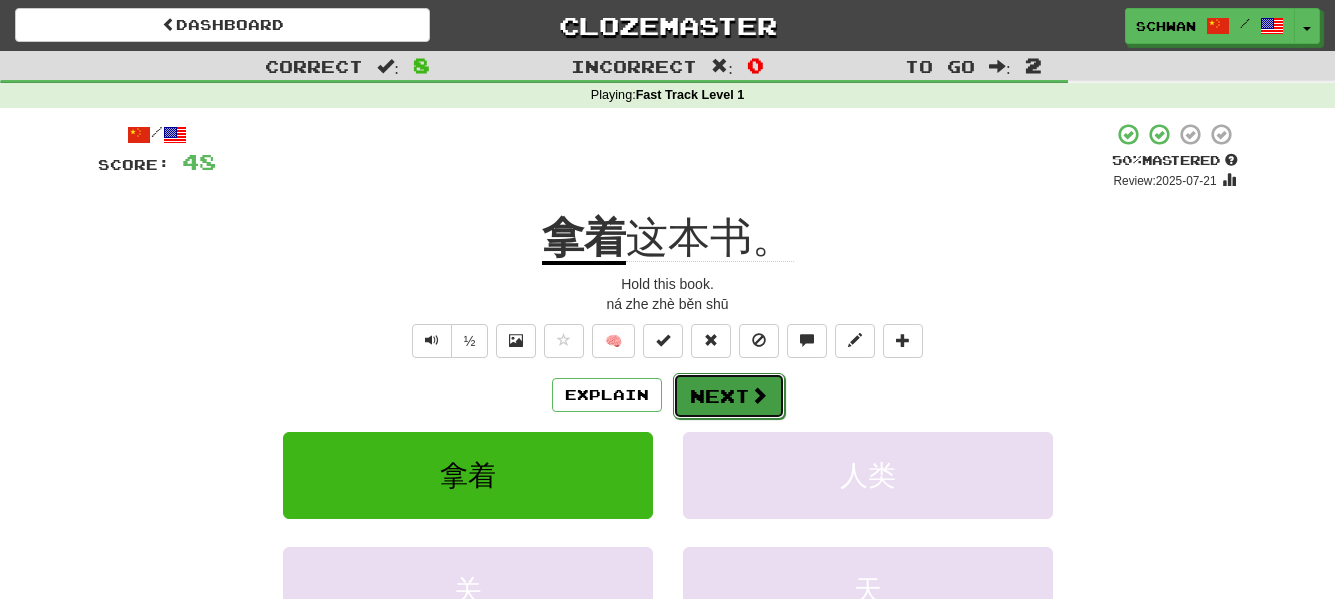 click on "Next" at bounding box center [729, 396] 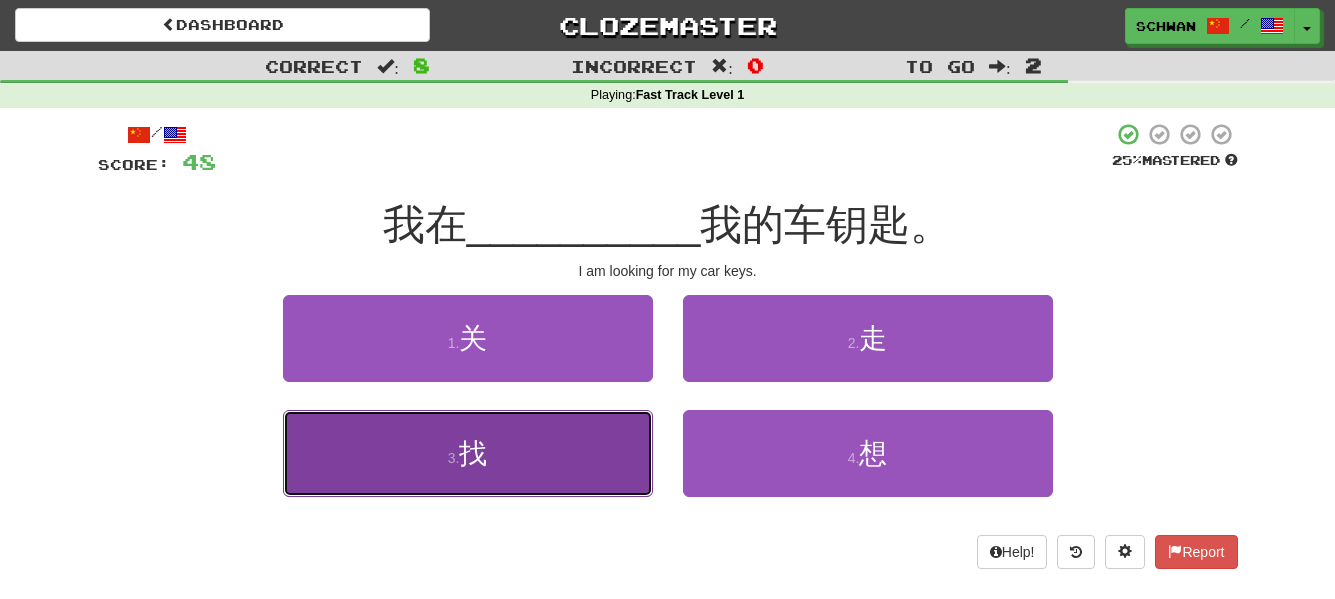 click on "3 .  找" at bounding box center [468, 453] 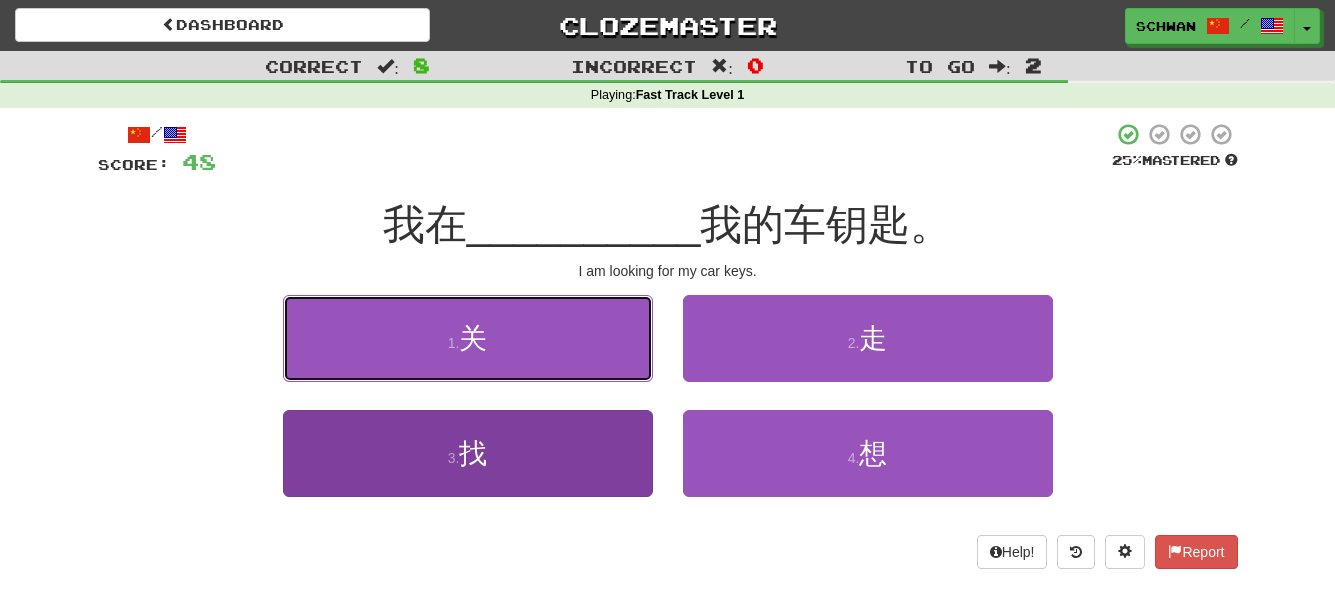click on "关" at bounding box center (473, 338) 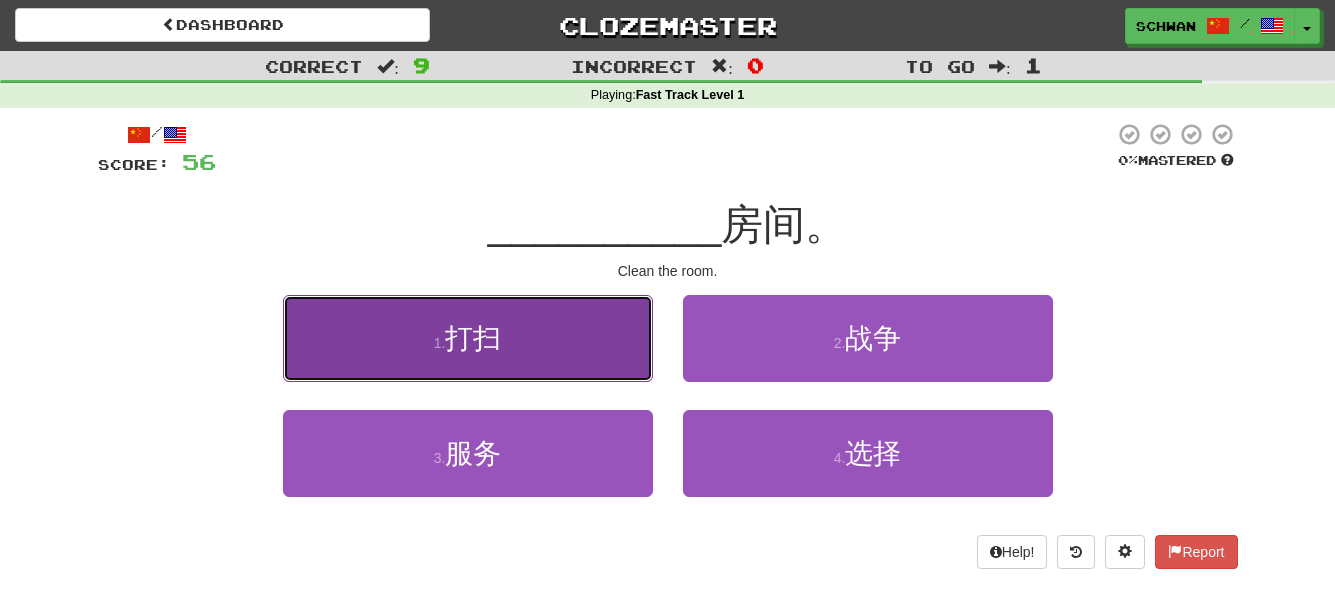 click on "打扫" at bounding box center [473, 338] 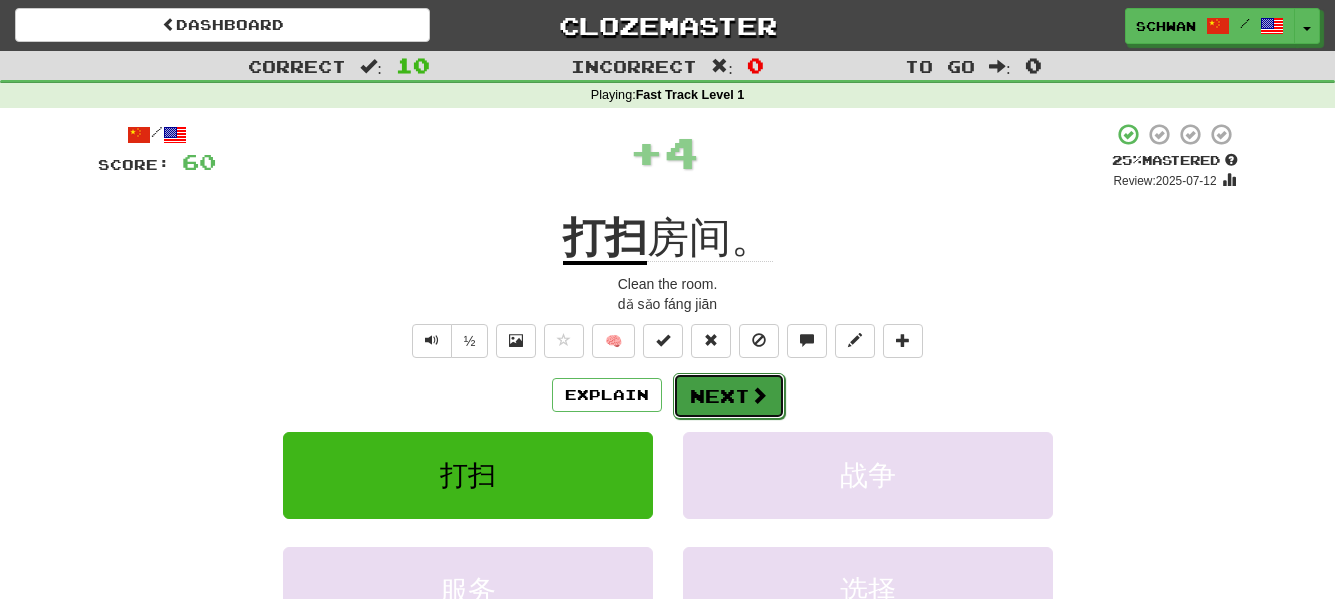 click on "Next" at bounding box center [729, 396] 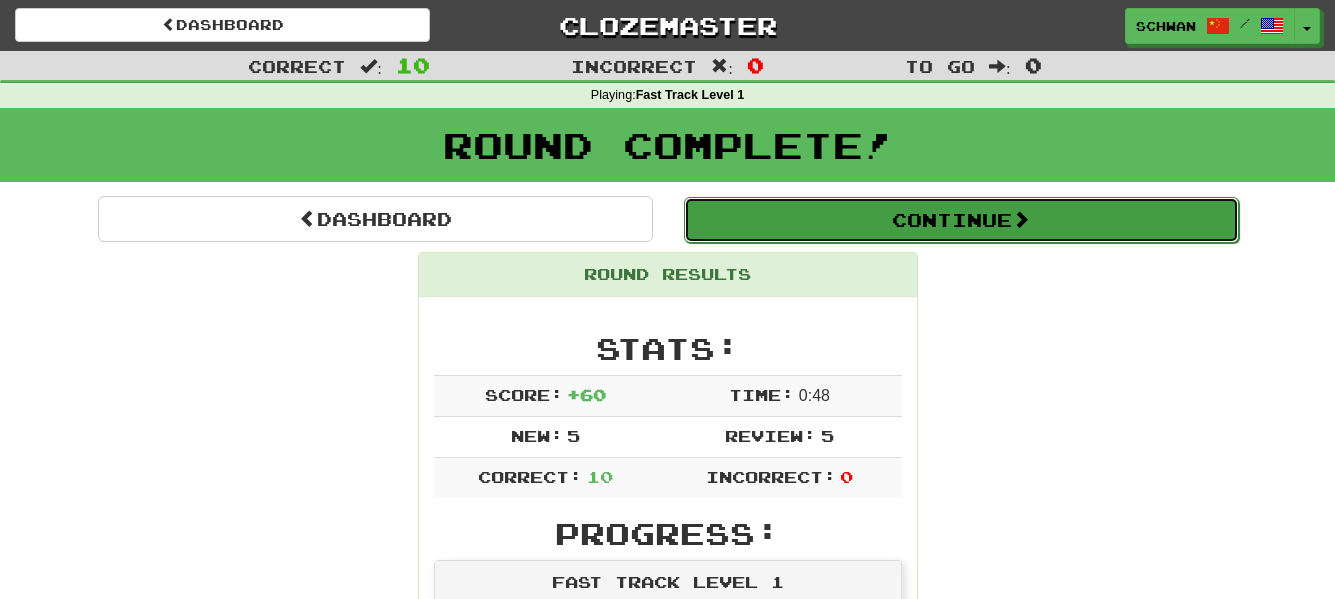 click on "Continue" at bounding box center (961, 220) 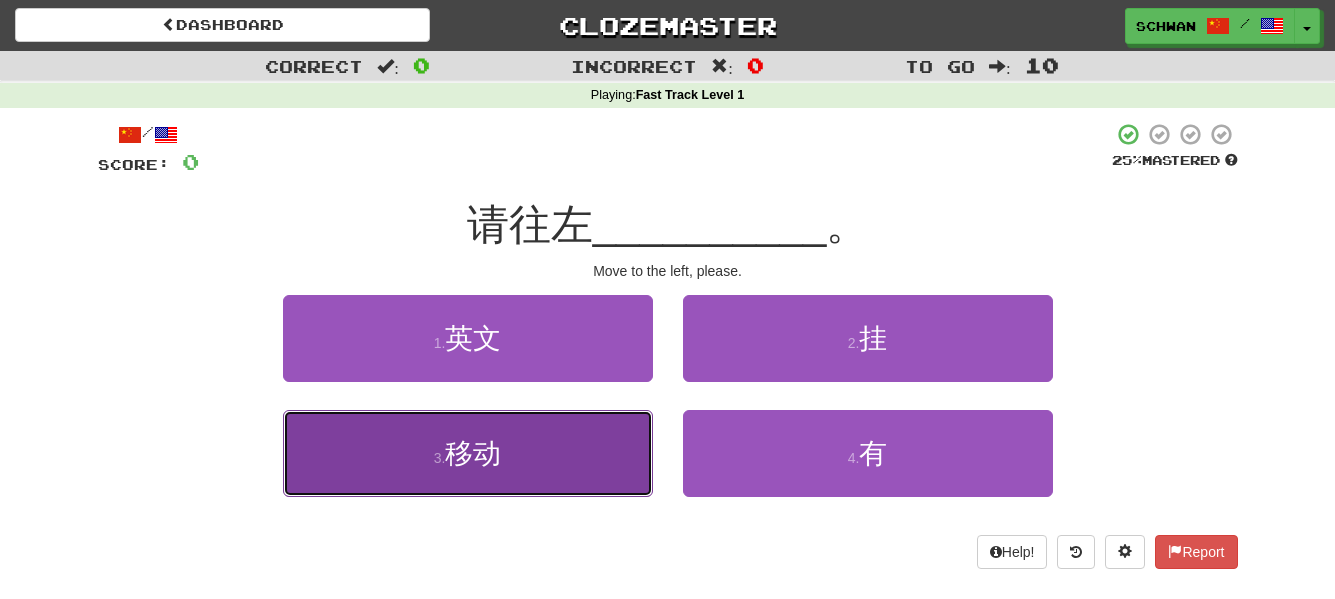 click on "3 .  移动" at bounding box center (468, 453) 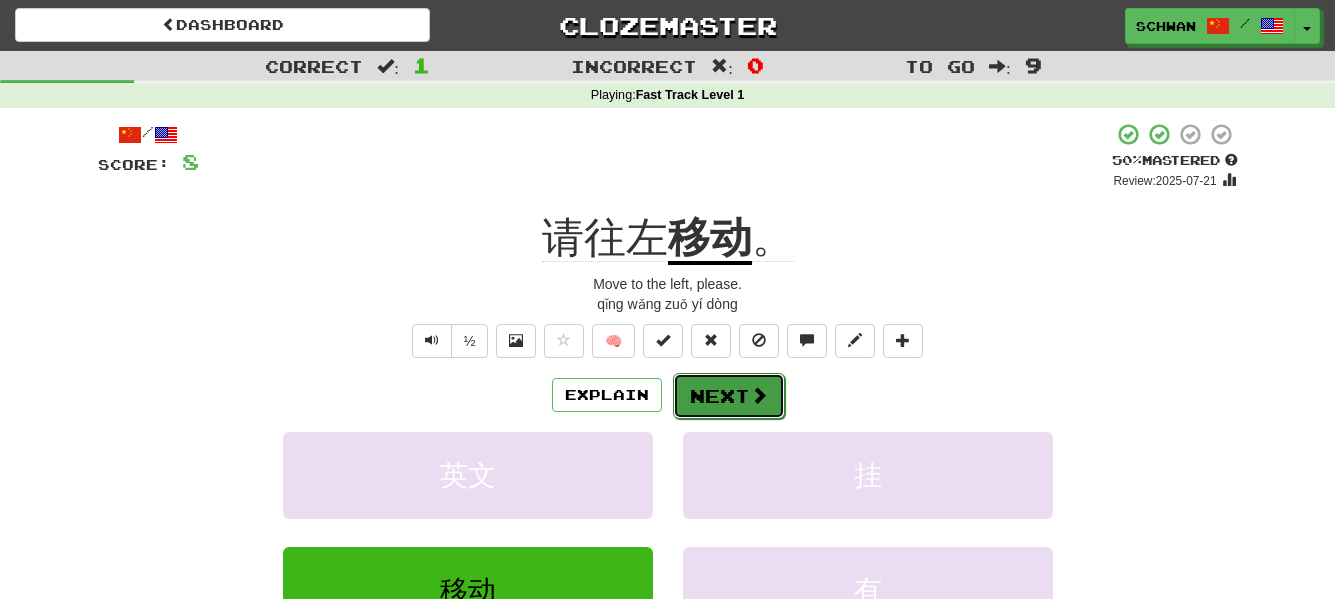 click at bounding box center (759, 395) 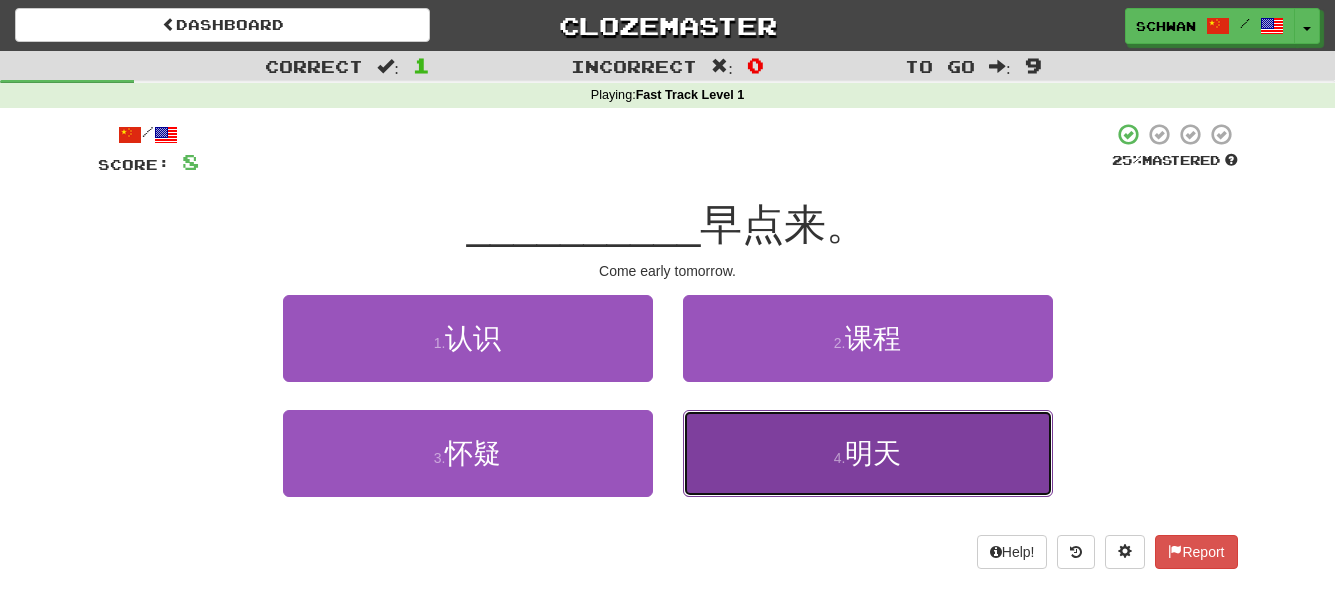 click on "4 .  明天" at bounding box center (868, 453) 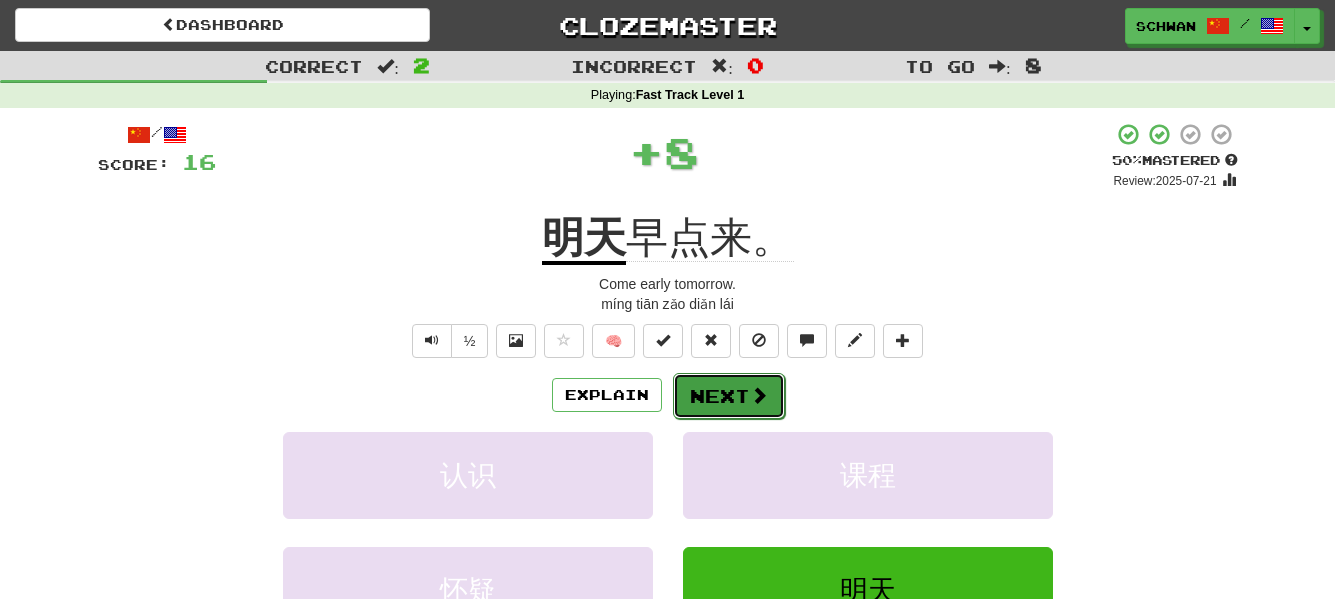 click on "Next" at bounding box center [729, 396] 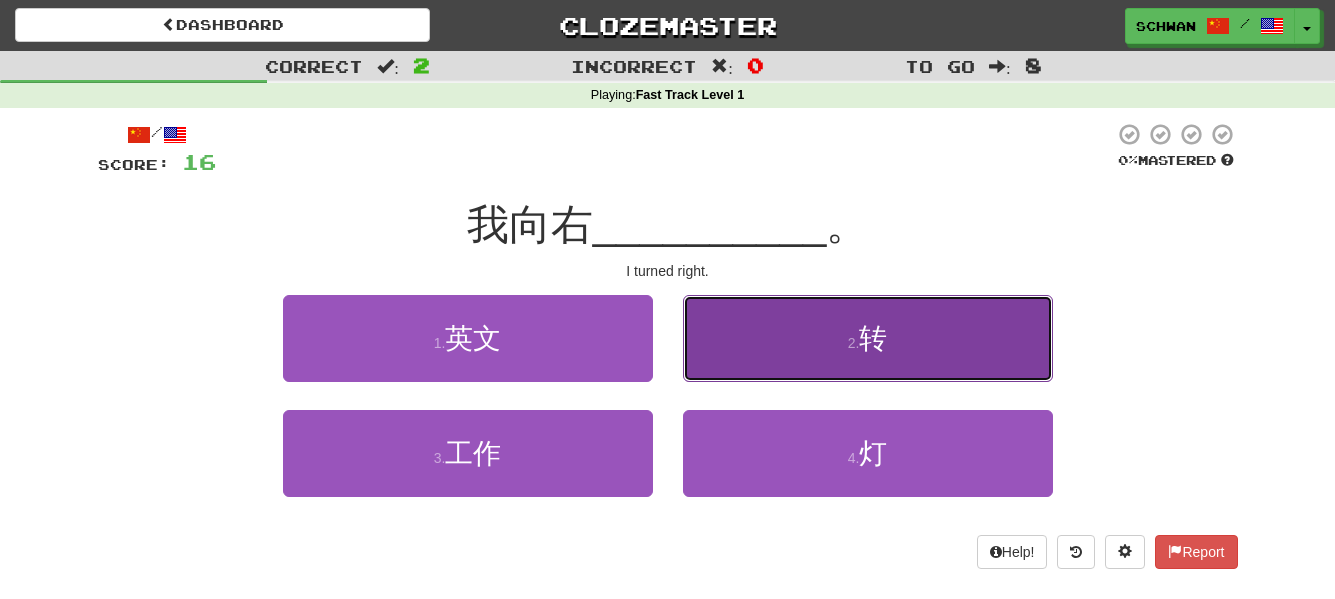click on "2 .  转" at bounding box center [868, 338] 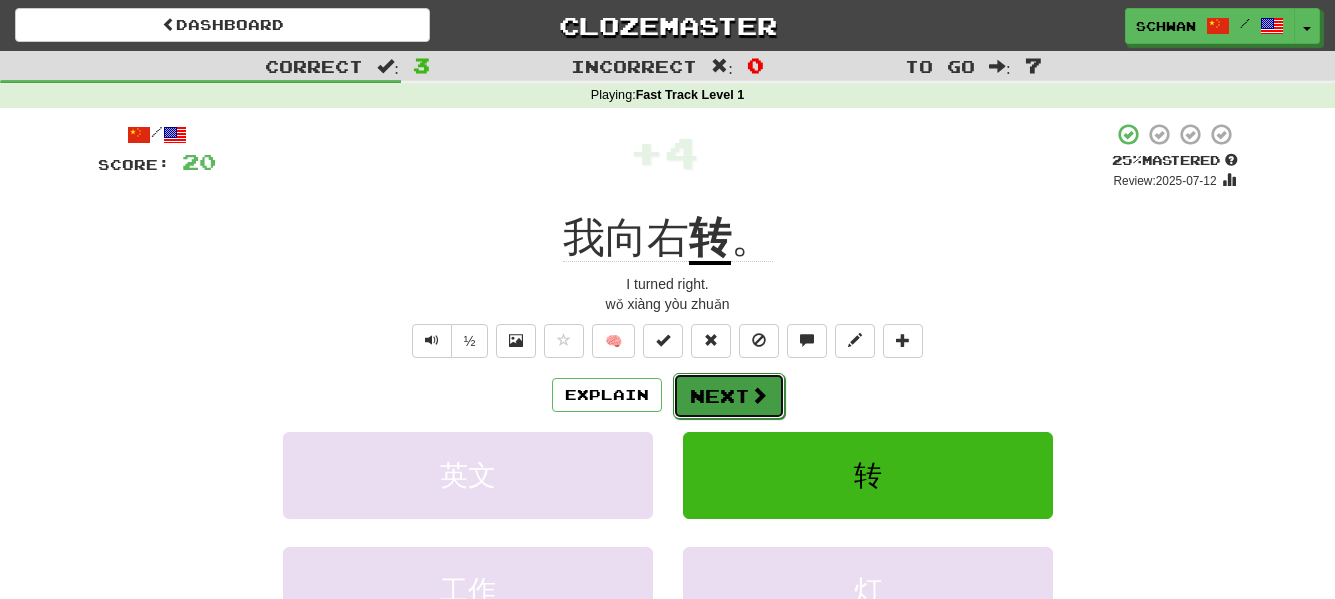 click on "Next" at bounding box center (729, 396) 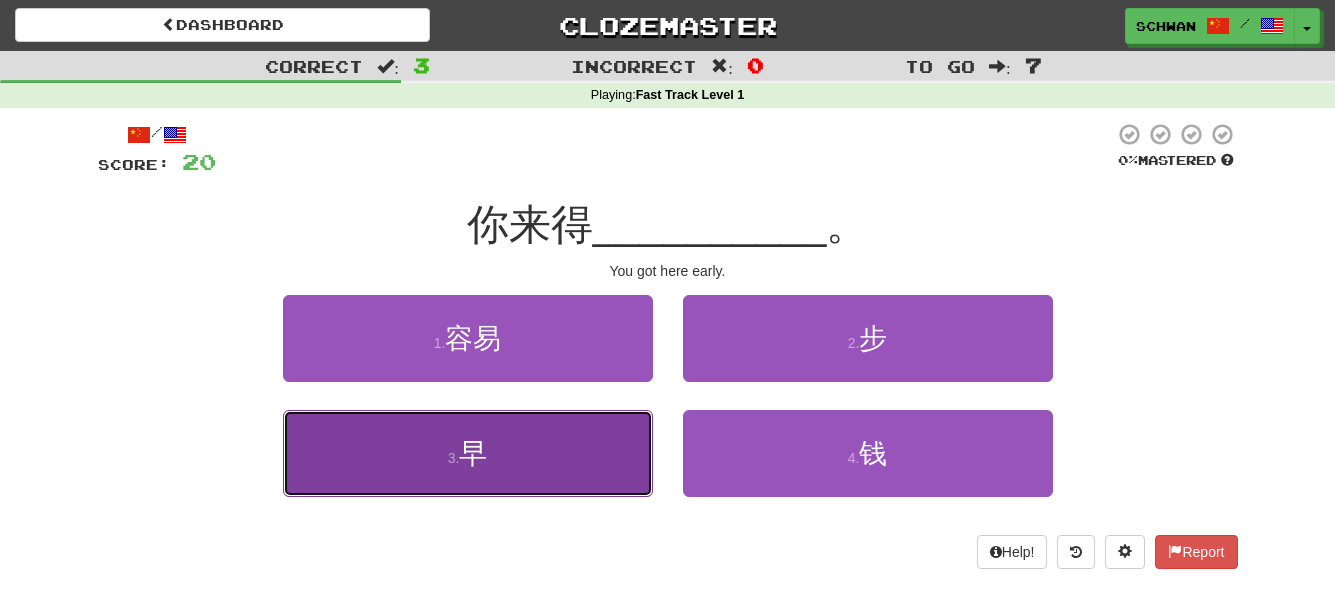 click on "3 .  早" at bounding box center [468, 453] 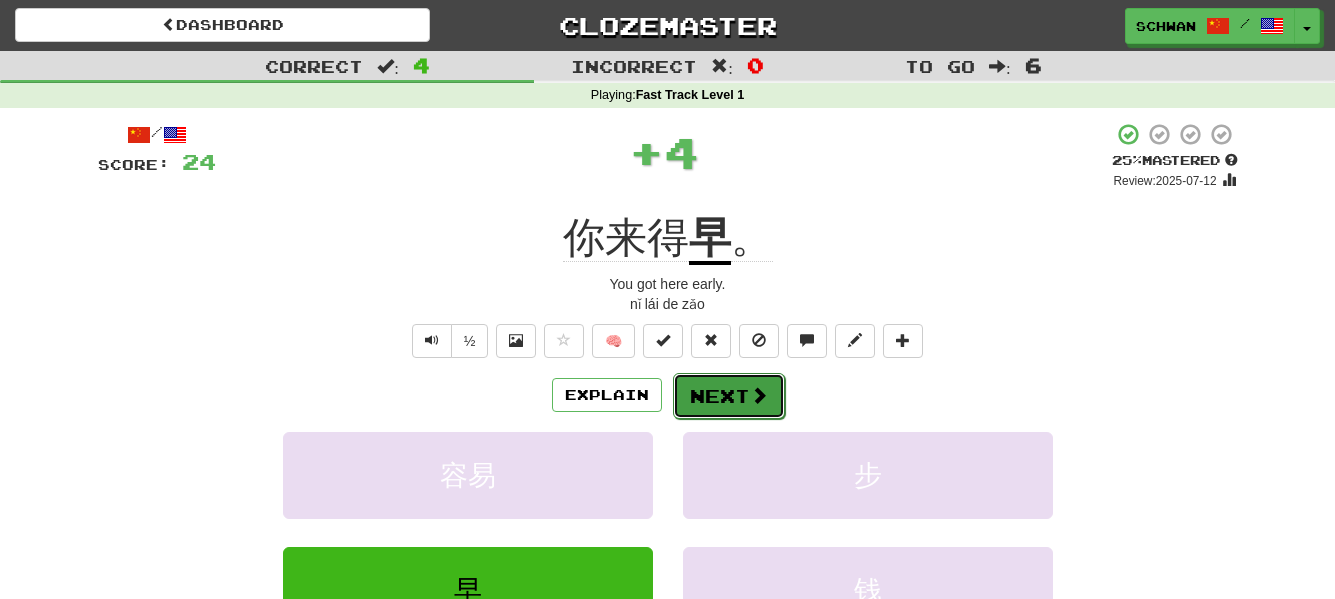 click on "Next" at bounding box center [729, 396] 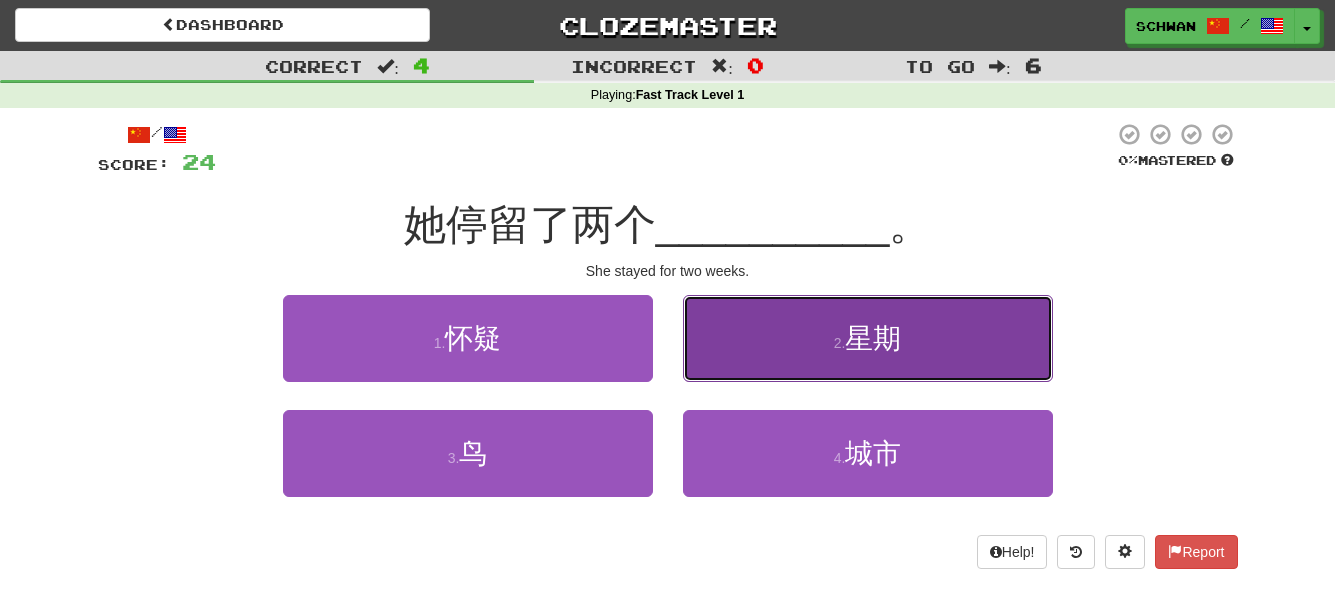 click on "2 .  星期" at bounding box center [868, 338] 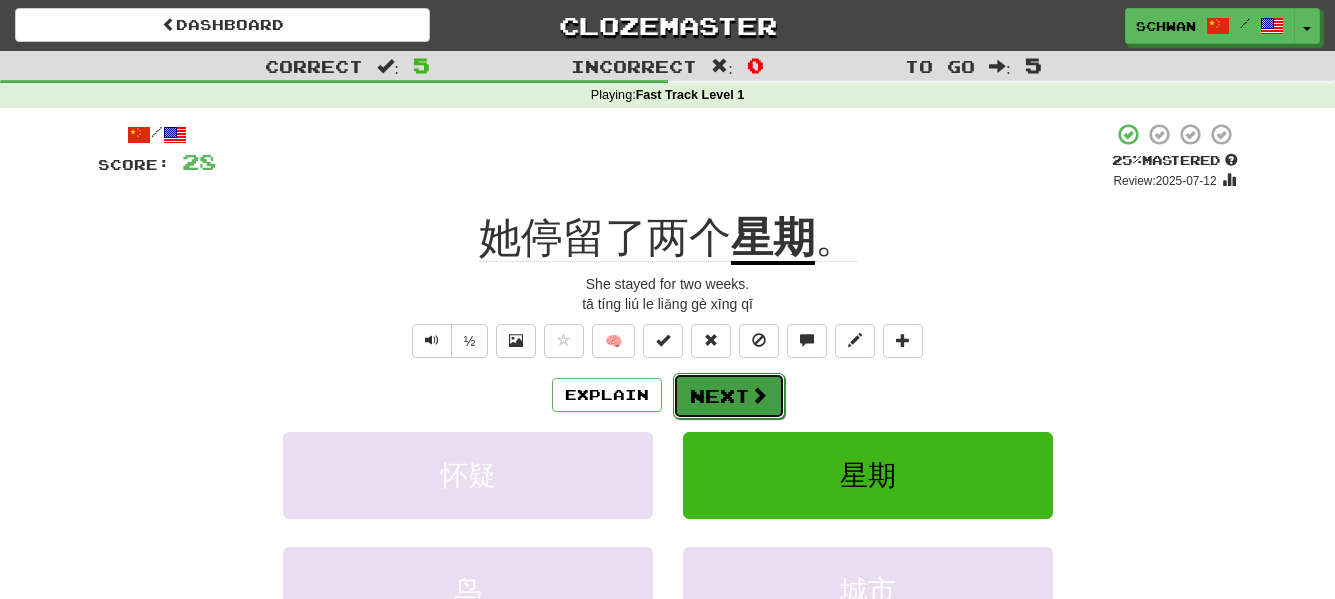 click on "Next" at bounding box center [729, 396] 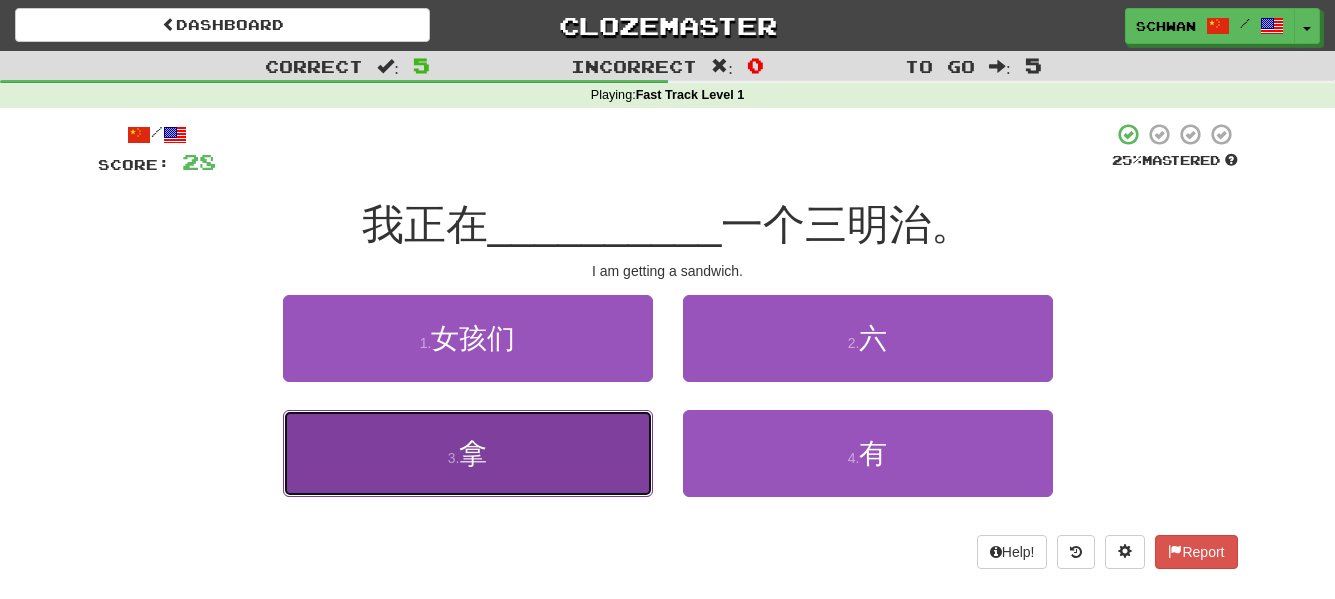 click on "3 .  拿" at bounding box center (468, 453) 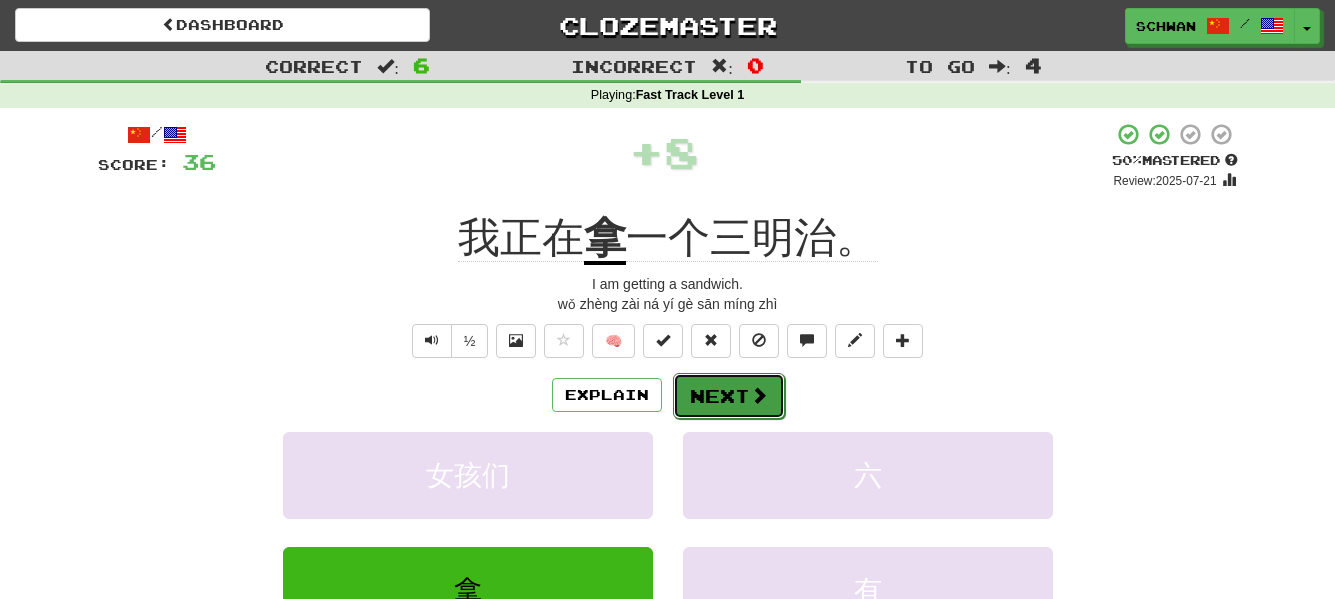click on "Next" at bounding box center (729, 396) 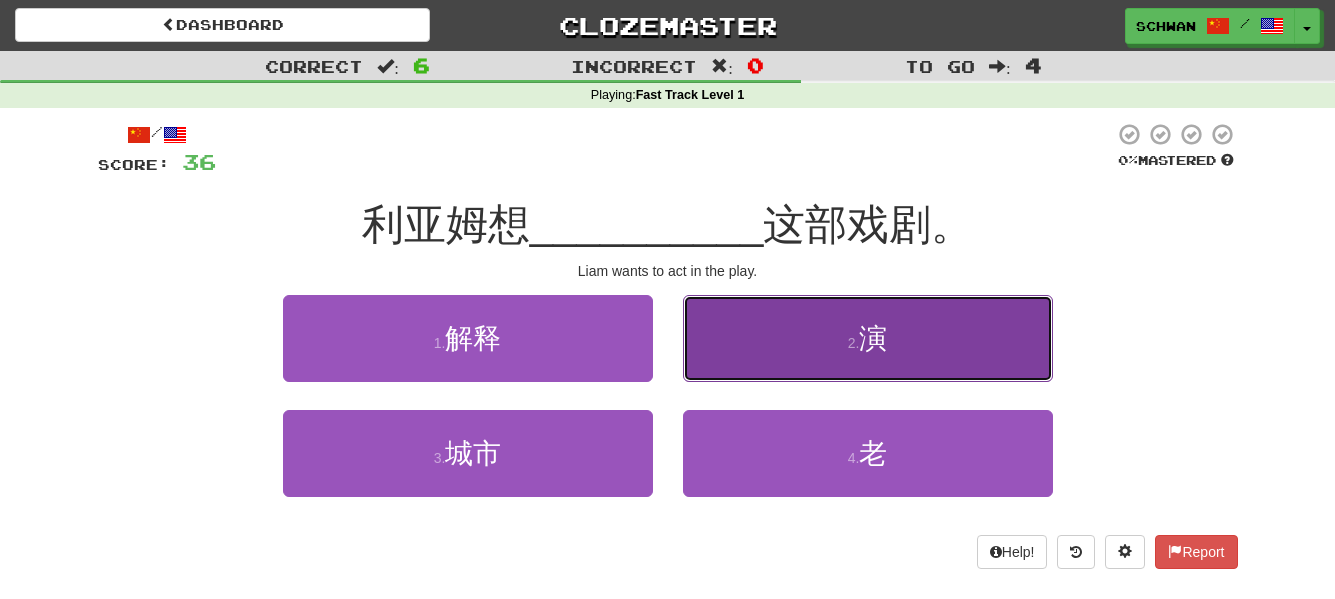 click on "2 .  演" at bounding box center (868, 338) 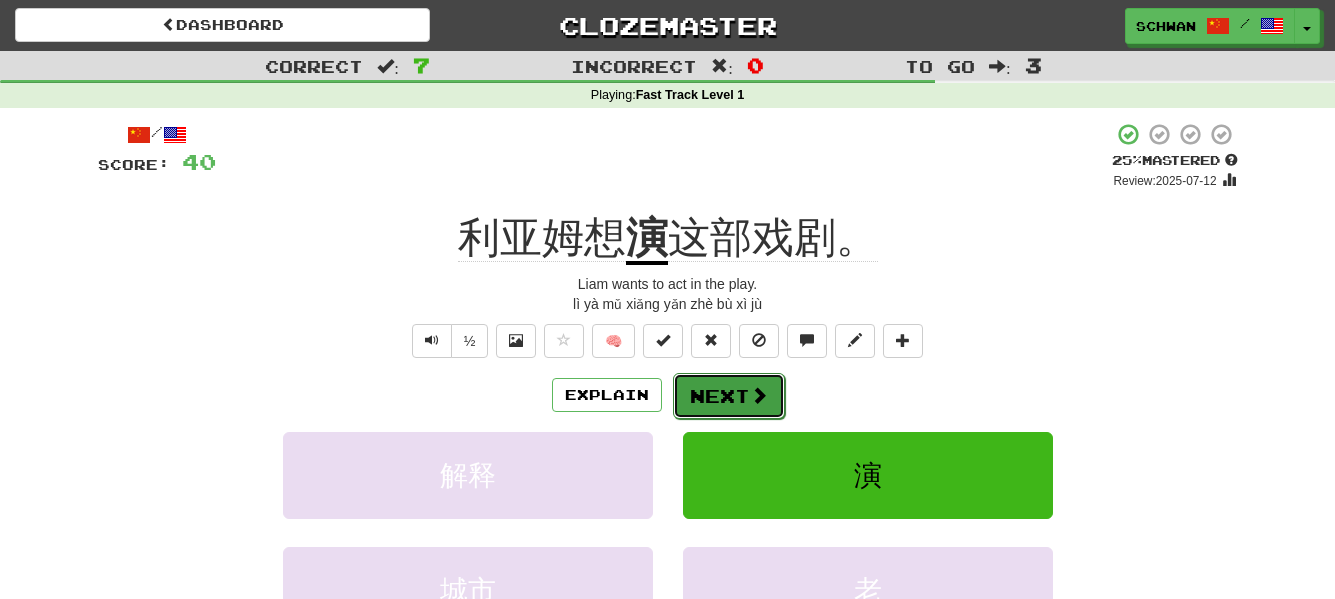 click on "Next" at bounding box center [729, 396] 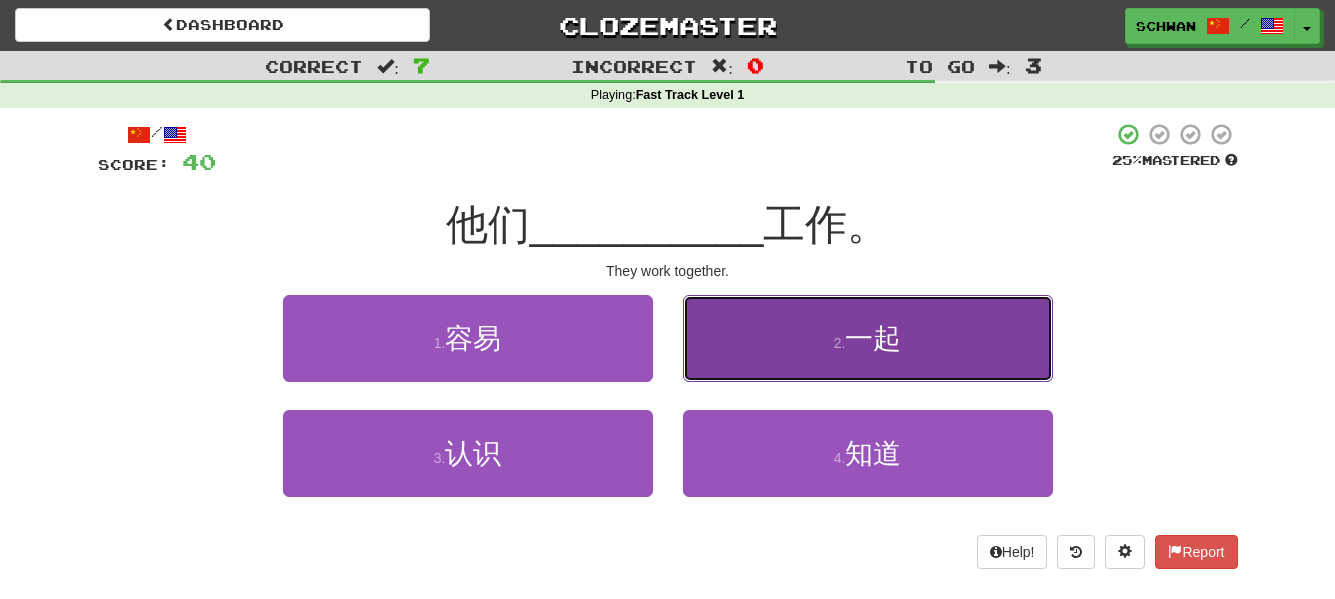 click on "2 .  一起" at bounding box center (868, 338) 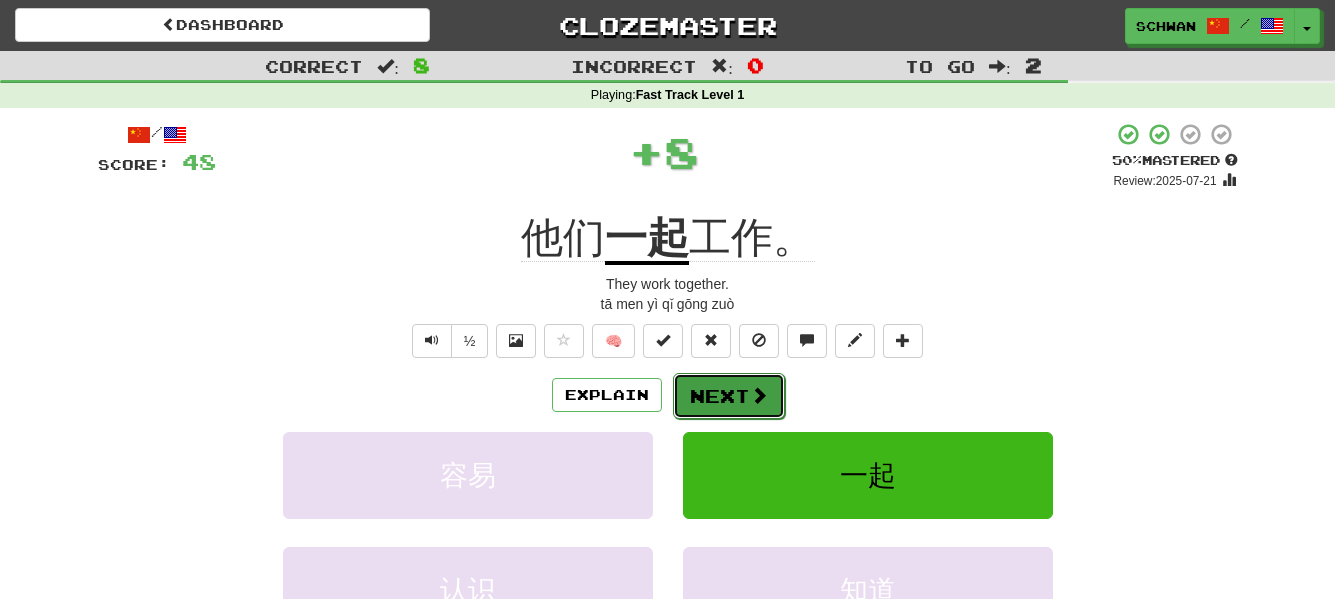 click on "Next" at bounding box center (729, 396) 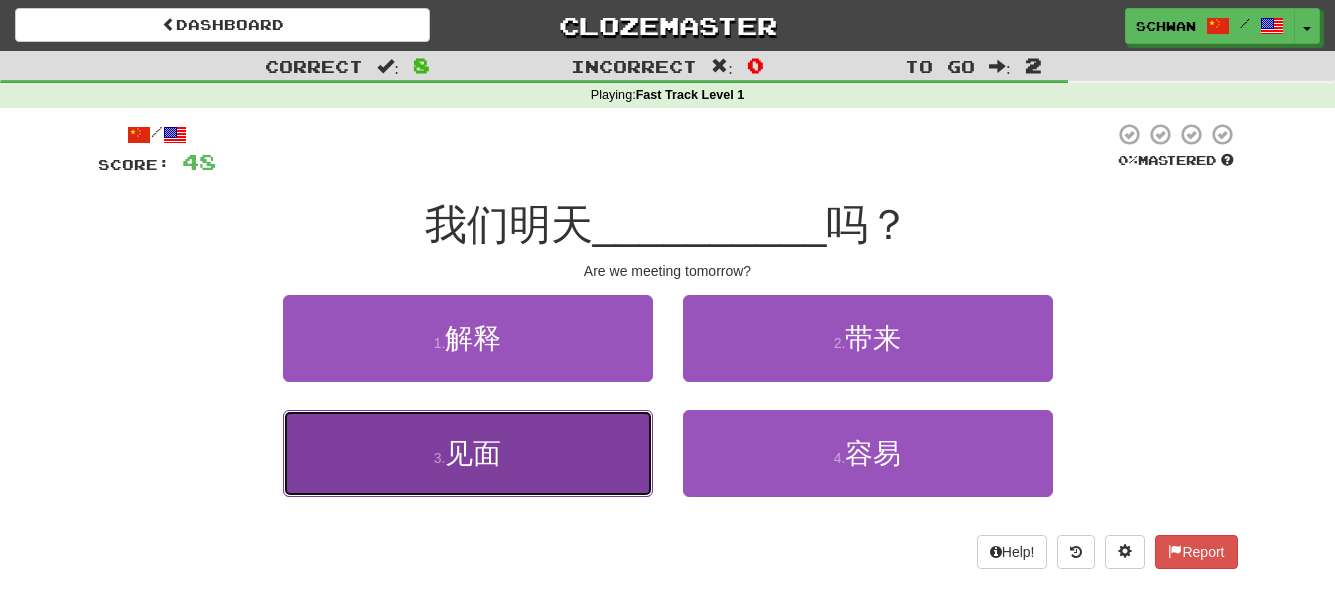 click on "3 .  见面" at bounding box center (468, 453) 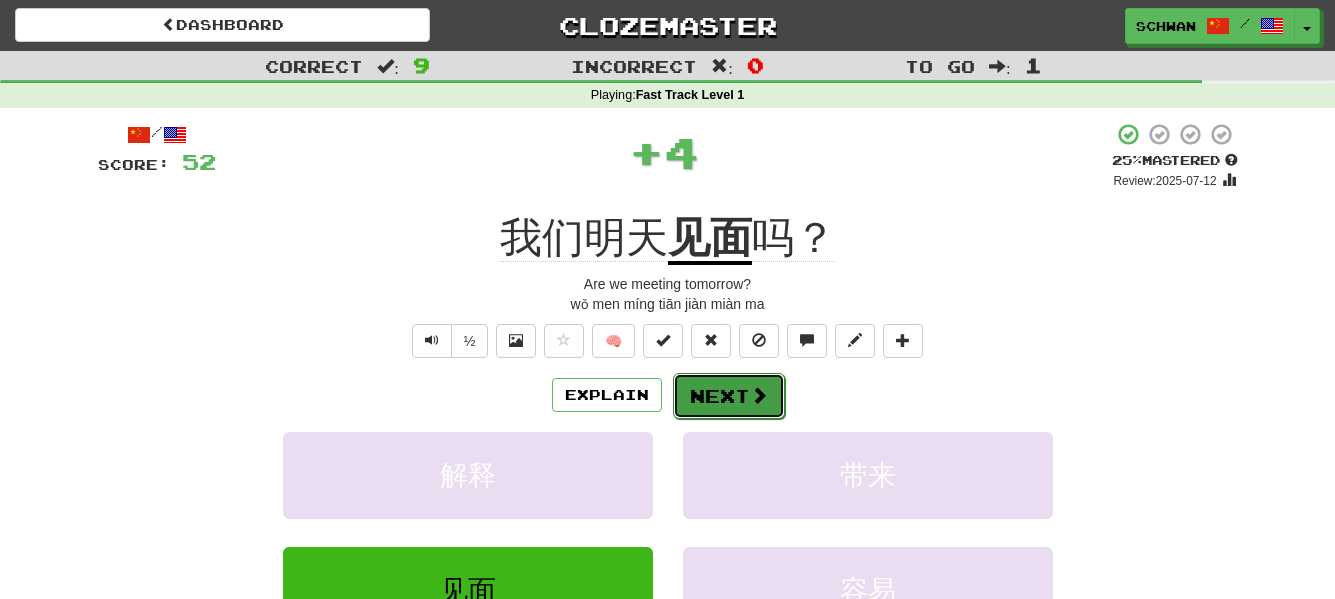 click on "Next" at bounding box center [729, 396] 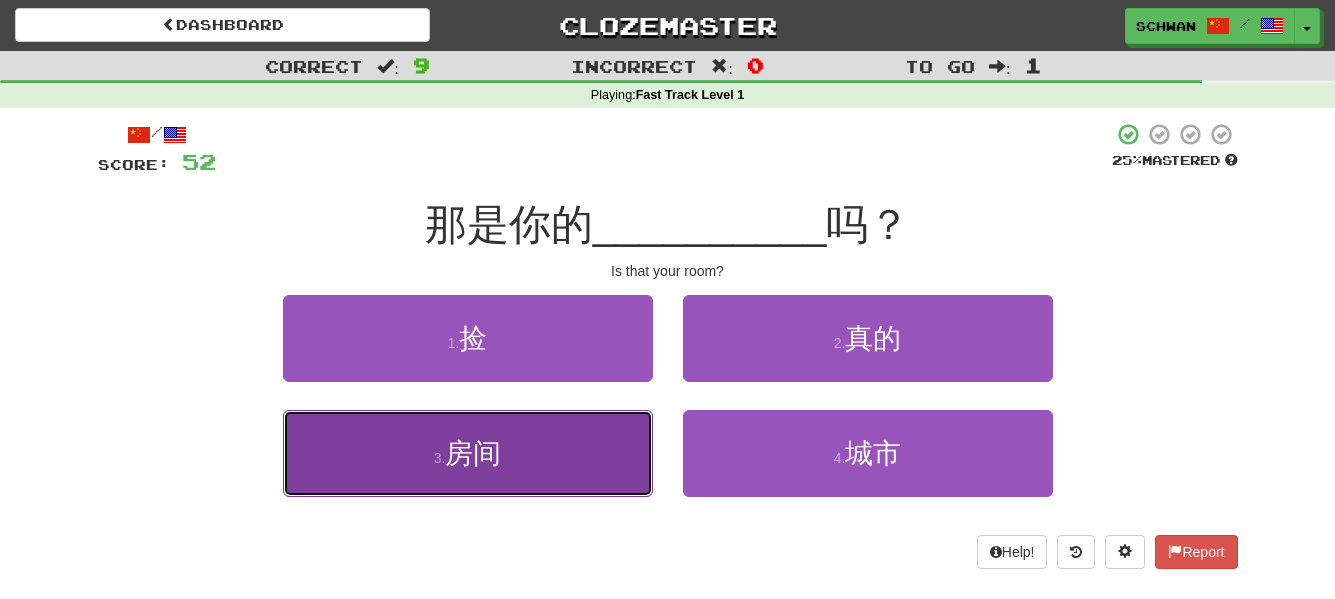 click on "3 ." at bounding box center [440, 458] 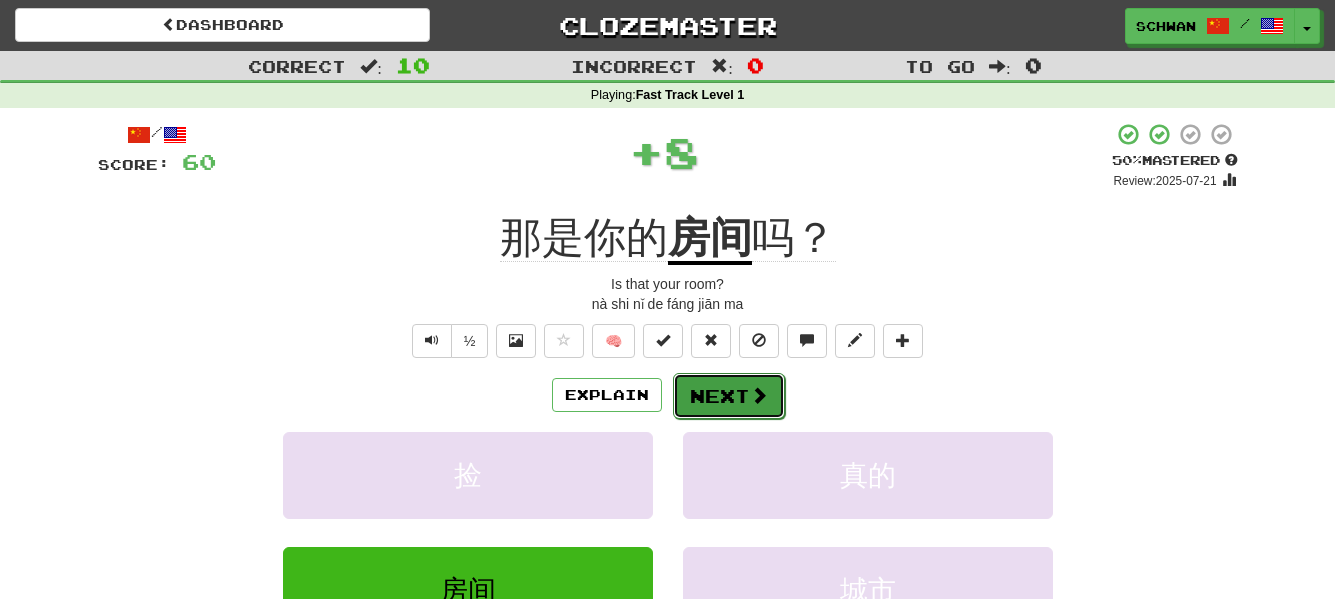 click on "Next" at bounding box center [729, 396] 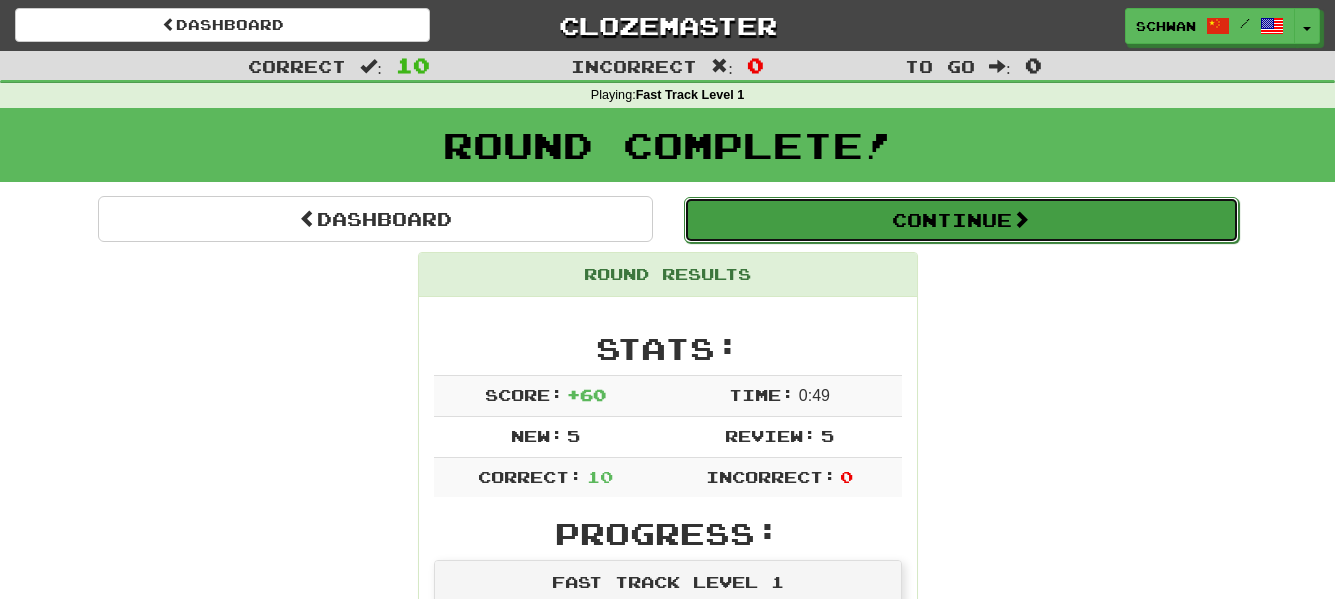 click on "Continue" at bounding box center (961, 220) 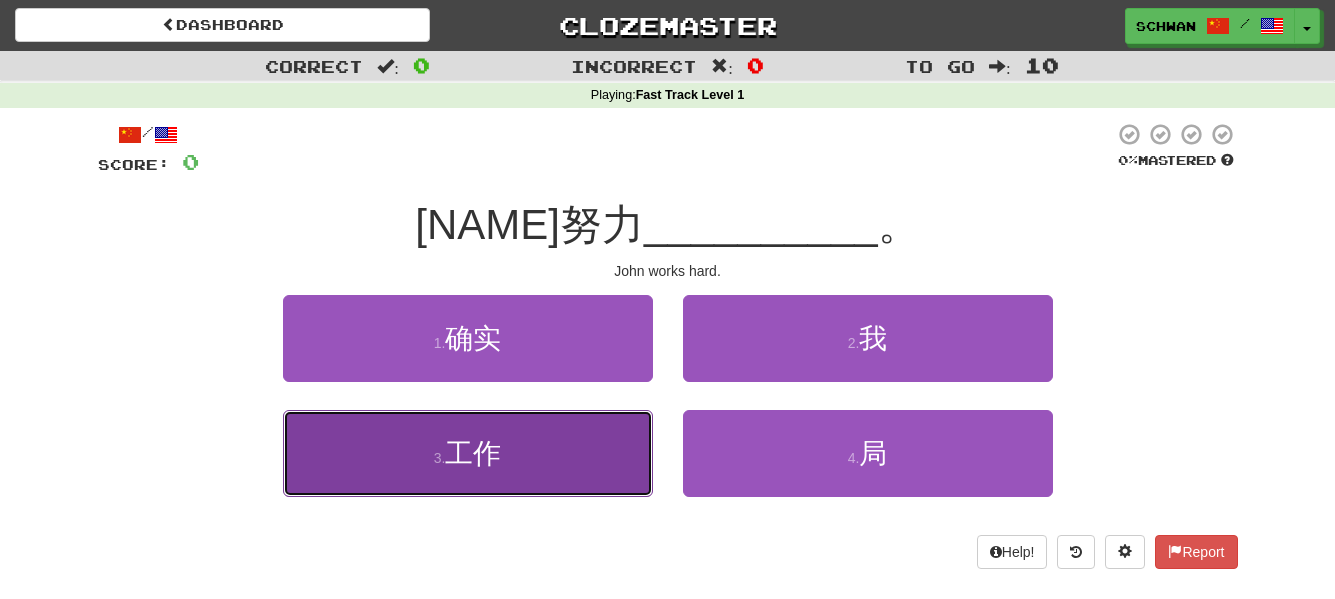 click on "工作" at bounding box center [473, 453] 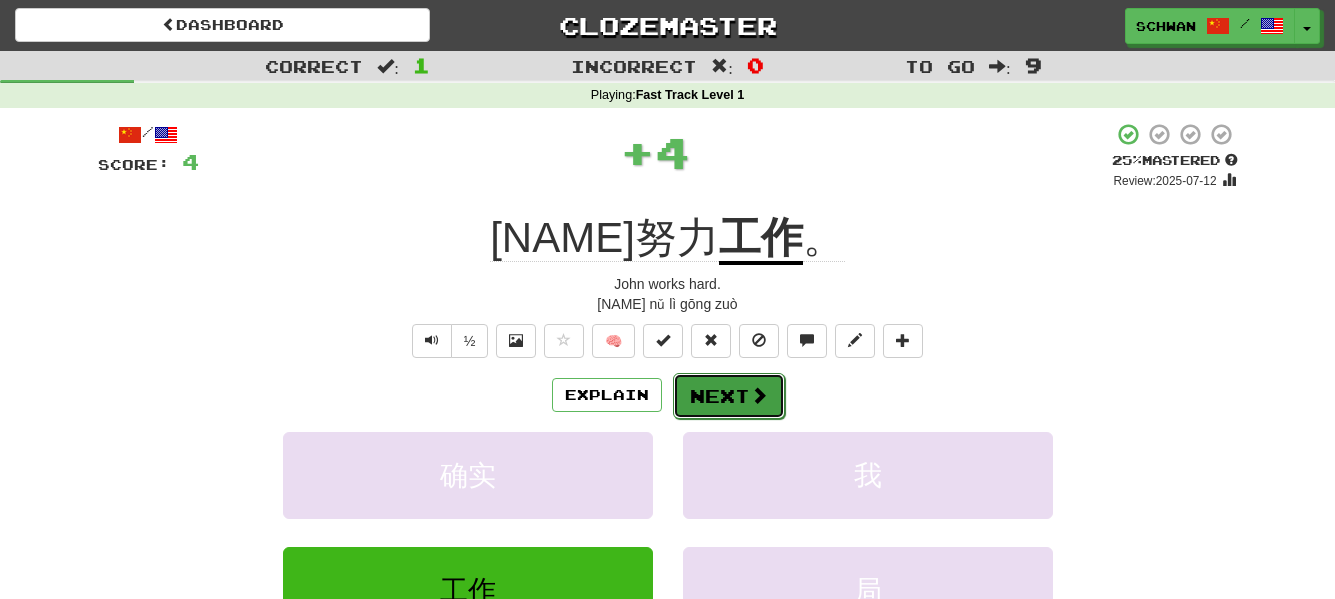 click on "Next" at bounding box center [729, 396] 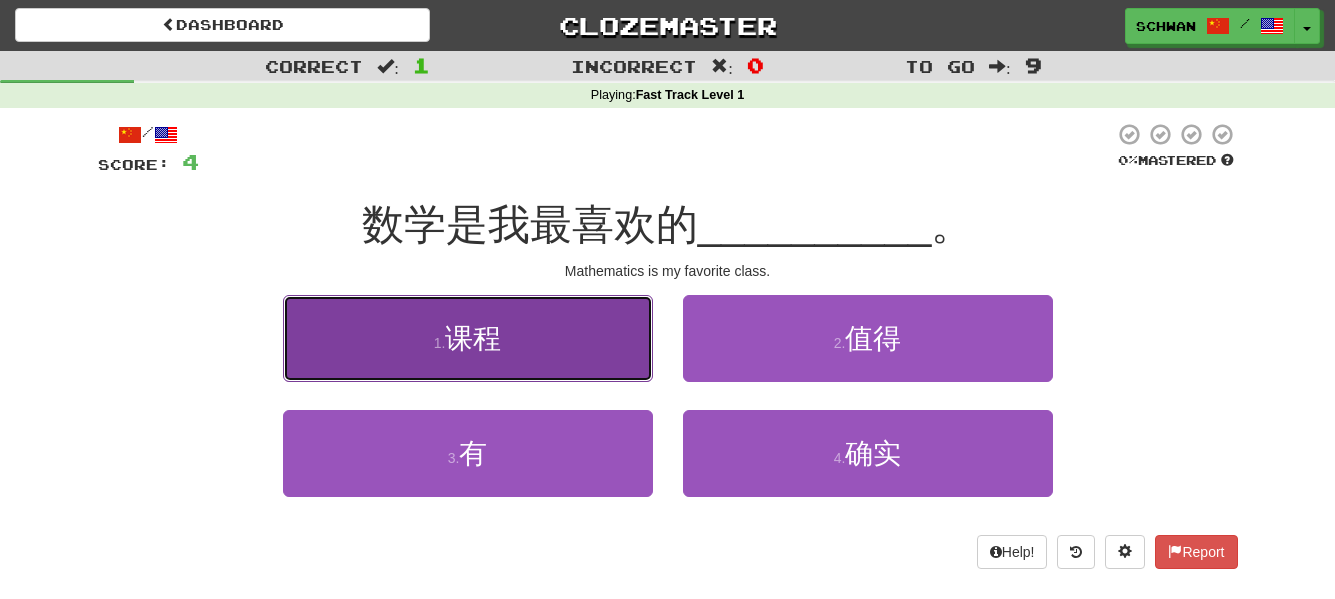 click on "课程" at bounding box center (473, 338) 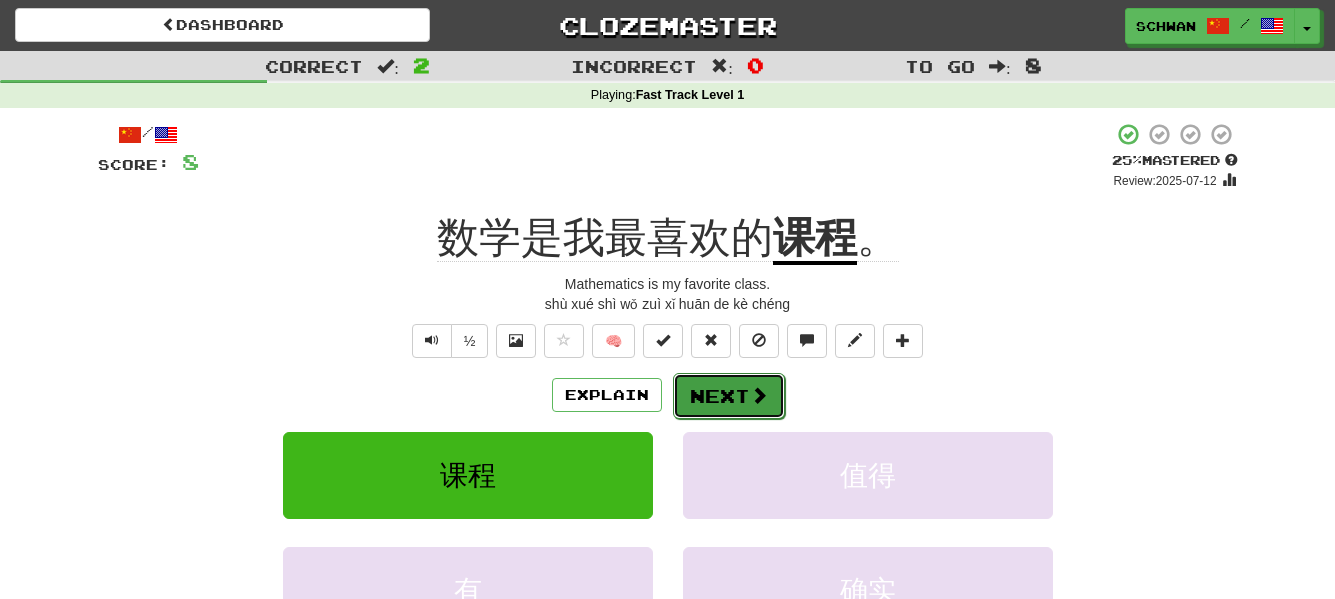 click on "Next" at bounding box center [729, 396] 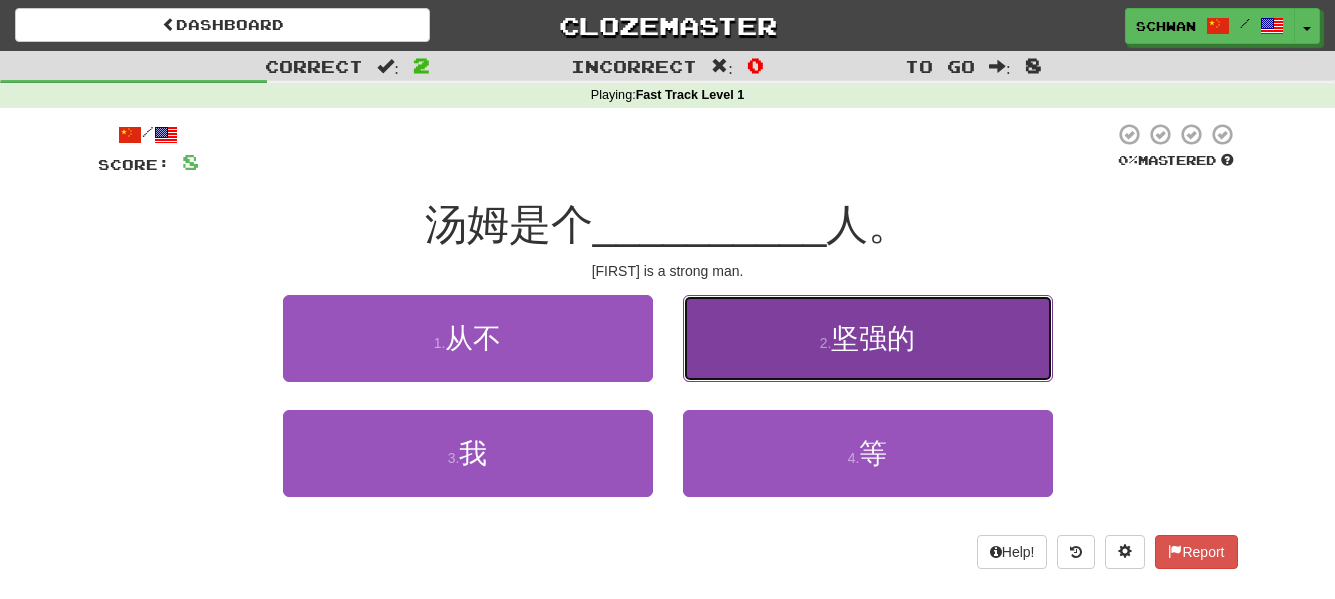 click on "2 .  坚强的" at bounding box center (868, 338) 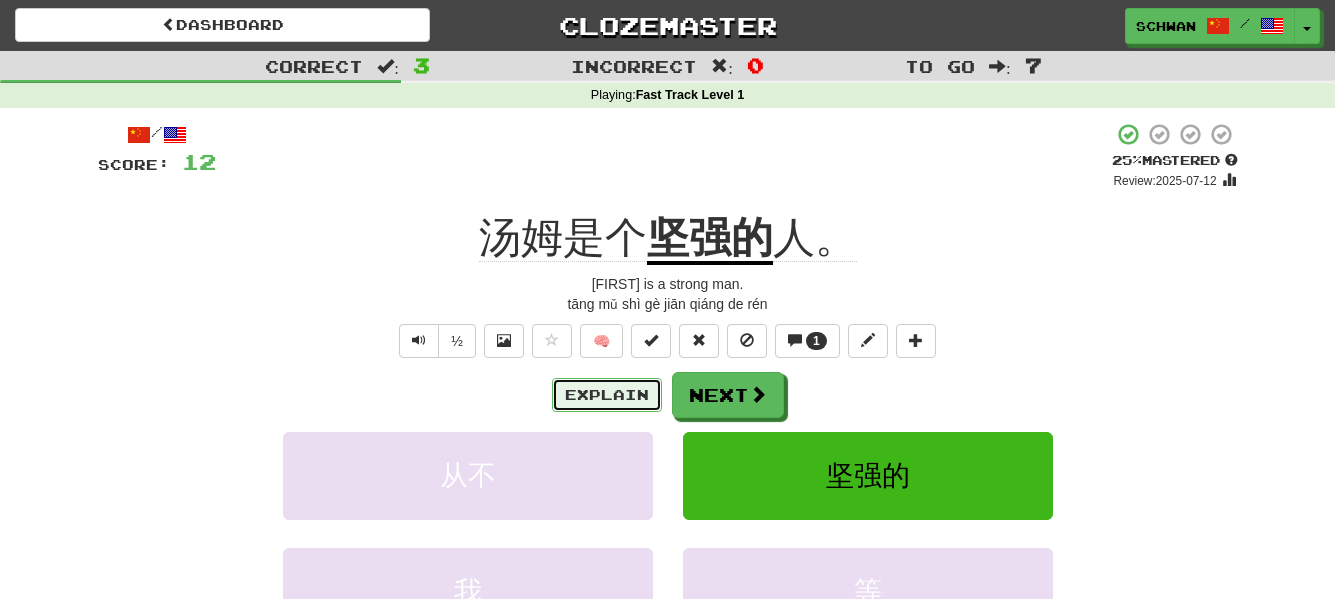 click on "Explain" at bounding box center [607, 395] 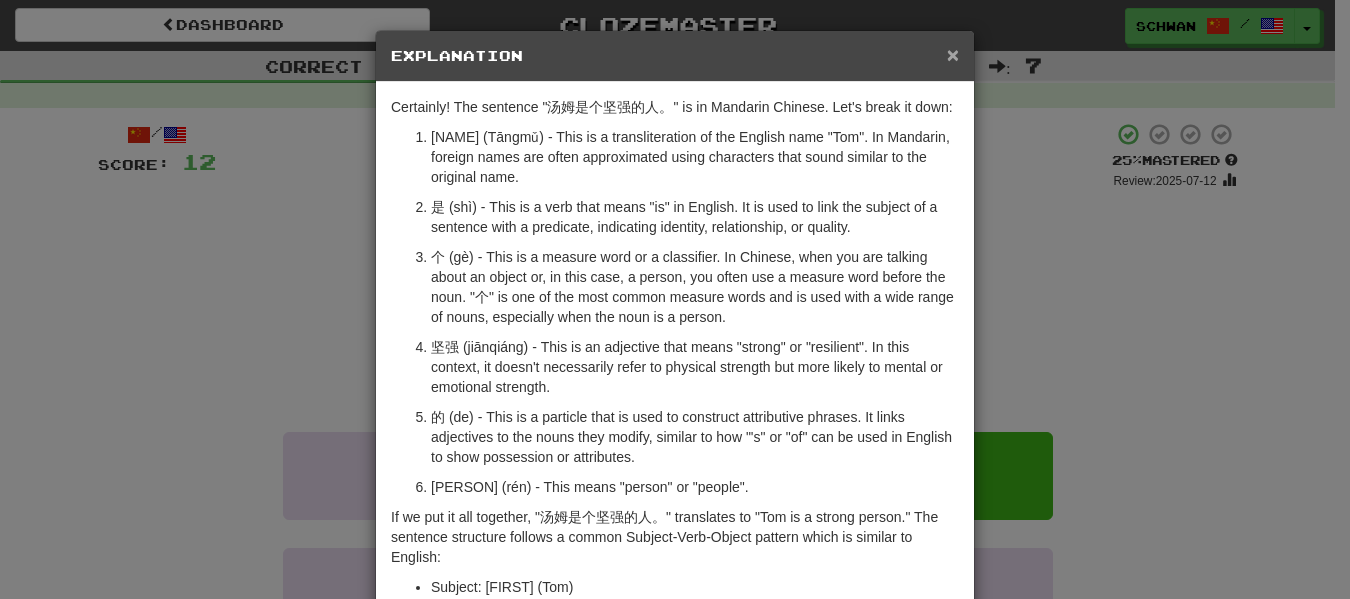 click on "×" at bounding box center [953, 54] 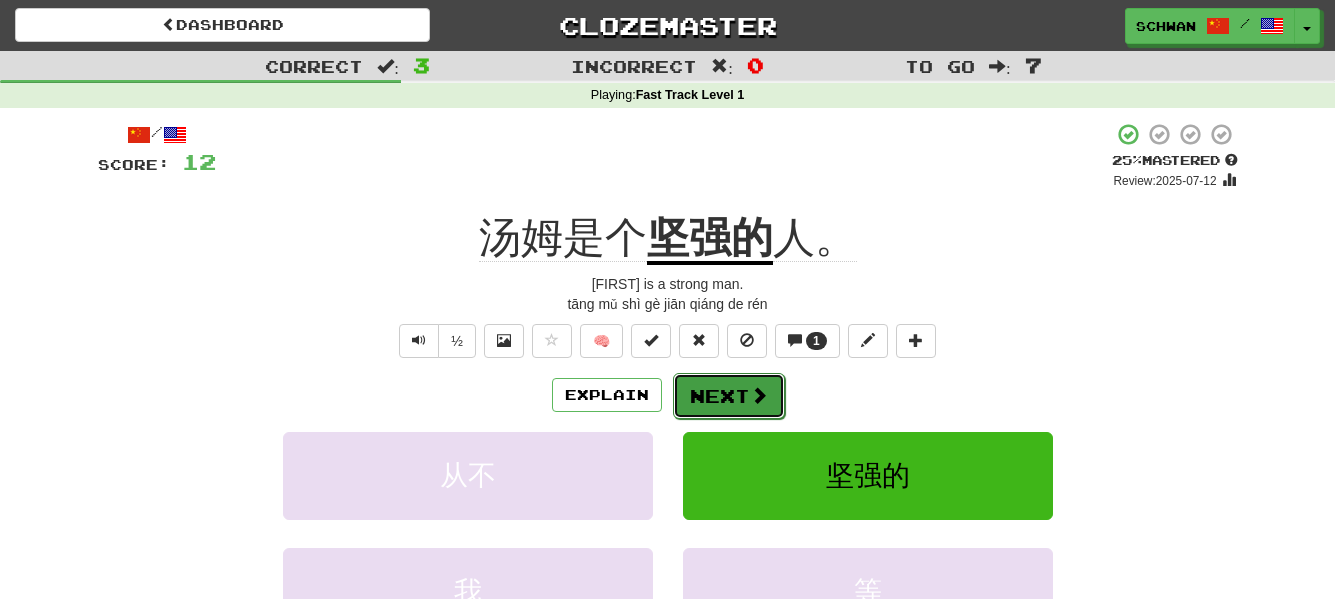 click on "Next" at bounding box center [729, 396] 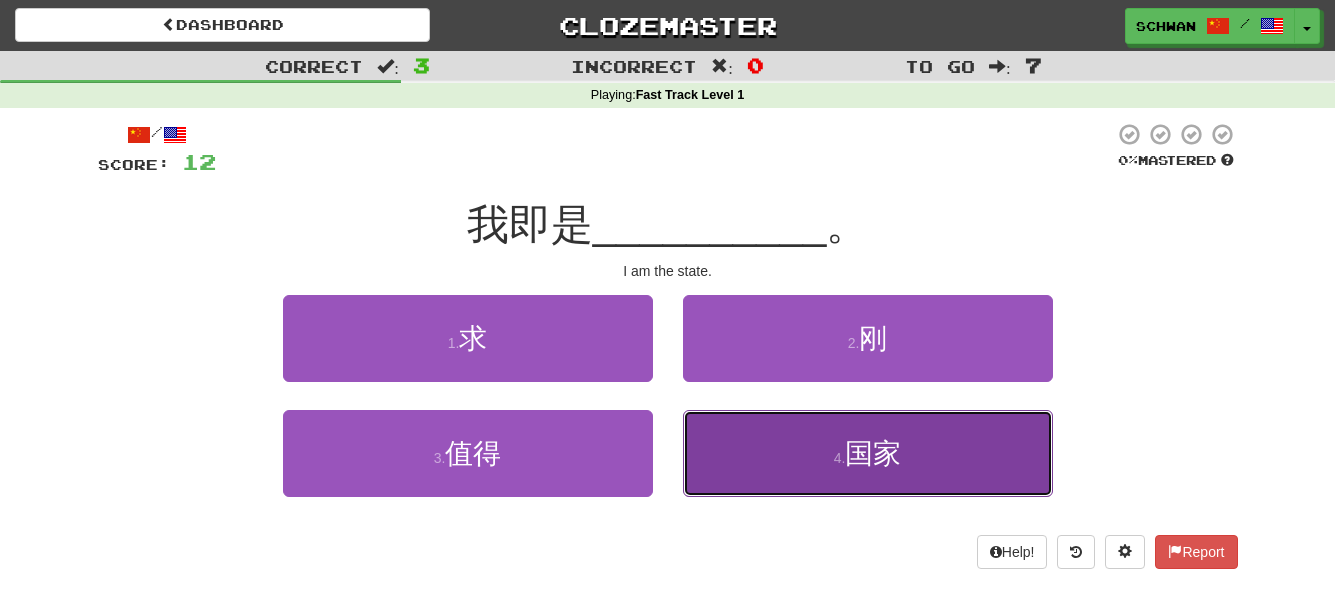 click on "4 .  国家" at bounding box center (868, 453) 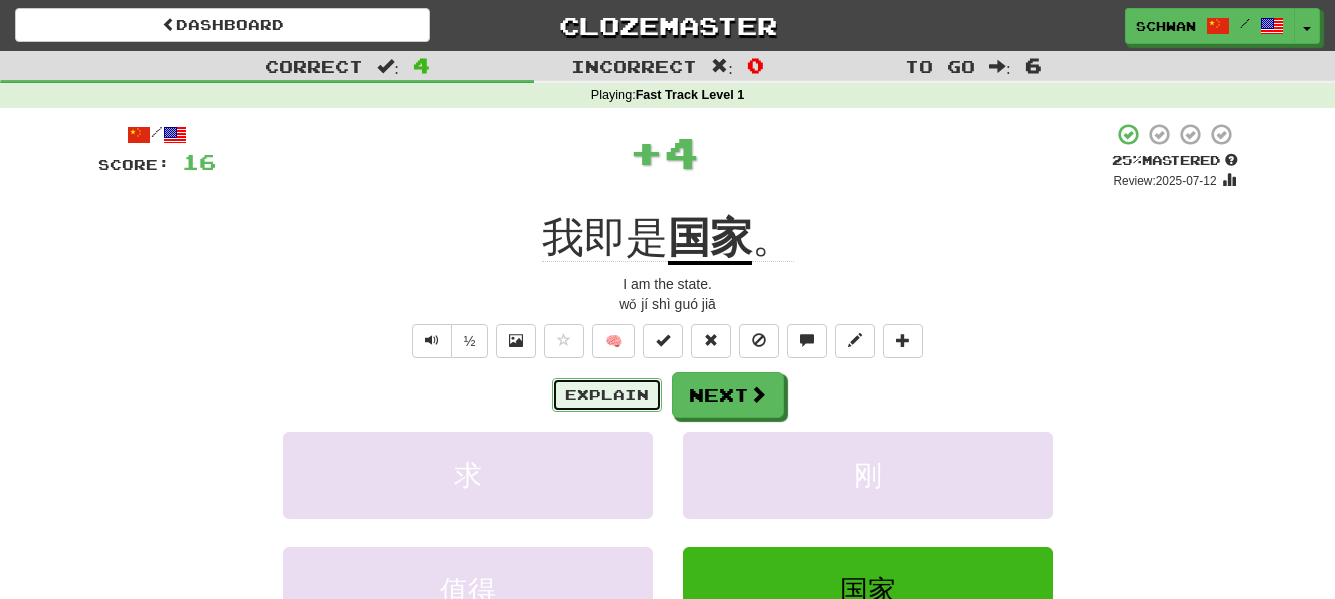 click on "Explain" at bounding box center [607, 395] 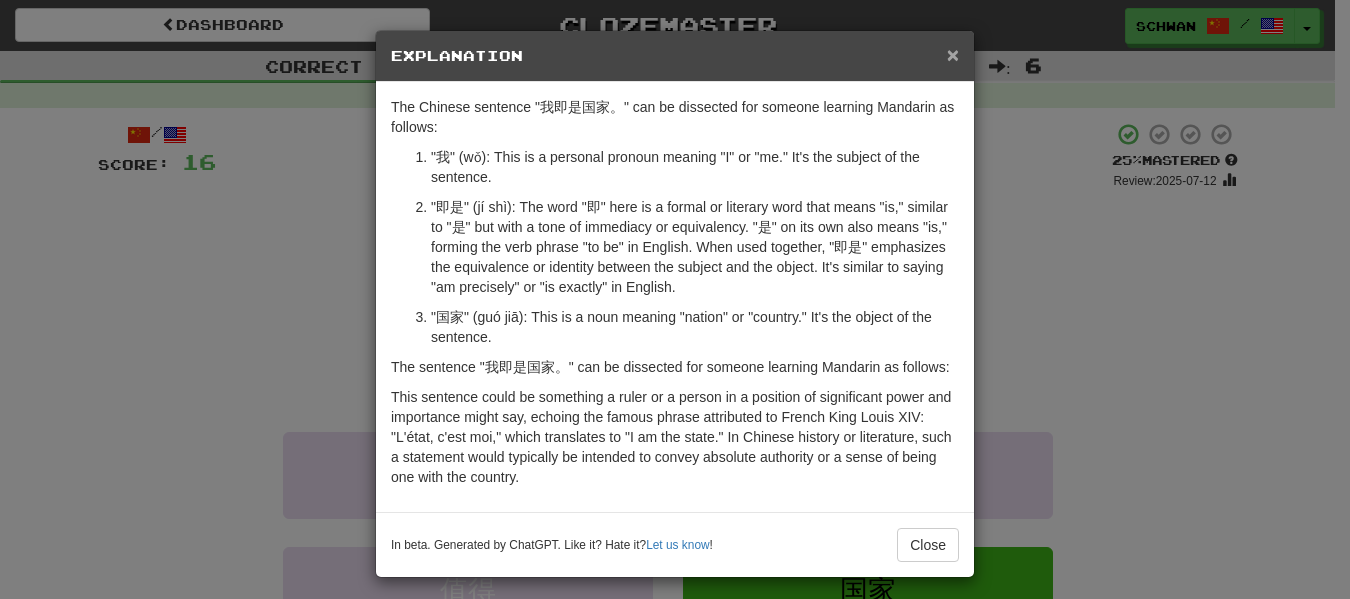 click on "×" at bounding box center (953, 54) 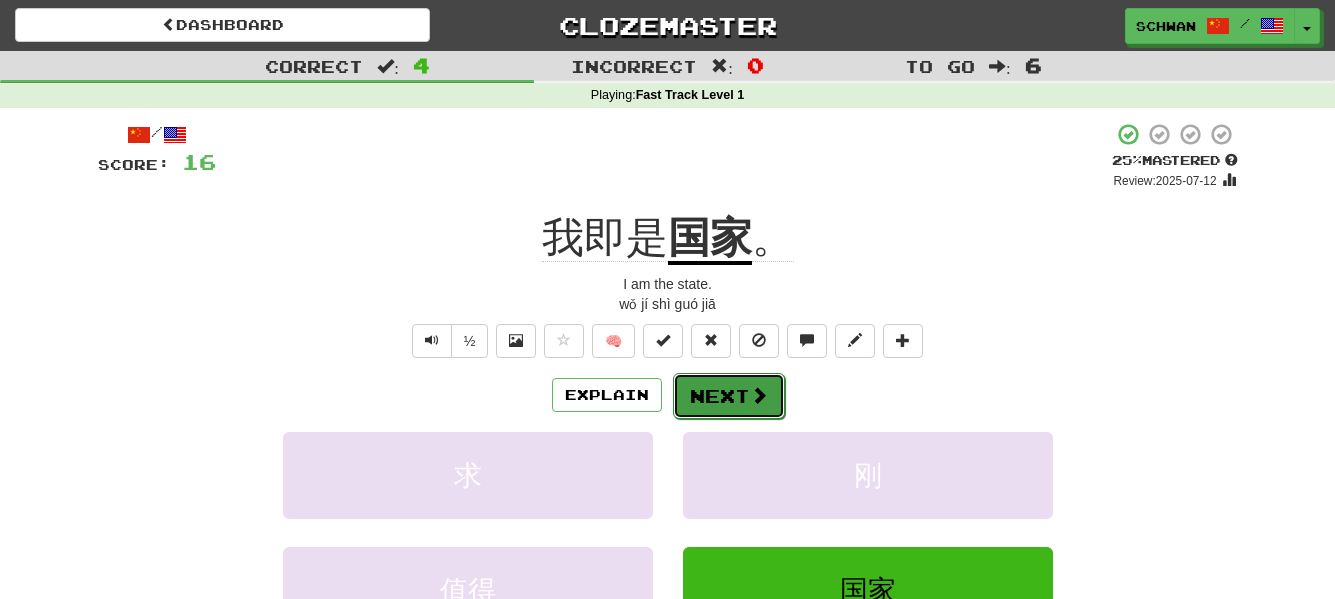 click at bounding box center [759, 395] 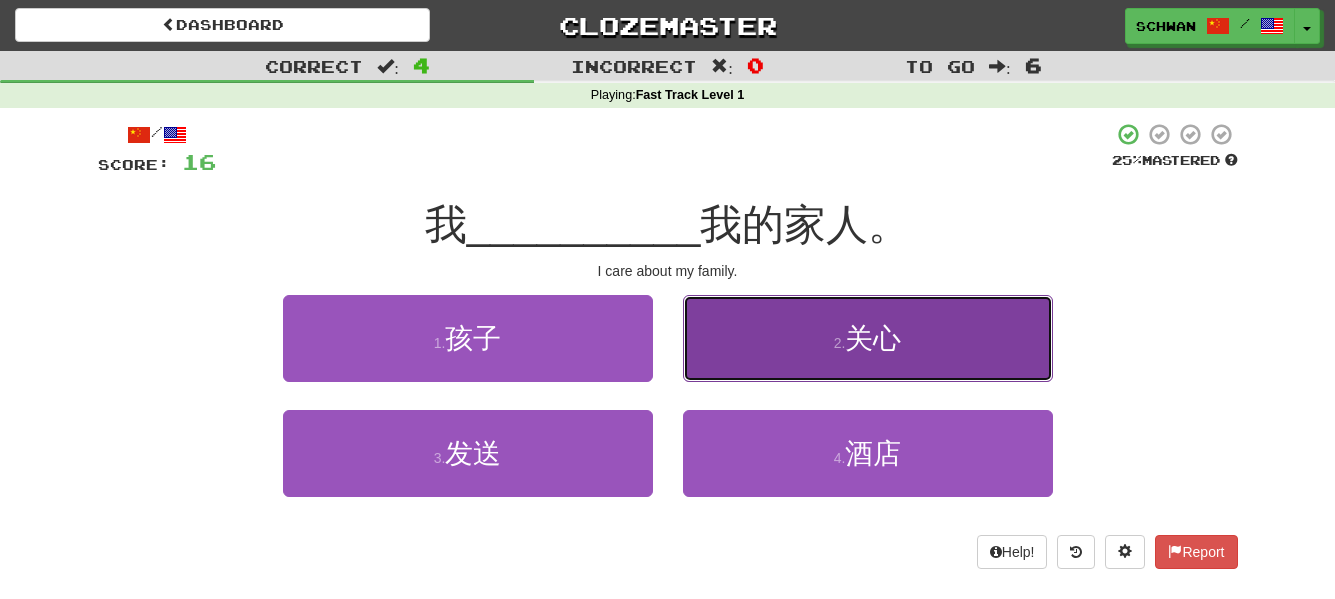 click on "2 .  关心" at bounding box center [868, 338] 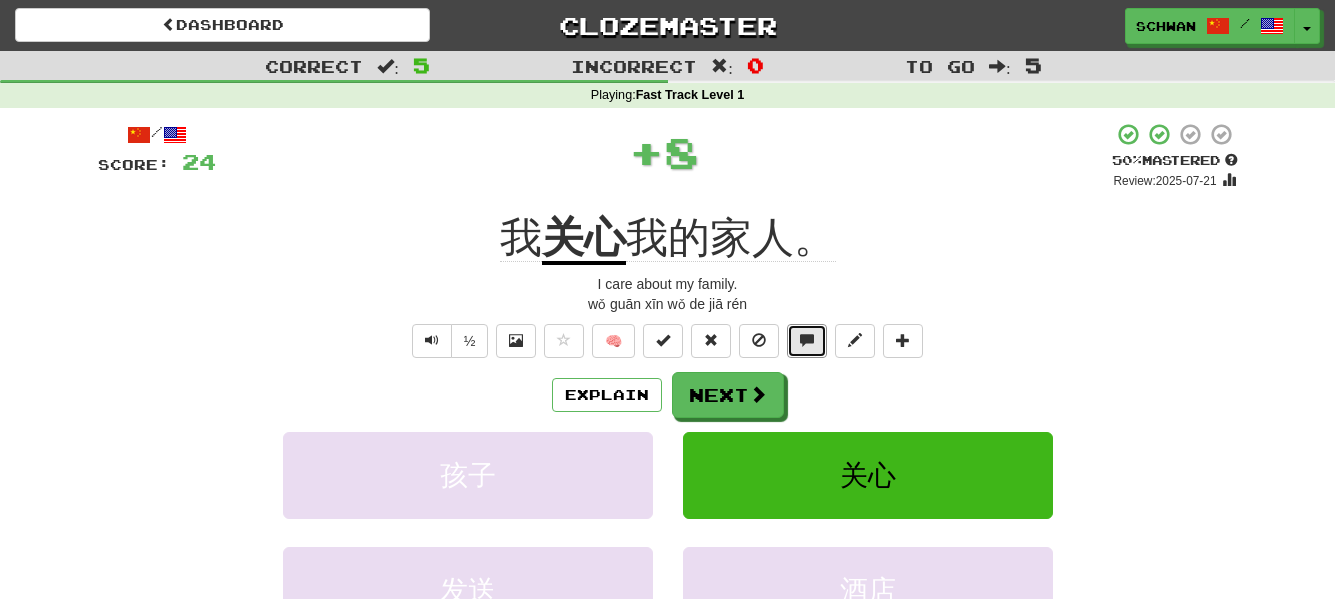 click at bounding box center (807, 341) 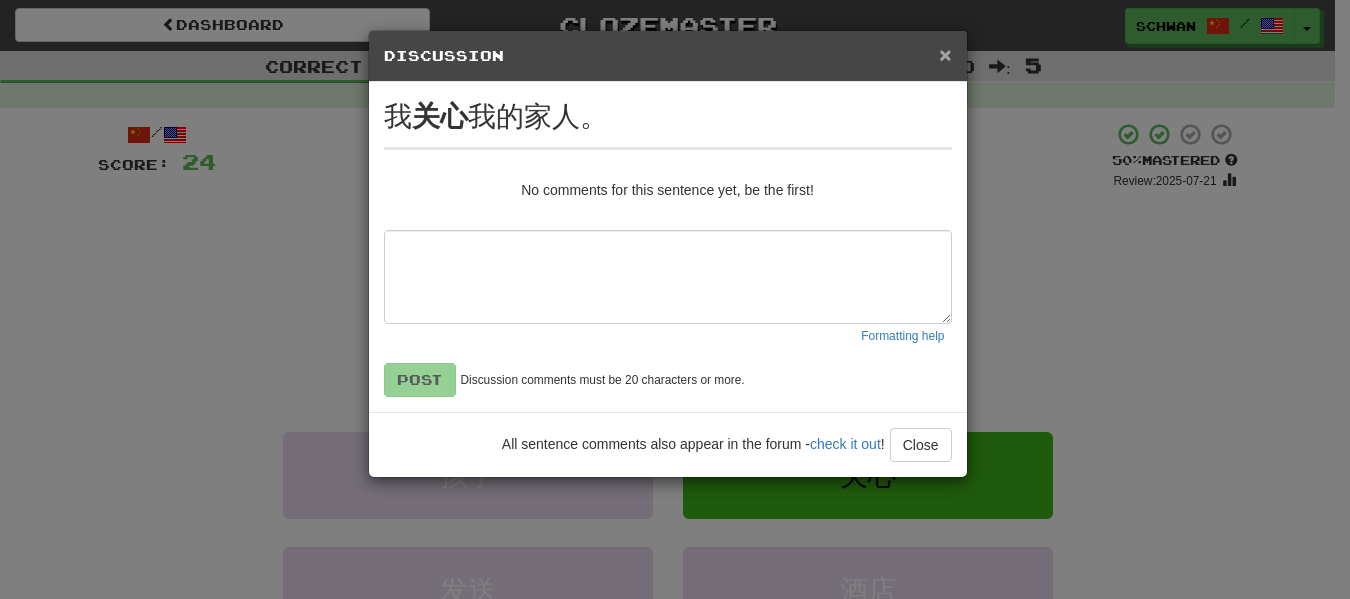 click on "×" at bounding box center (945, 54) 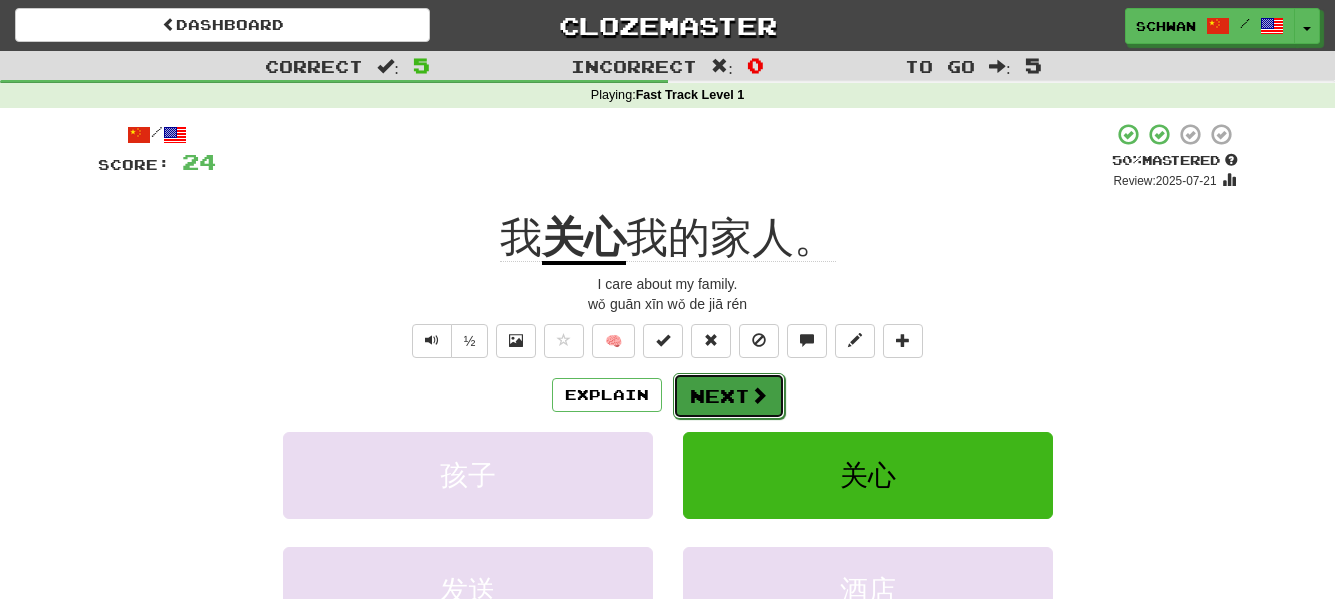 click on "Next" at bounding box center [729, 396] 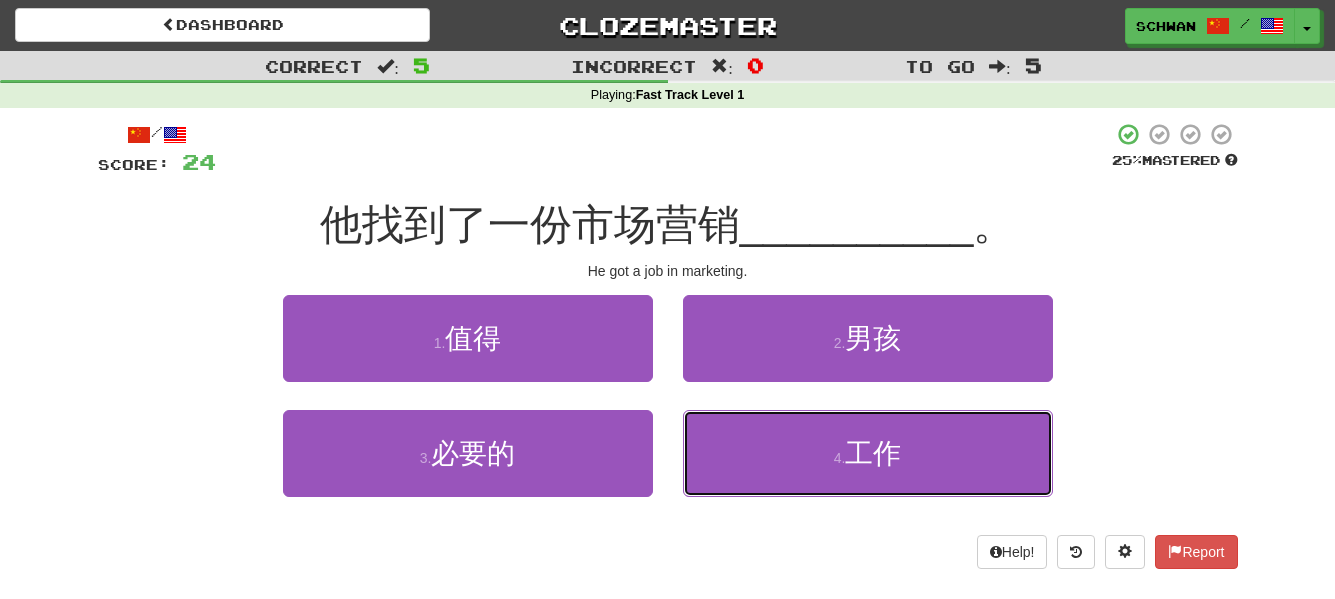click on "4 .  工作" at bounding box center (868, 453) 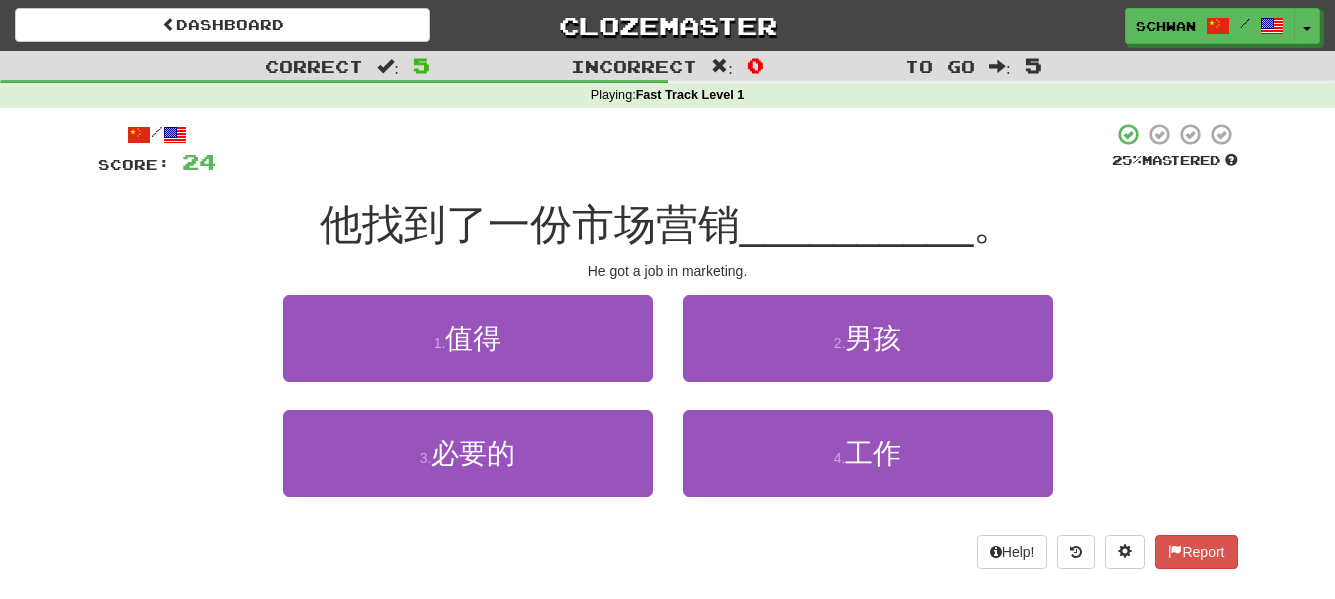 click on "1 .  值得 2 .  男孩 3 .  必要的 4 .  工作" at bounding box center [668, 410] 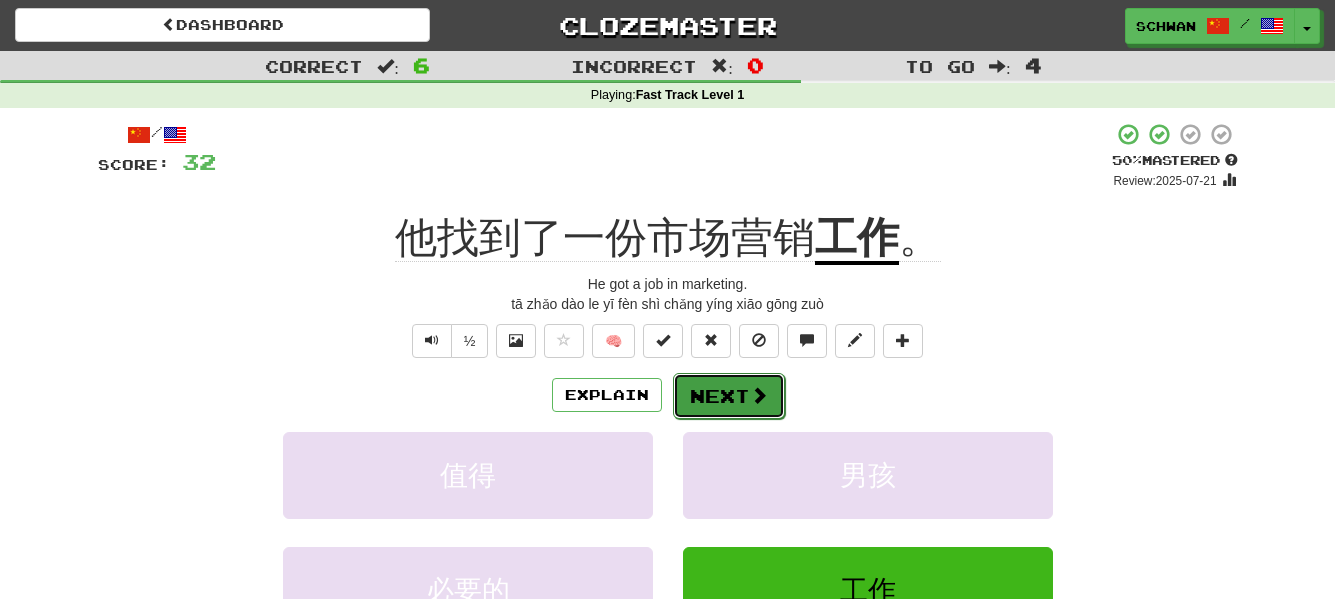 click on "Next" at bounding box center (729, 396) 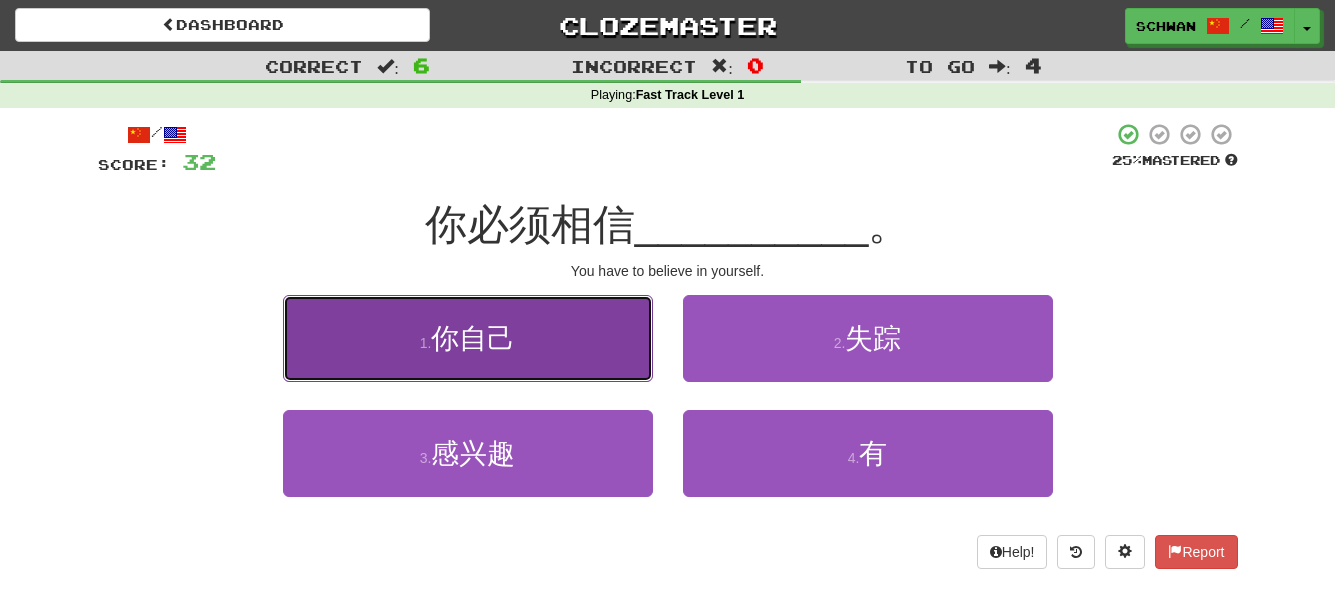 click on "你自己" at bounding box center [473, 338] 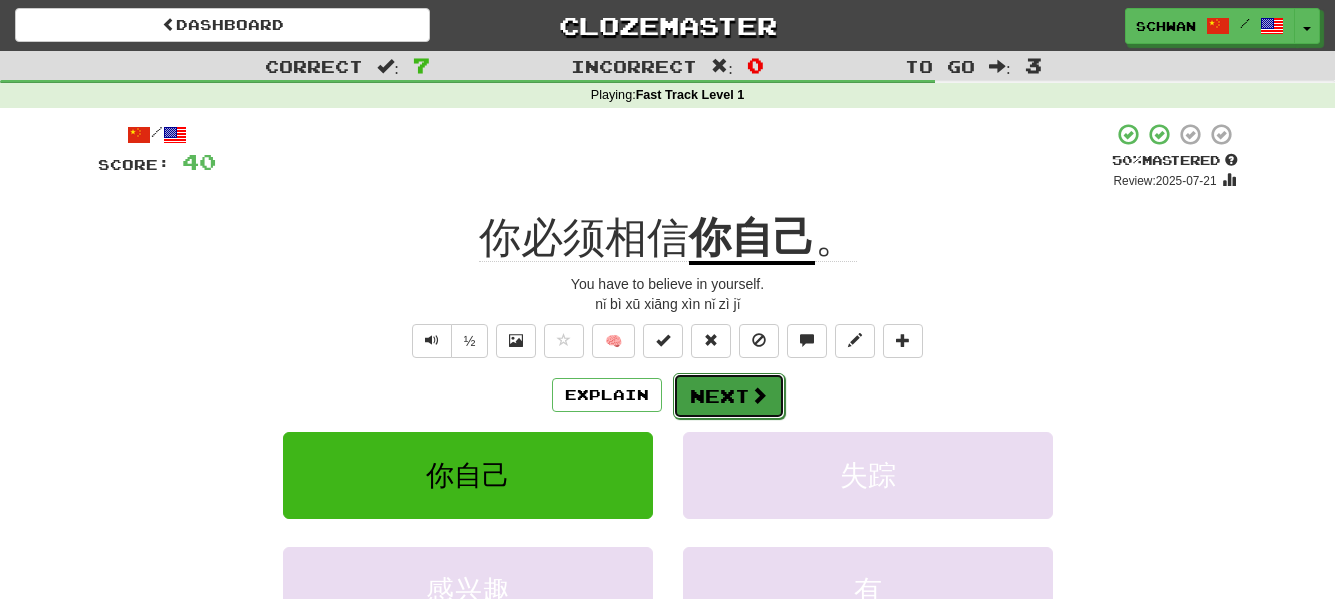 click on "Next" at bounding box center (729, 396) 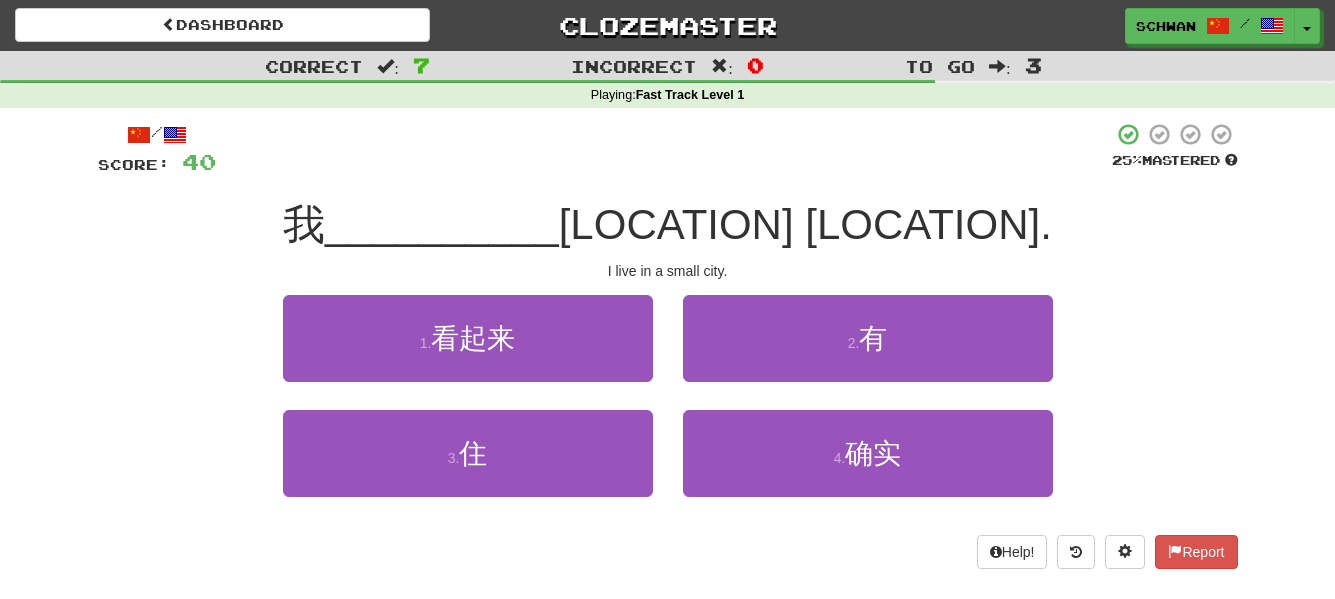 click on "2 .  有" at bounding box center [868, 352] 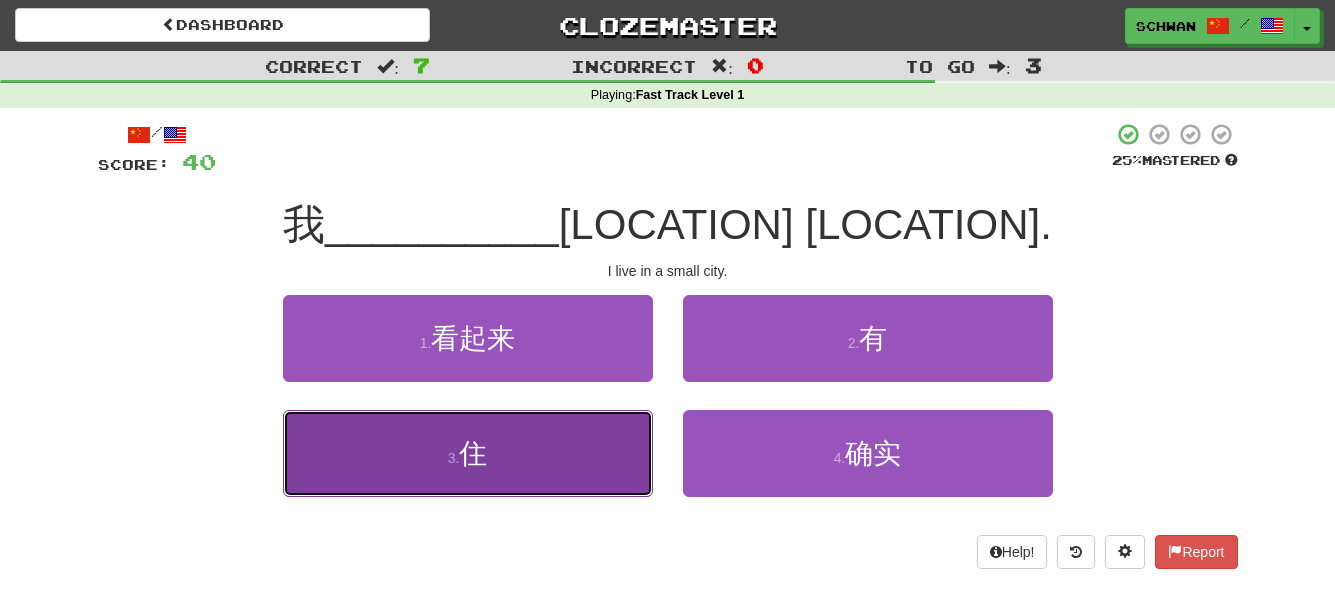 click on "住" at bounding box center (473, 453) 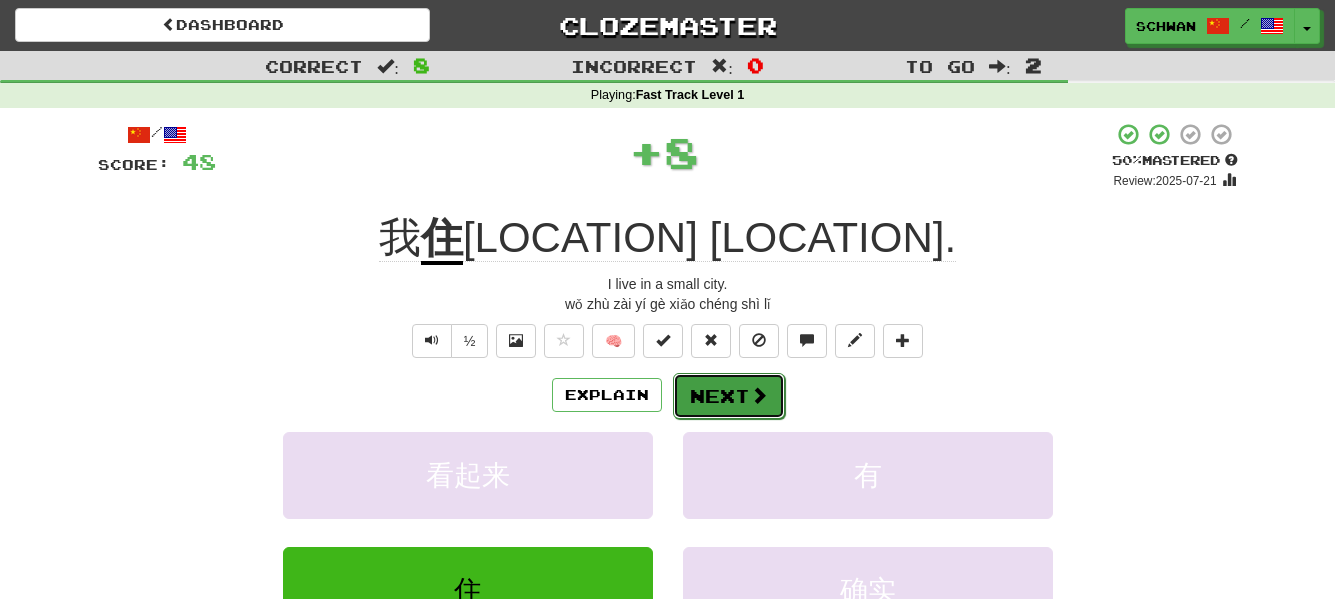 click on "Next" at bounding box center [729, 396] 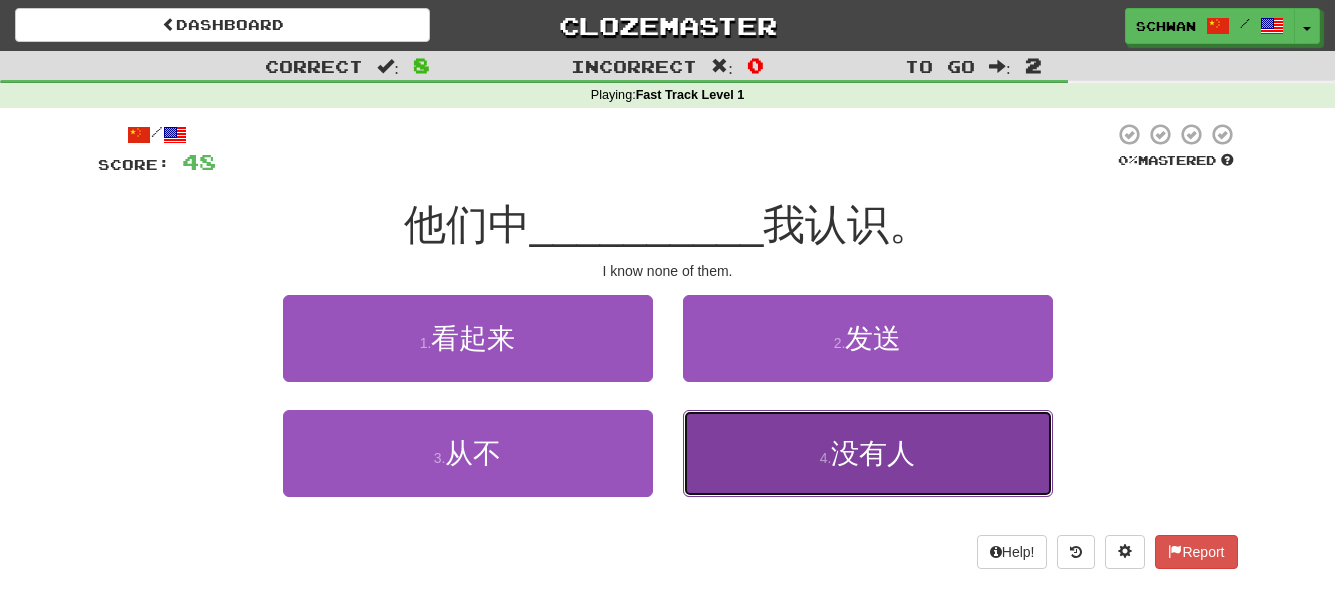 click on "4 .  没有人" at bounding box center [868, 453] 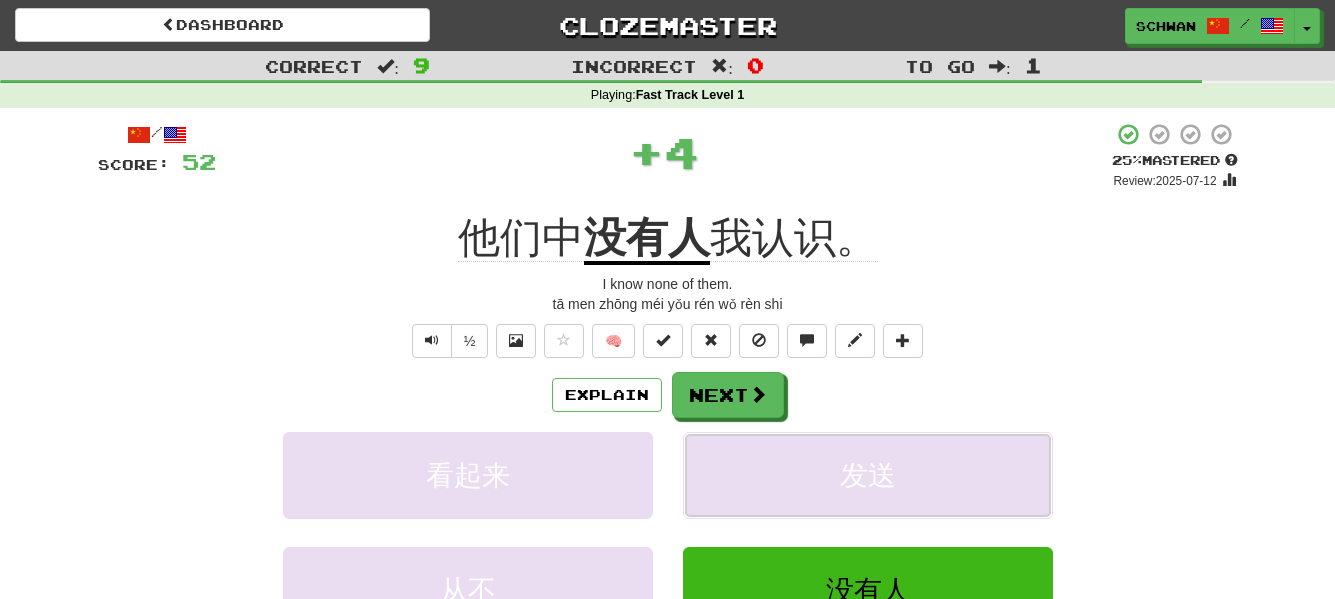 click on "发送" at bounding box center (868, 475) 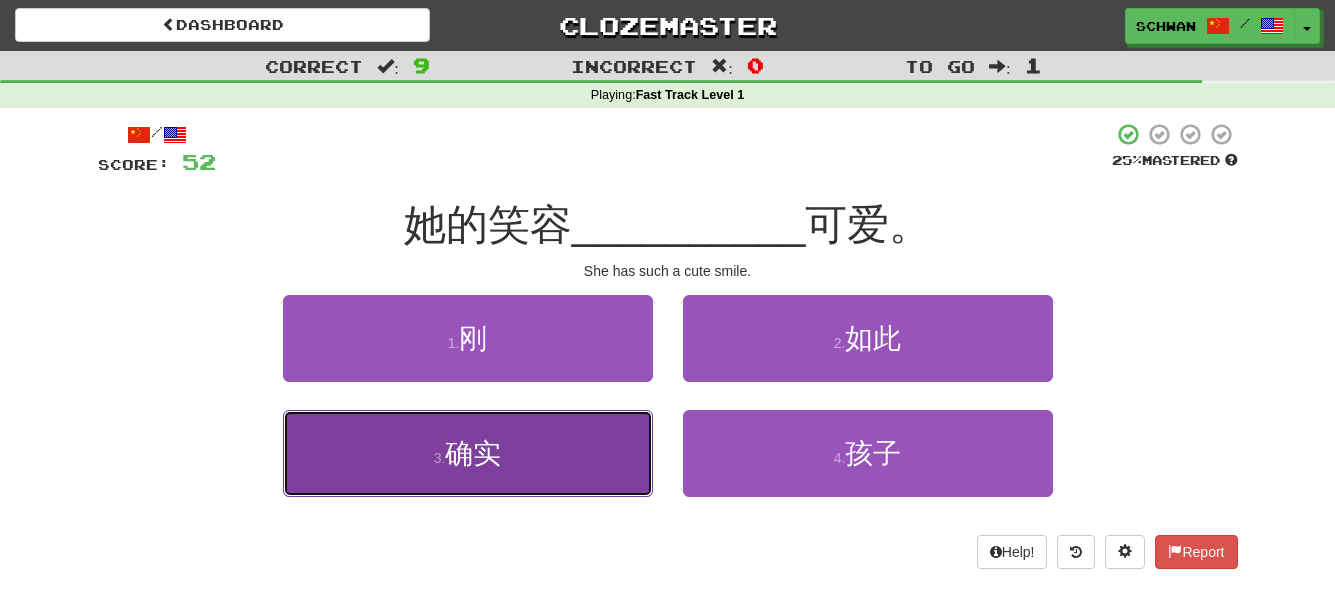 click on "3 .  确实" at bounding box center [468, 453] 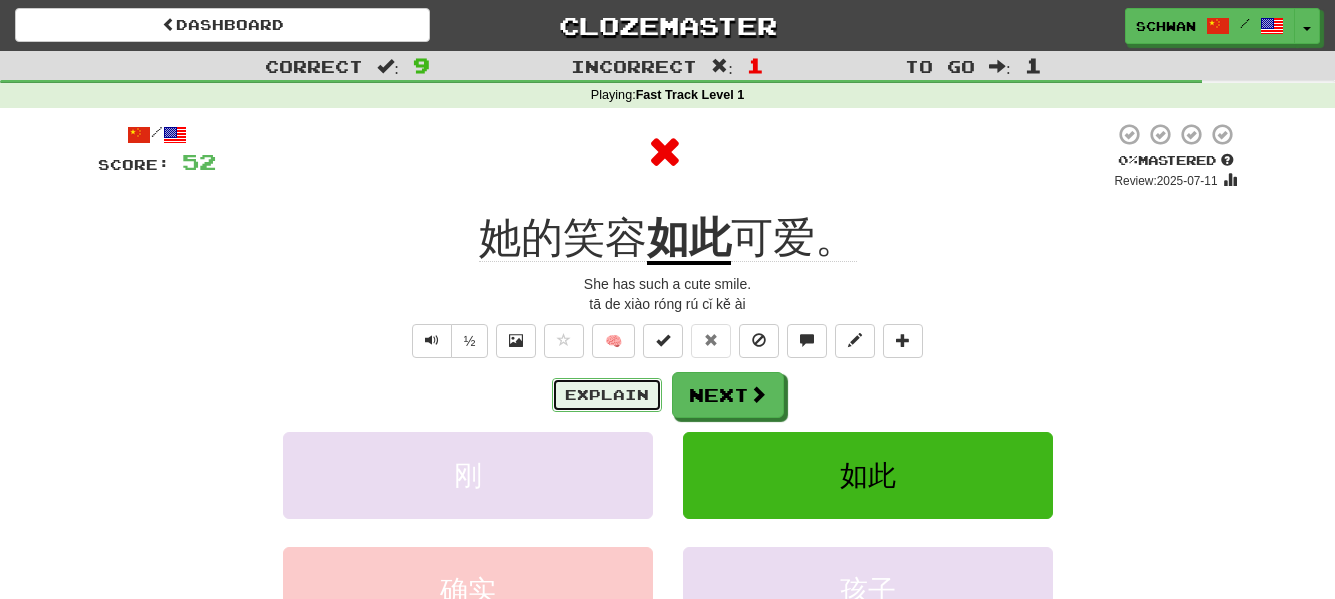 click on "Explain" at bounding box center [607, 395] 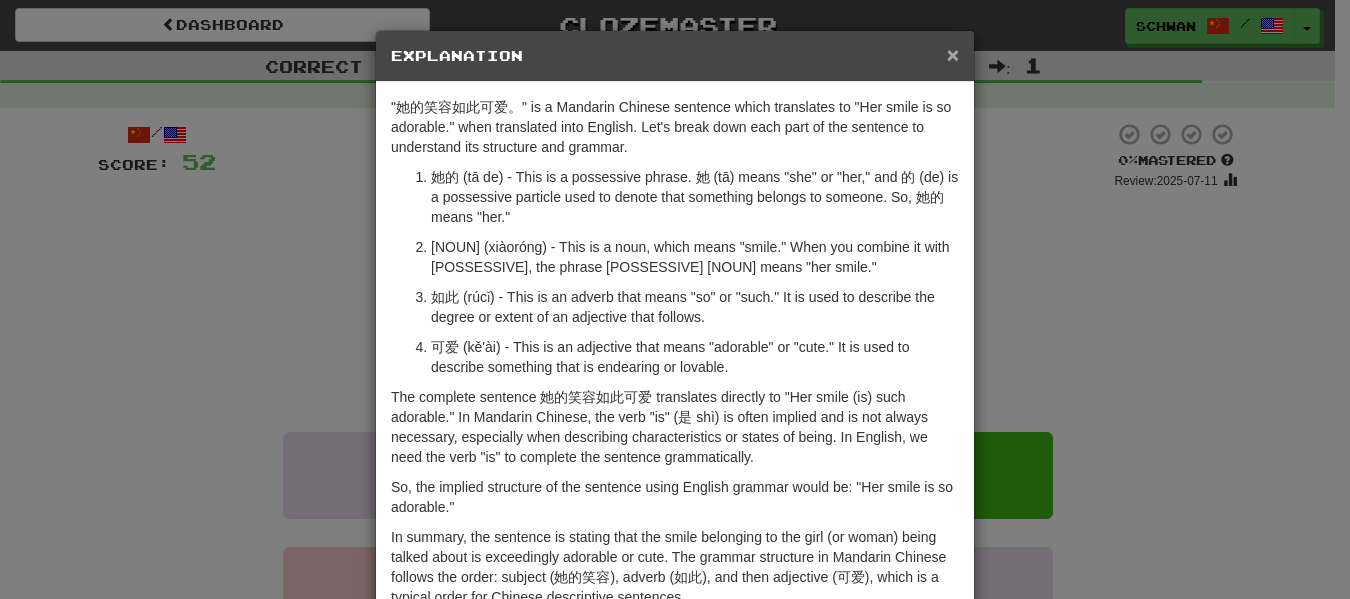 click on "×" at bounding box center [953, 54] 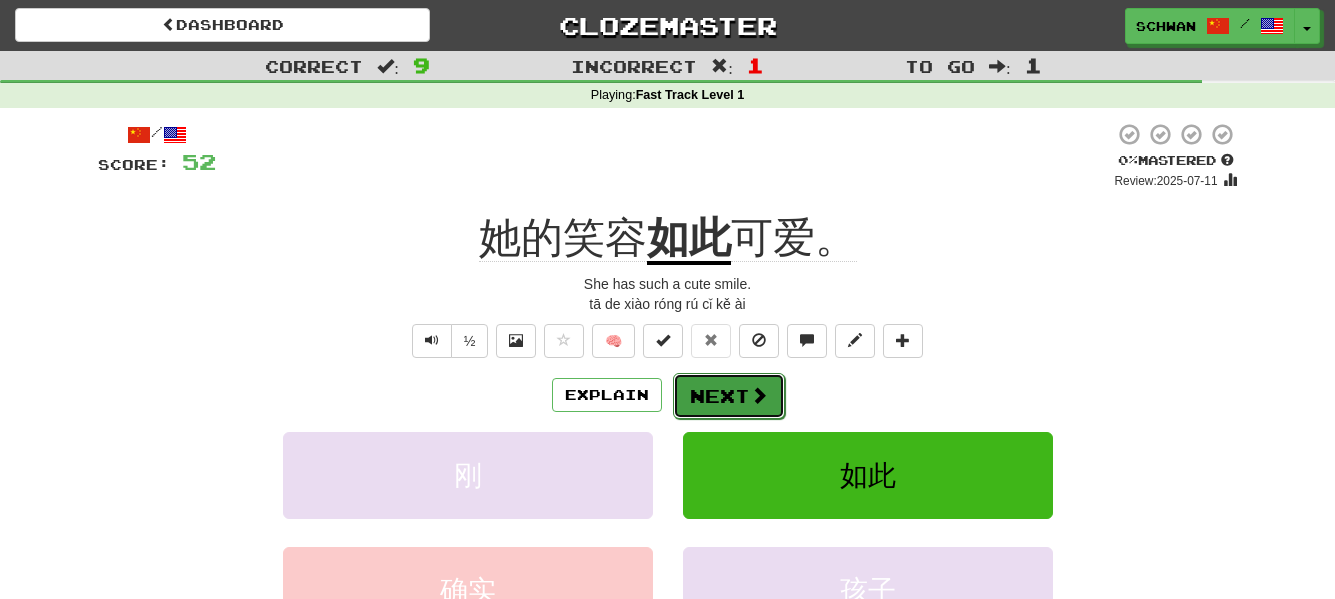 click on "Next" at bounding box center (729, 396) 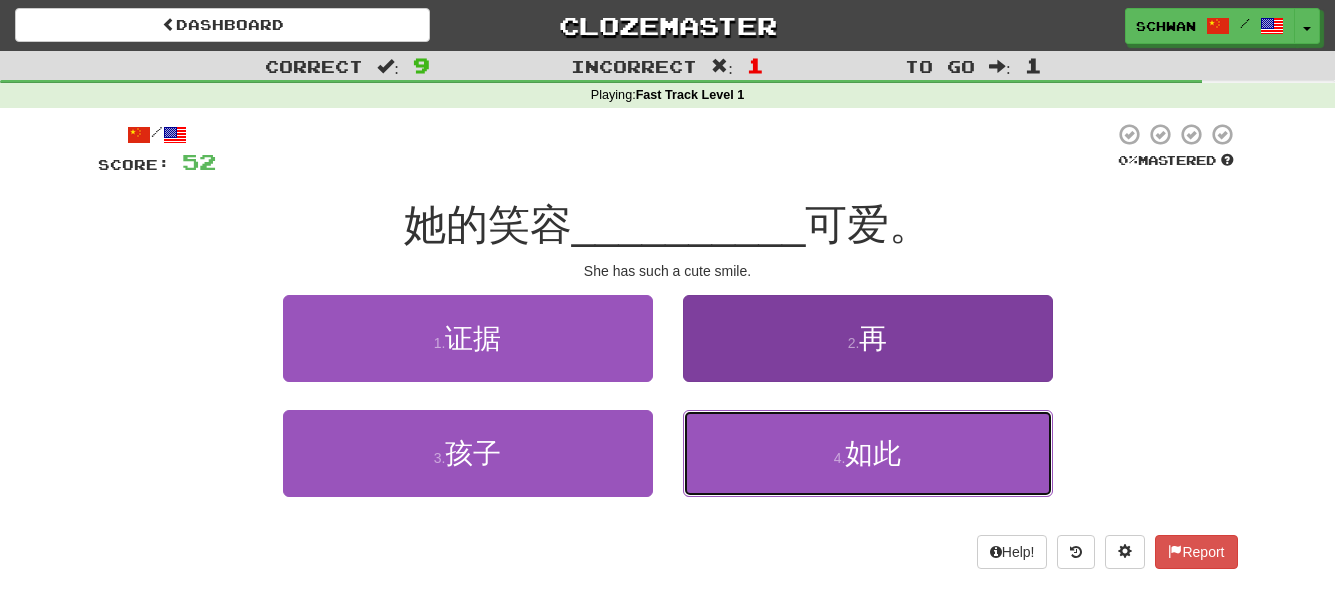 click on "4 .  如此" at bounding box center [868, 453] 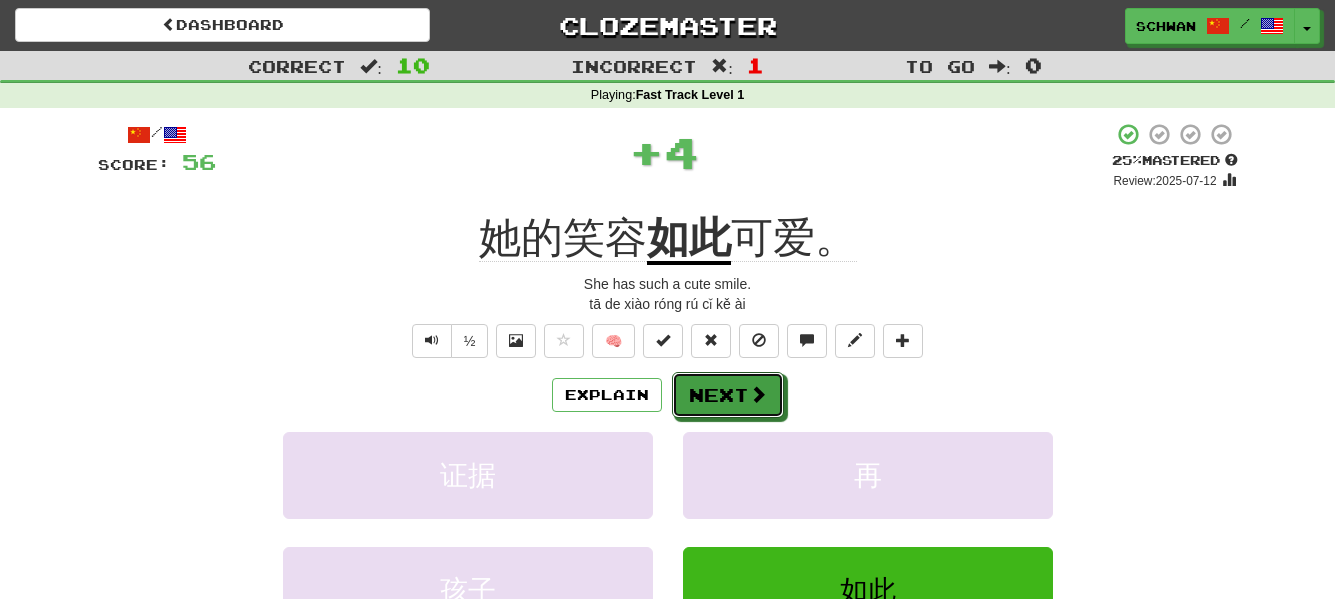 click on "Next" at bounding box center (728, 395) 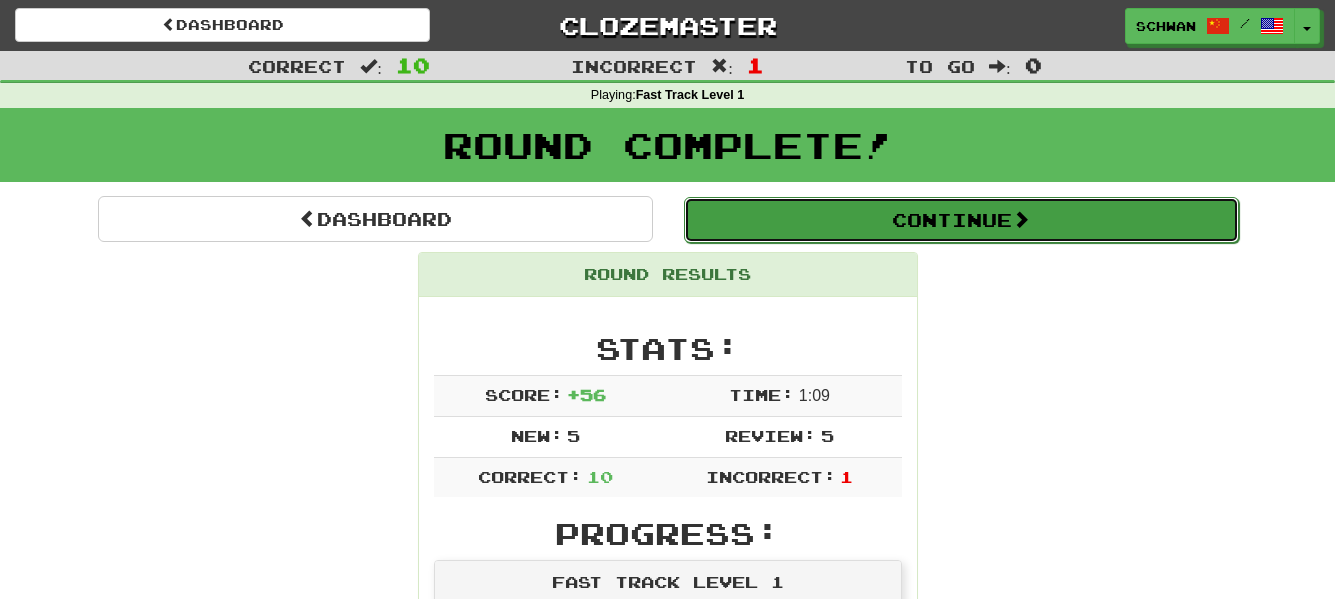 click on "Continue" at bounding box center (961, 220) 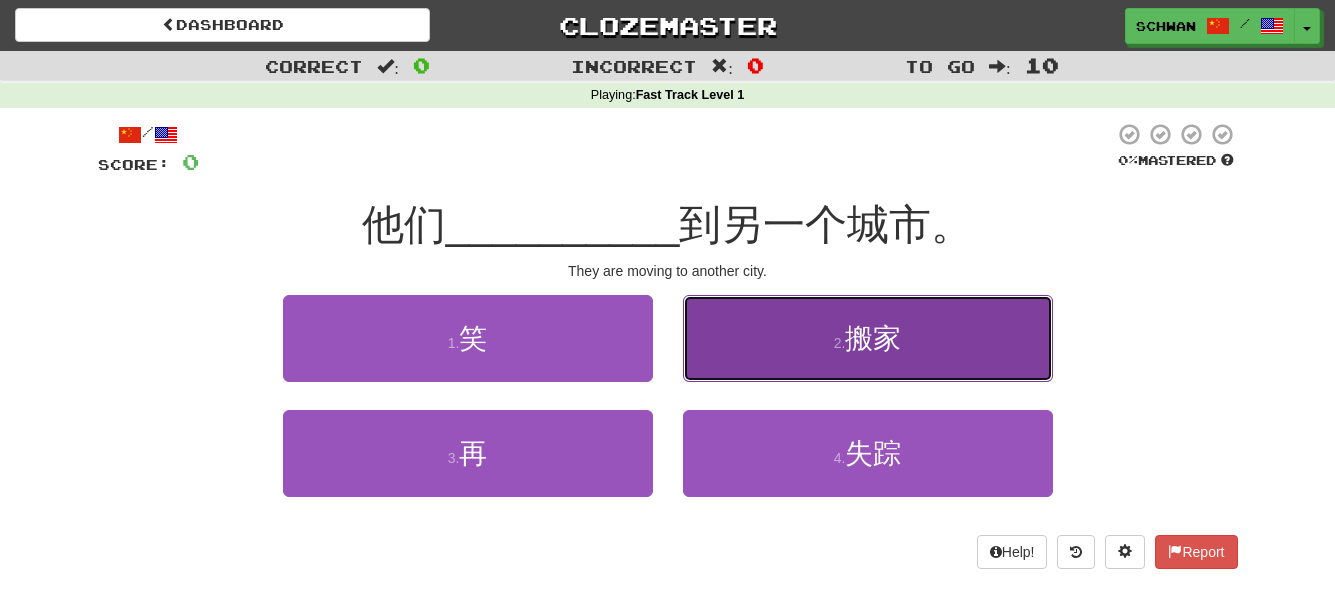click on "搬家" at bounding box center [873, 338] 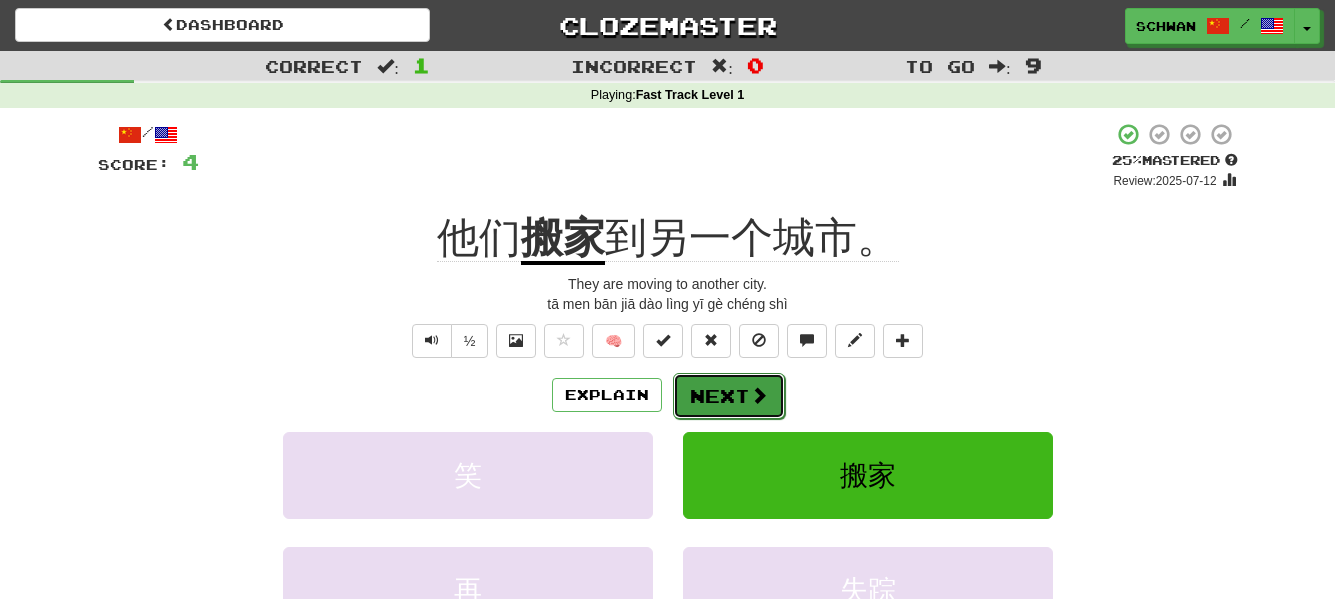 click on "Next" at bounding box center (729, 396) 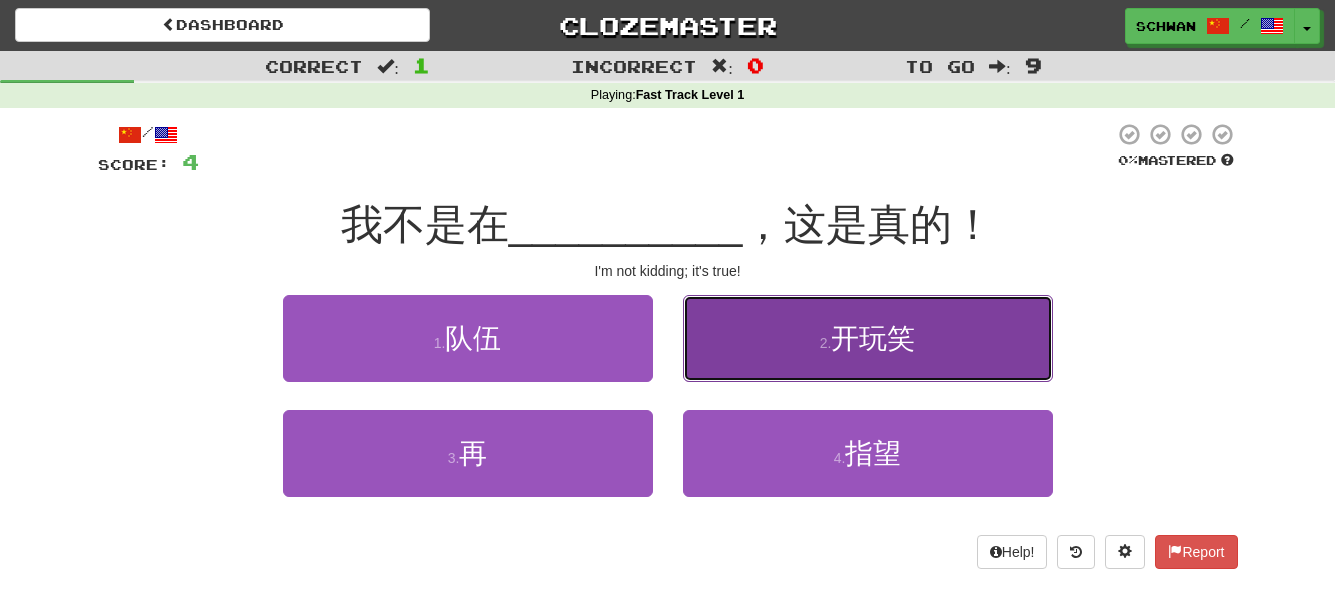 click on "开玩笑" at bounding box center [873, 338] 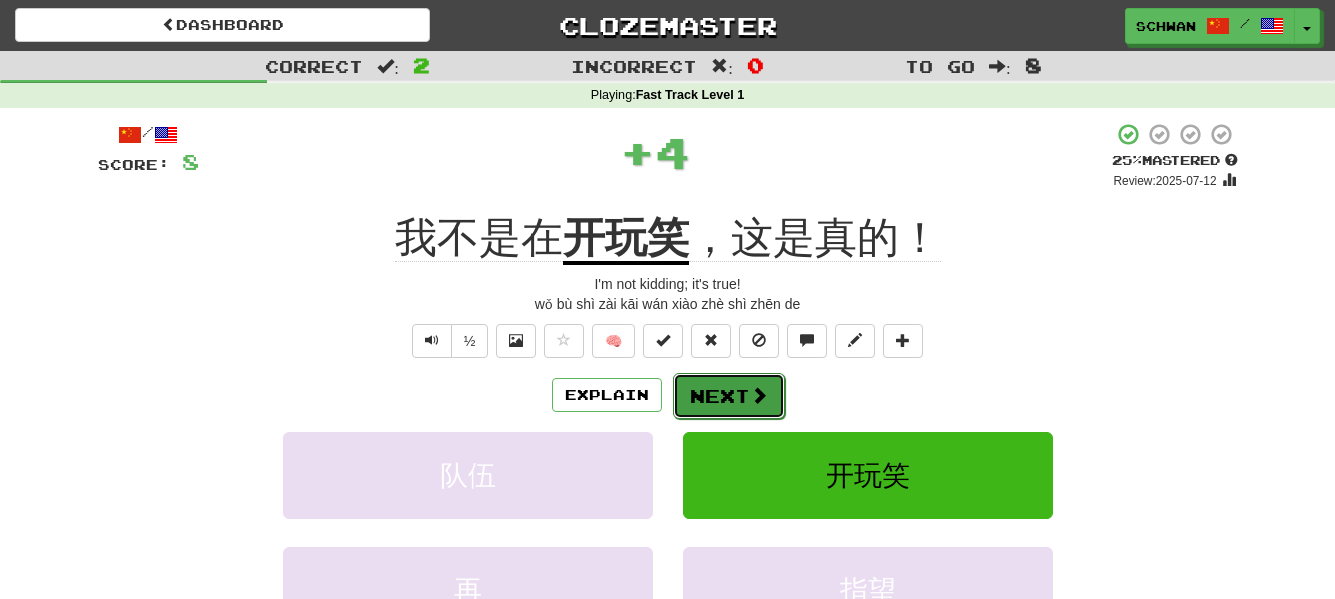 click on "Next" at bounding box center [729, 396] 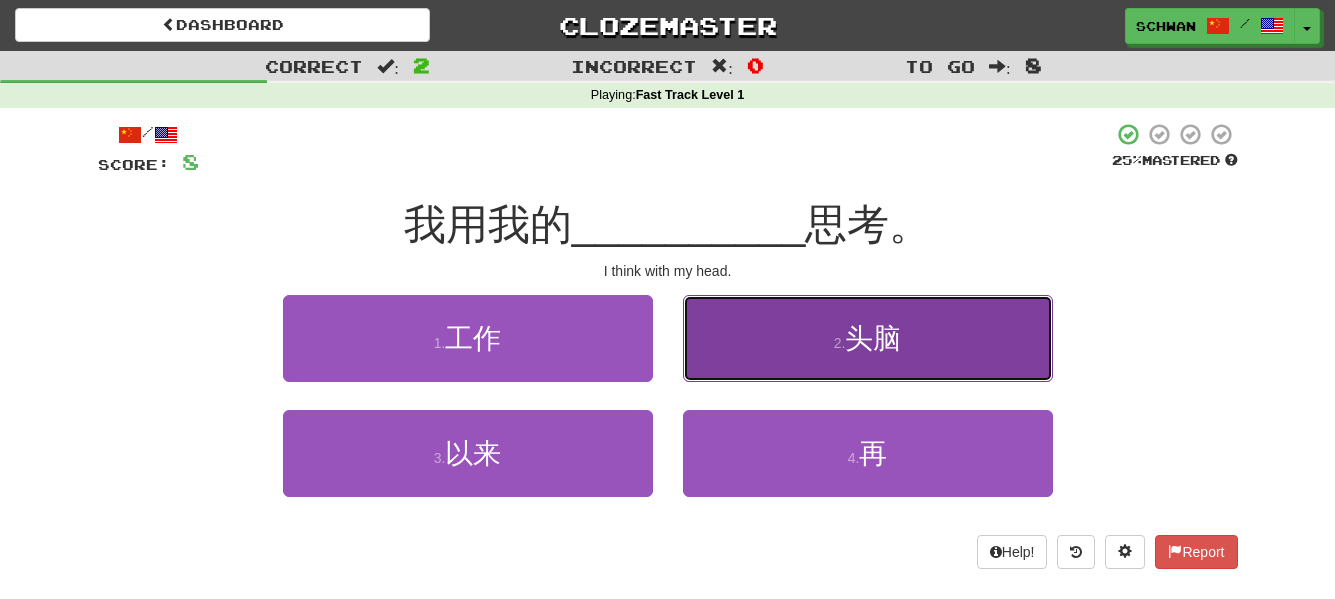 click on "2 .  头脑" at bounding box center (868, 338) 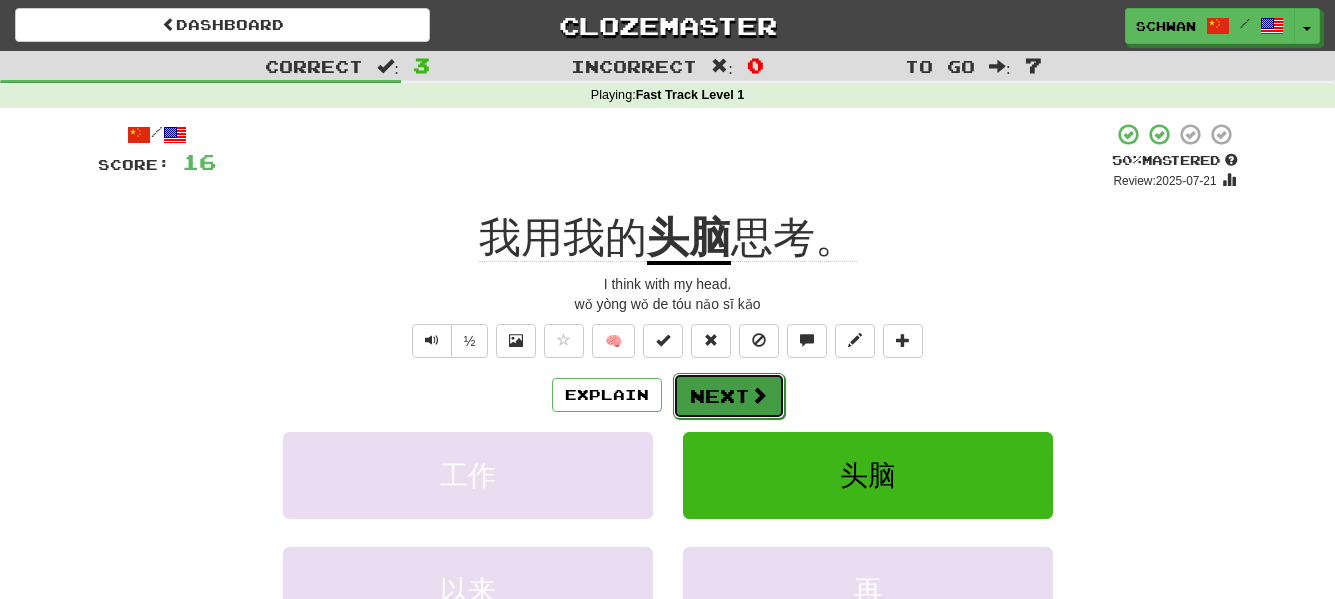 click at bounding box center [759, 395] 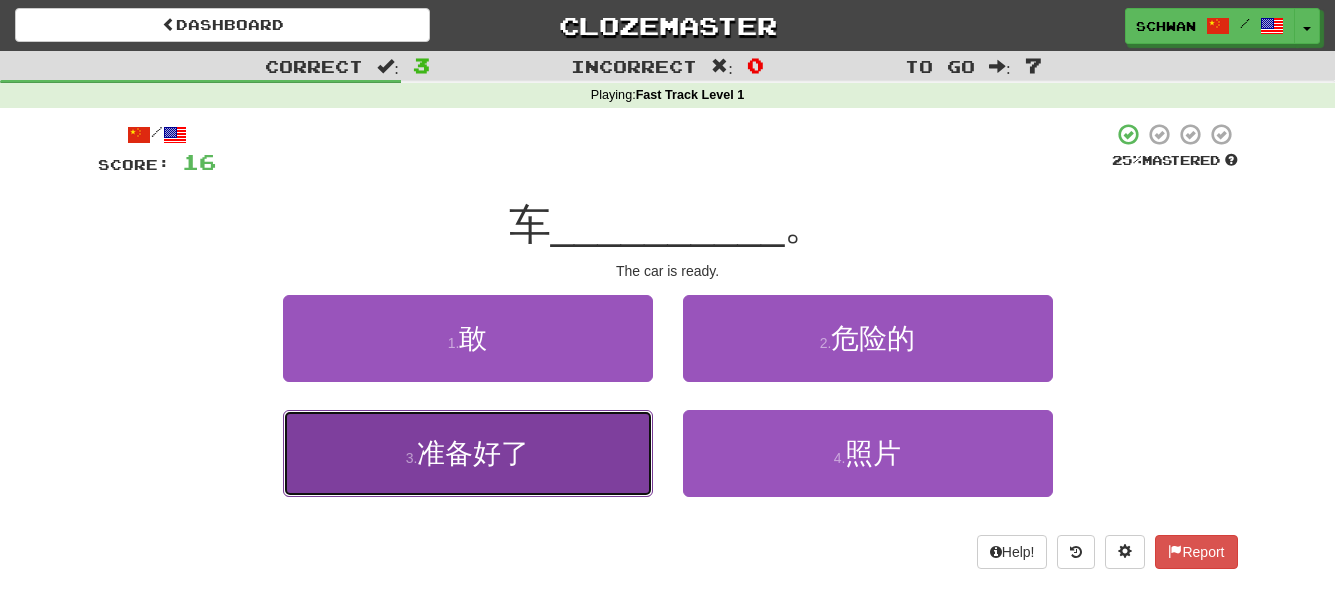 click on "3 .  准备好了" at bounding box center [468, 453] 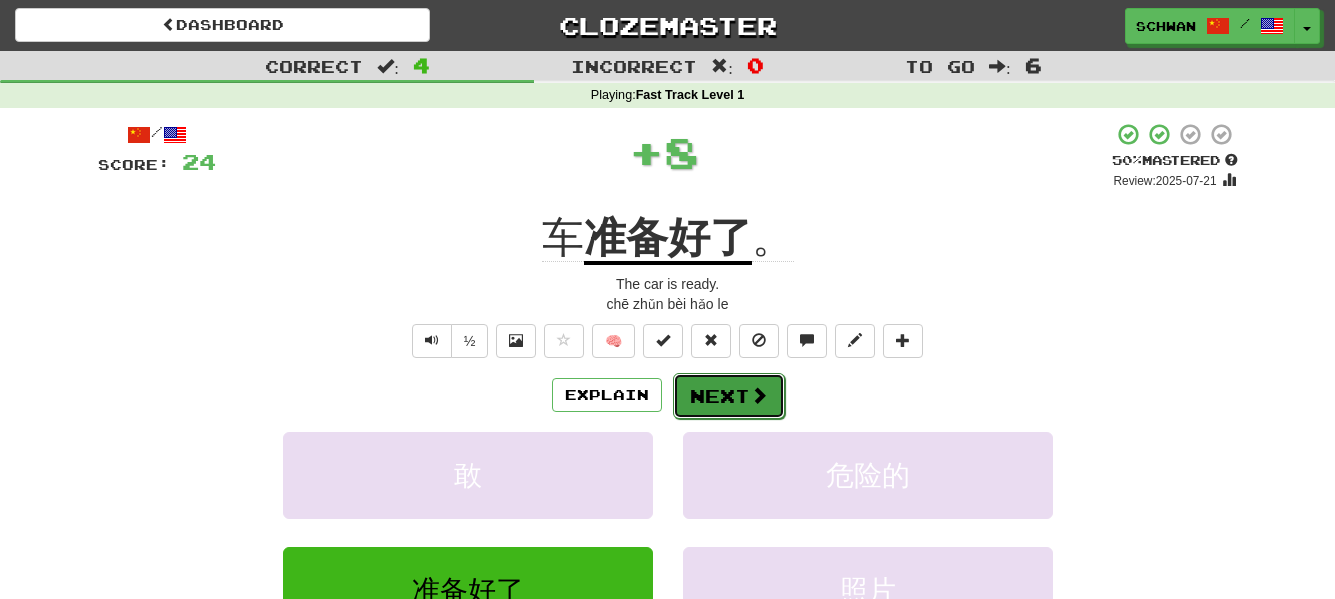 click on "Next" at bounding box center [729, 396] 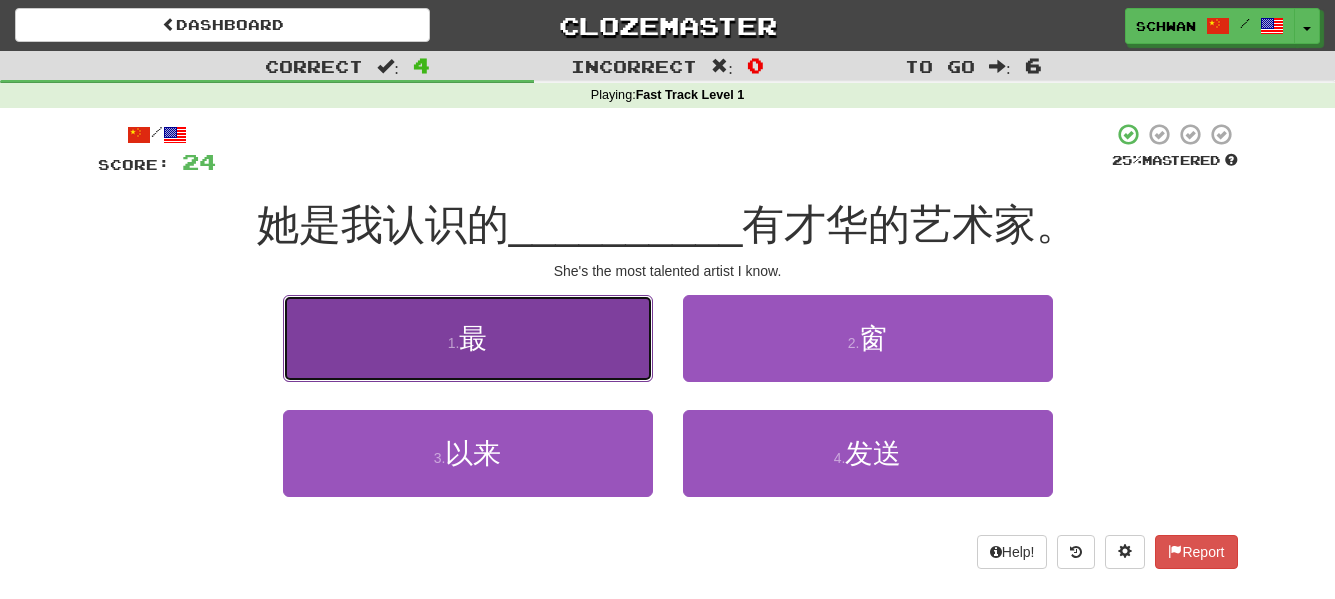 click on "最" at bounding box center (473, 338) 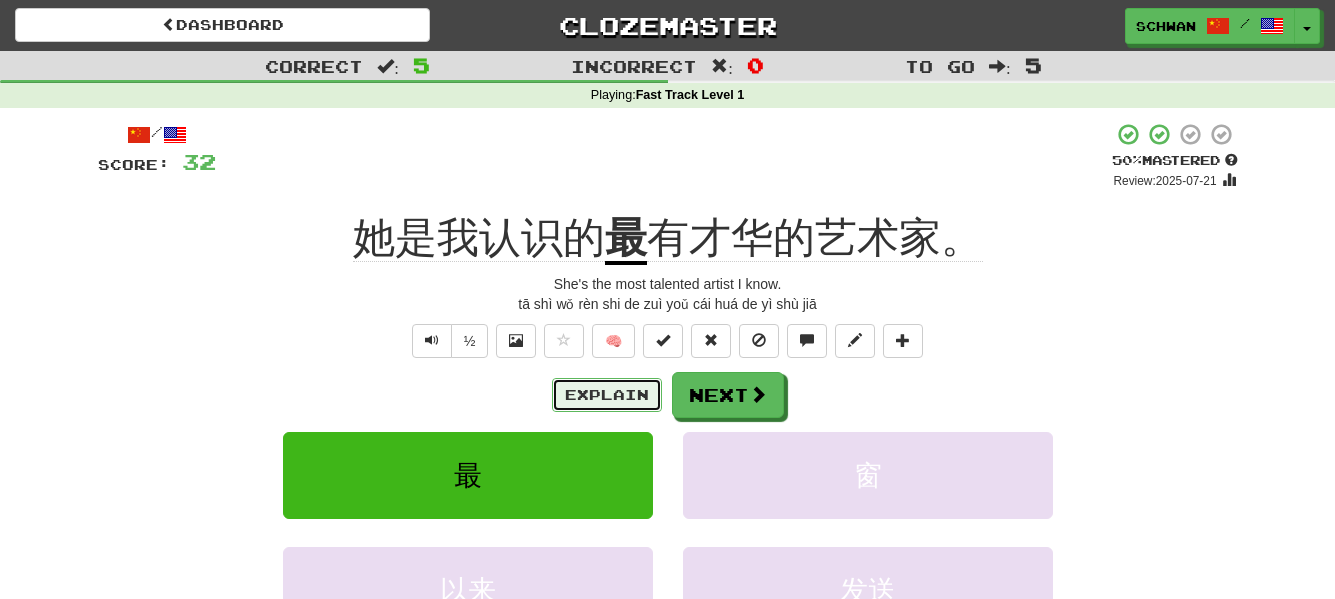 click on "Explain" at bounding box center [607, 395] 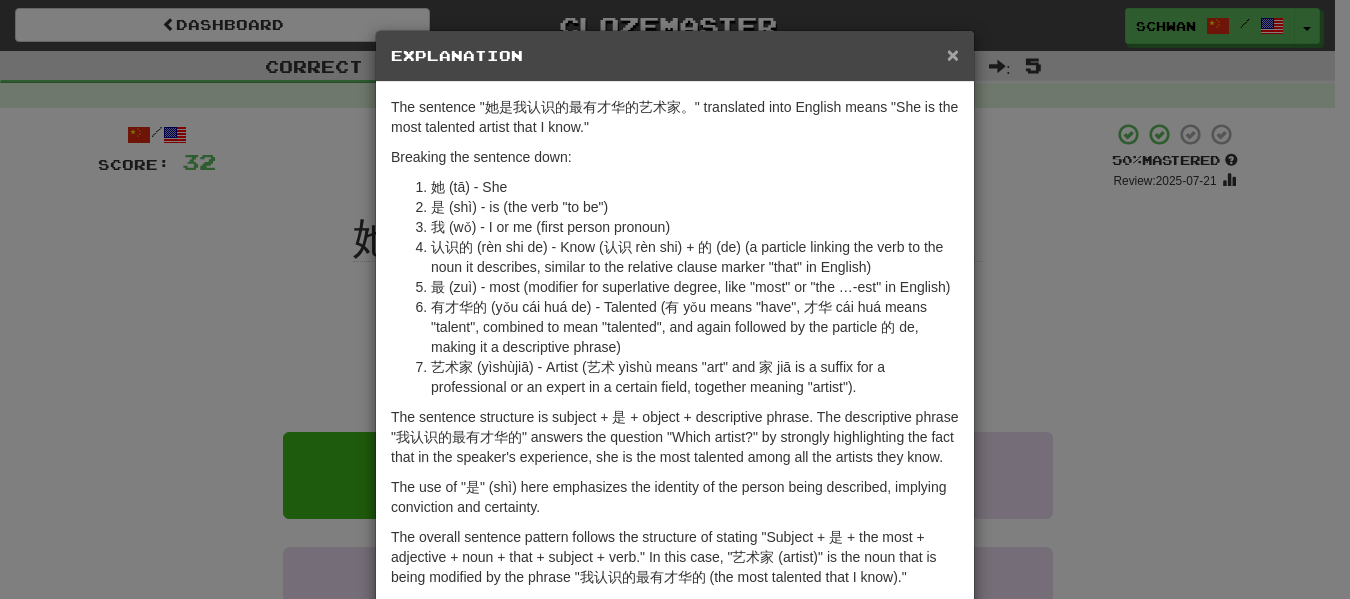 click on "×" at bounding box center (953, 54) 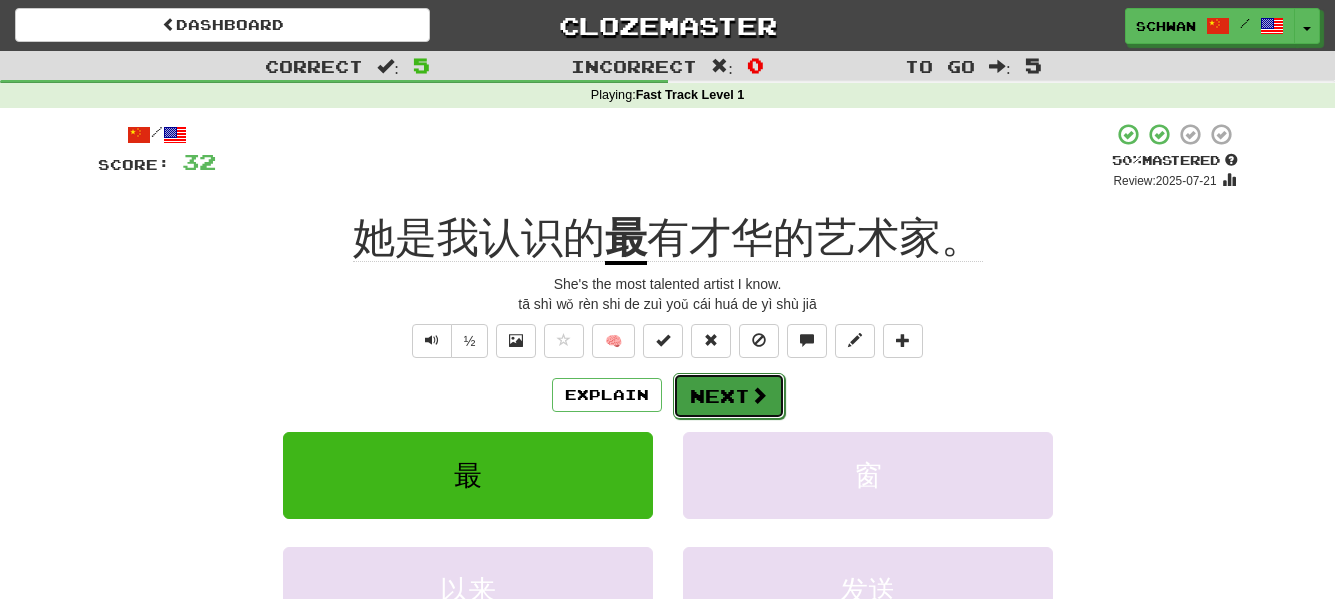 click on "Next" at bounding box center [729, 396] 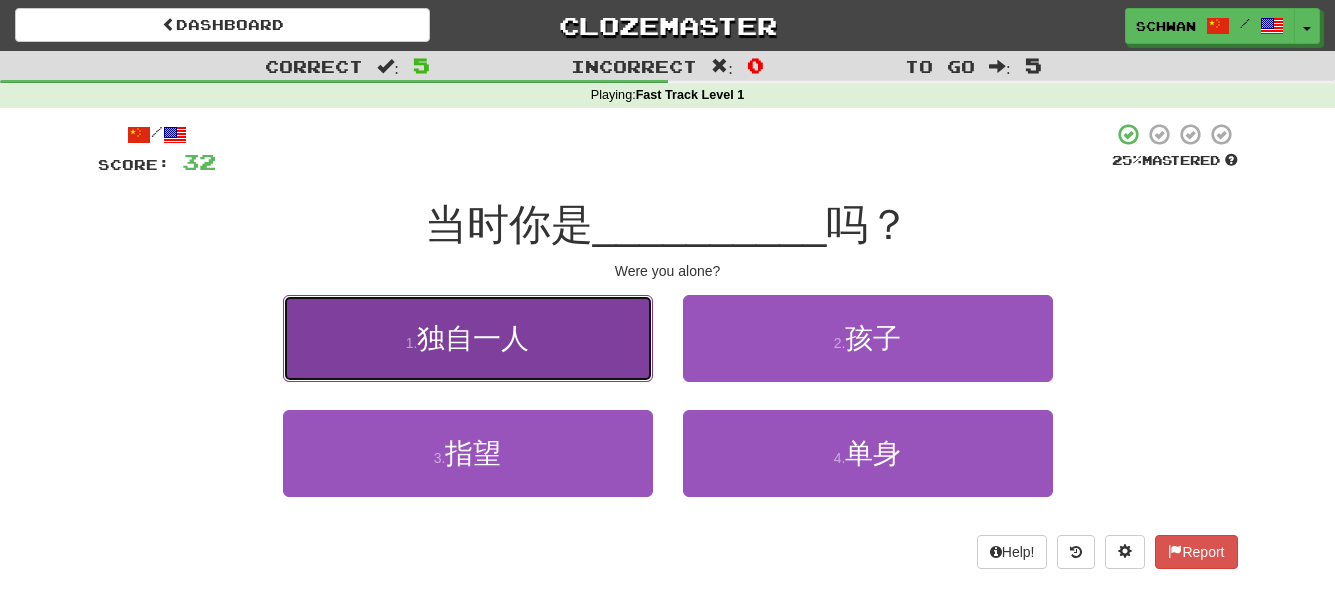 click on "1 .  独自一人" at bounding box center (468, 338) 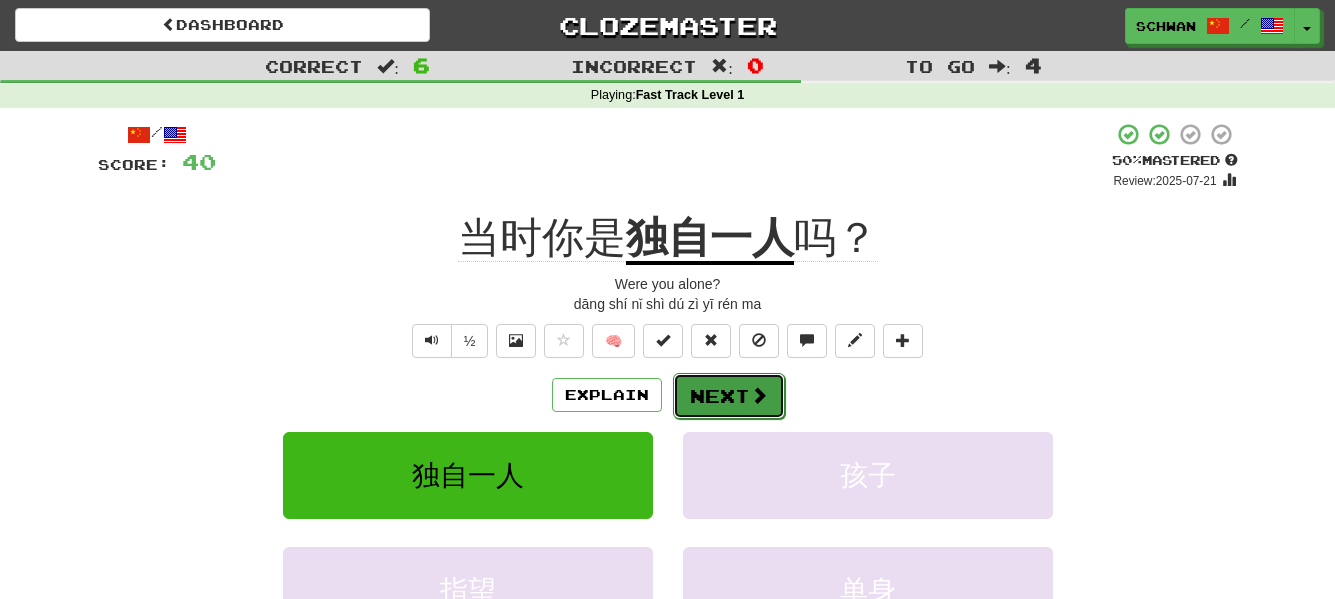 click on "Next" at bounding box center (729, 396) 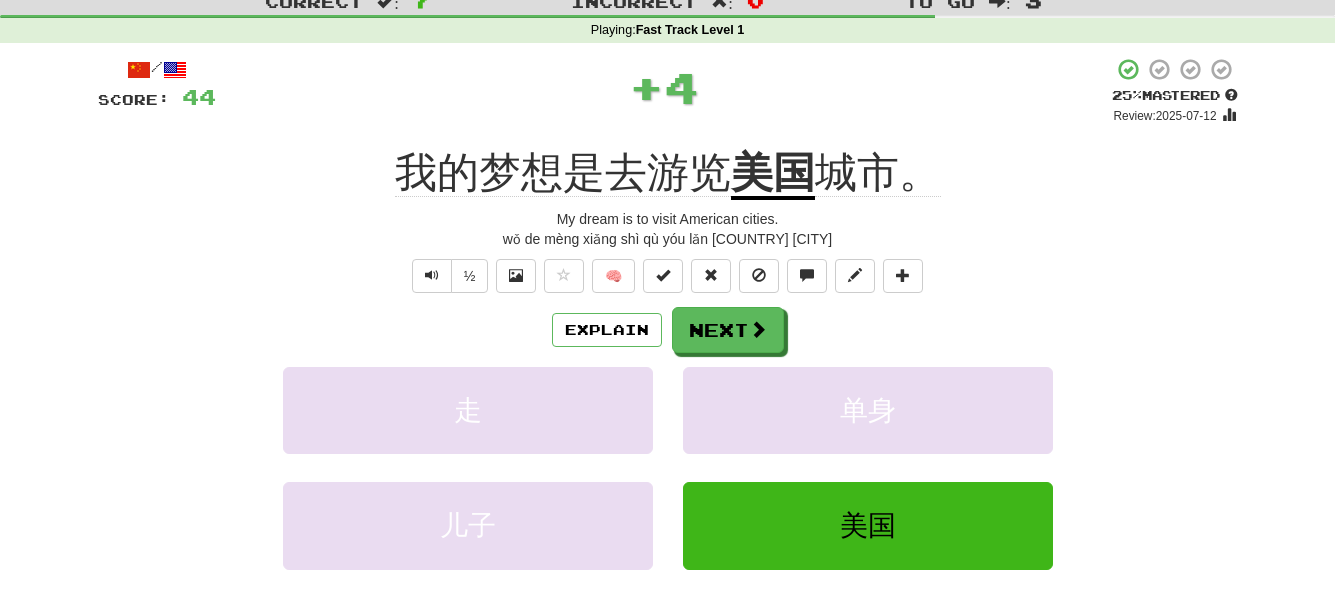 scroll, scrollTop: 100, scrollLeft: 0, axis: vertical 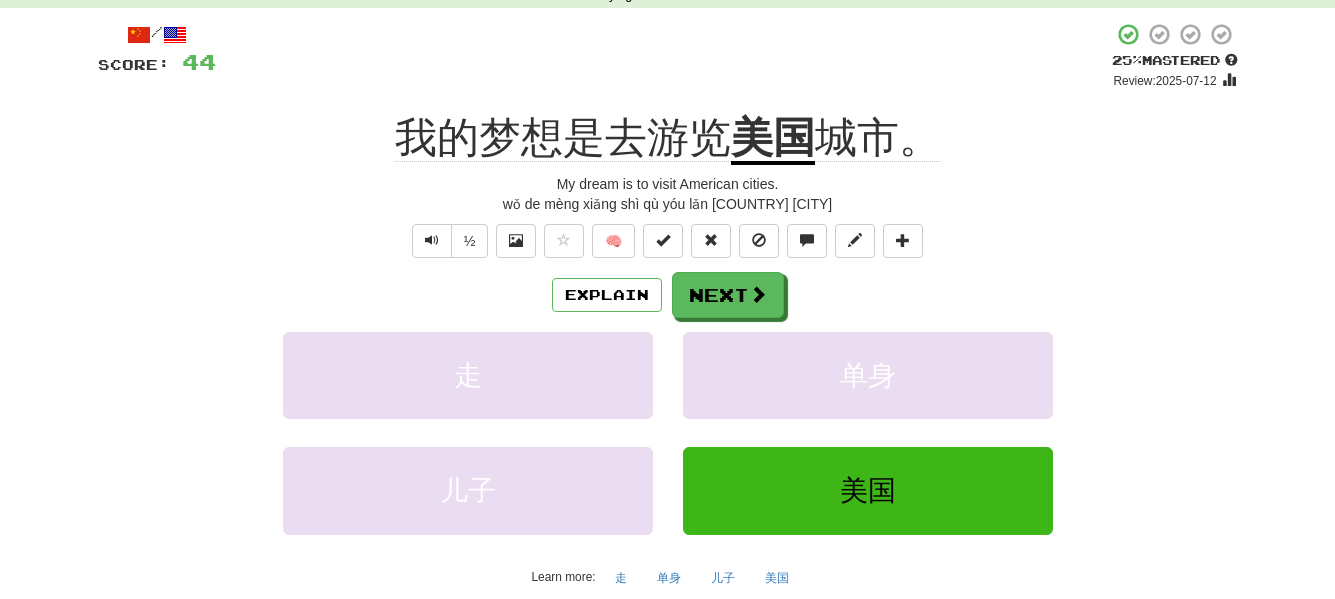 click on "Explain Next [VERB] [ADJECTIVE] [PERSON] [NOUN] [LOCATION] Learn more: [VERB] [ADJECTIVE] [PERSON] [NOUN] [LOCATION]" at bounding box center (668, 432) 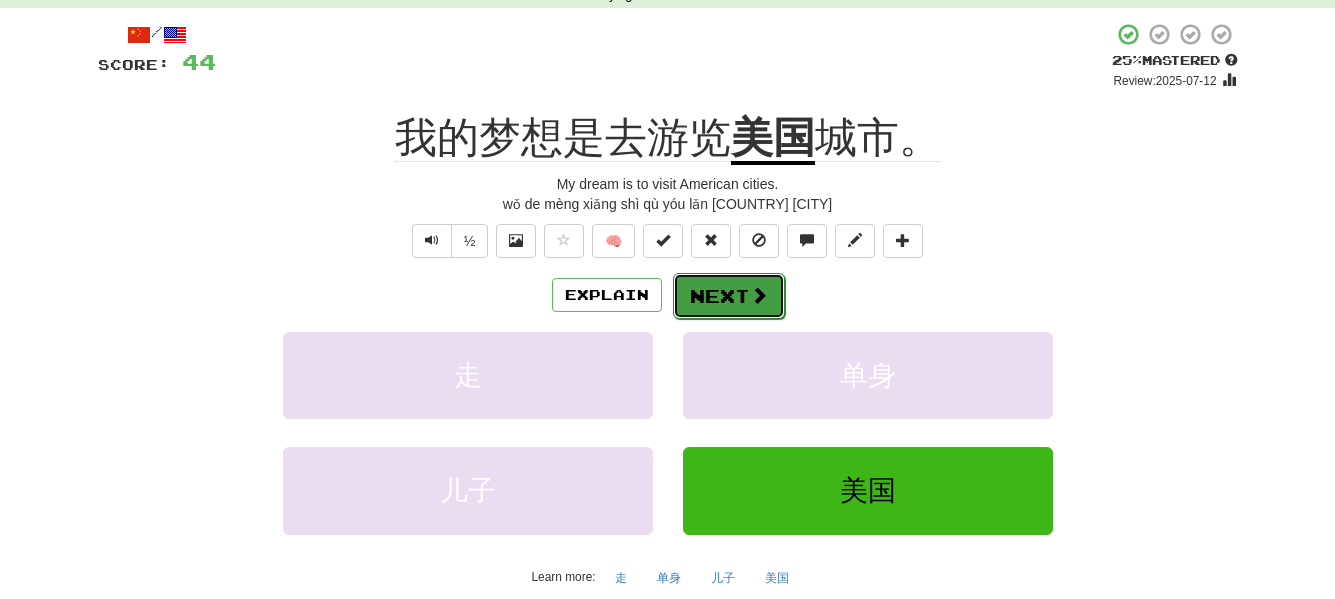 click on "Next" at bounding box center (729, 296) 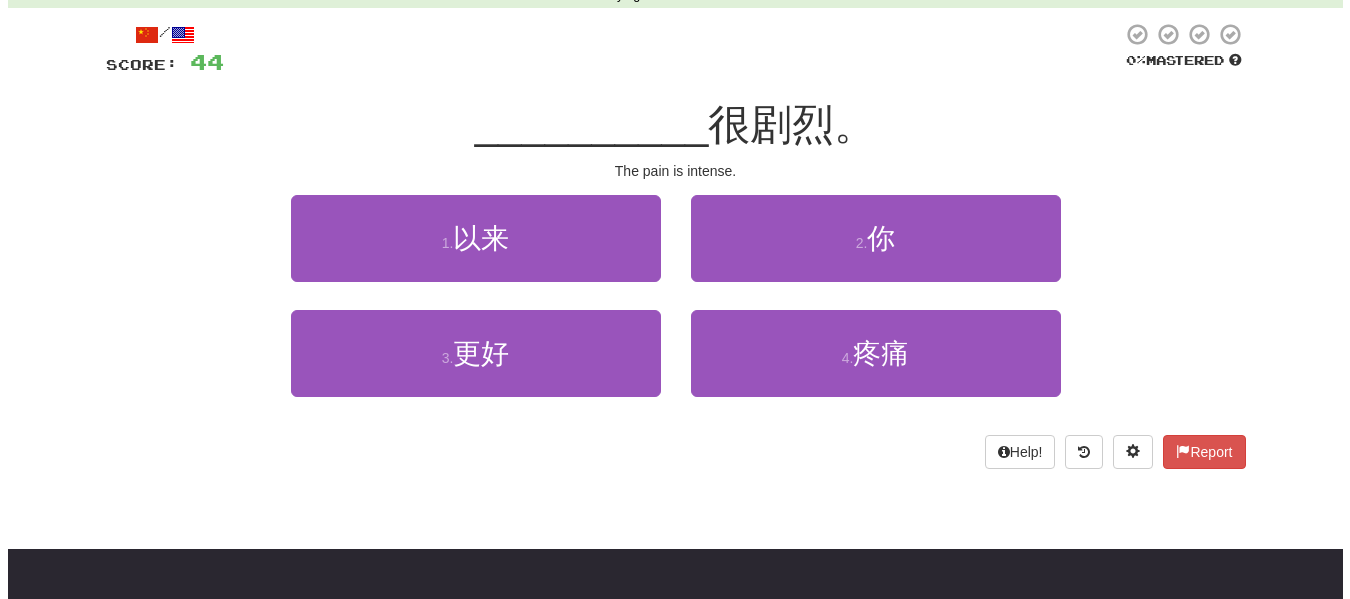 scroll, scrollTop: 0, scrollLeft: 0, axis: both 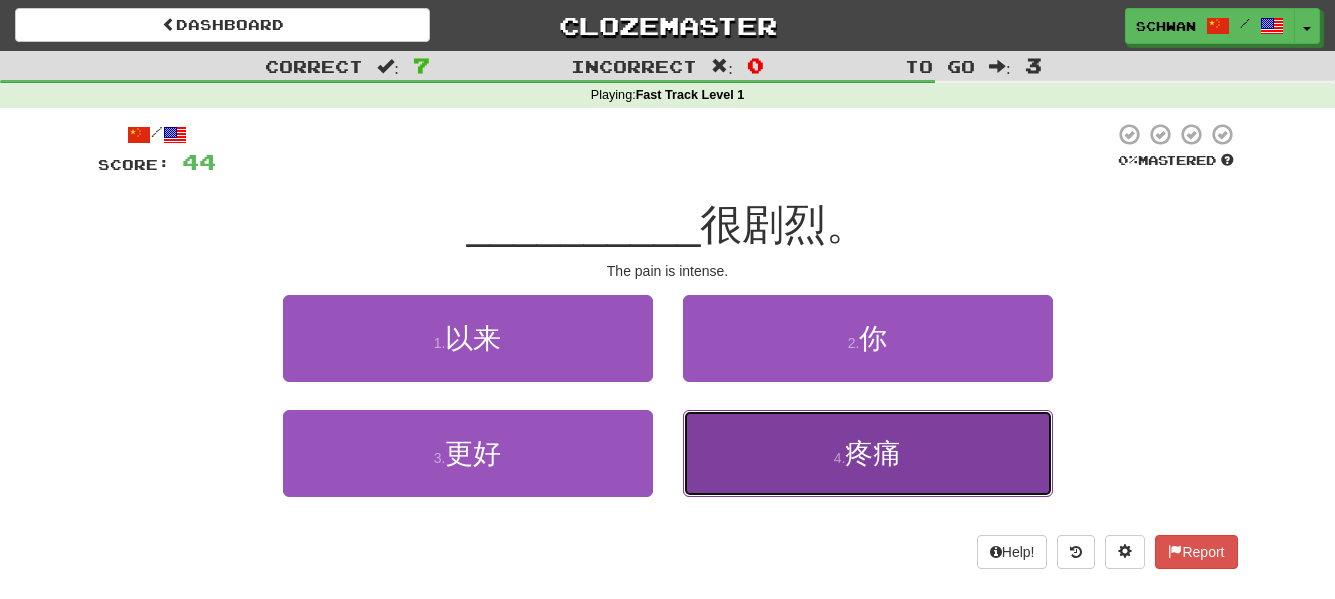 click on "4 .  疼痛" at bounding box center (868, 453) 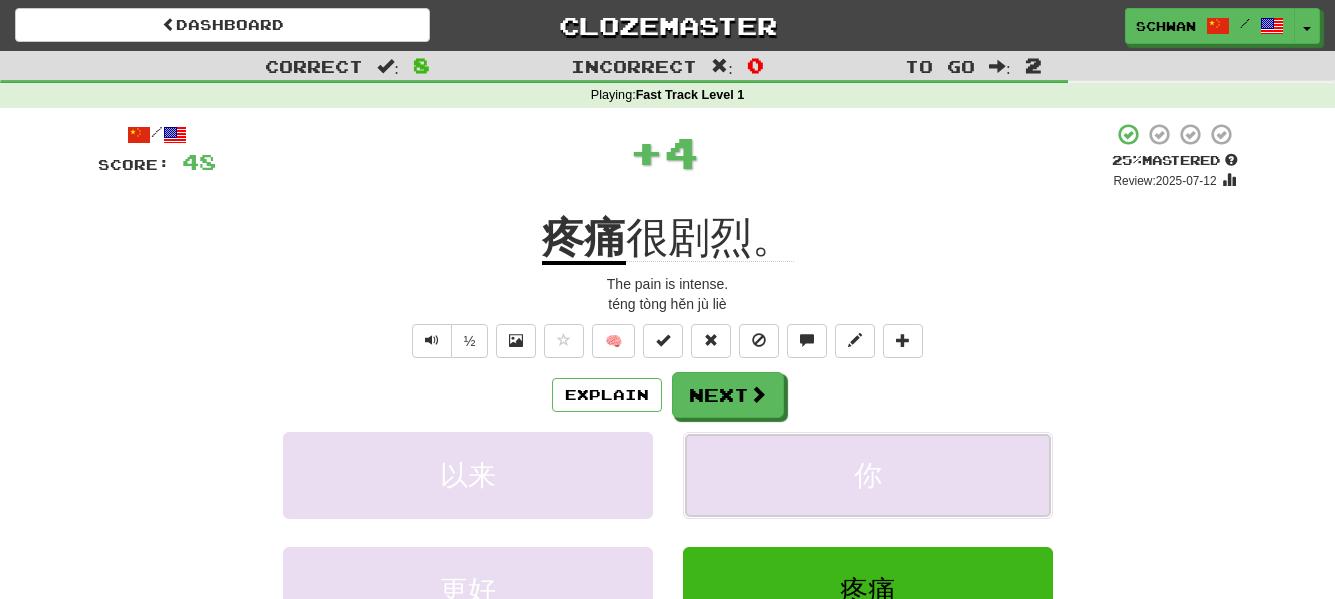 click on "你" at bounding box center (868, 475) 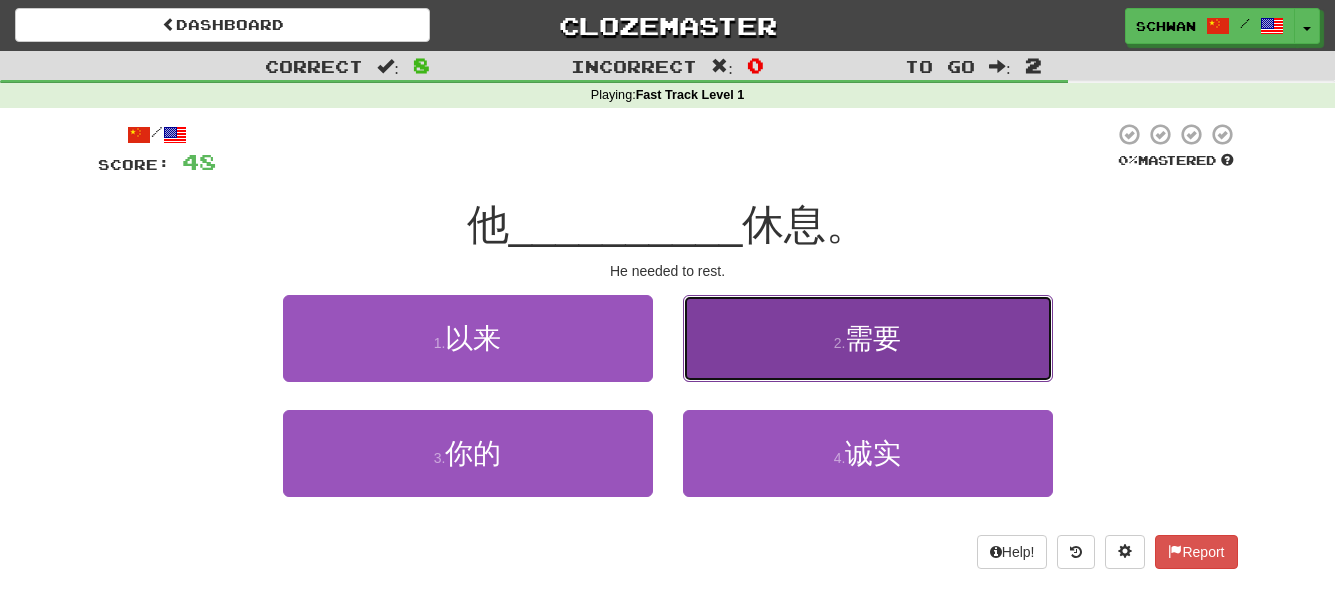 click on "2 .  需要" at bounding box center [868, 338] 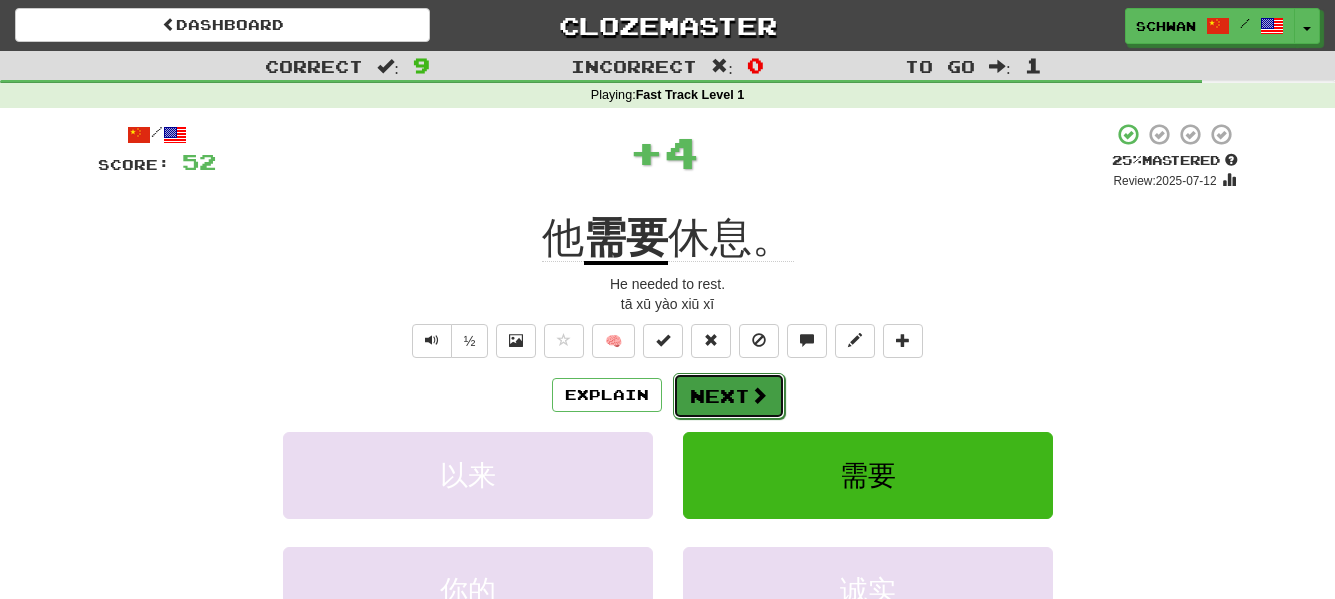 click on "Next" at bounding box center [729, 396] 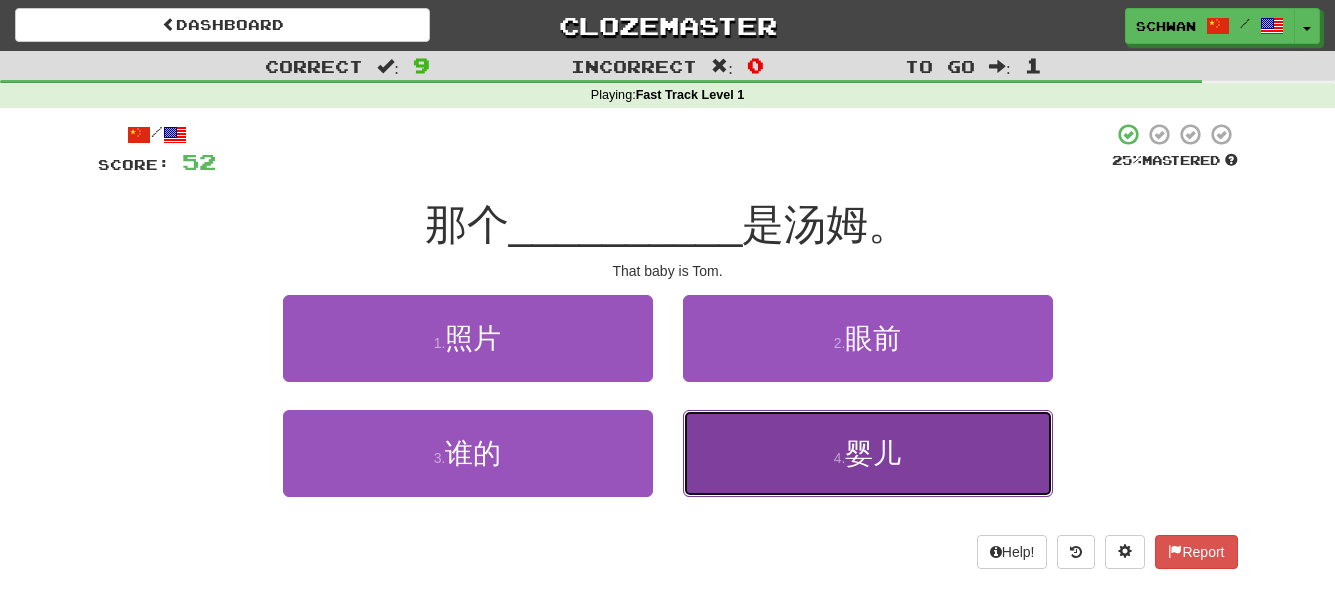 click on "4 .  婴儿" at bounding box center [868, 453] 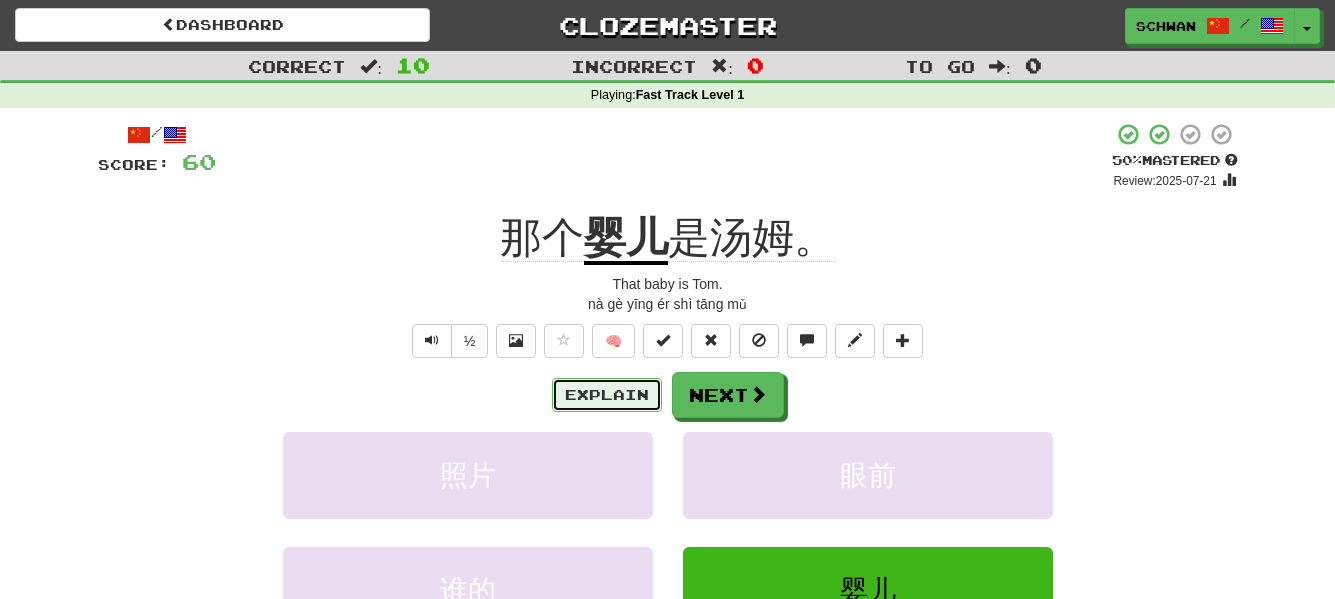 click on "Explain" at bounding box center [607, 395] 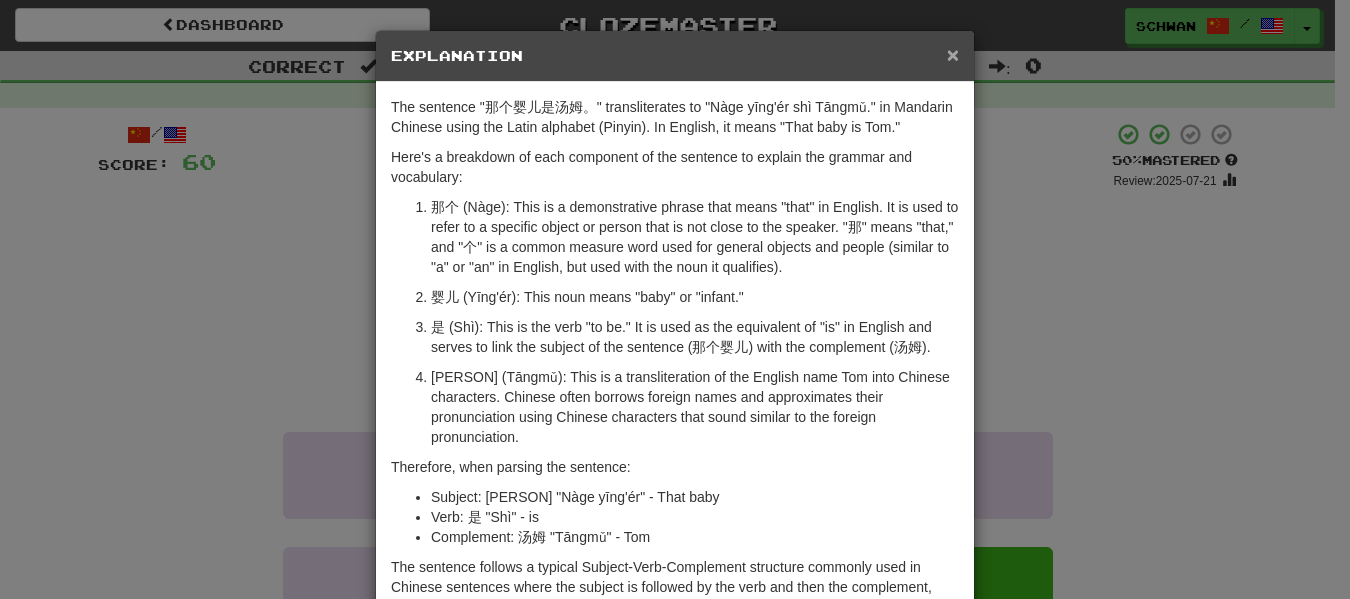 click on "×" at bounding box center (953, 54) 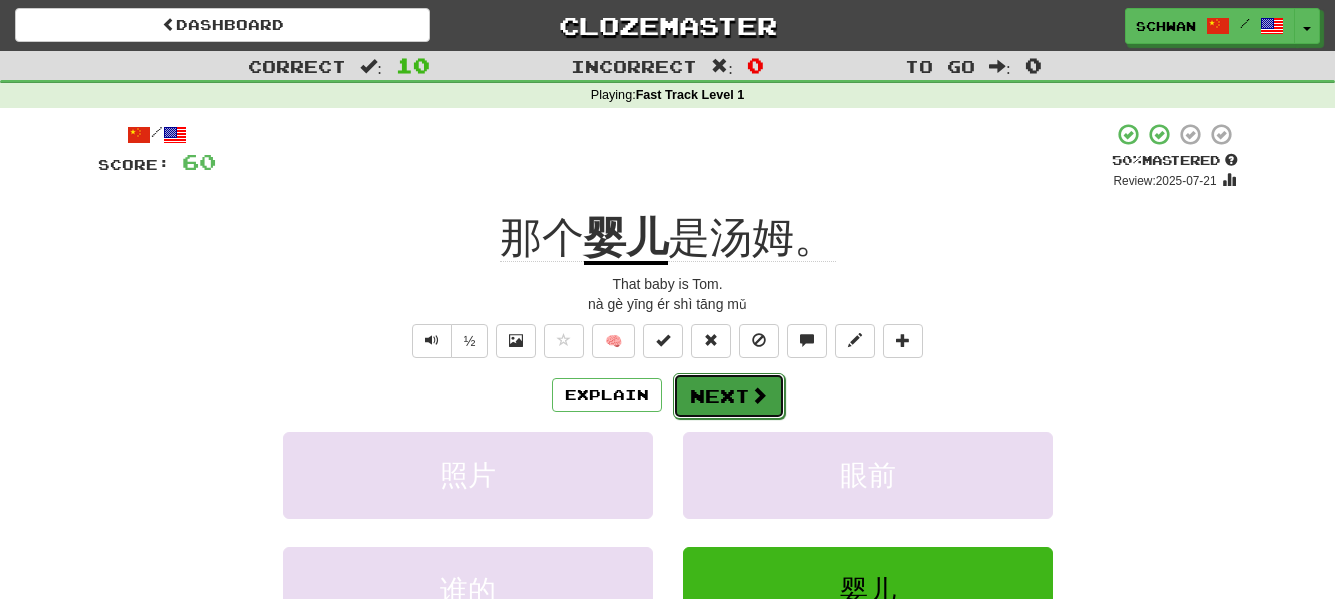 click on "Next" at bounding box center (729, 396) 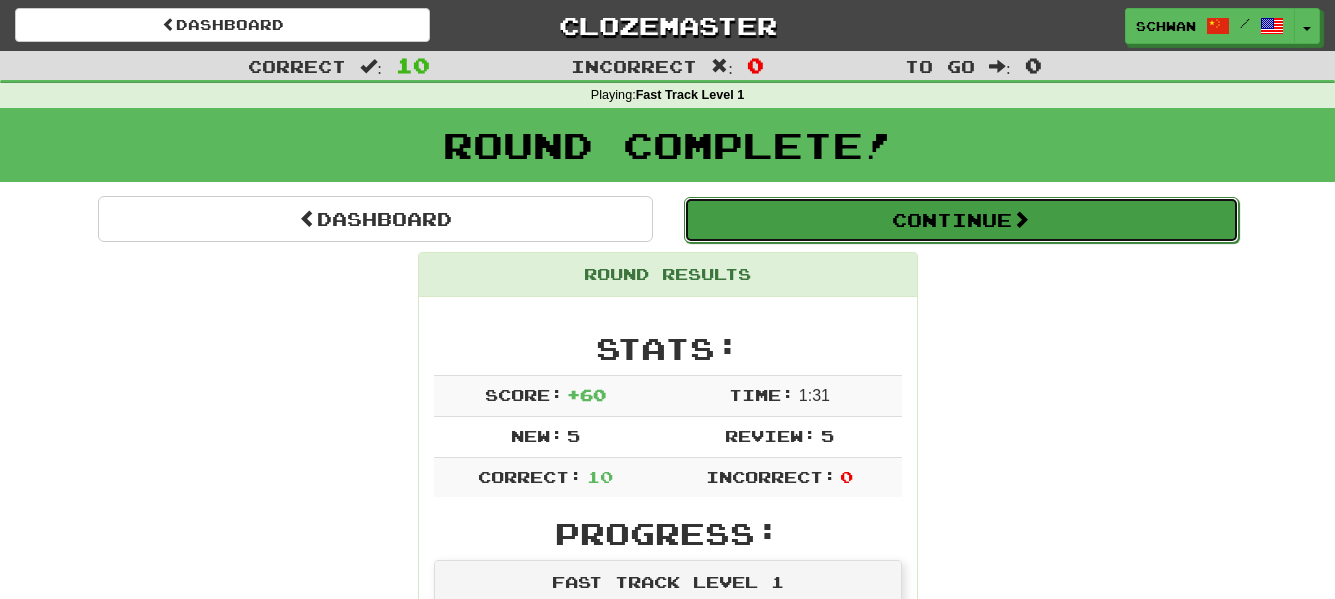 click on "Continue" at bounding box center (961, 220) 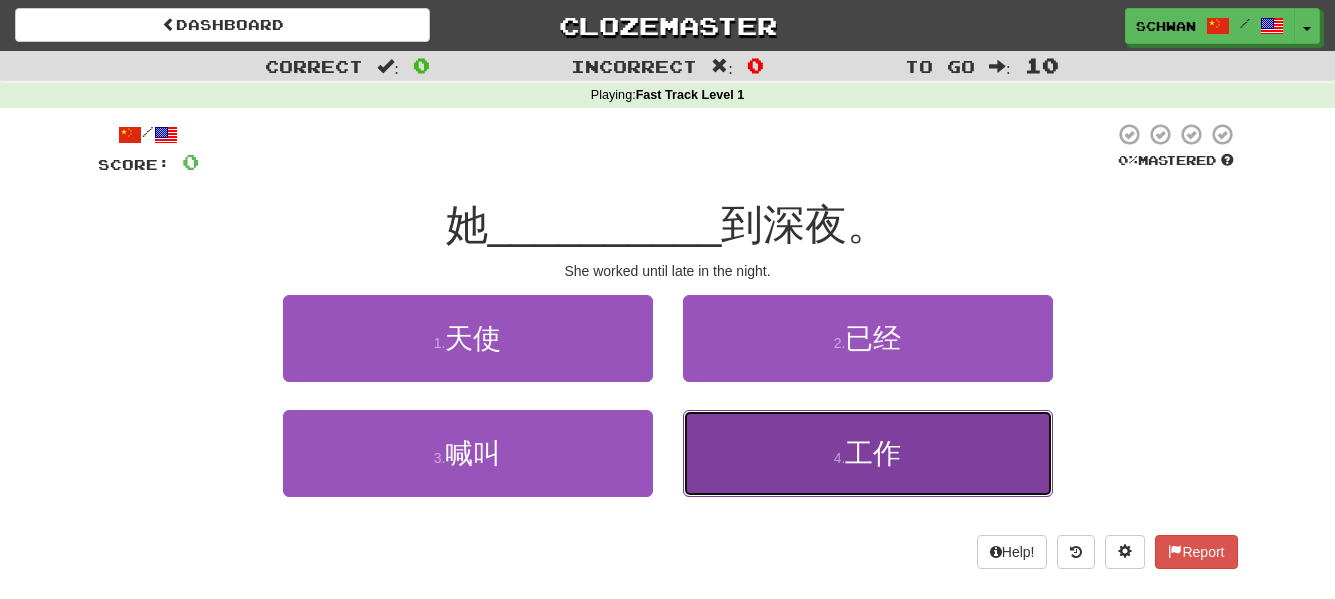 click on "4 .  工作" at bounding box center [868, 453] 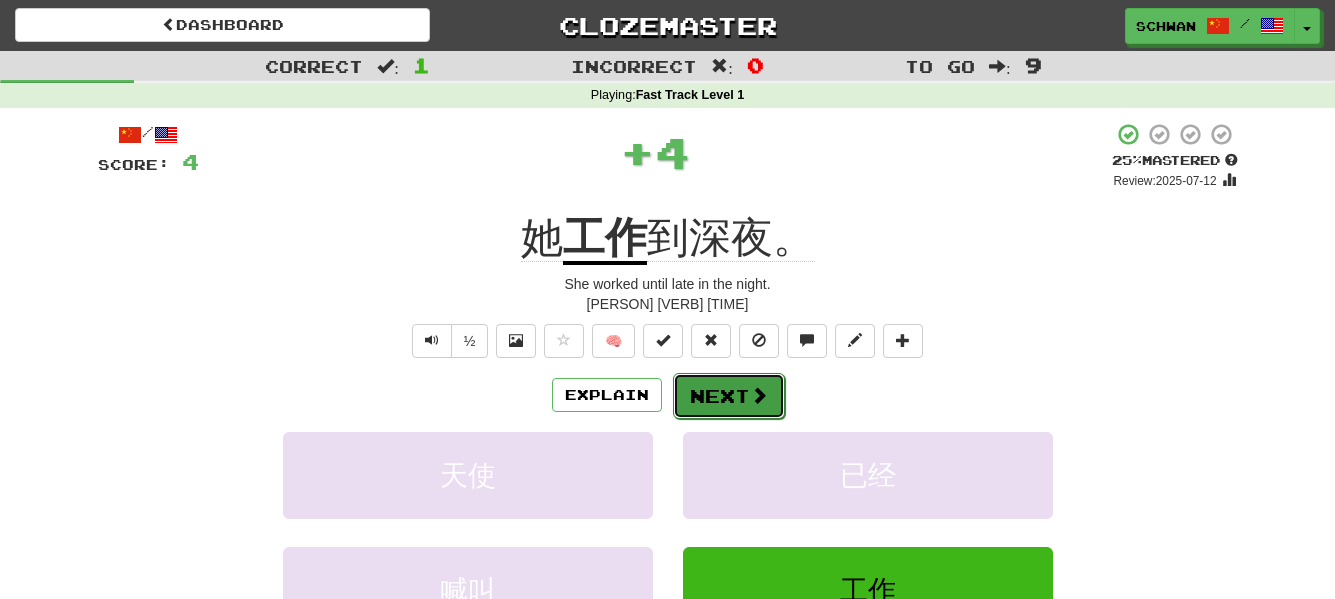 click on "Next" at bounding box center (729, 396) 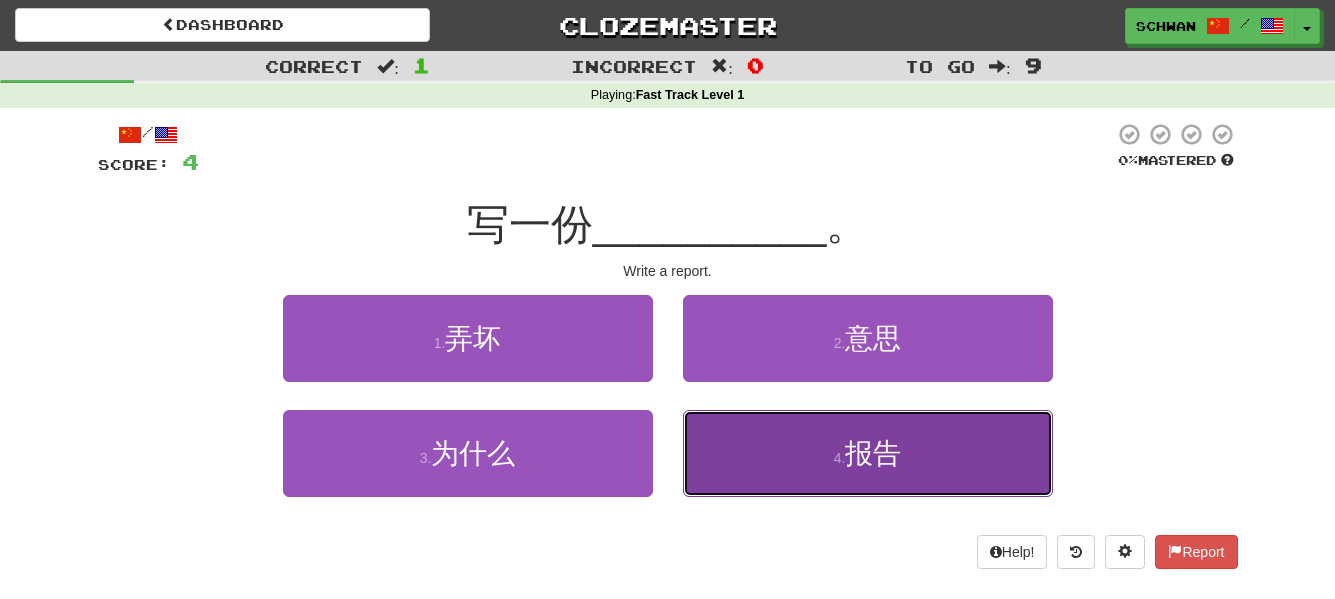 click on "4 .  报告" at bounding box center [868, 453] 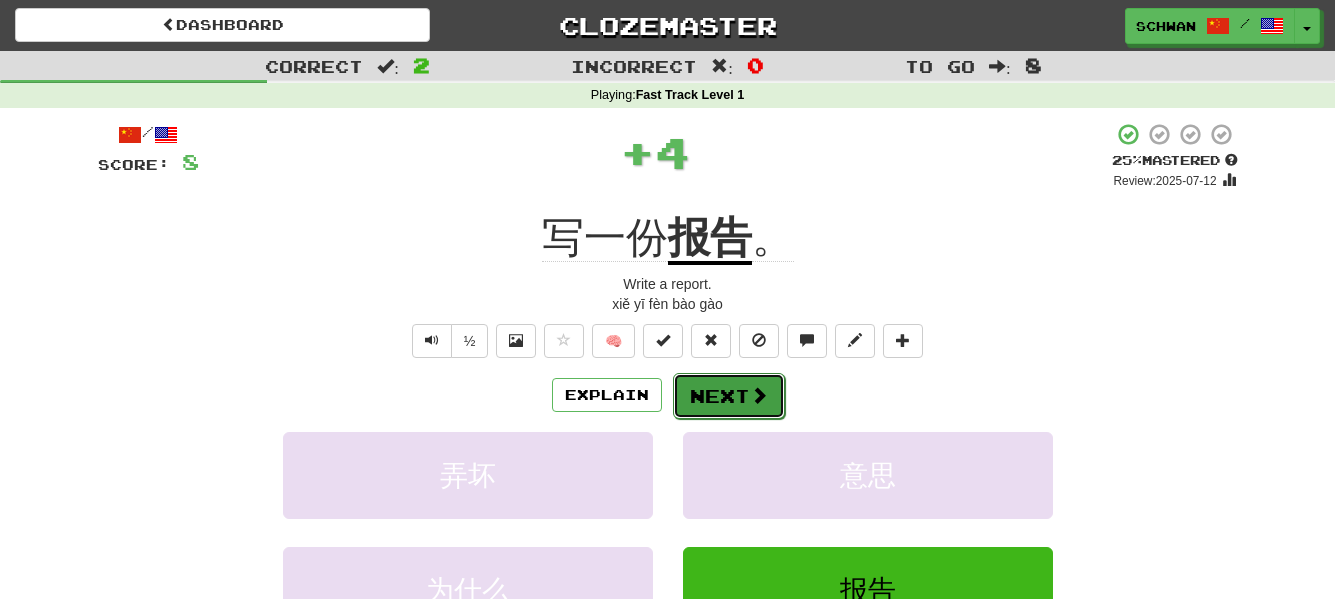 click on "Next" at bounding box center [729, 396] 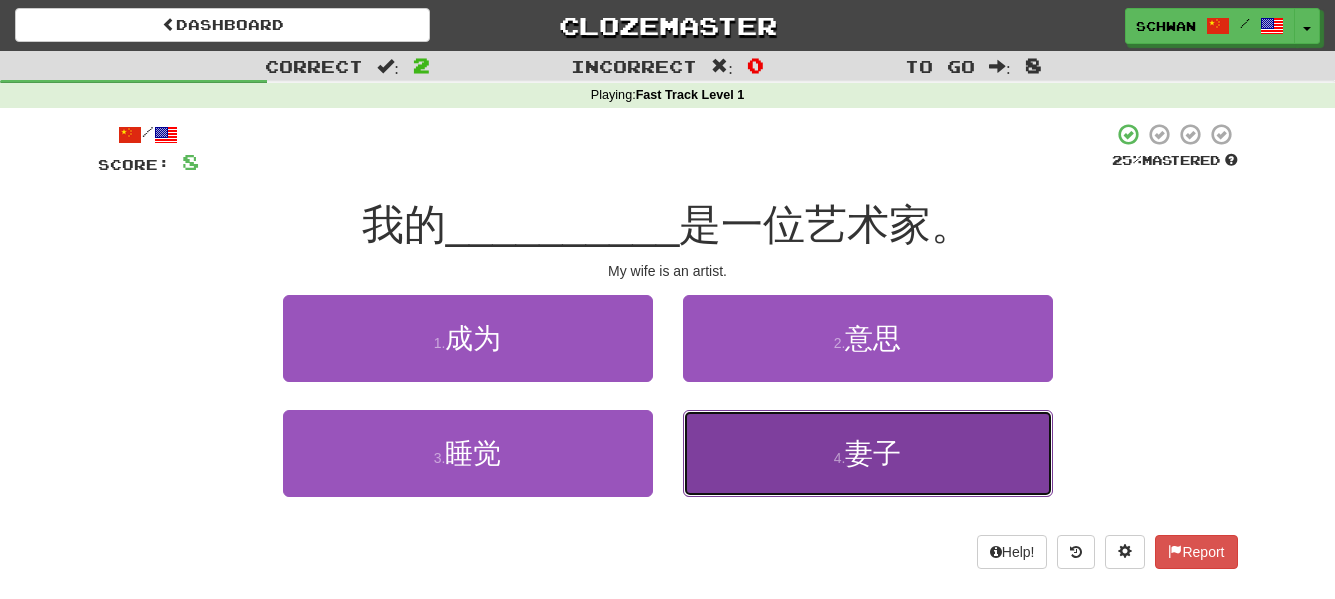 click on "4 .  妻子" at bounding box center (868, 453) 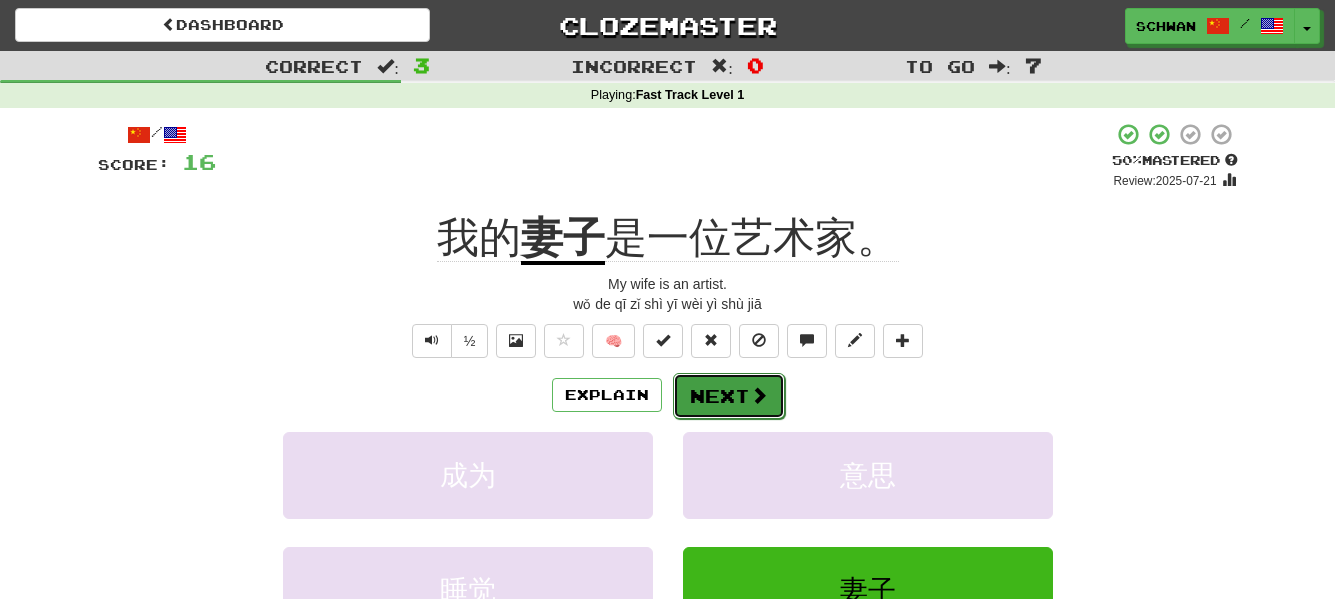 click on "Next" at bounding box center [729, 396] 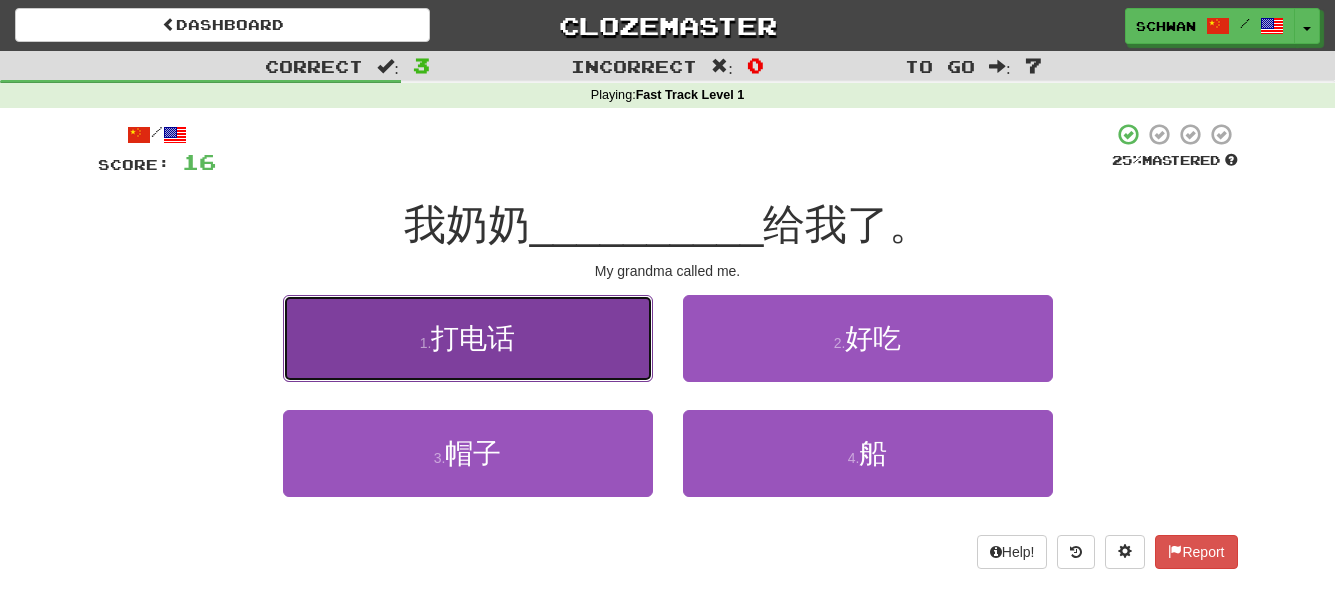 click on "1 .  打电话" at bounding box center (468, 338) 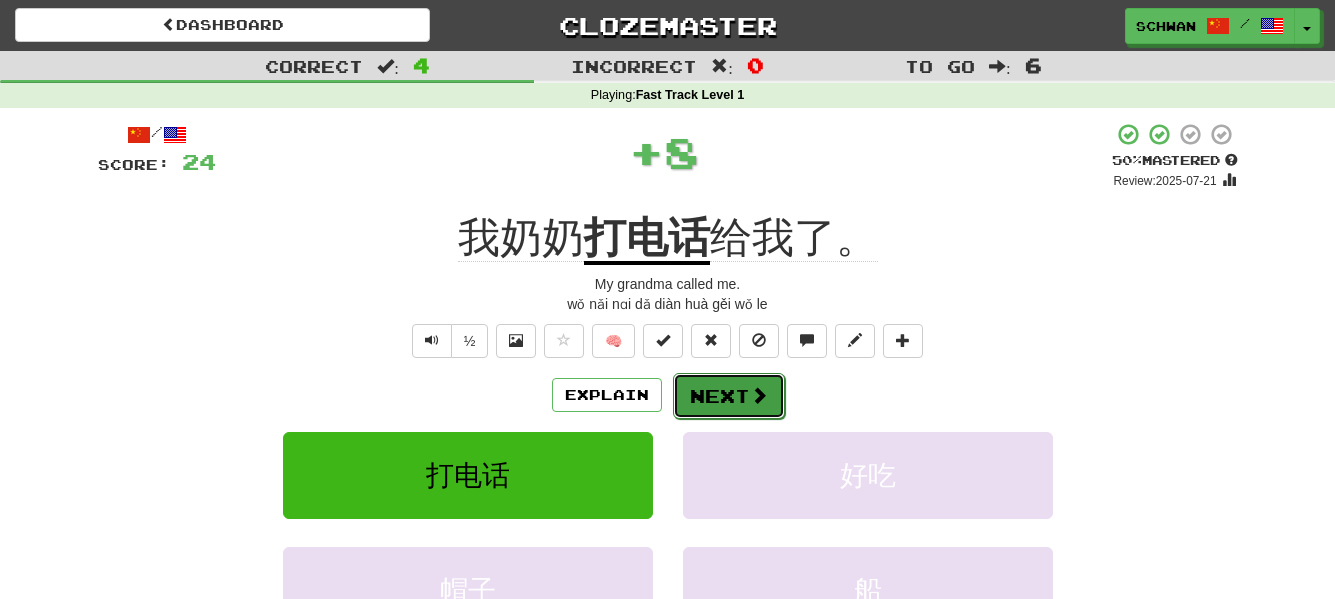 click on "Next" at bounding box center (729, 396) 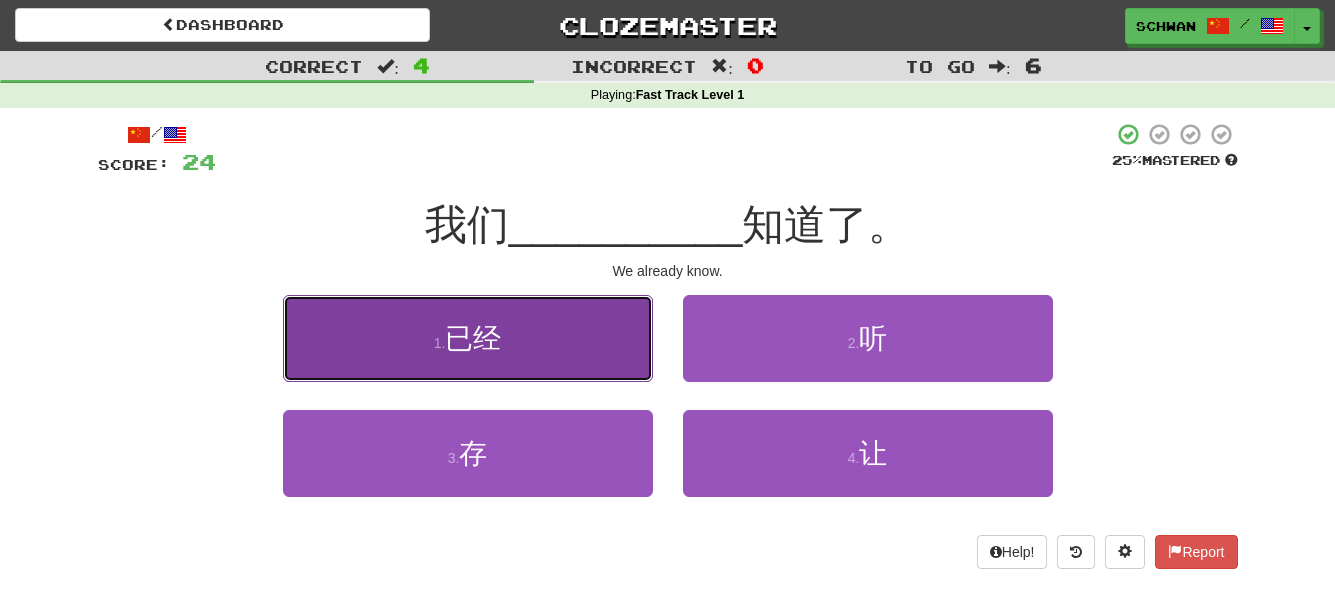 click on "已经" at bounding box center [473, 338] 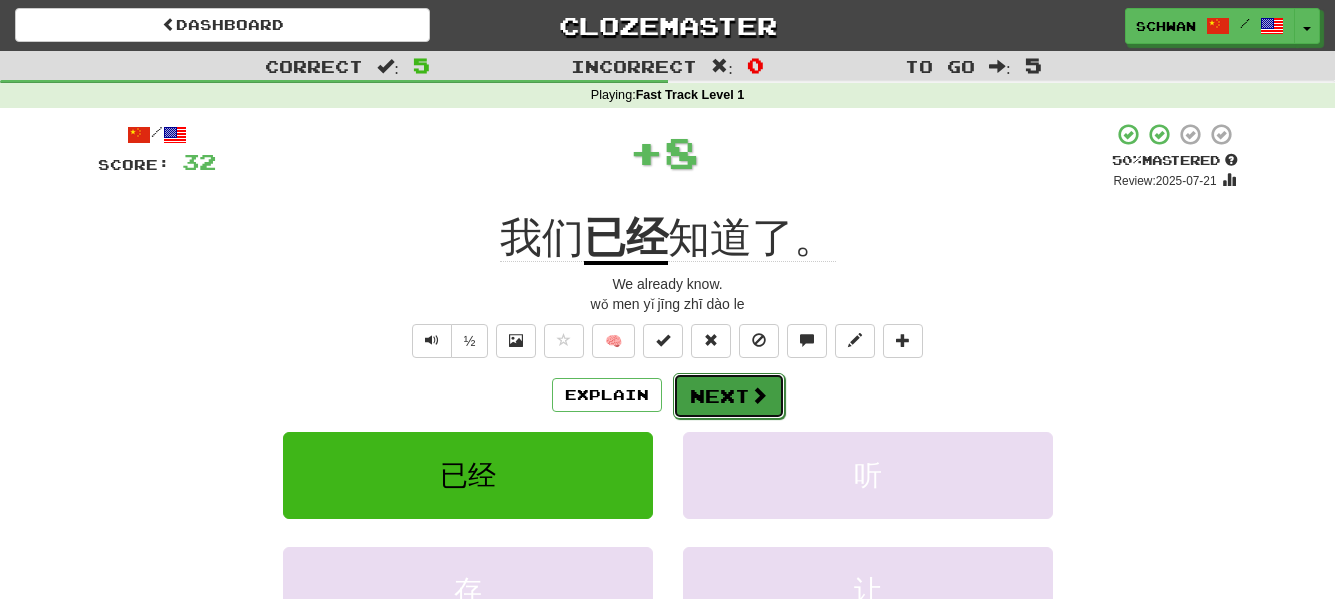 click on "Next" at bounding box center [729, 396] 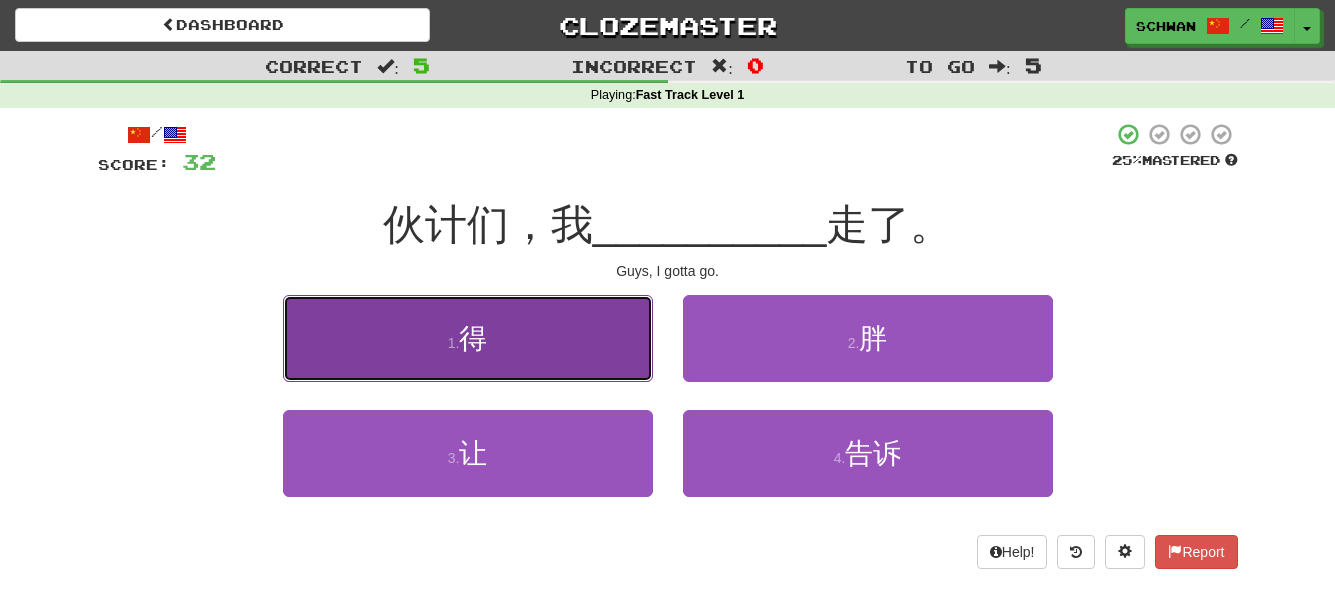 click on "得" at bounding box center [473, 338] 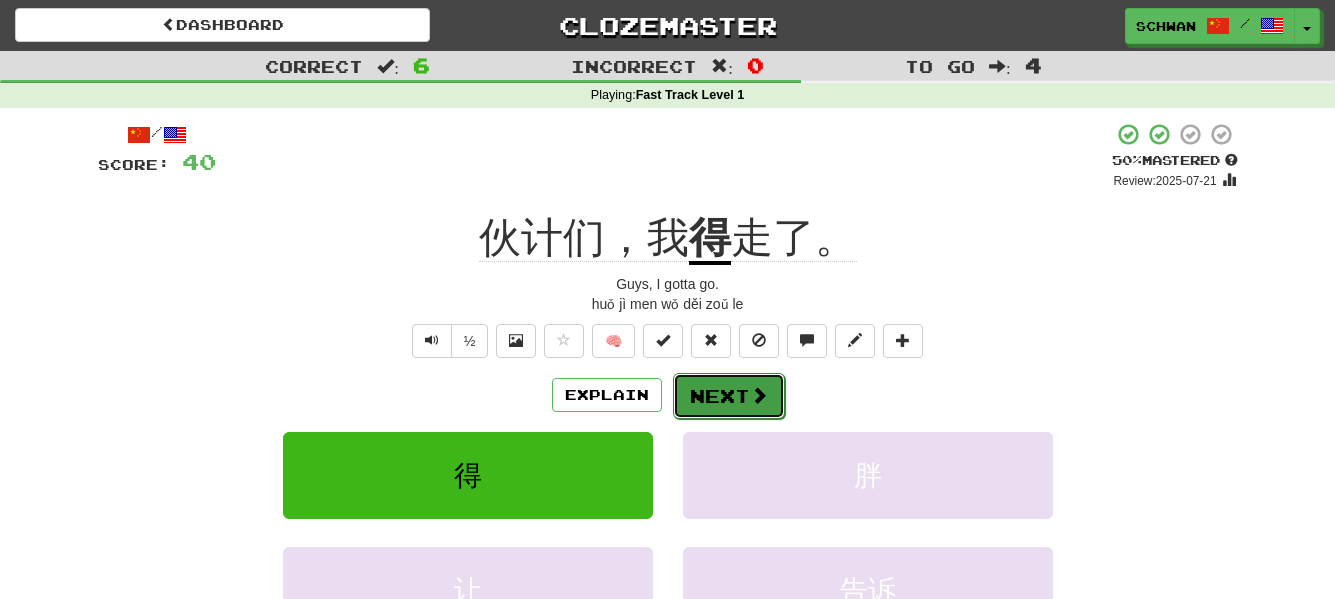 click on "Next" at bounding box center [729, 396] 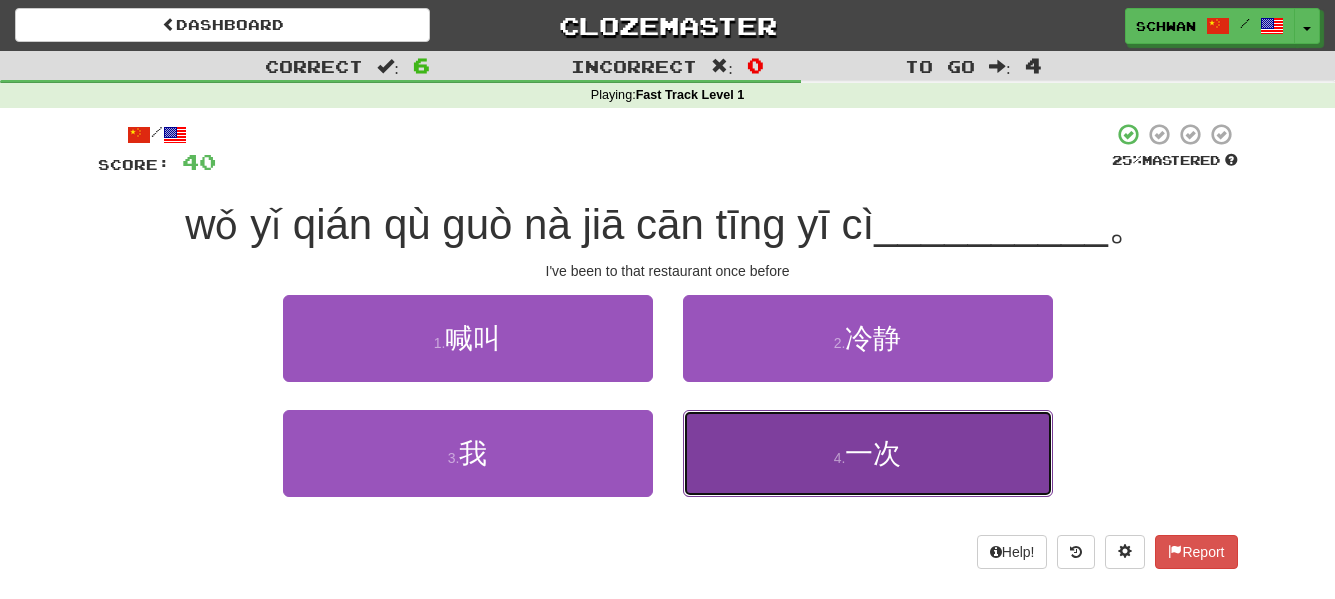 click on "4 .  一次" at bounding box center (868, 453) 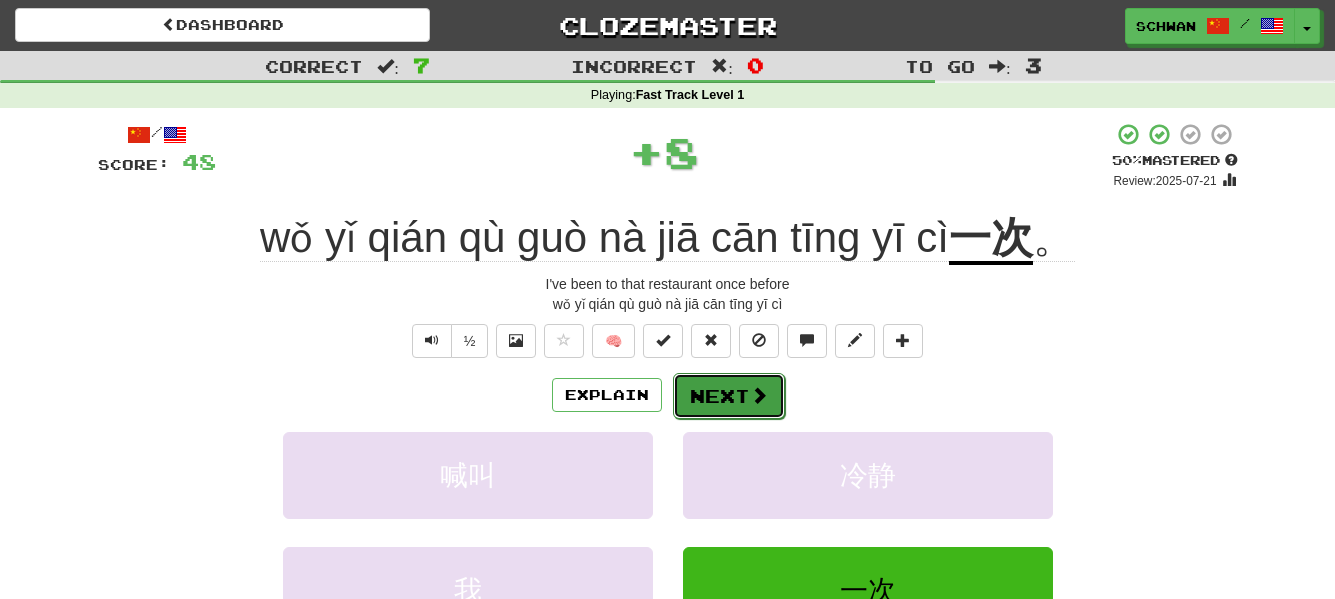 click on "Next" at bounding box center (729, 396) 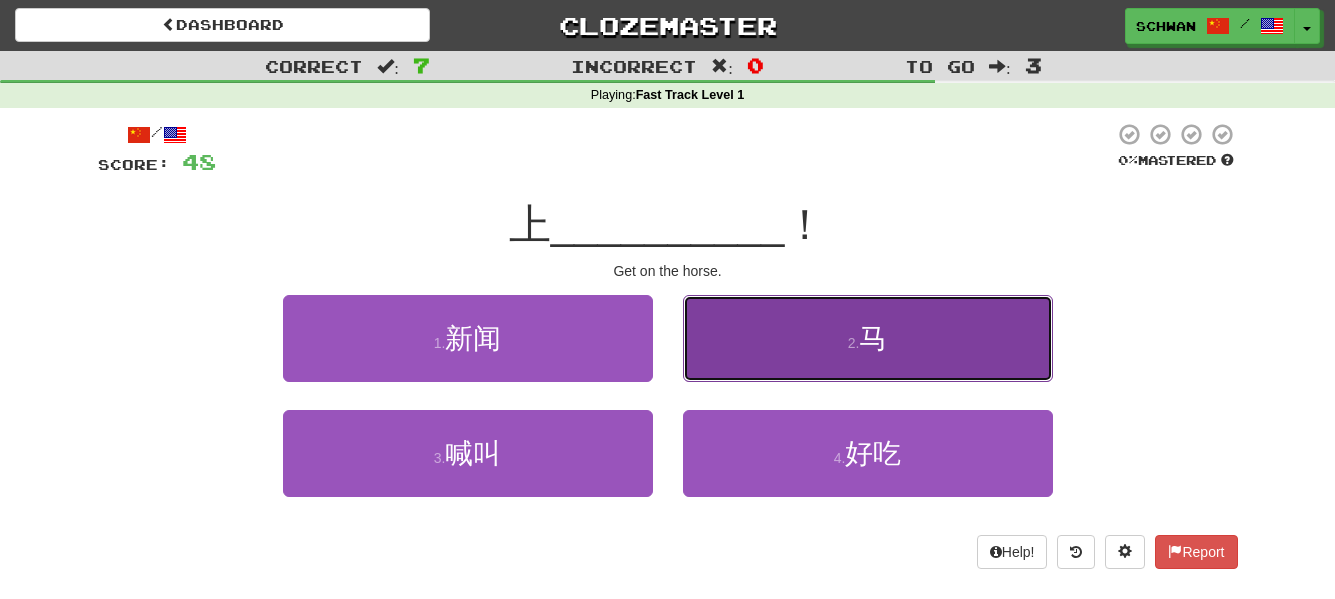 click on "2 .  马" at bounding box center [868, 338] 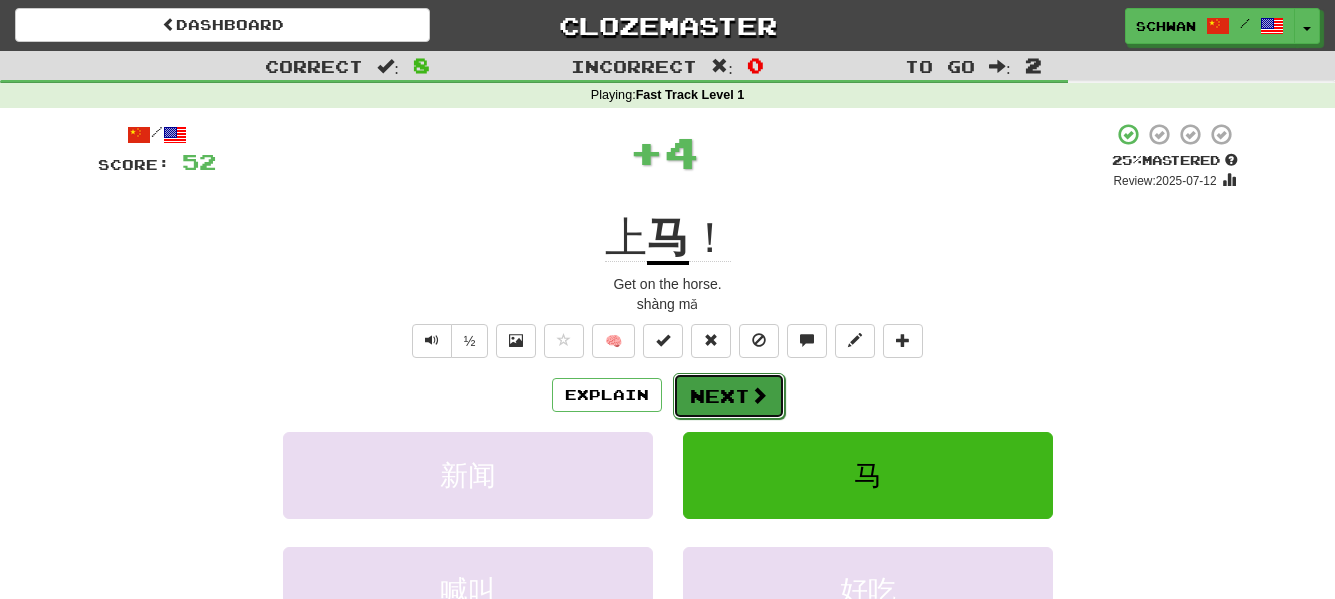 click on "Next" at bounding box center [729, 396] 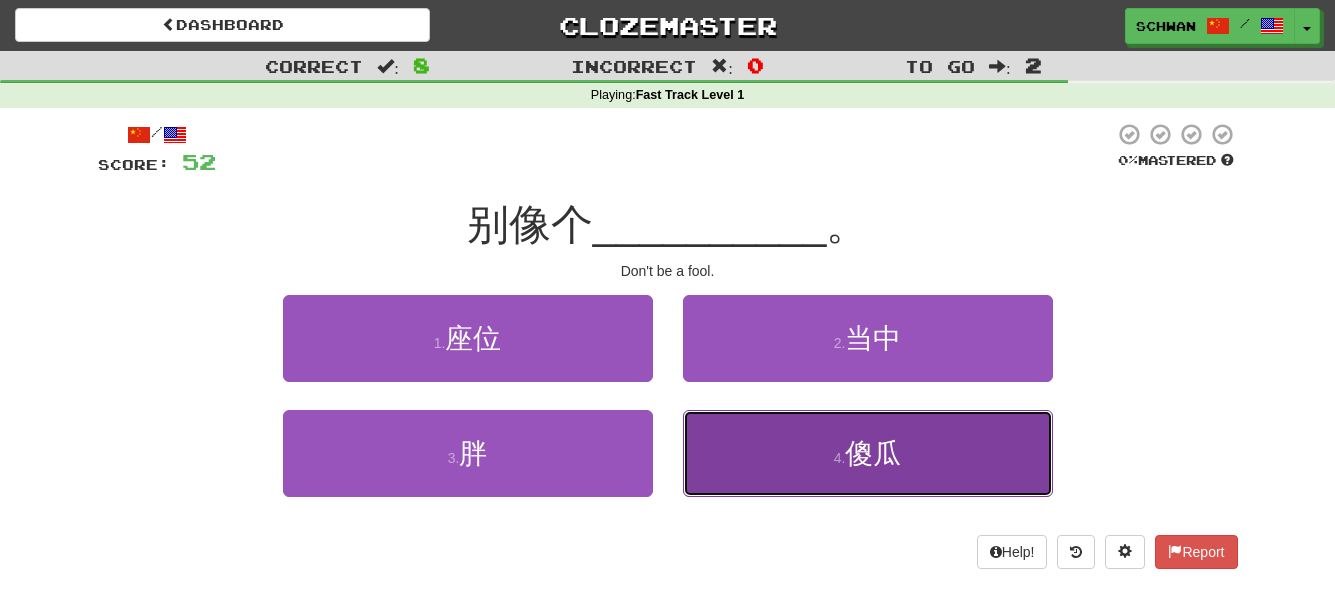 click on "4 .  傻瓜" at bounding box center [868, 453] 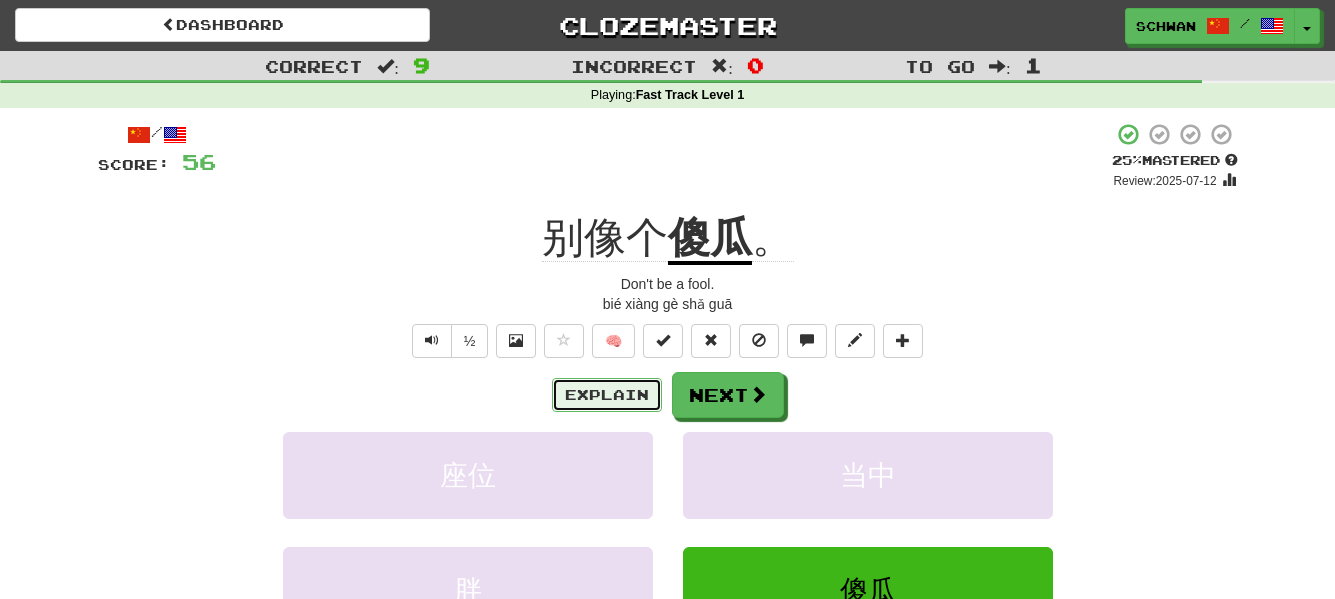 click on "Explain" at bounding box center [607, 395] 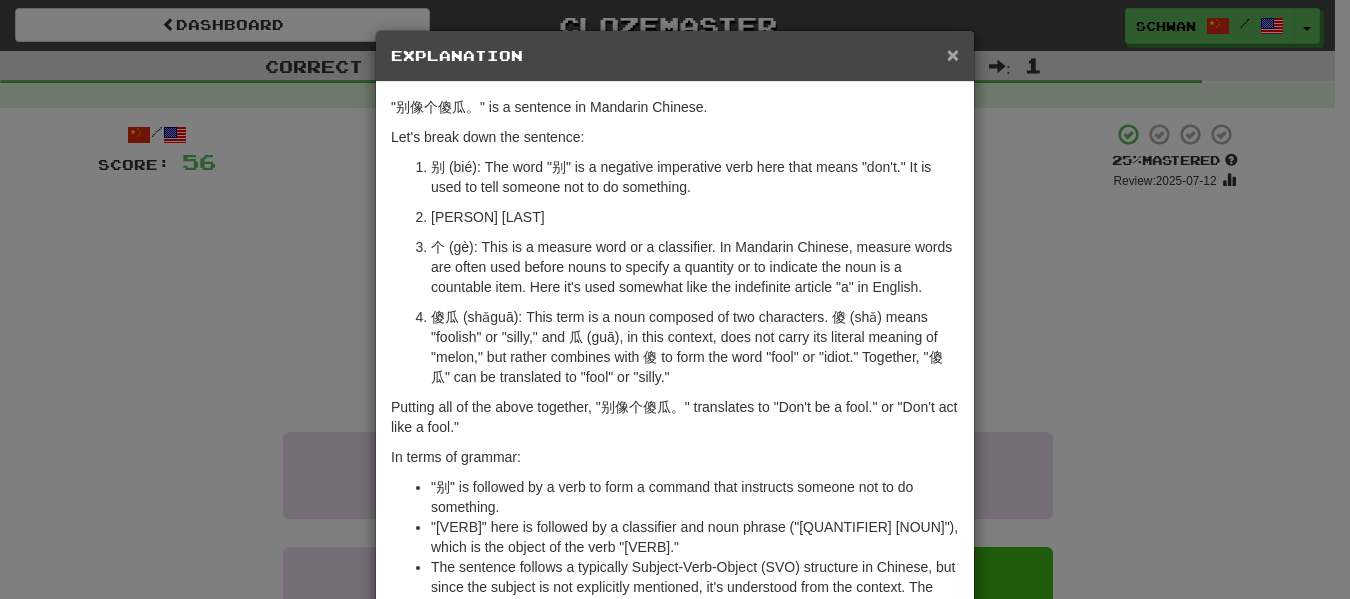 click on "×" at bounding box center [953, 54] 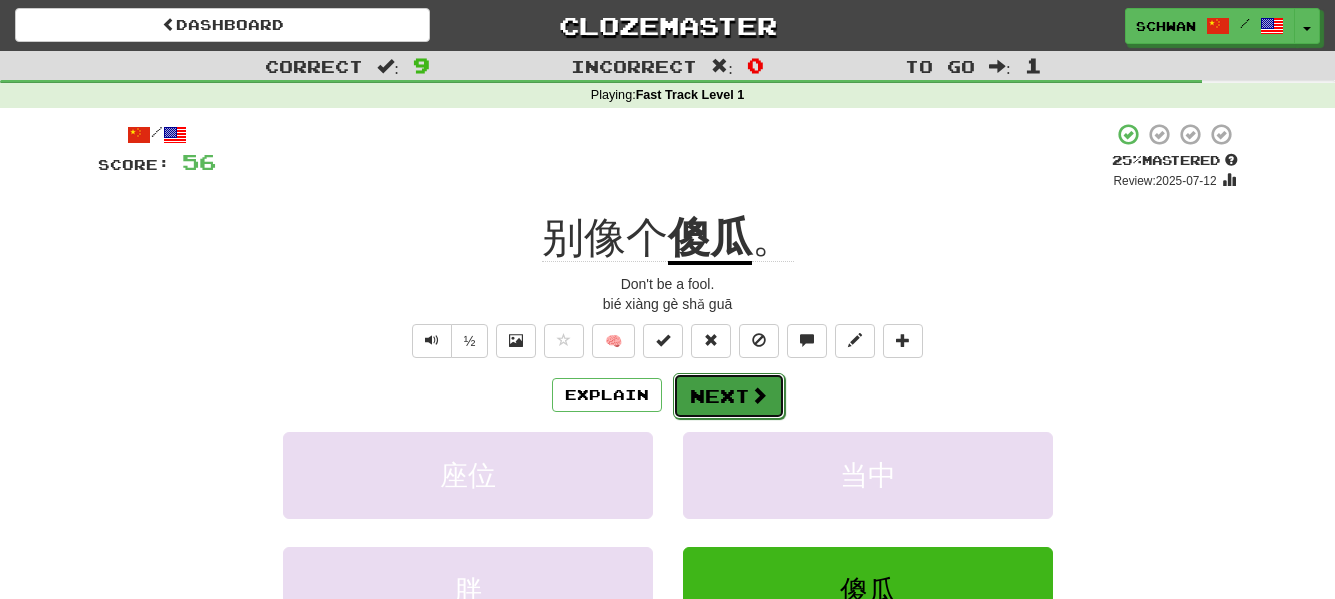 click at bounding box center (759, 395) 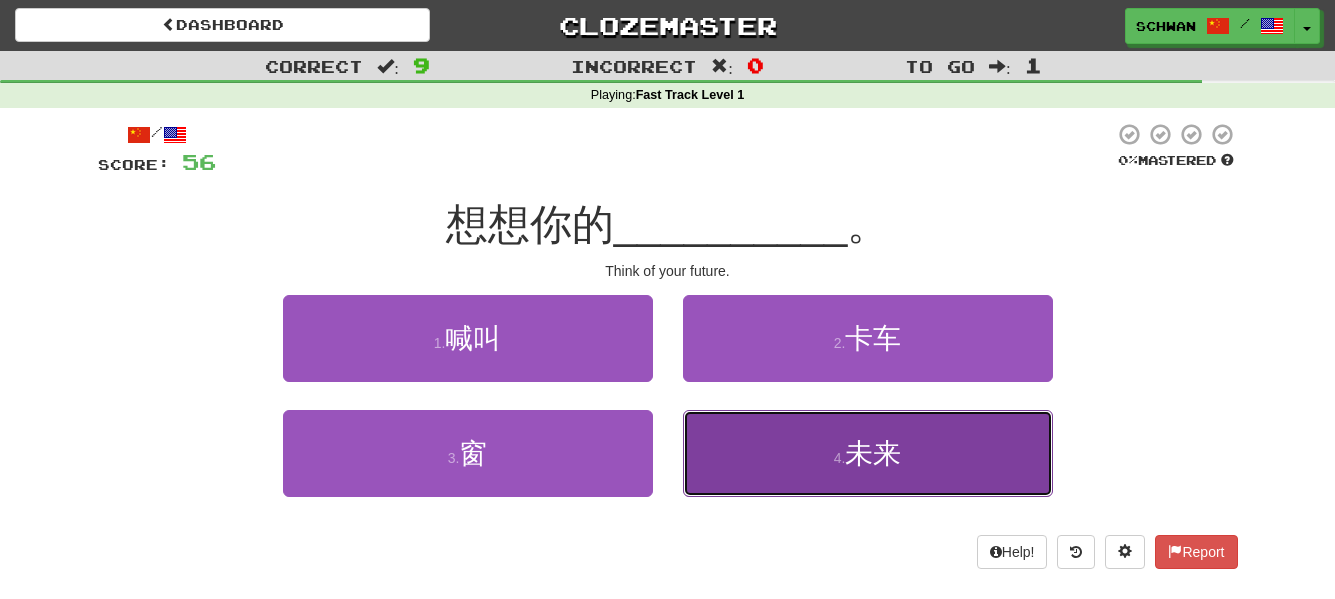 click on "4 .  未来" at bounding box center (868, 453) 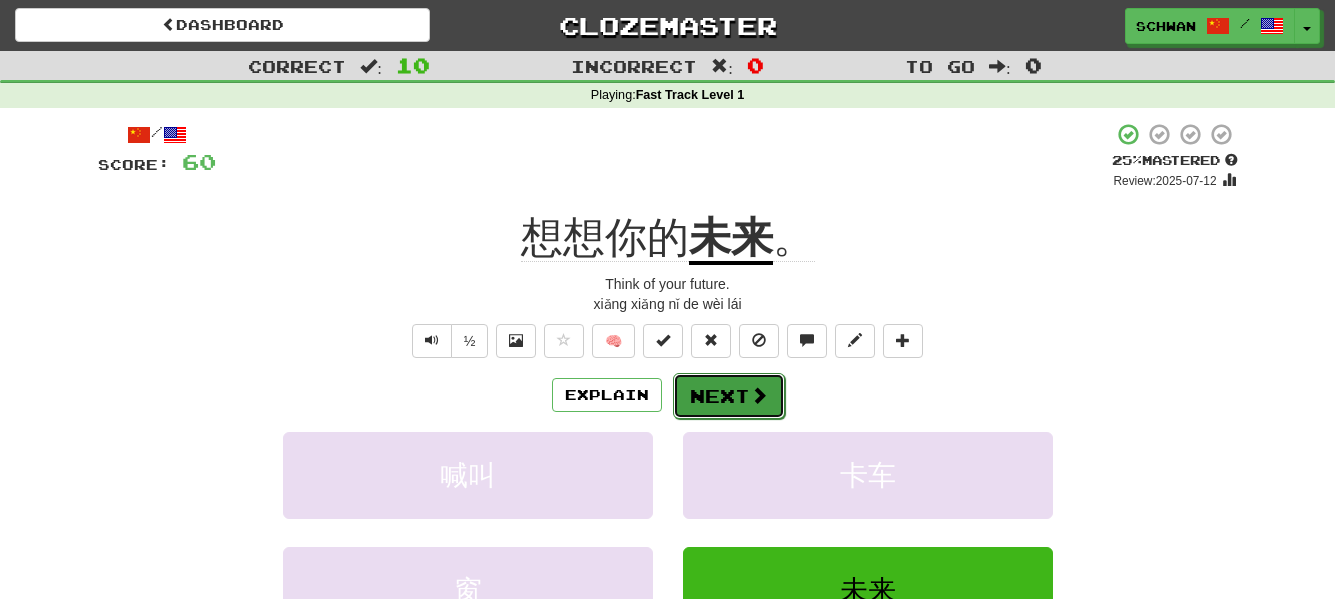 click on "Next" at bounding box center (729, 396) 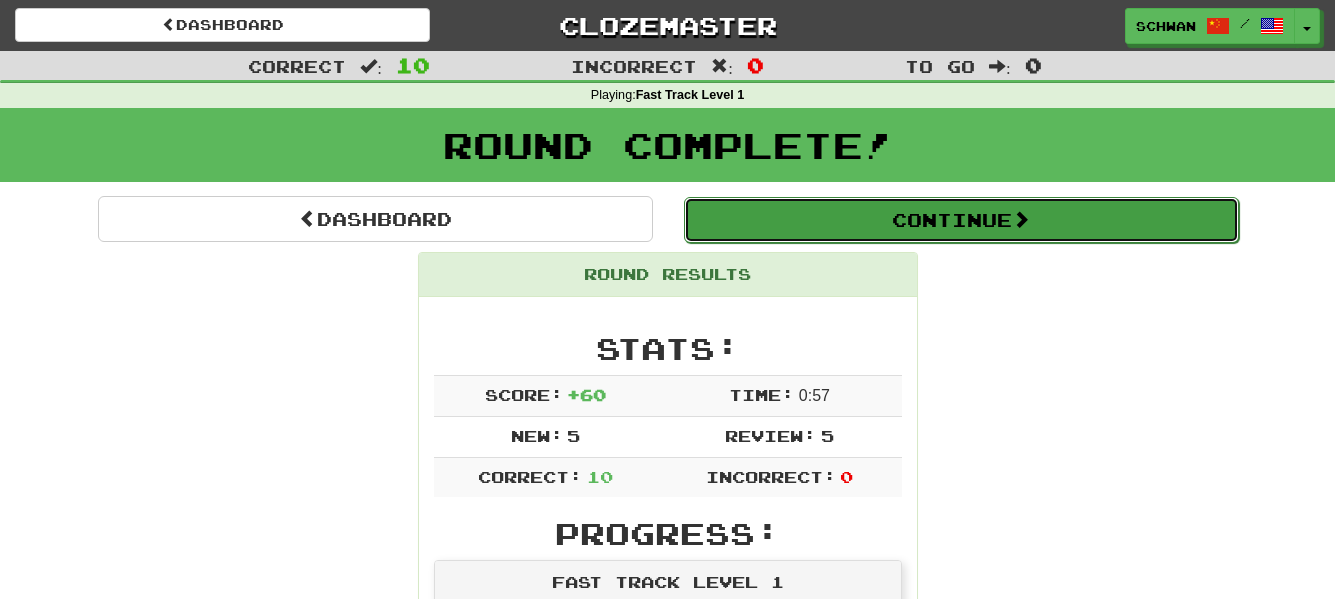 click on "Continue" at bounding box center [961, 220] 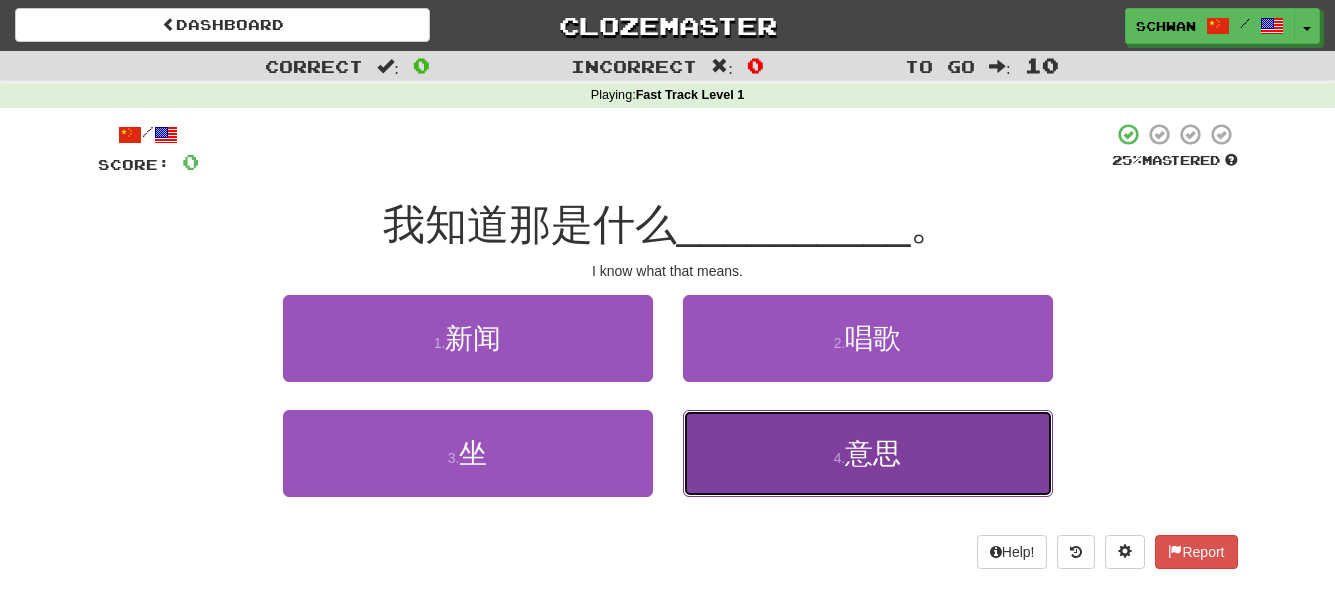 click on "4 .  意思" at bounding box center [868, 453] 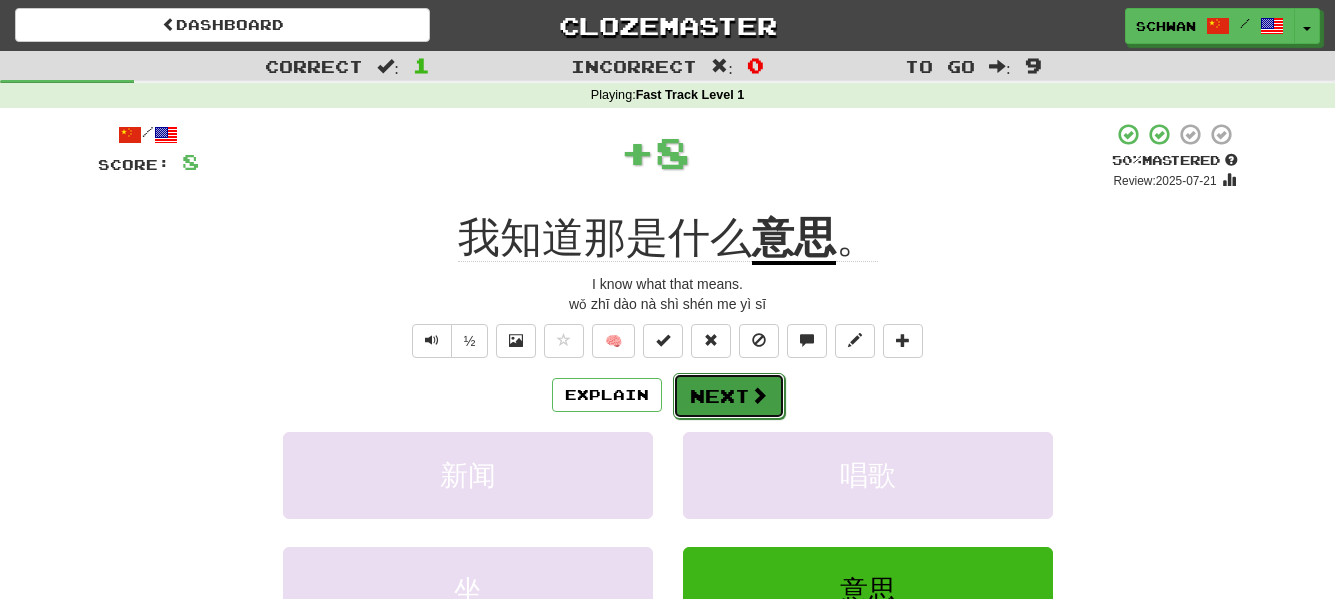 click at bounding box center [759, 395] 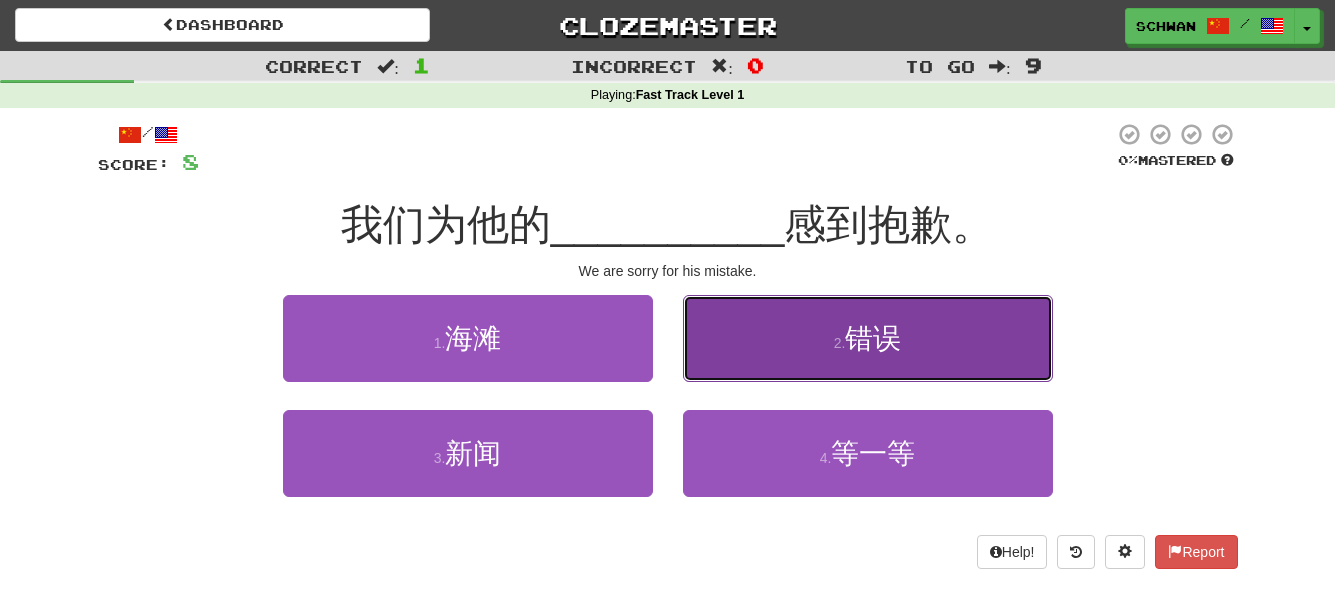 click on "2 .  错误" at bounding box center (868, 338) 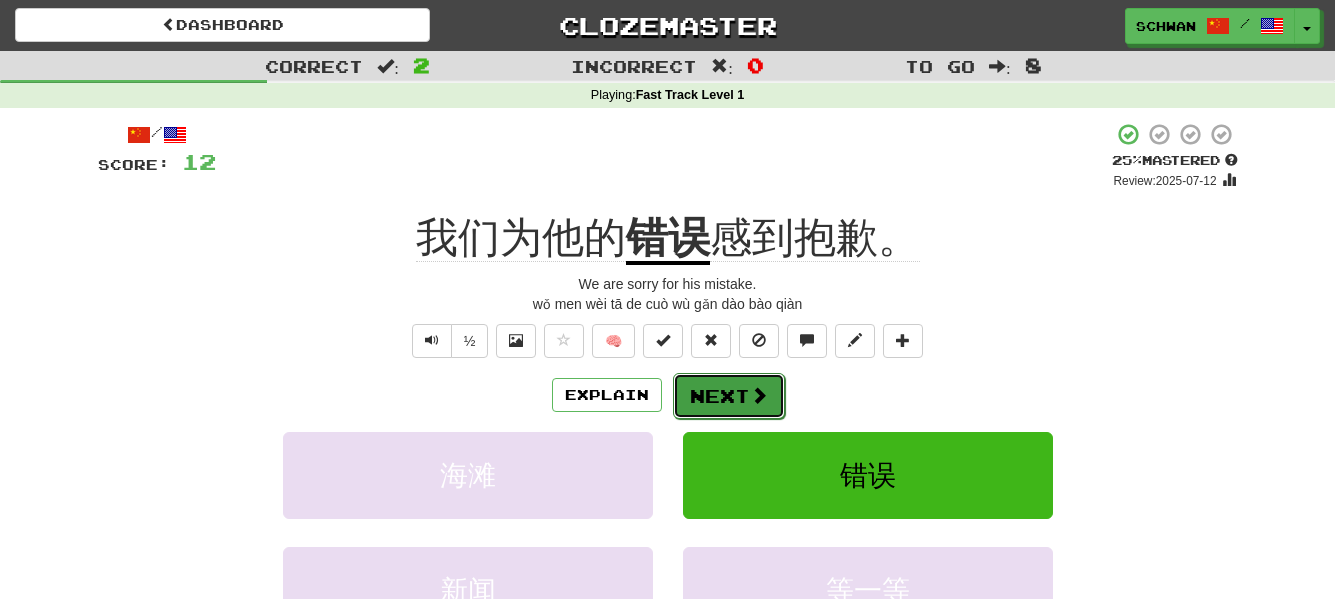 click at bounding box center (759, 395) 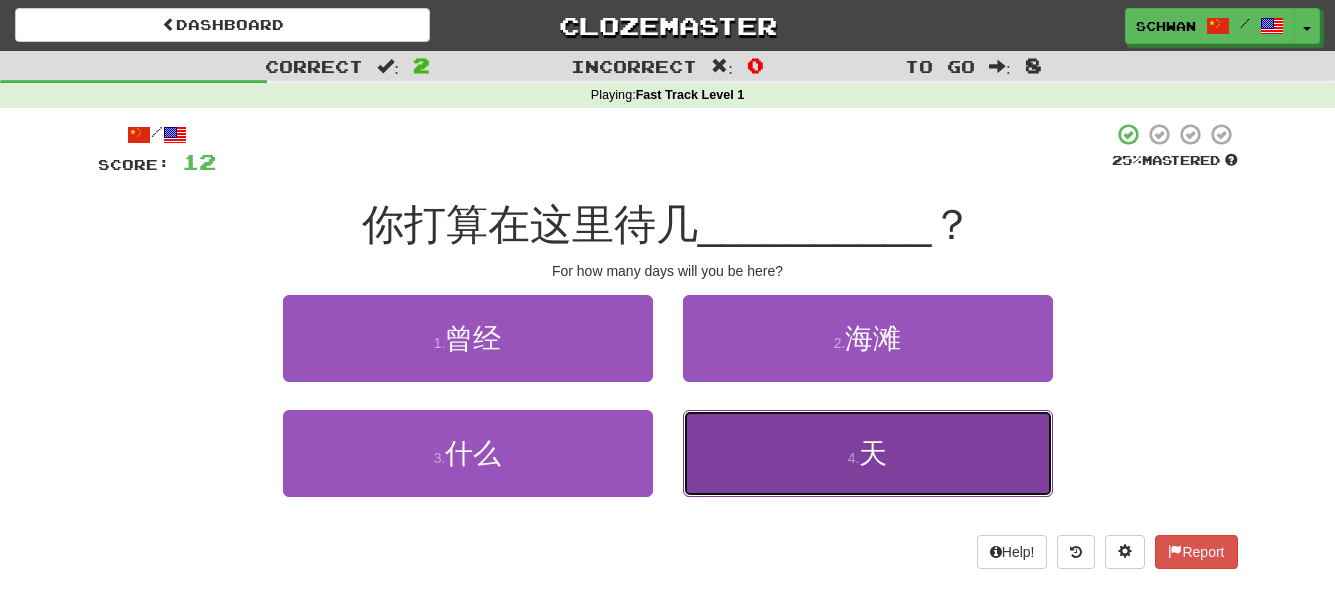 click on "4 .  天" at bounding box center (868, 453) 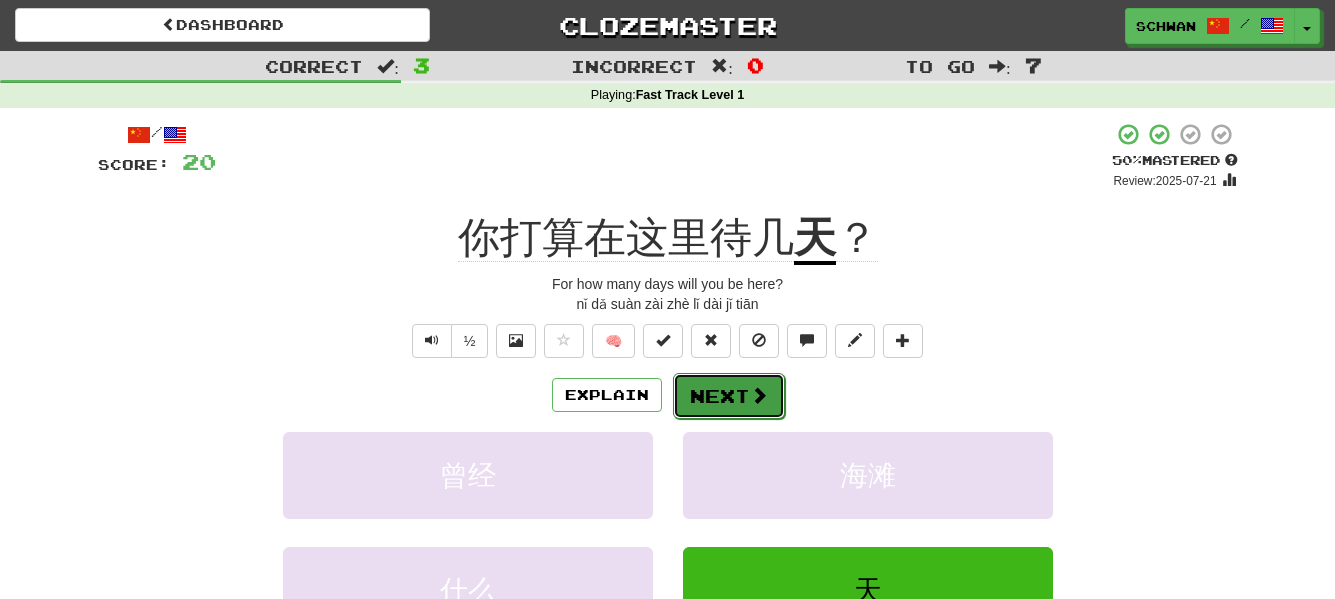 click on "Next" at bounding box center (729, 396) 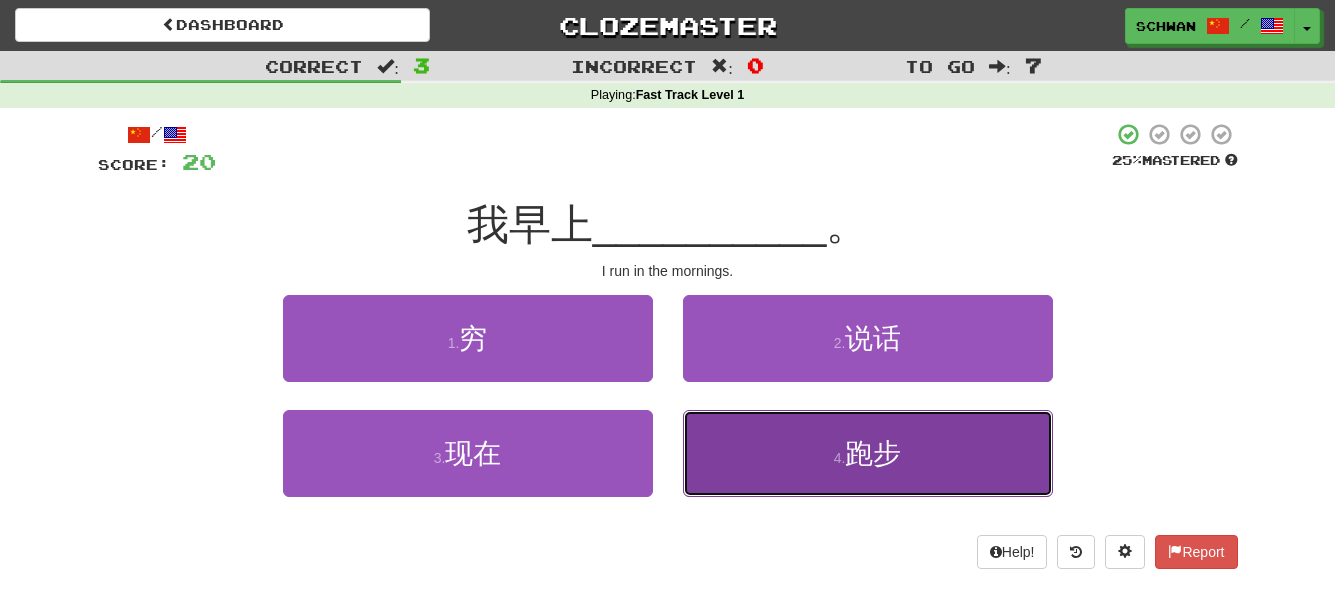 click on "4 .  跑步" at bounding box center (868, 453) 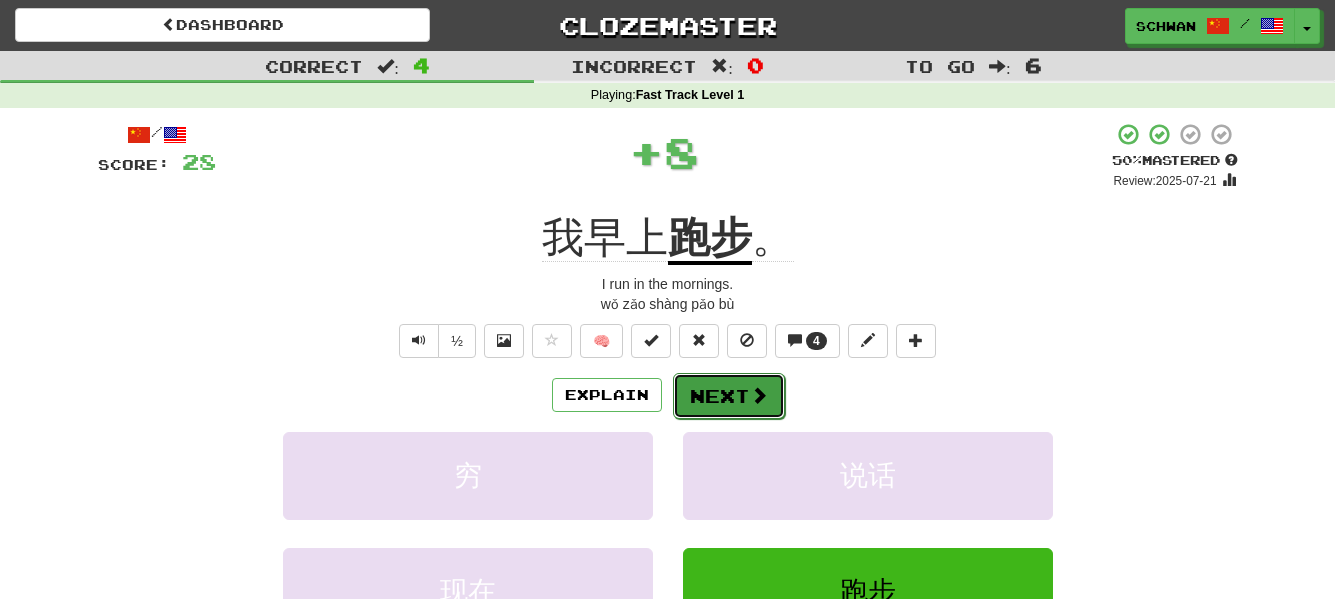 click on "Next" at bounding box center (729, 396) 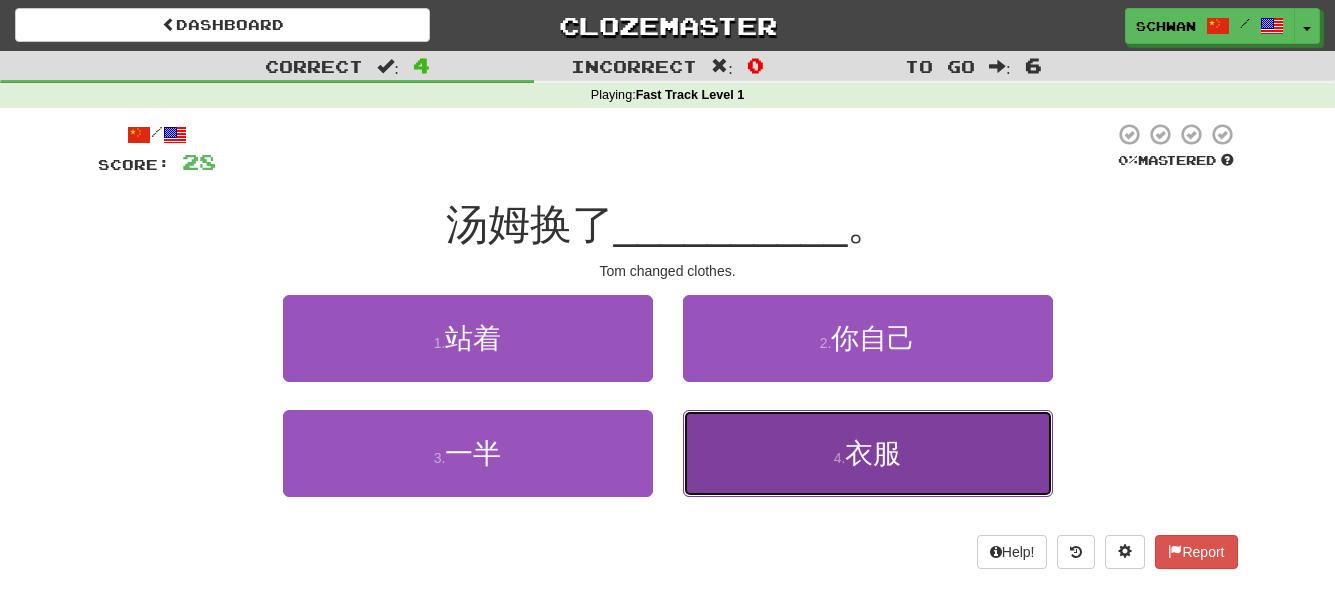 click on "4 .  衣服" at bounding box center [868, 453] 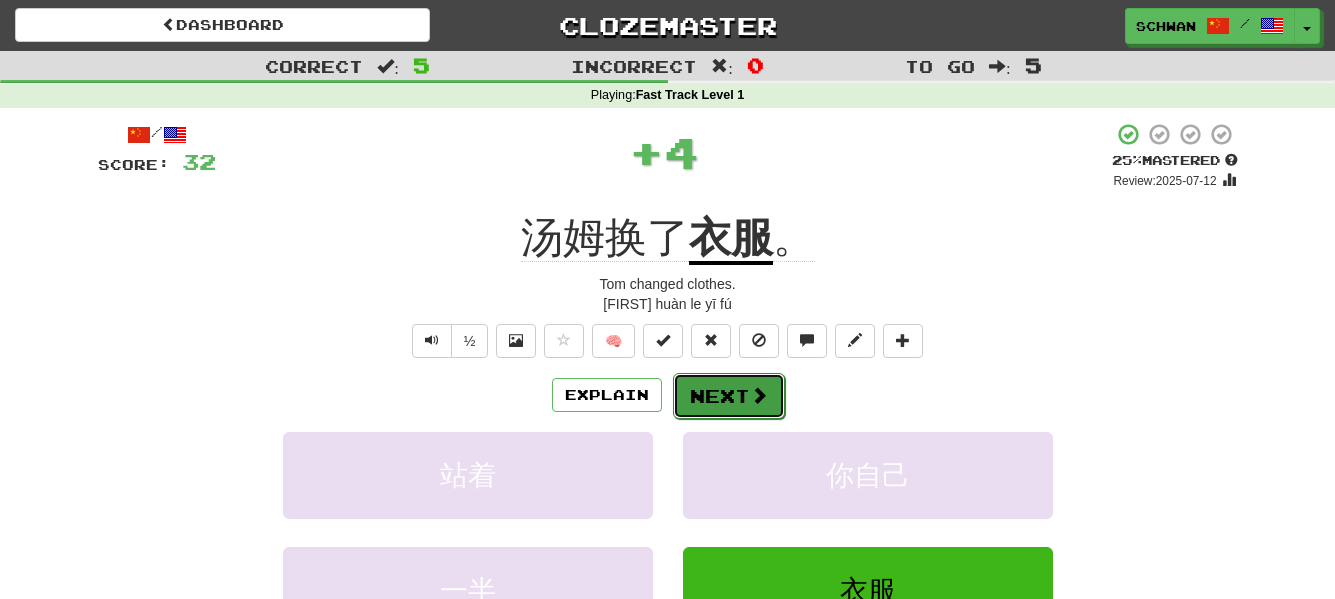 click on "Next" at bounding box center [729, 396] 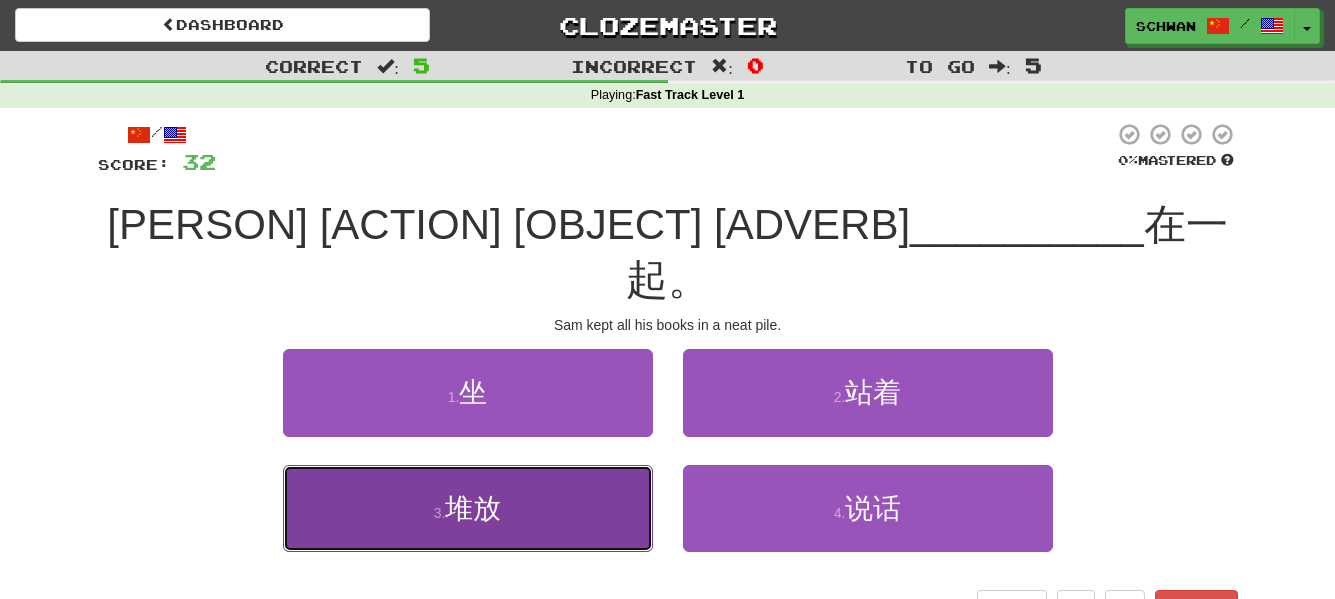 click on "3 ." at bounding box center (440, 513) 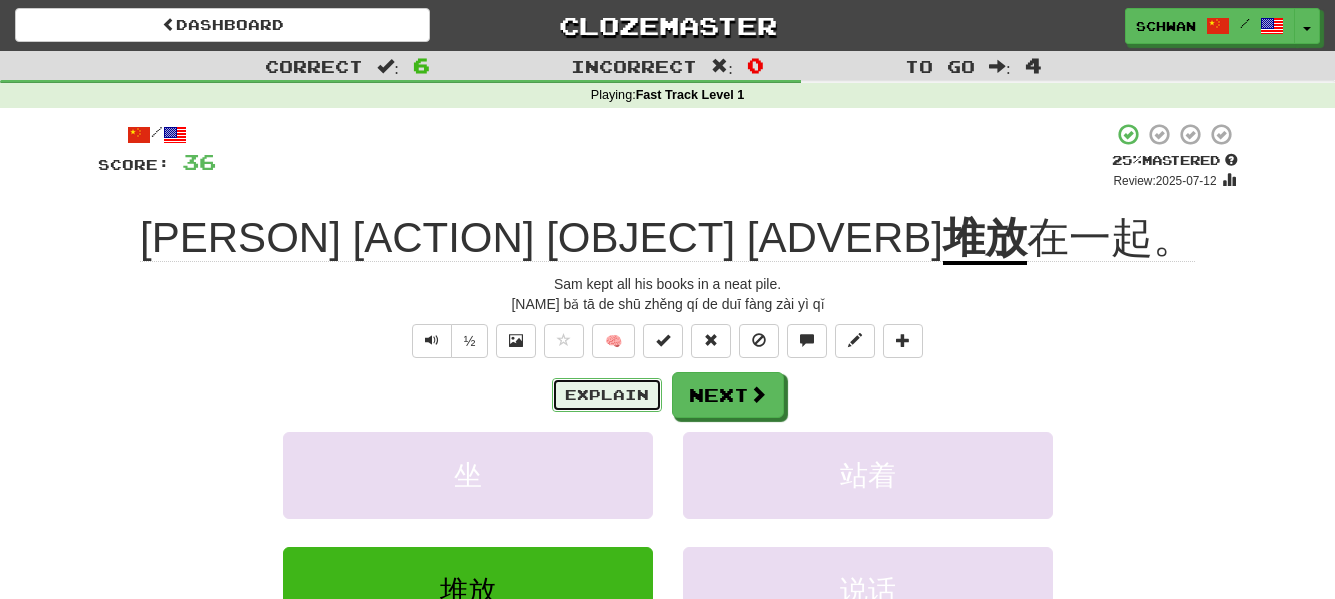 click on "Explain" at bounding box center [607, 395] 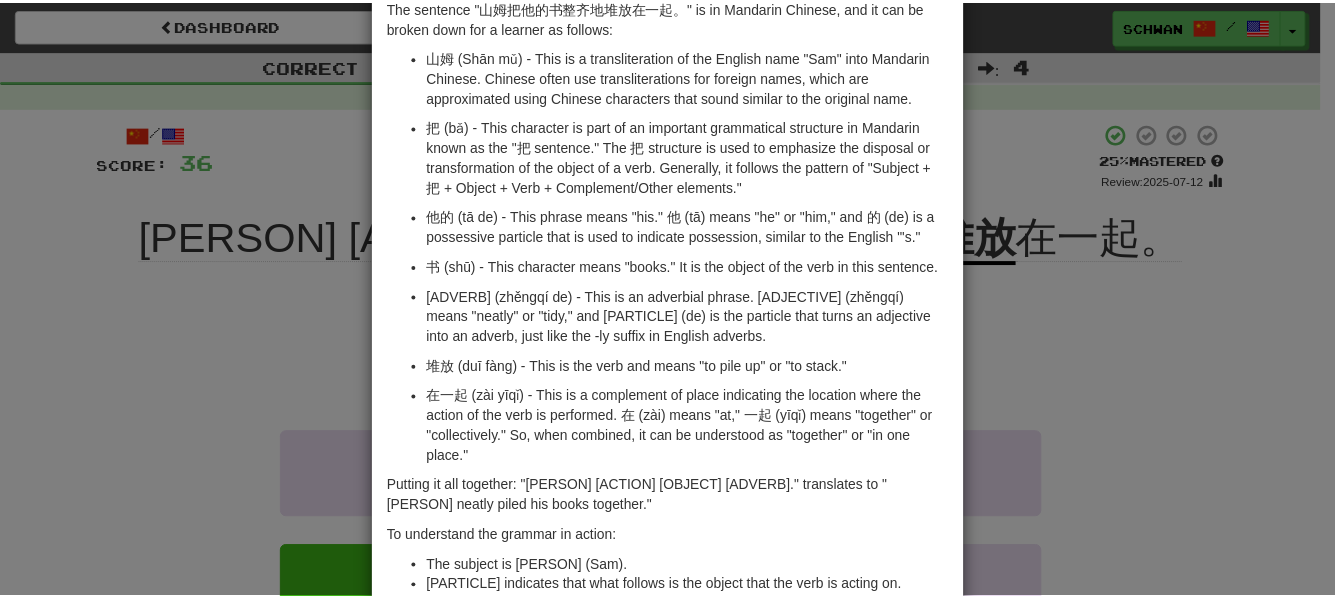 scroll, scrollTop: 0, scrollLeft: 0, axis: both 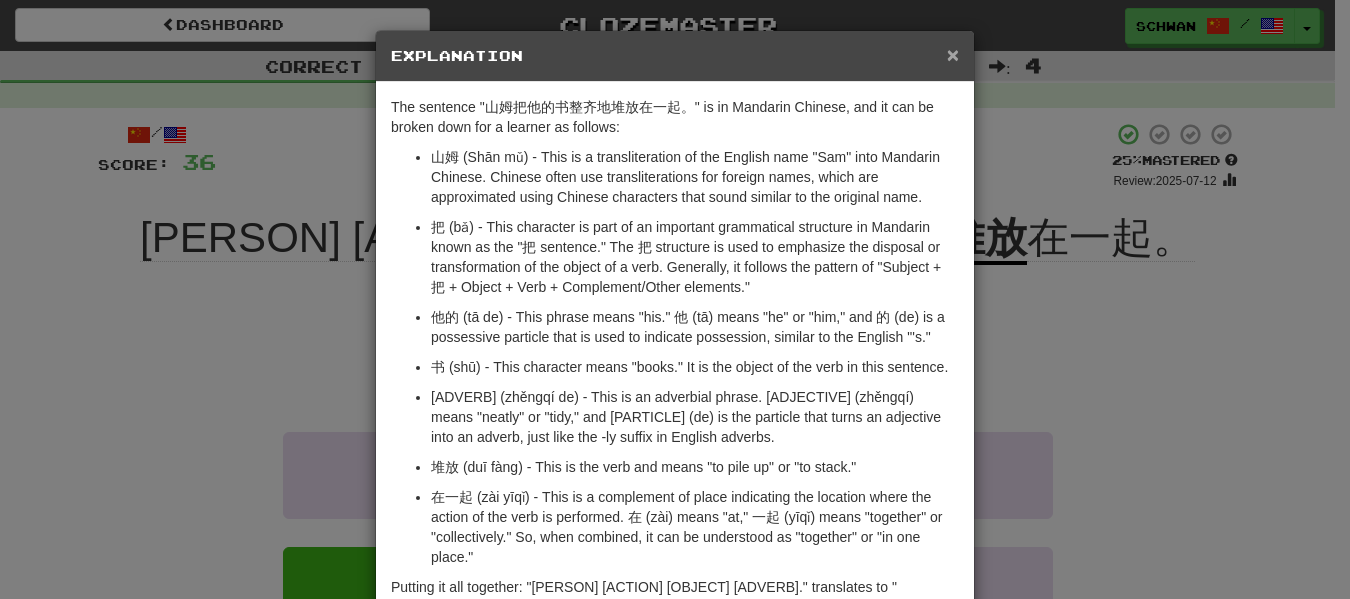 click on "×" at bounding box center (953, 54) 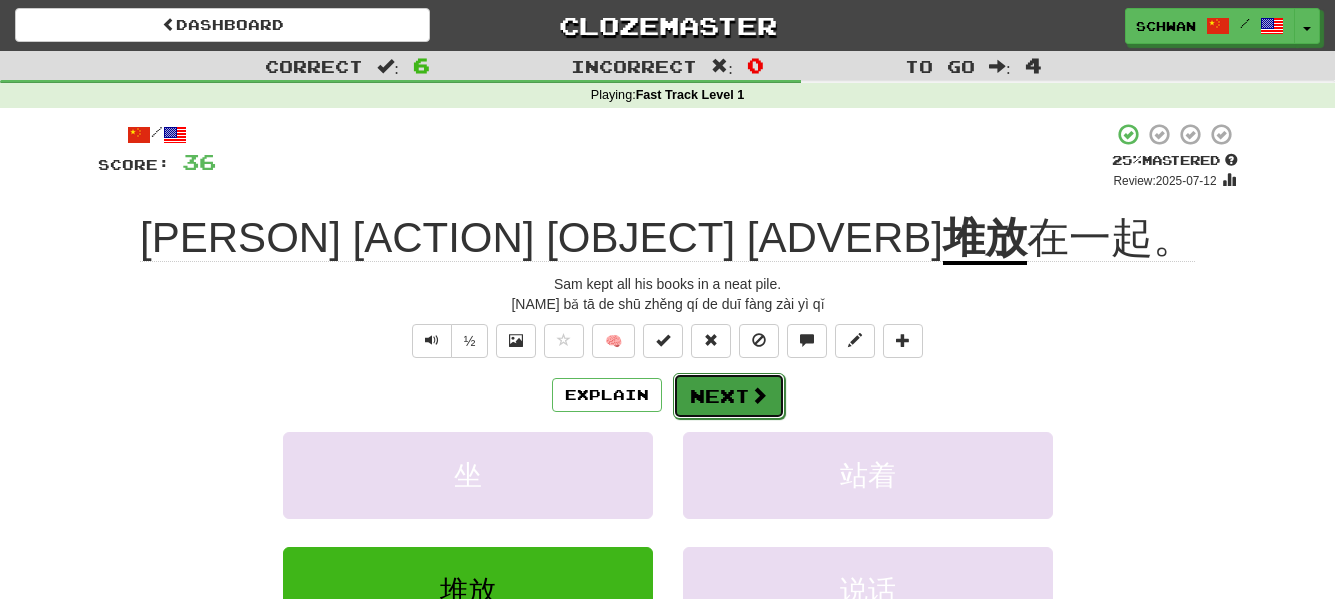 click at bounding box center (759, 395) 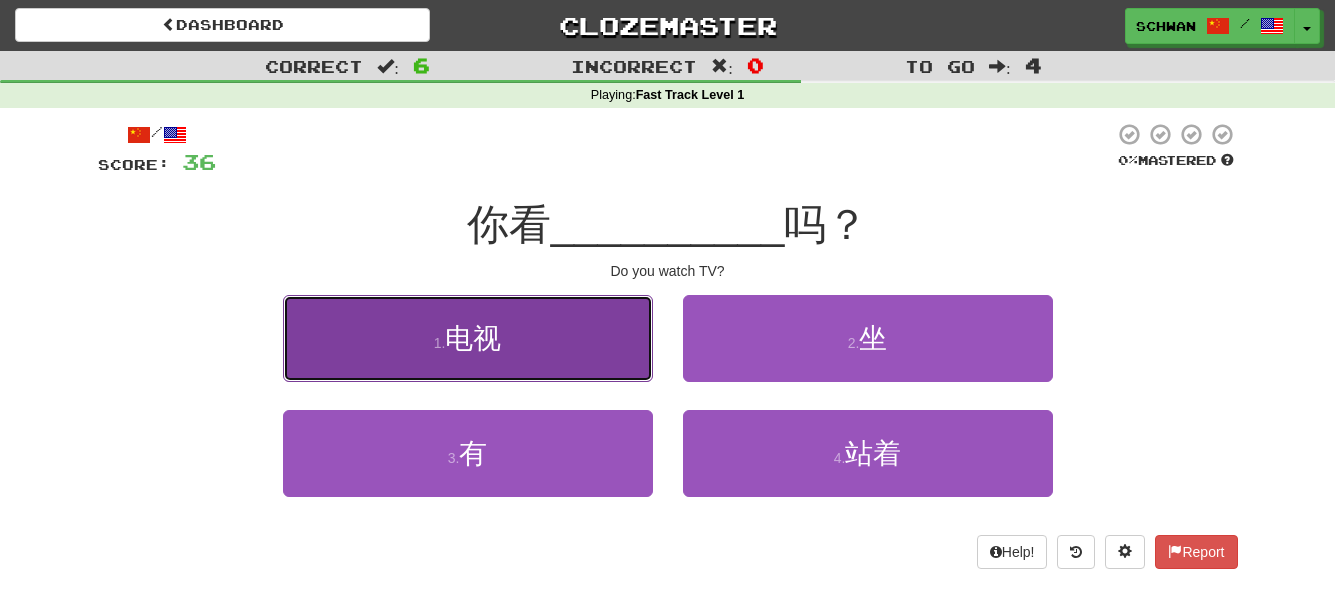 click on "电视" at bounding box center (473, 338) 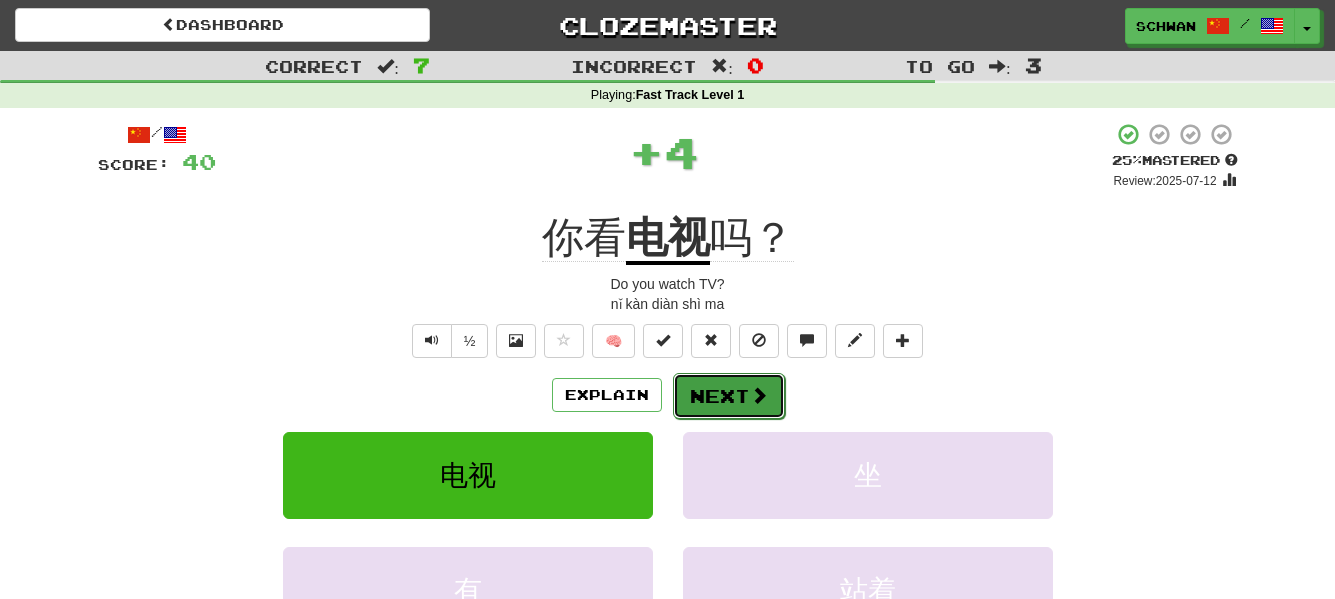 click on "Next" at bounding box center [729, 396] 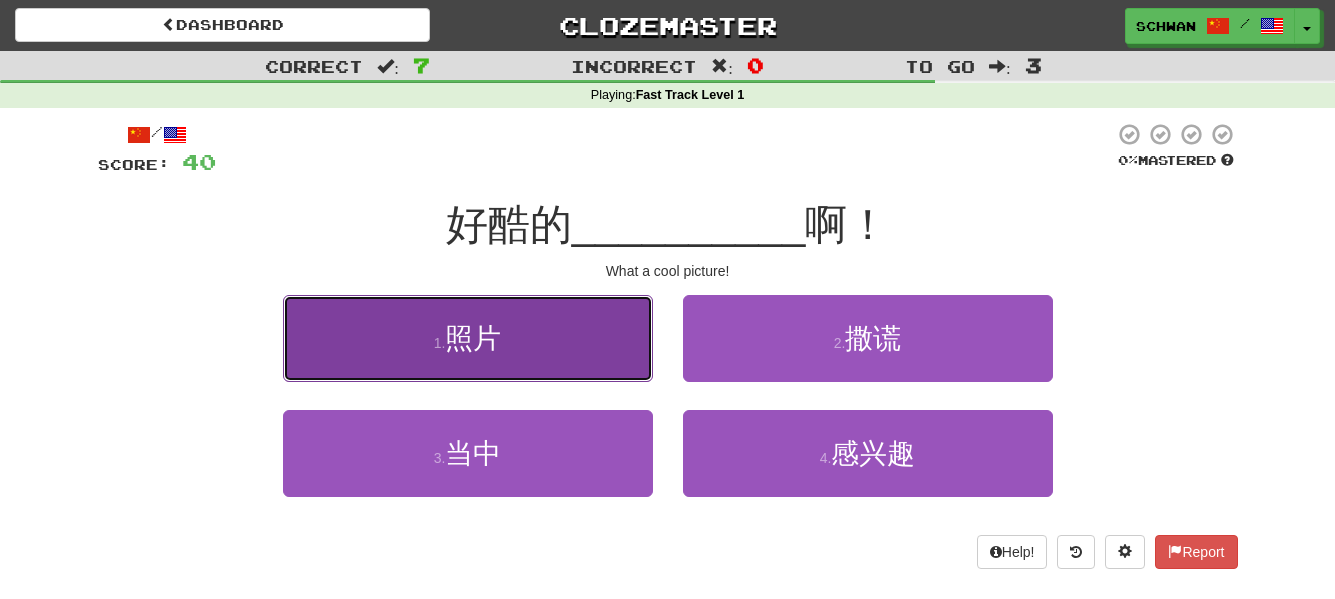 click on "1 .  照片" at bounding box center [468, 338] 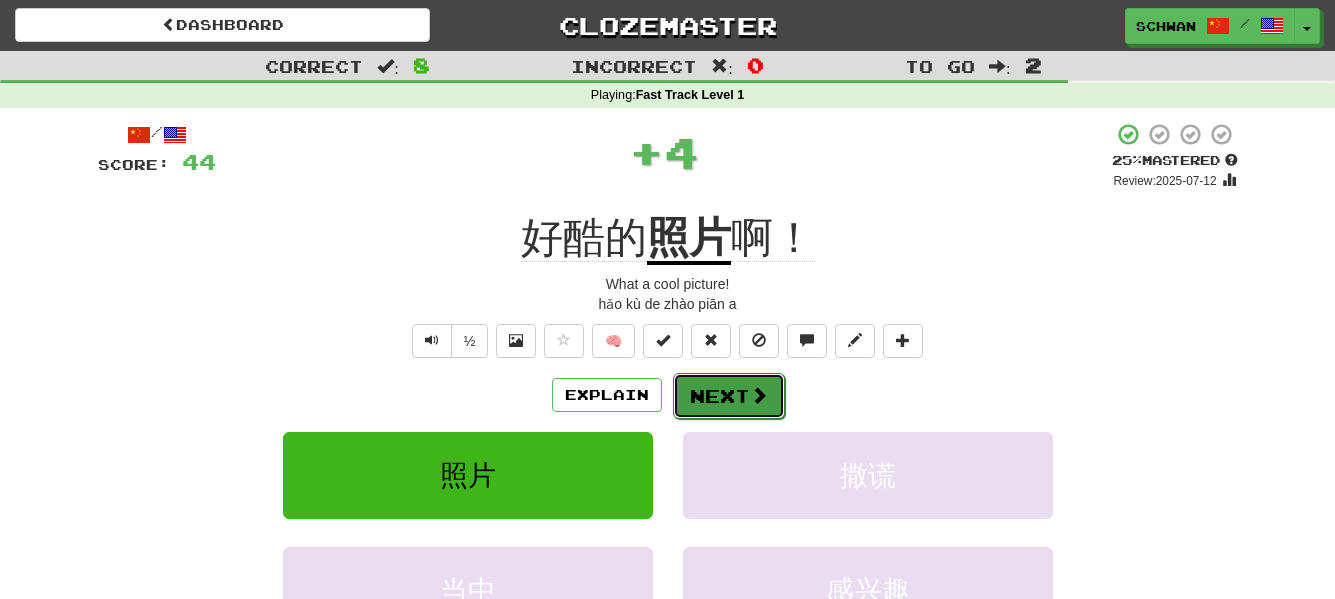 click on "Next" at bounding box center [729, 396] 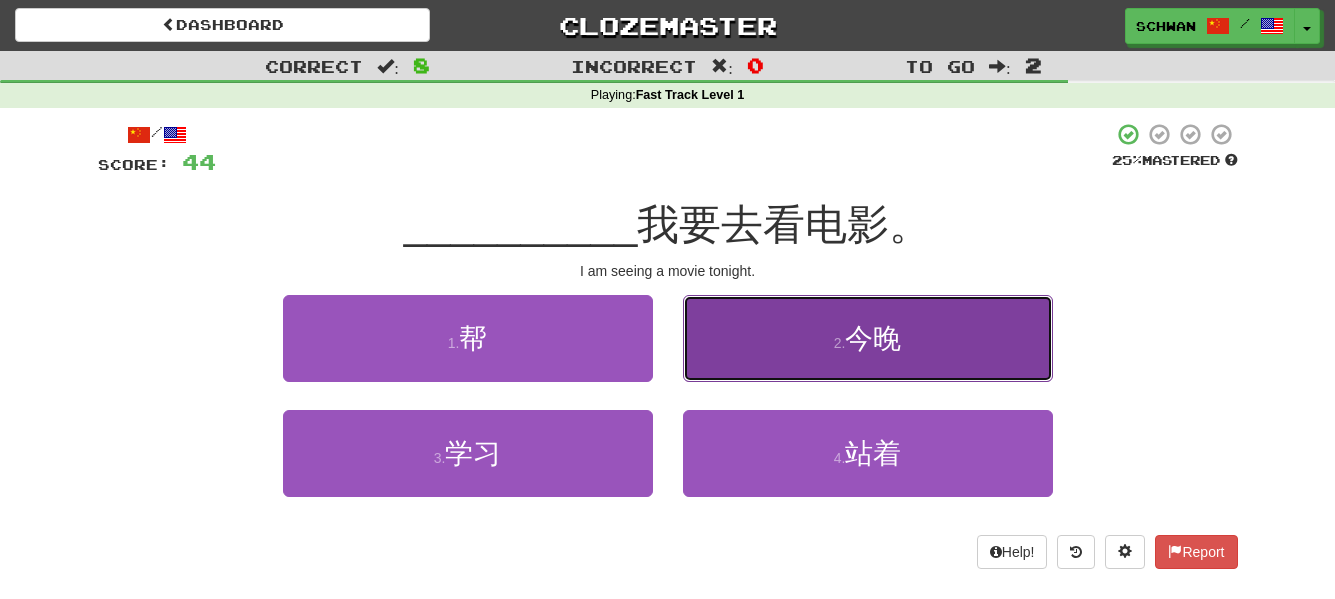 click on "2 .  今晚" at bounding box center [868, 338] 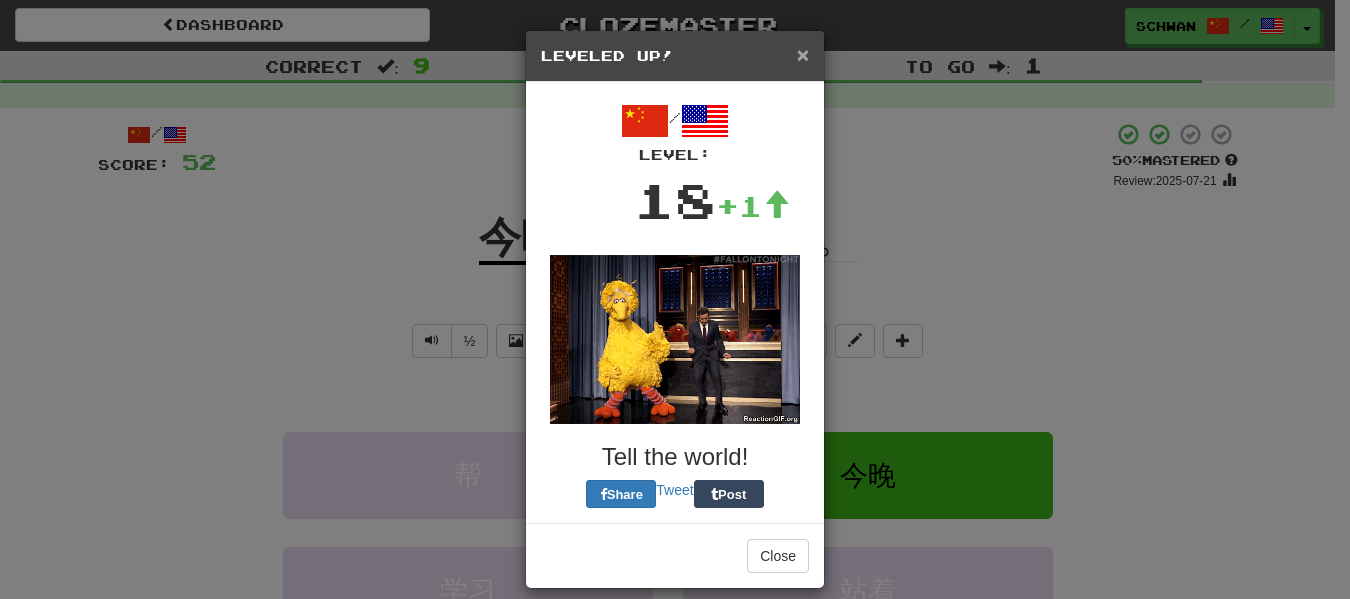 click on "×" at bounding box center [803, 54] 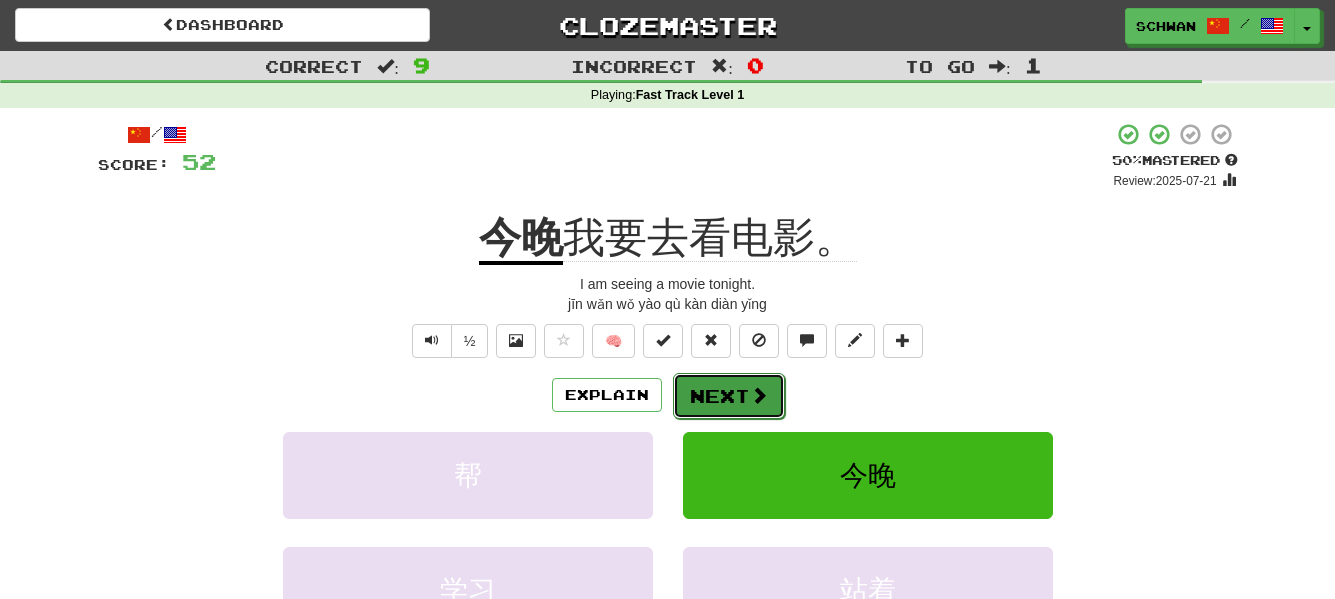 click on "Next" at bounding box center (729, 396) 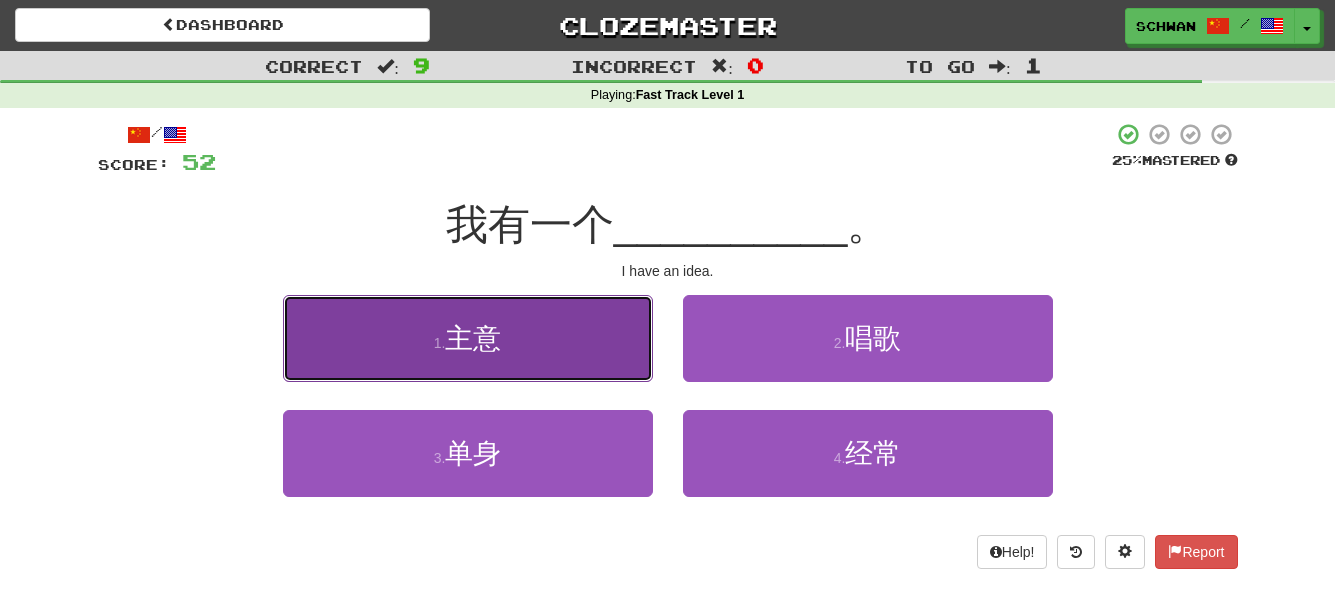 click on "1 .  主意" at bounding box center (468, 338) 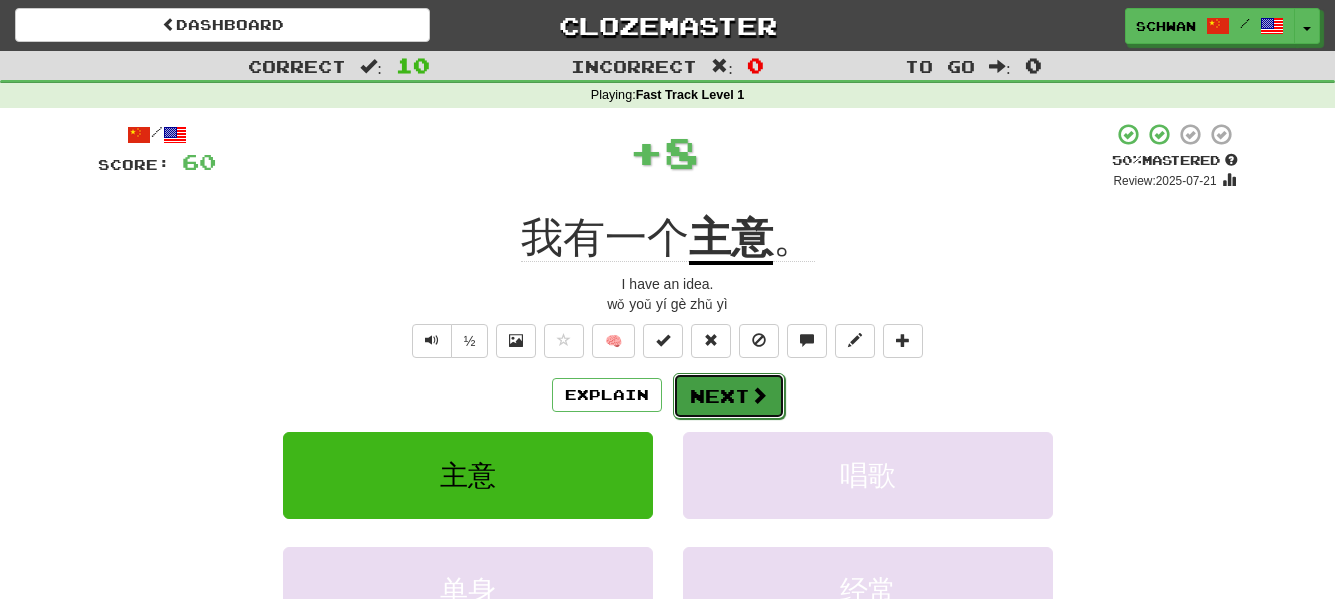 click on "Next" at bounding box center (729, 396) 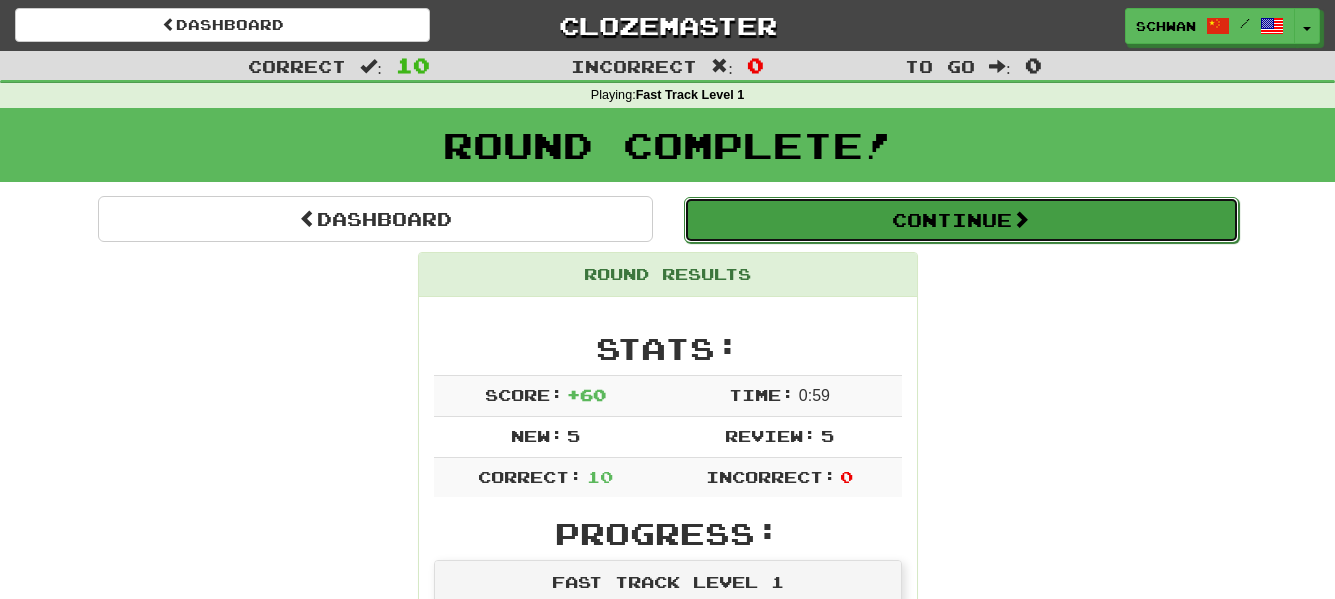 click on "Continue" at bounding box center (961, 220) 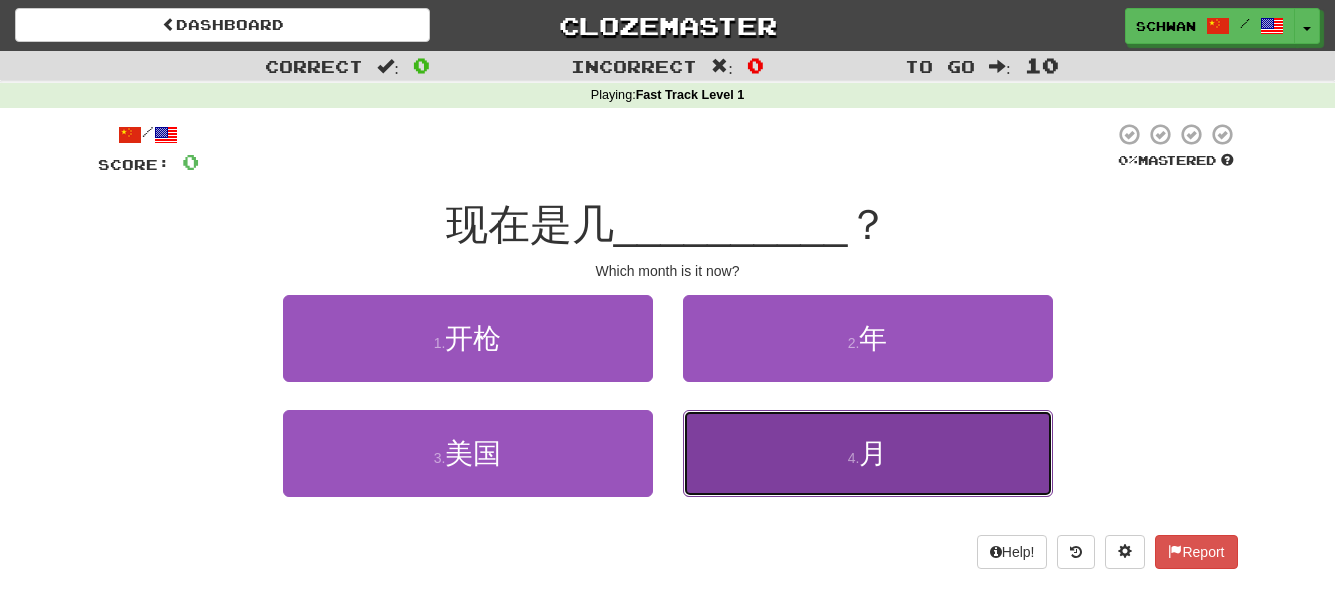 click on "4 ." at bounding box center (854, 458) 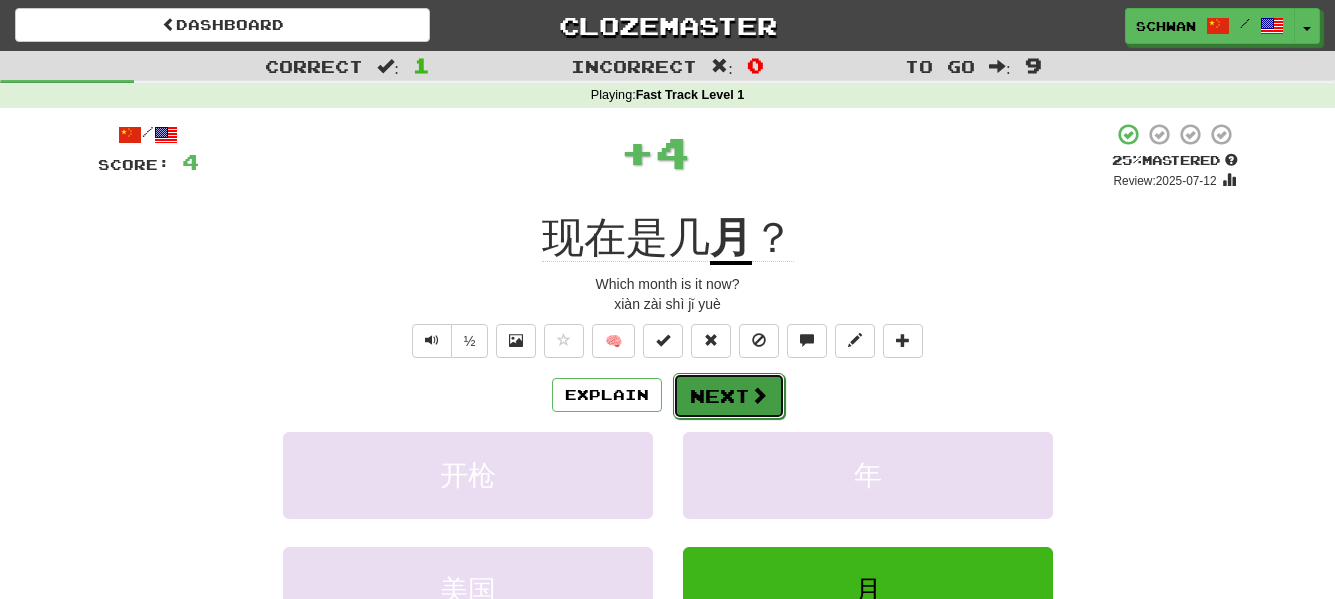 click on "Next" at bounding box center [729, 396] 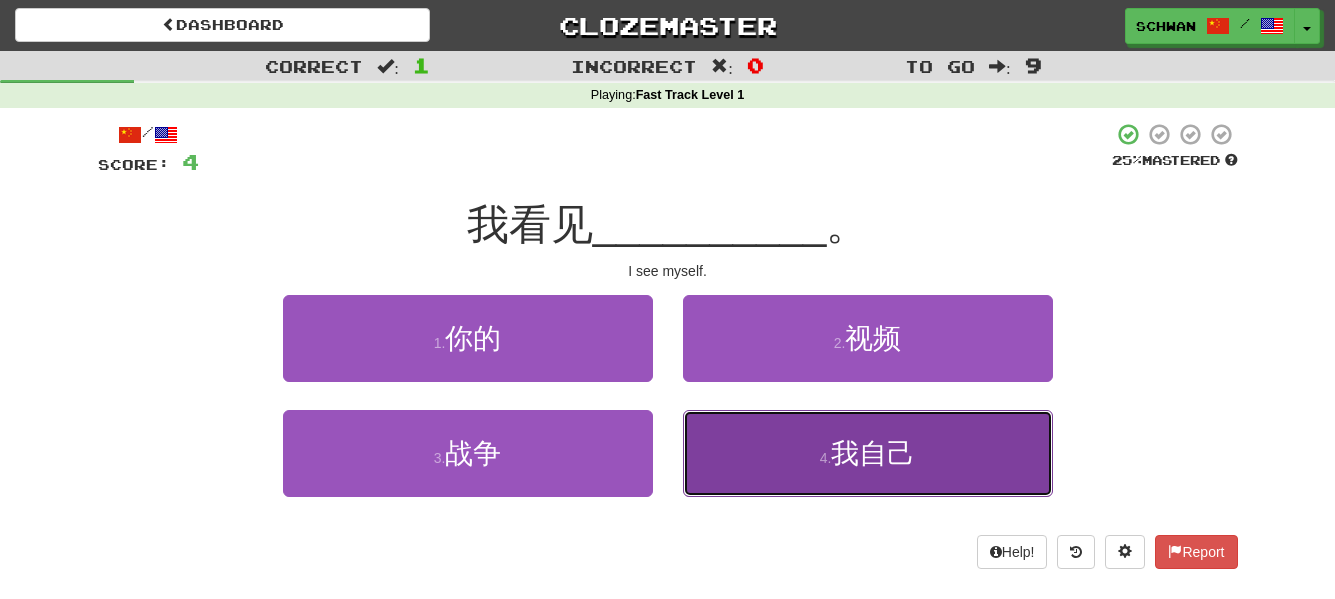 click on "4 .  我自己" at bounding box center [868, 453] 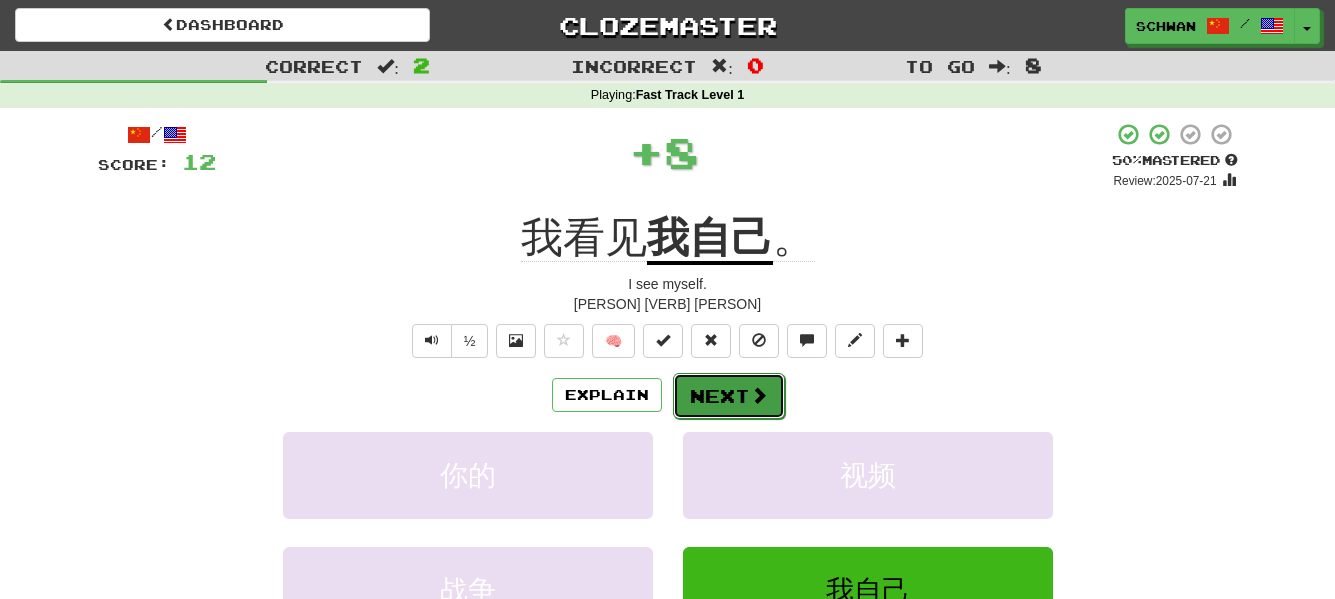 click on "Next" at bounding box center [729, 396] 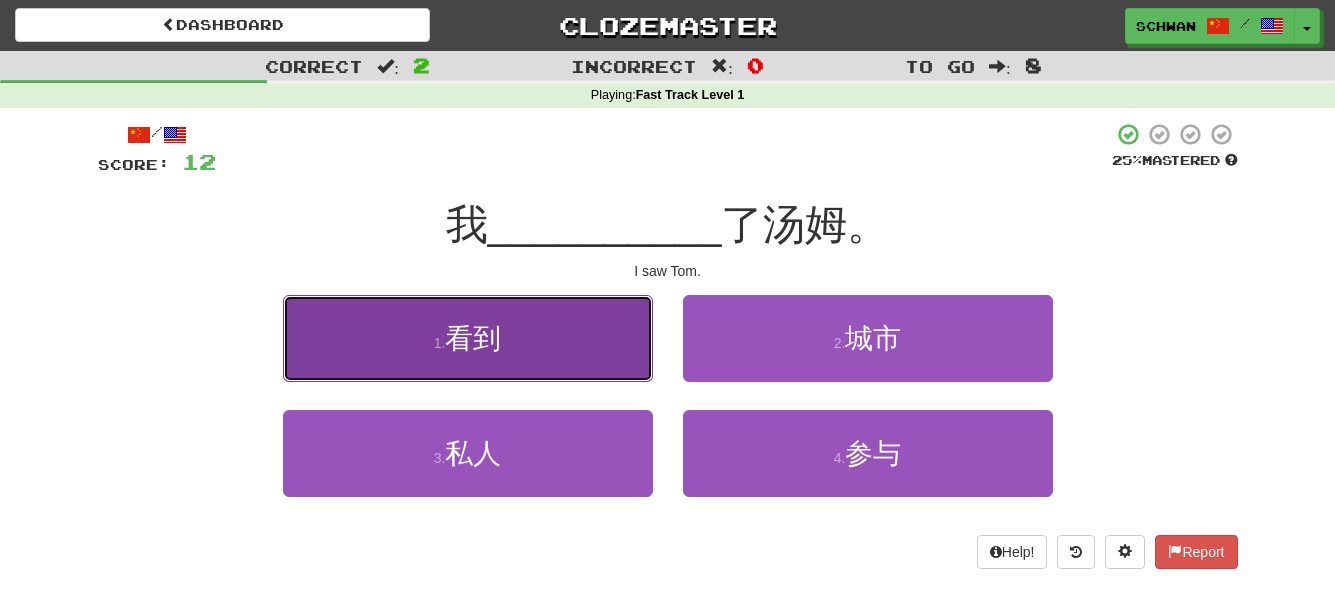 click on "1 .  看到" at bounding box center [468, 338] 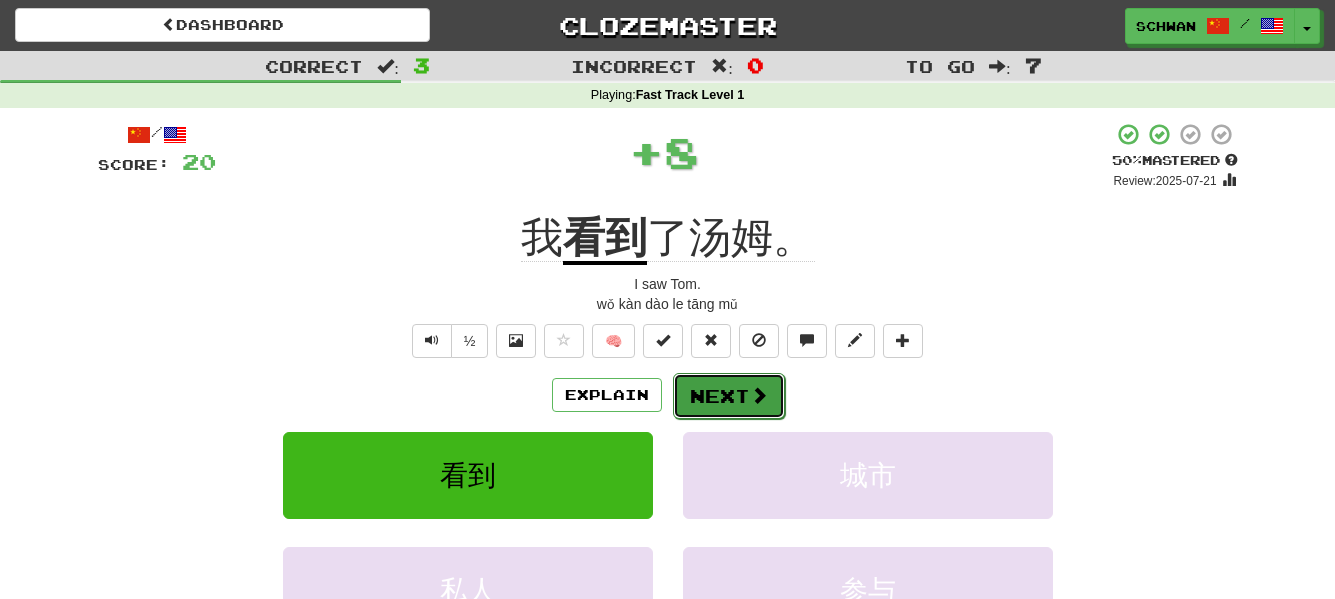 click on "Next" at bounding box center (729, 396) 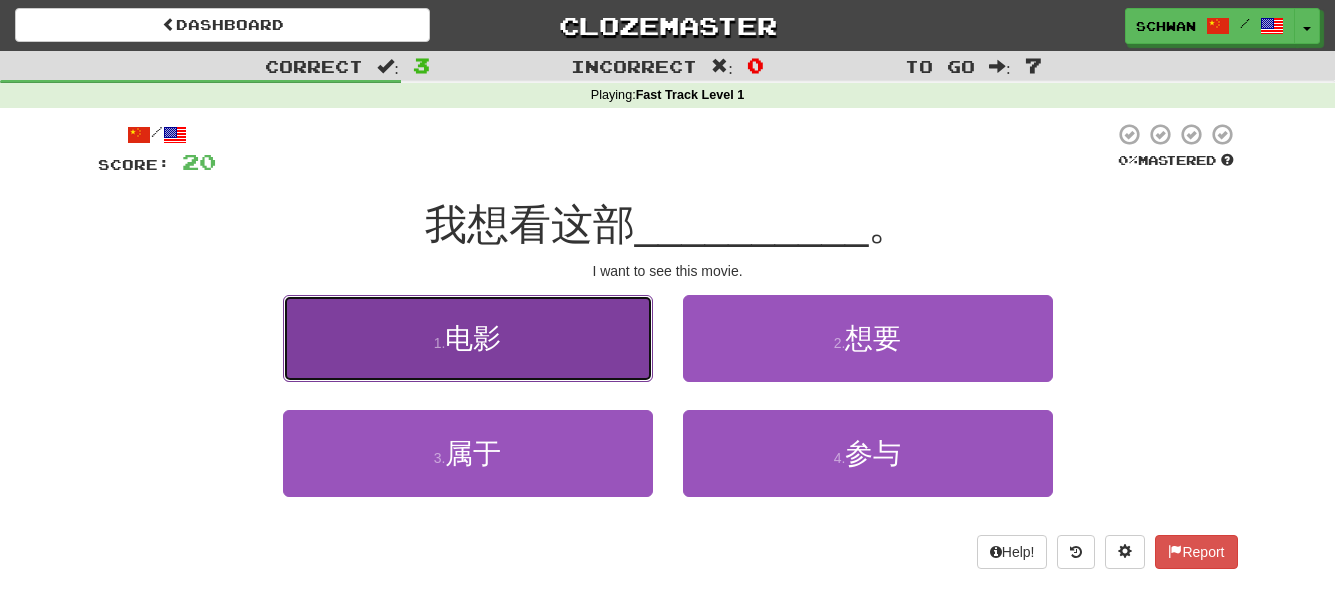 click on "1 .  电影" at bounding box center [468, 338] 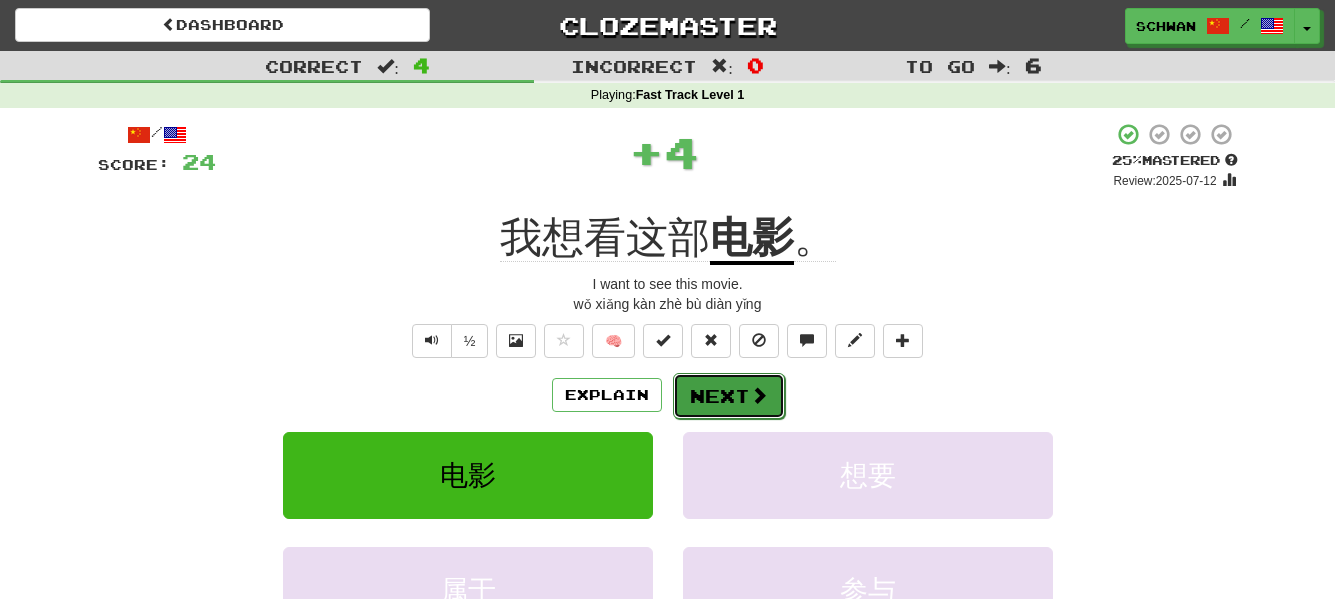 click on "Next" at bounding box center [729, 396] 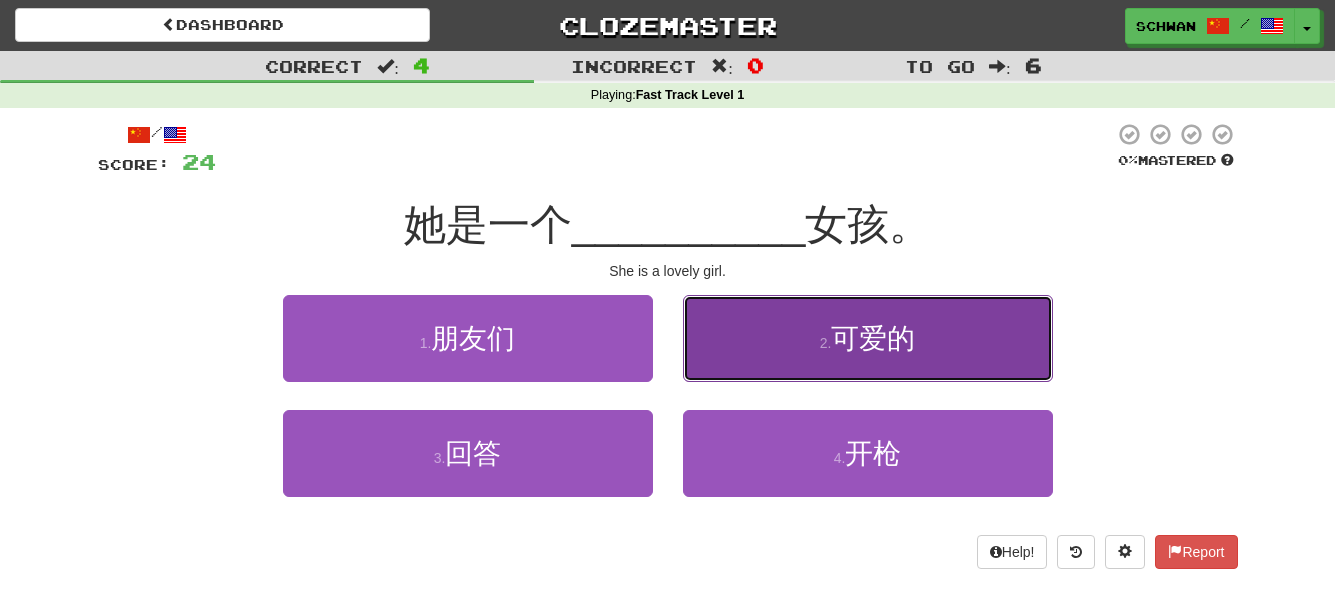 click on "2 .  可爱的" at bounding box center (868, 338) 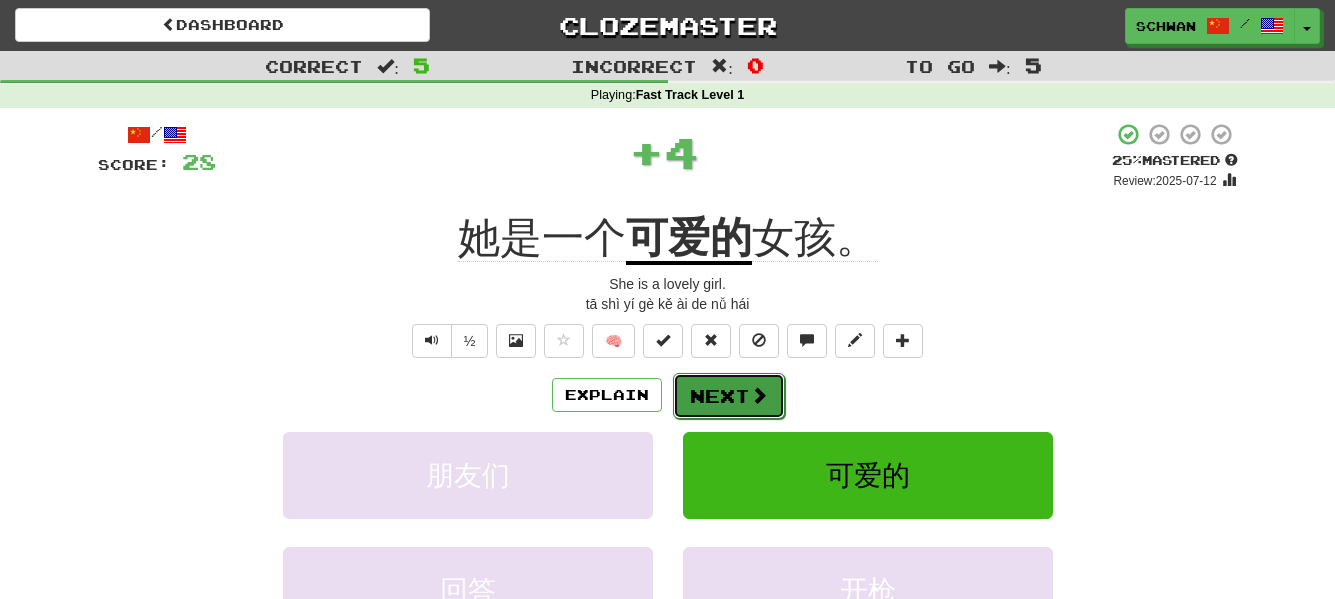 click on "Next" at bounding box center [729, 396] 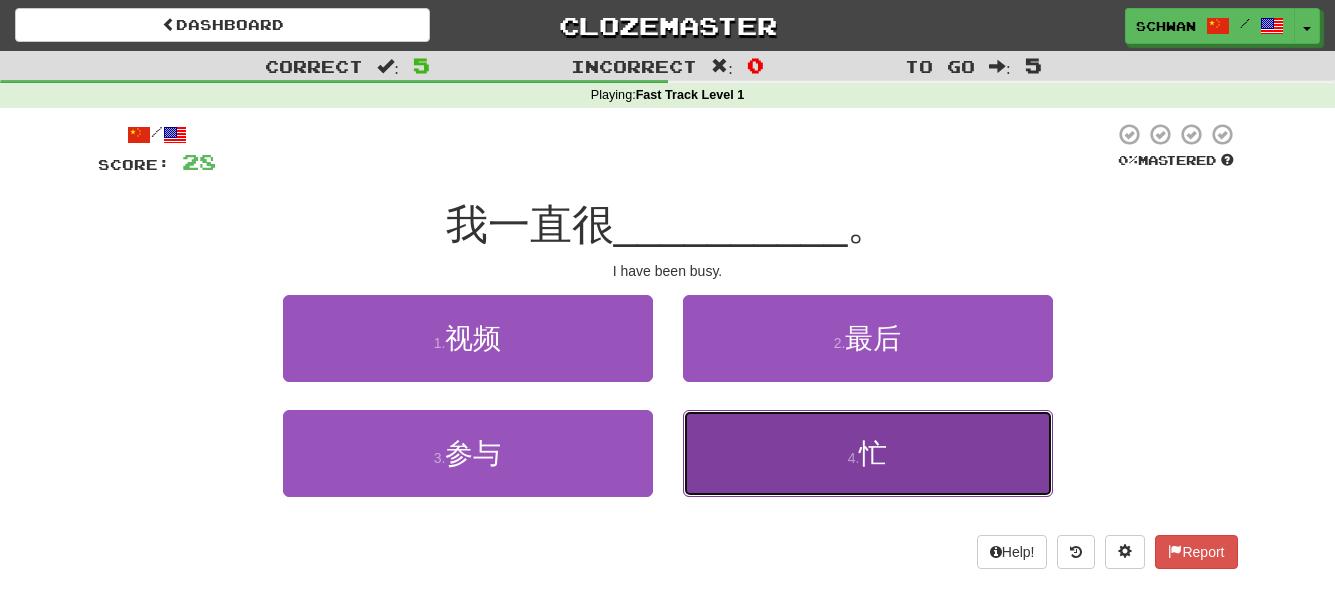 click on "4 .  忙" at bounding box center [868, 453] 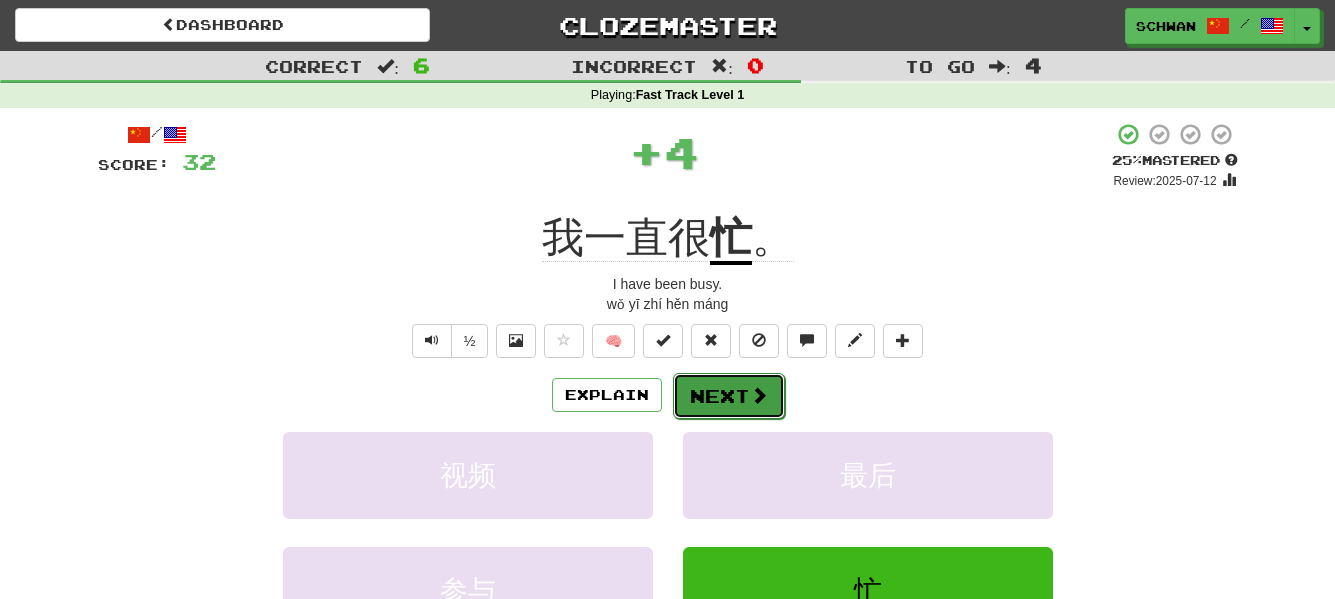 click on "Next" at bounding box center (729, 396) 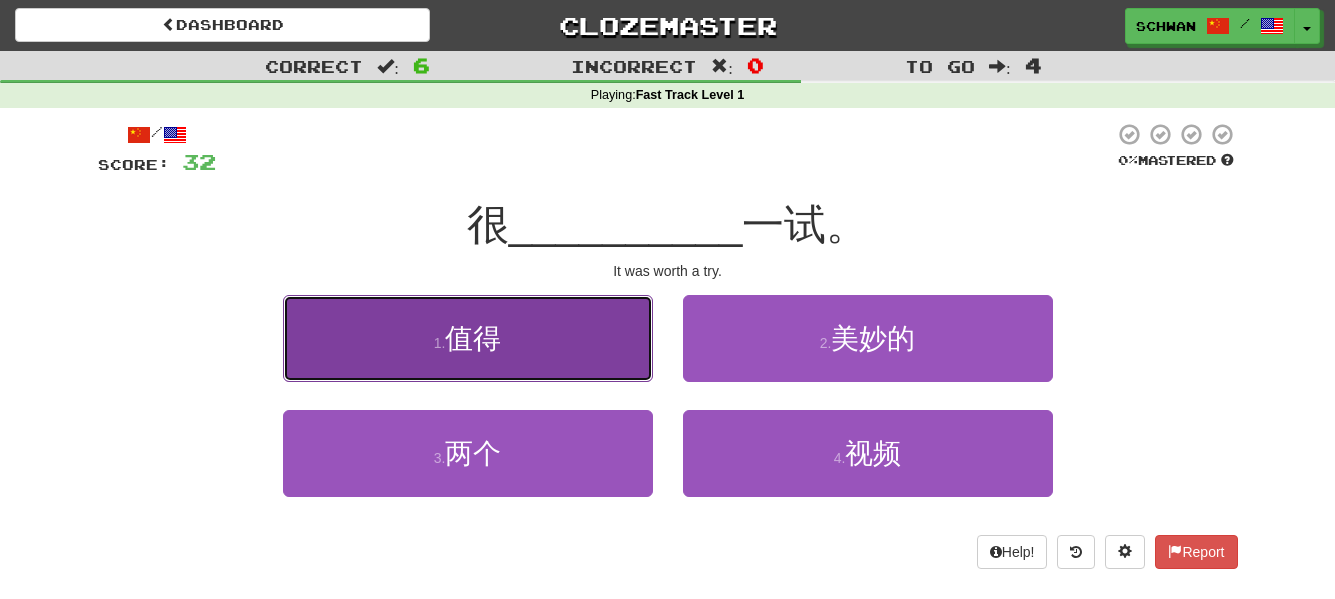 click on "1 .  值得" at bounding box center (468, 338) 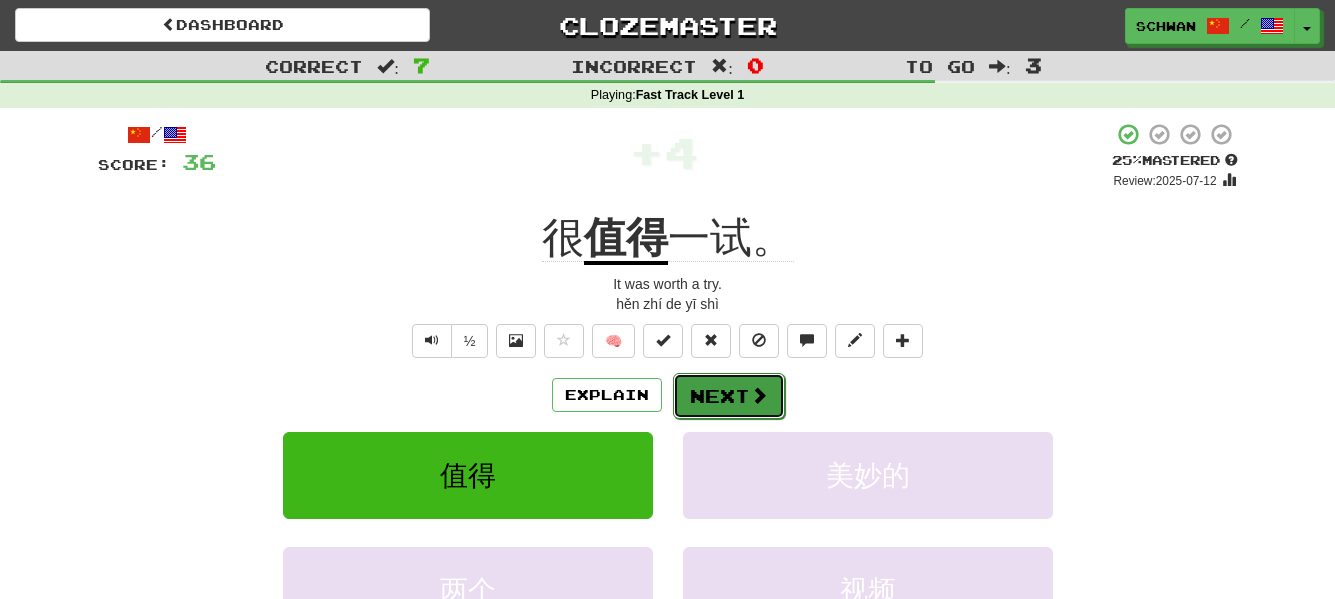 click on "Next" at bounding box center (729, 396) 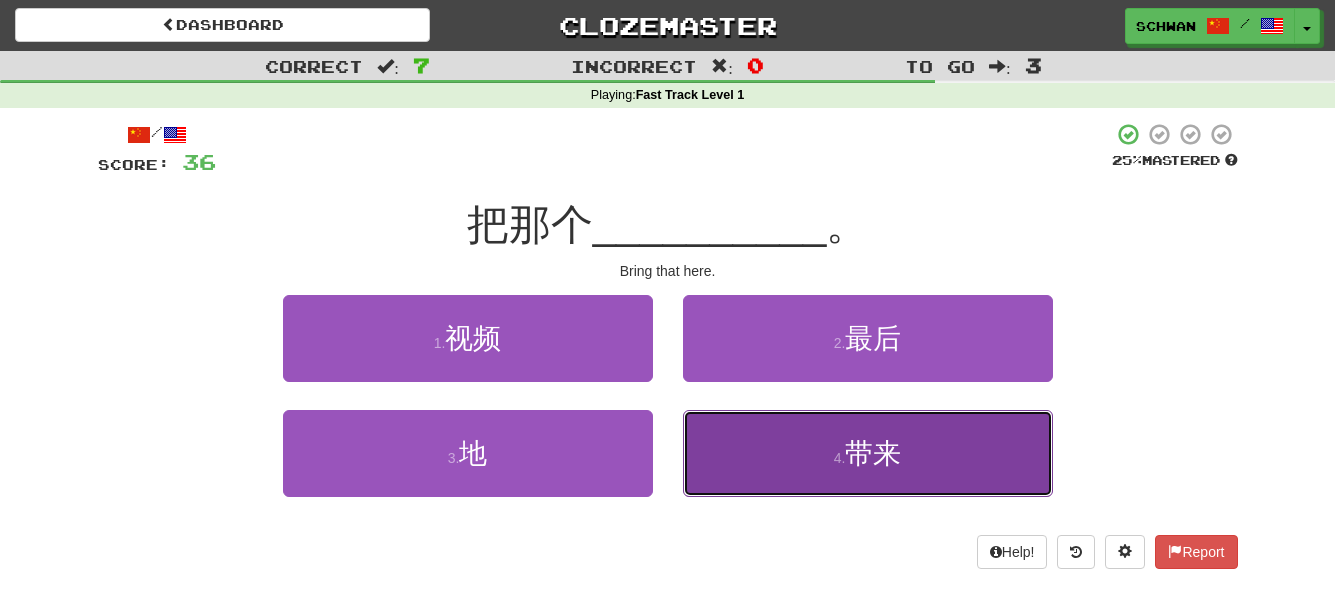 click on "4 .  带来" at bounding box center [868, 453] 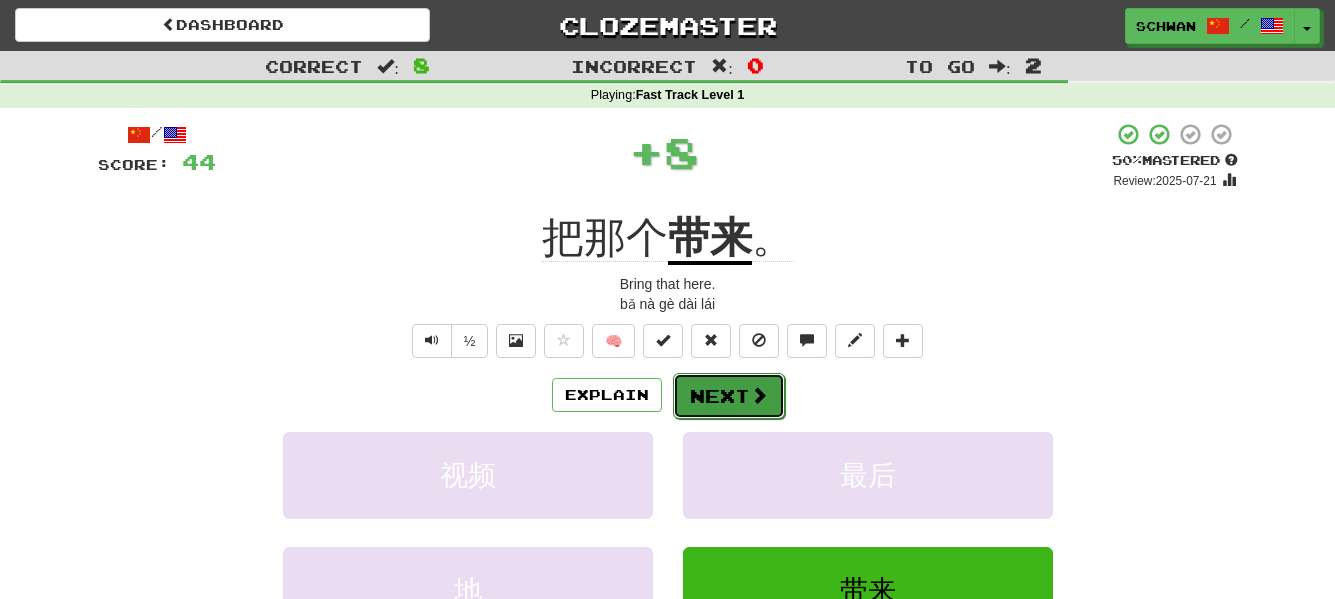 click on "Next" at bounding box center (729, 396) 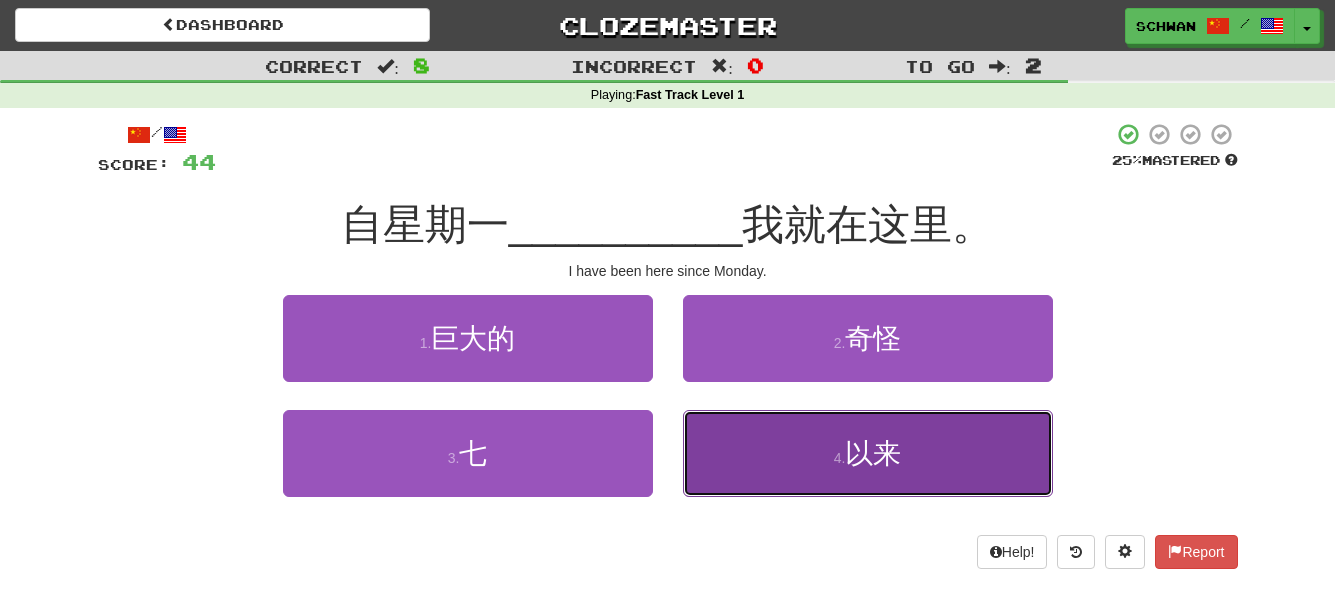 click on "4 .  以来" at bounding box center [868, 453] 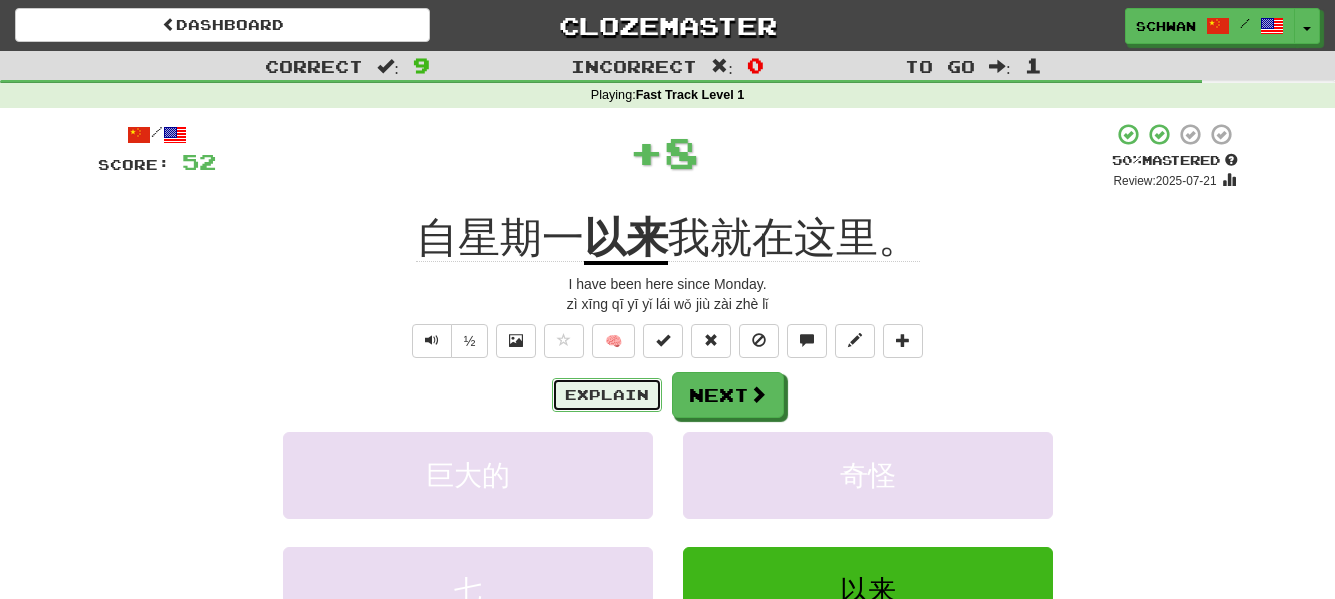 click on "Explain" at bounding box center [607, 395] 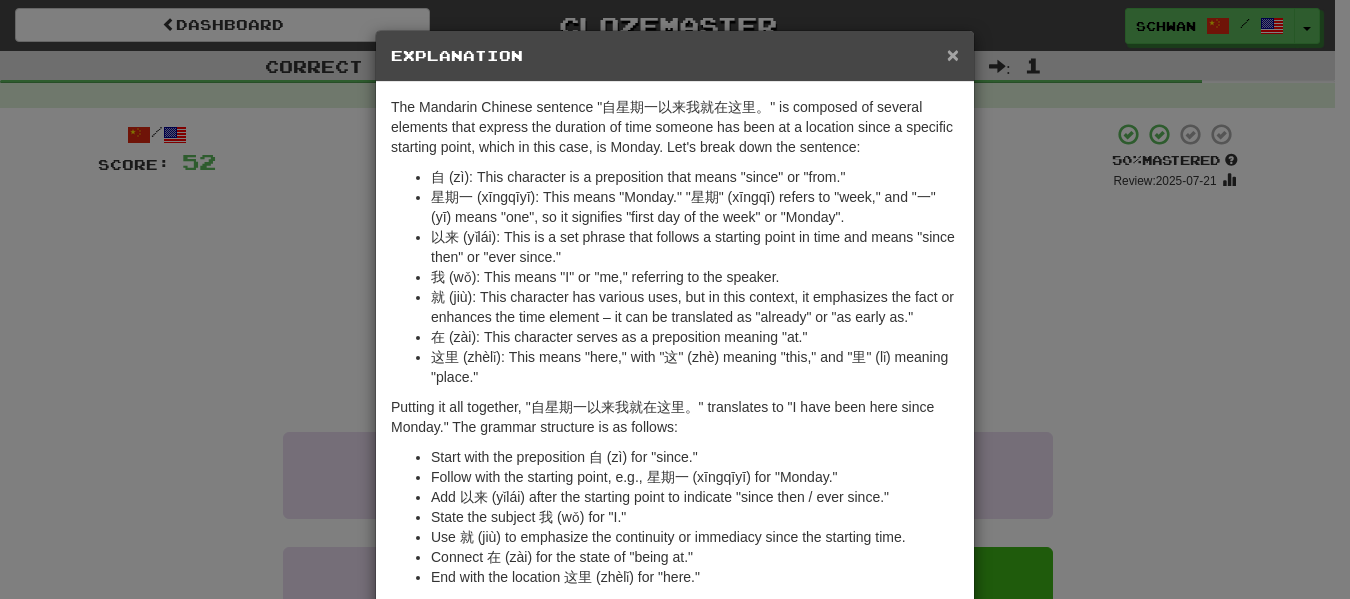click on "×" at bounding box center (953, 54) 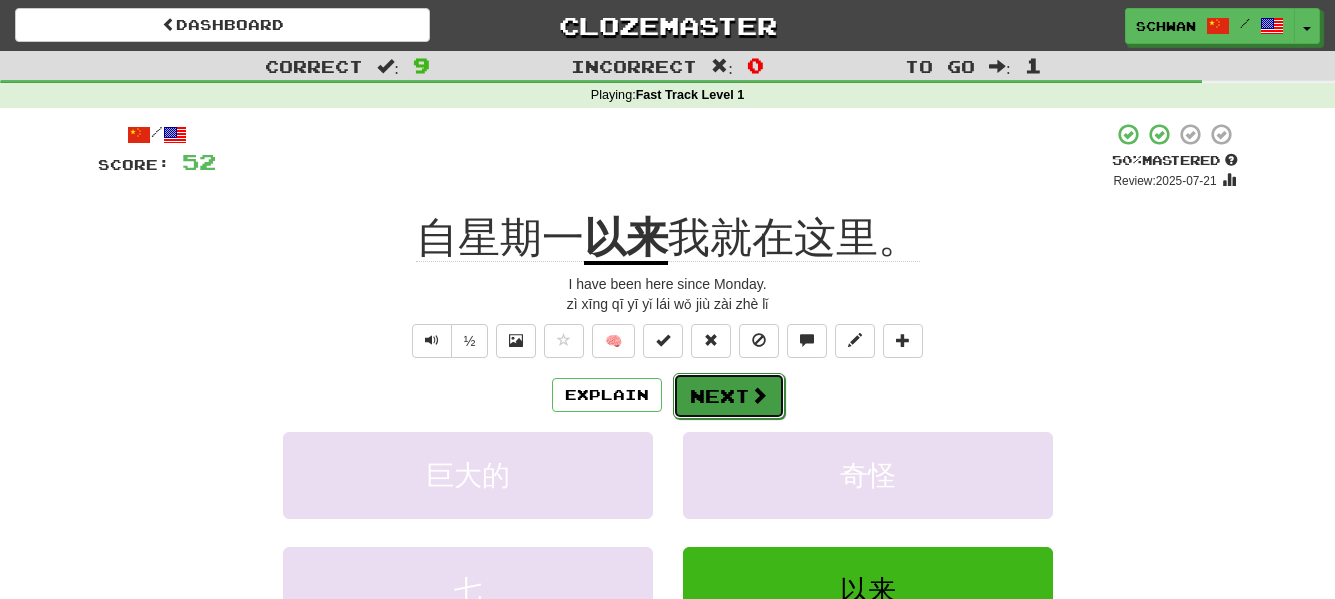 click at bounding box center (759, 395) 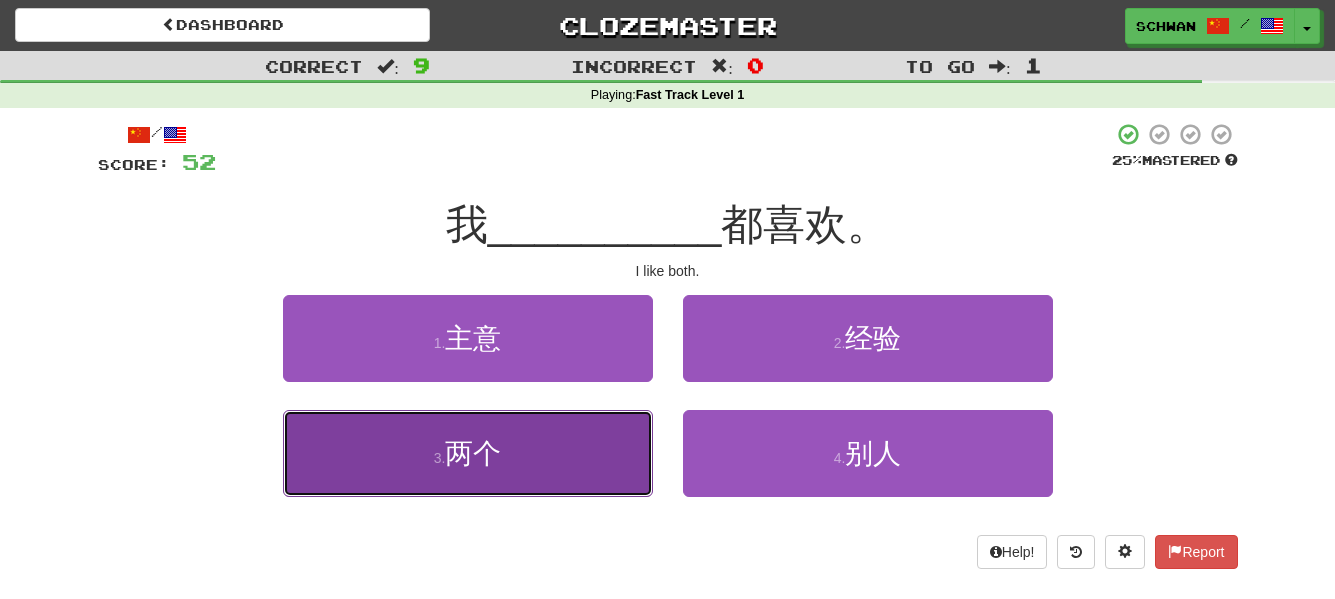click on "3 .  两个" at bounding box center [468, 453] 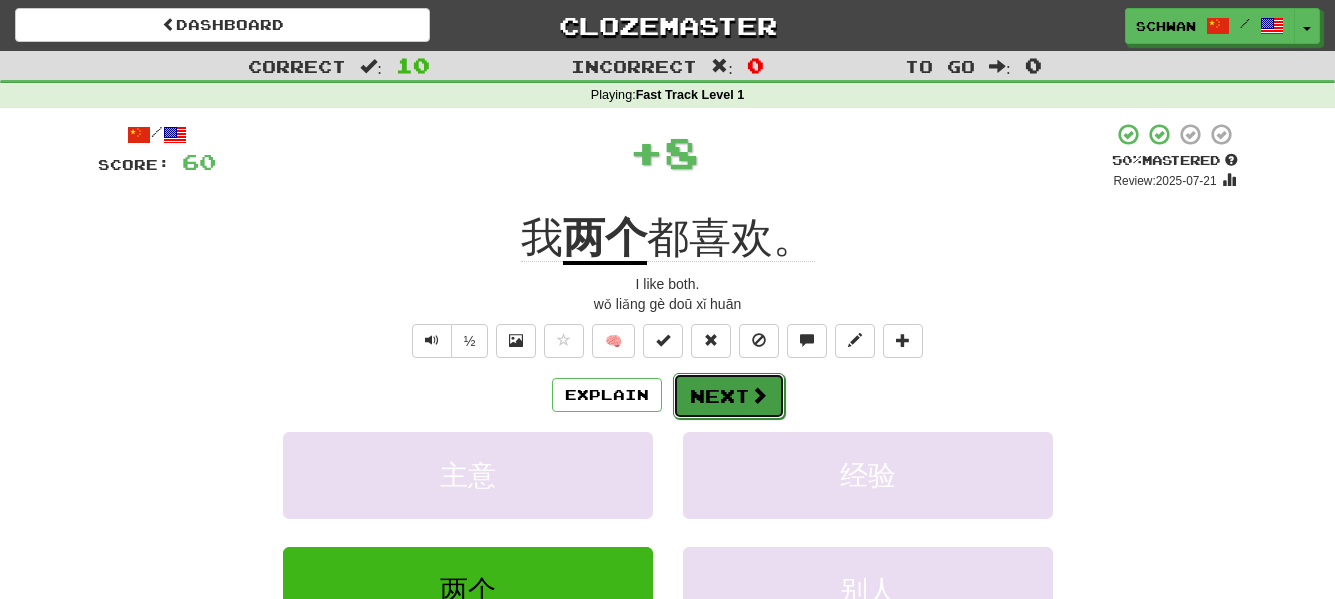 click at bounding box center (759, 395) 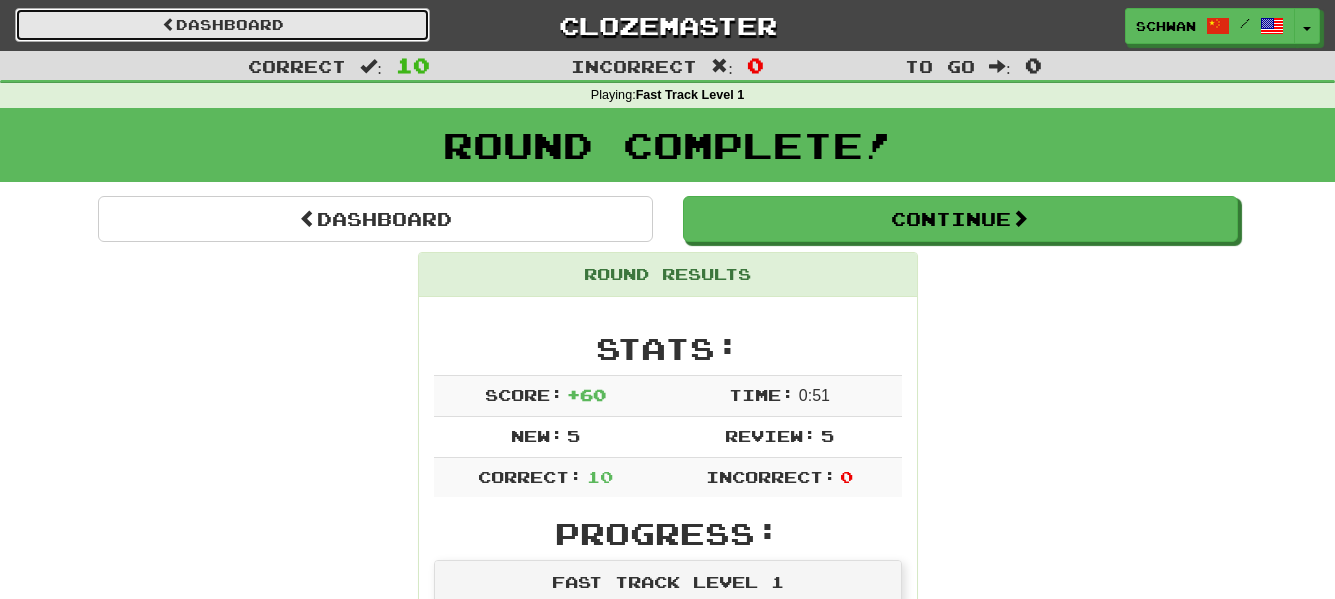 click on "Dashboard" at bounding box center (222, 25) 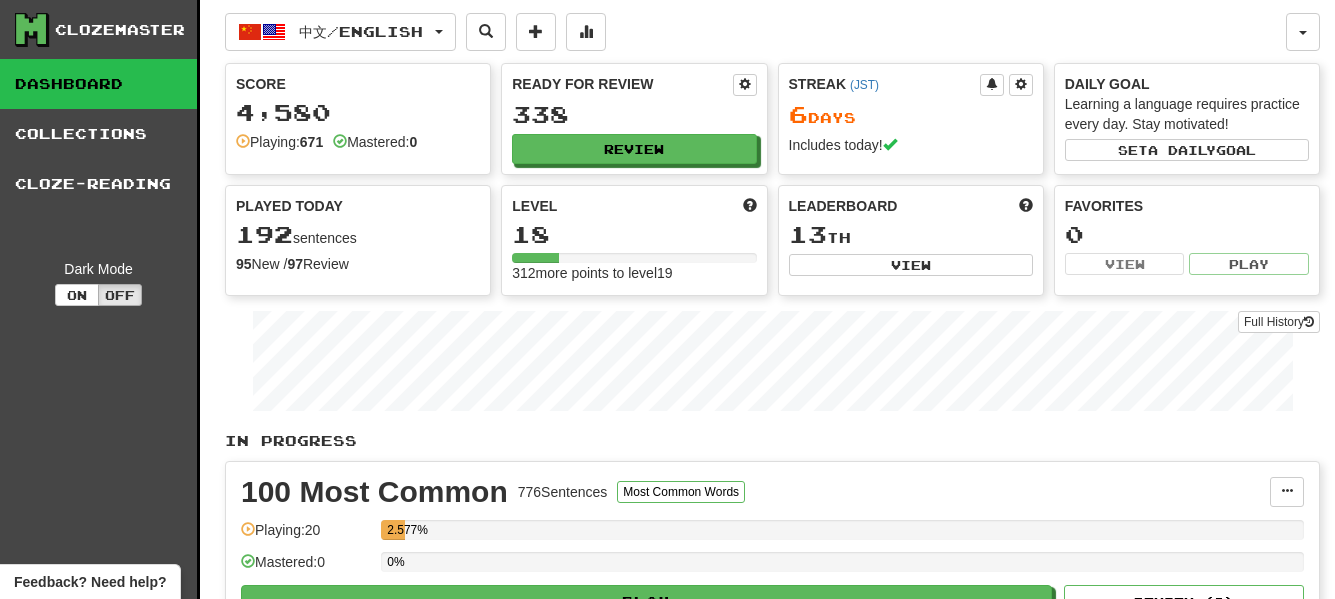 scroll, scrollTop: 0, scrollLeft: 0, axis: both 